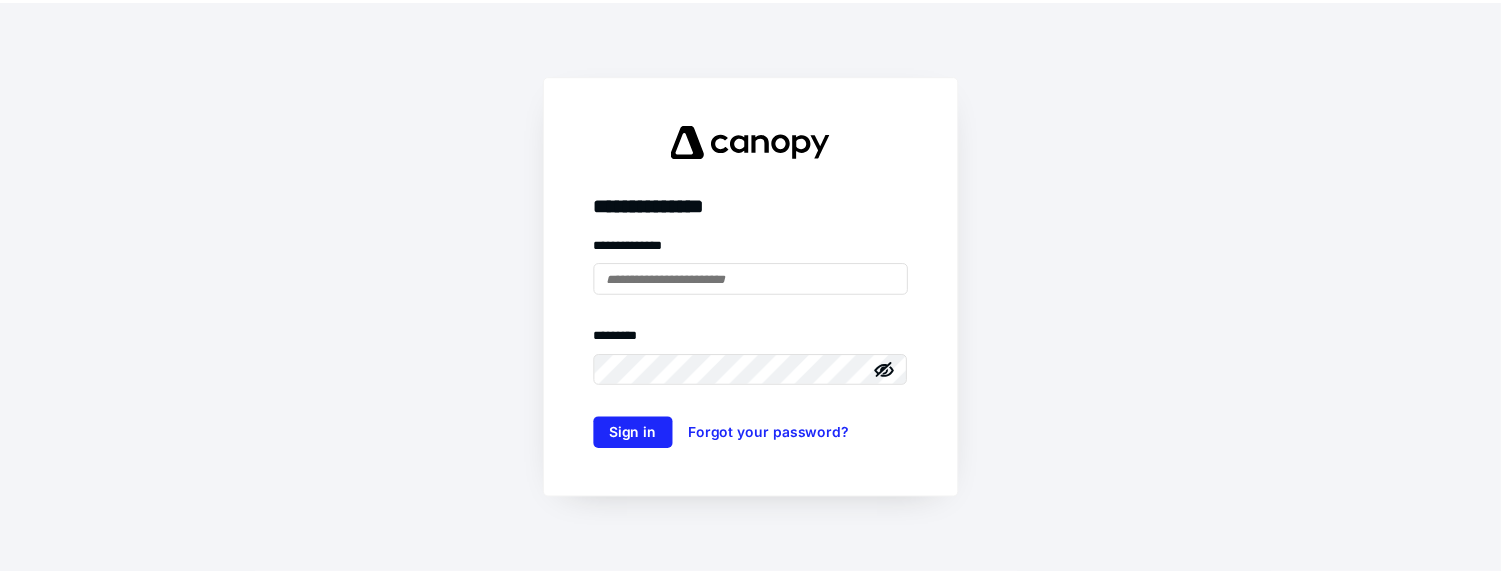 scroll, scrollTop: 0, scrollLeft: 0, axis: both 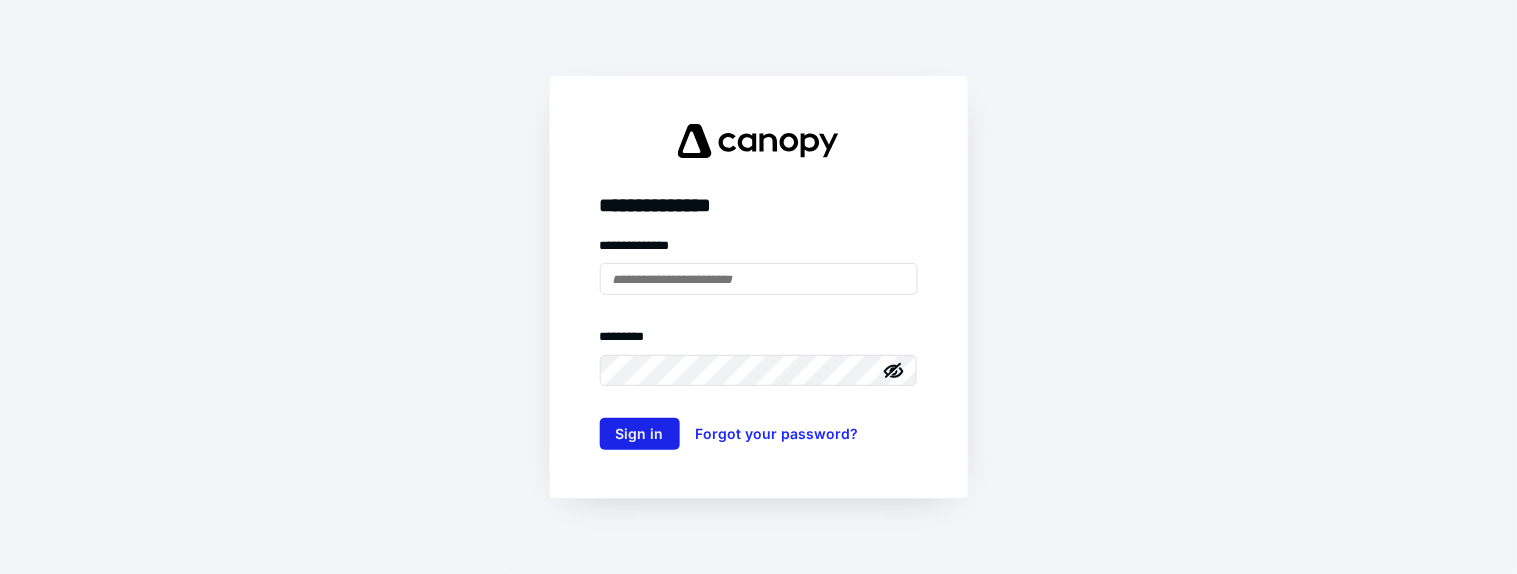 type on "**********" 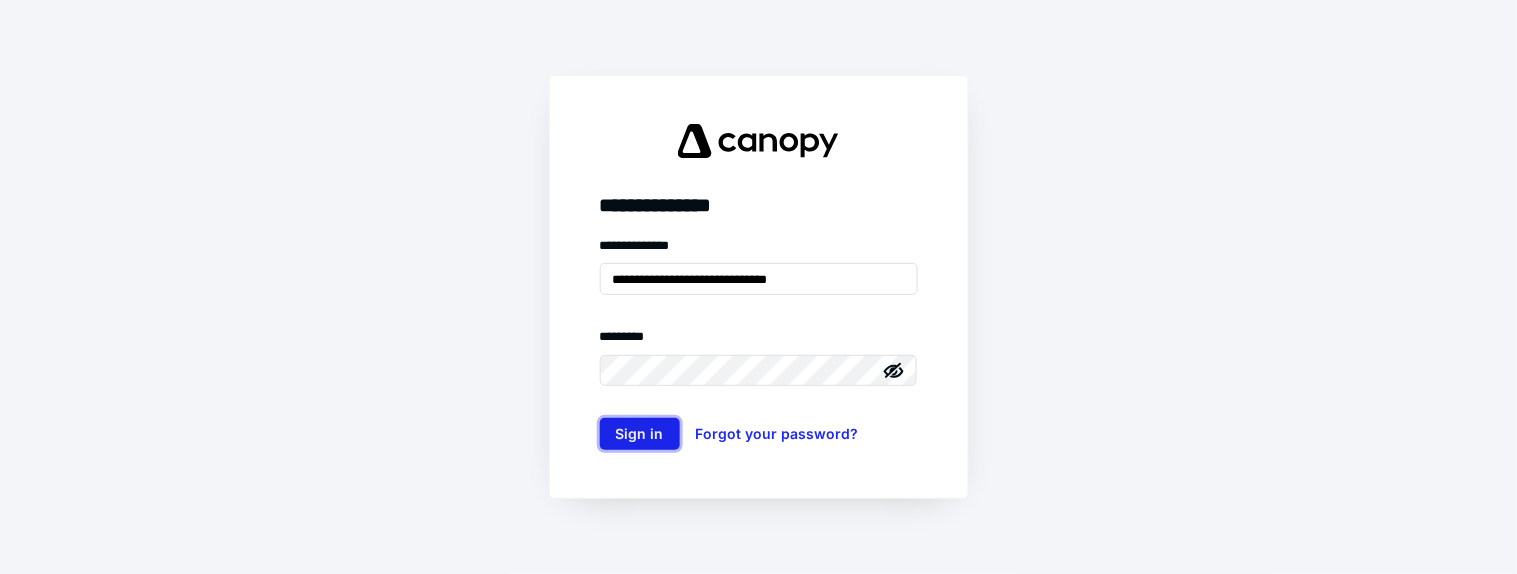 click on "Sign in" at bounding box center [640, 434] 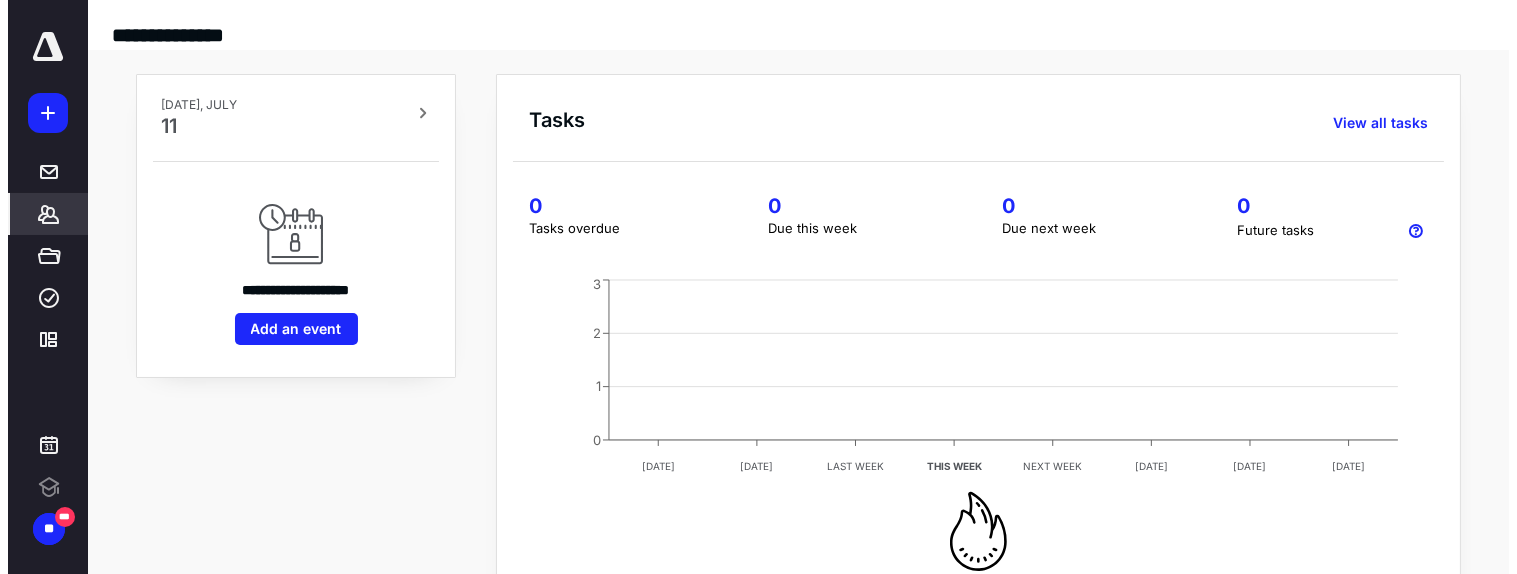 scroll, scrollTop: 0, scrollLeft: 0, axis: both 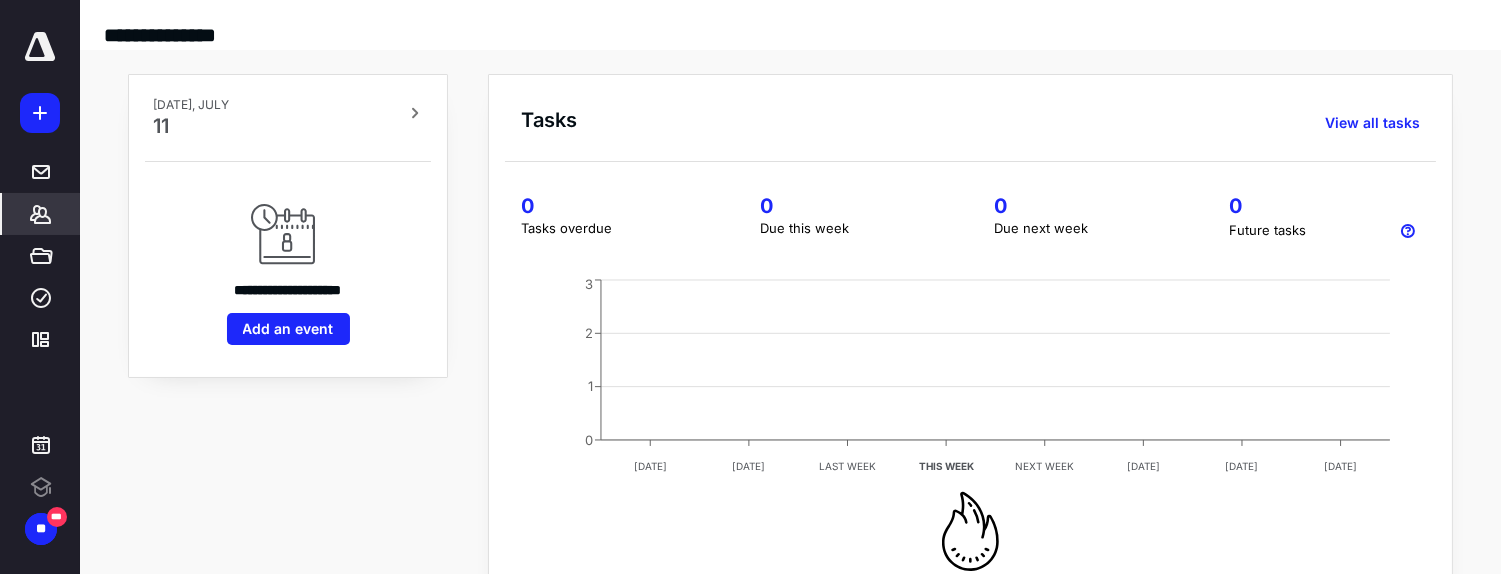 click 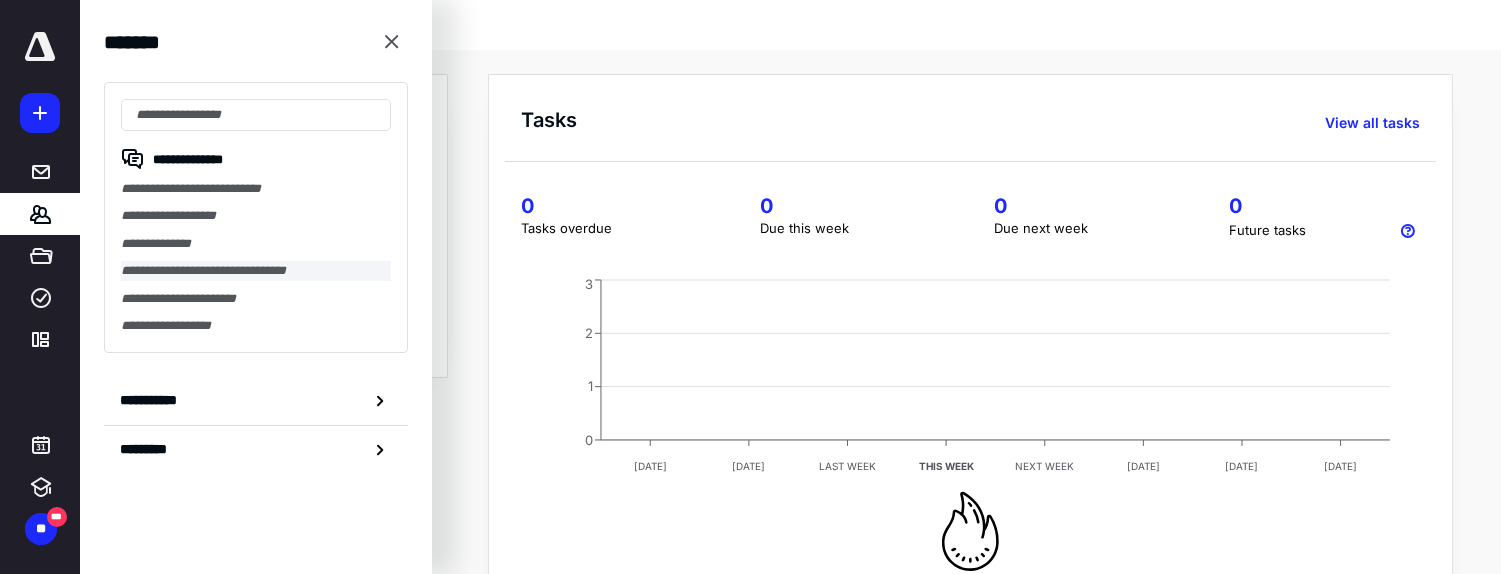 click on "**********" at bounding box center (256, 270) 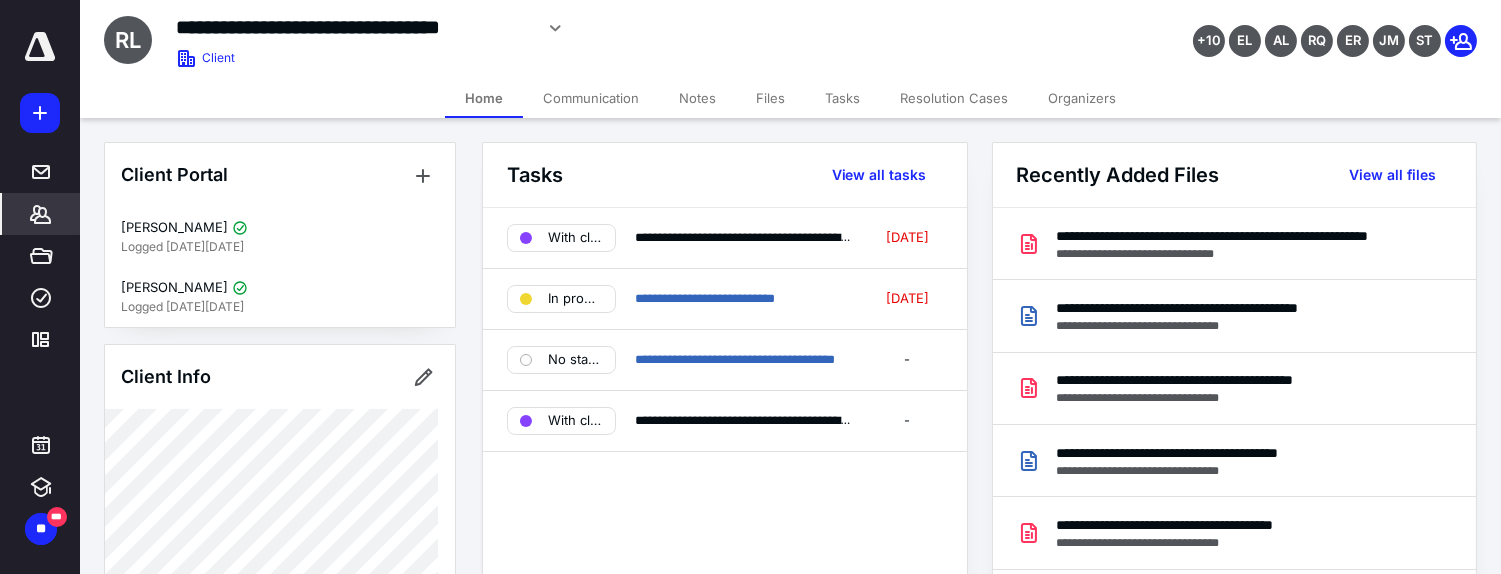 click on "Files" at bounding box center (770, 98) 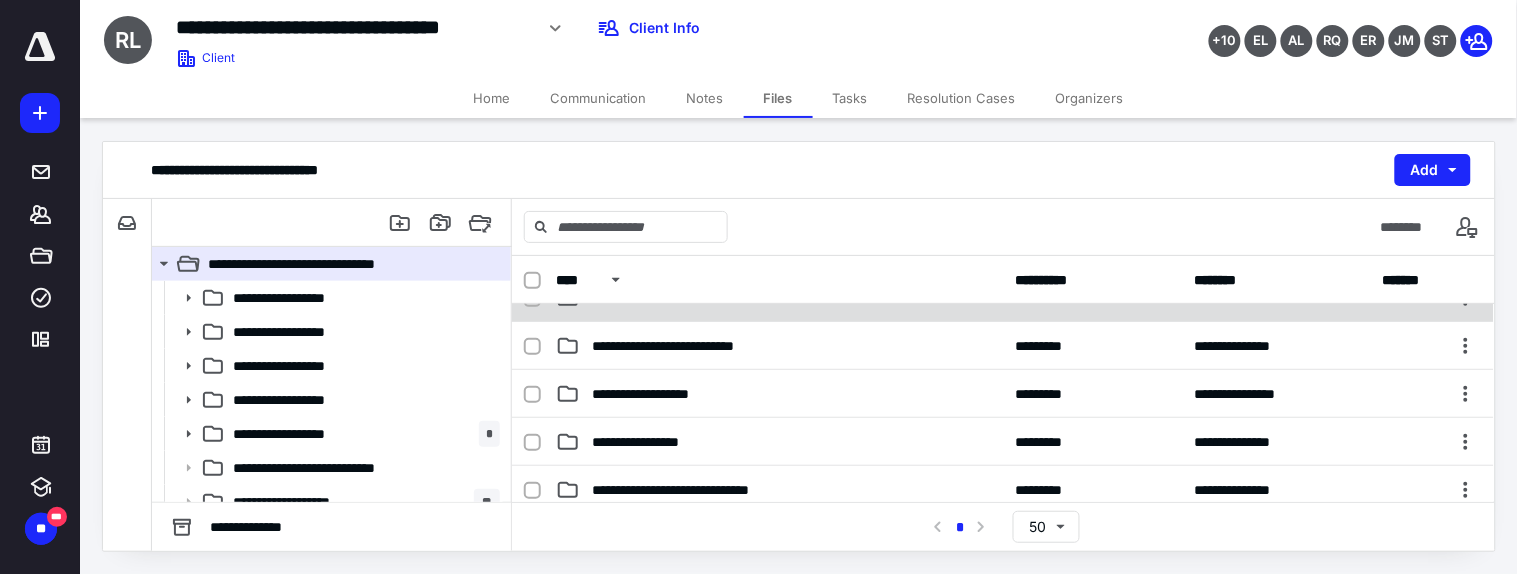 scroll, scrollTop: 111, scrollLeft: 0, axis: vertical 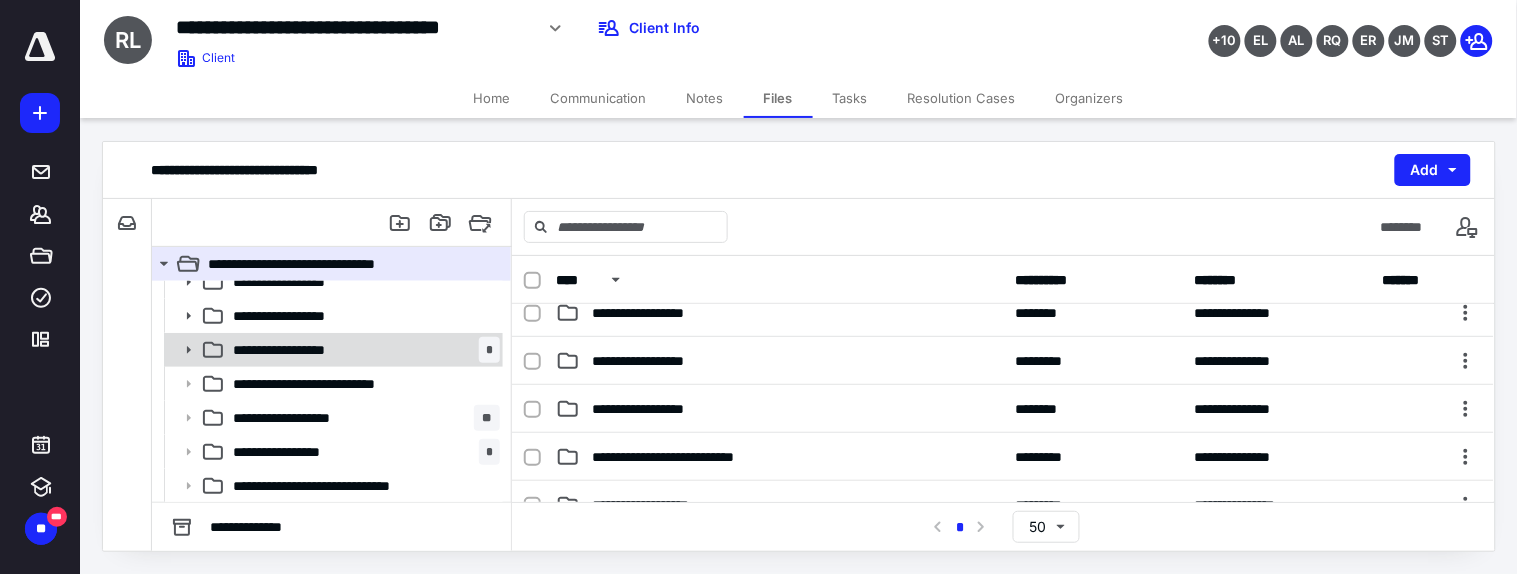 click on "**********" at bounding box center [303, 350] 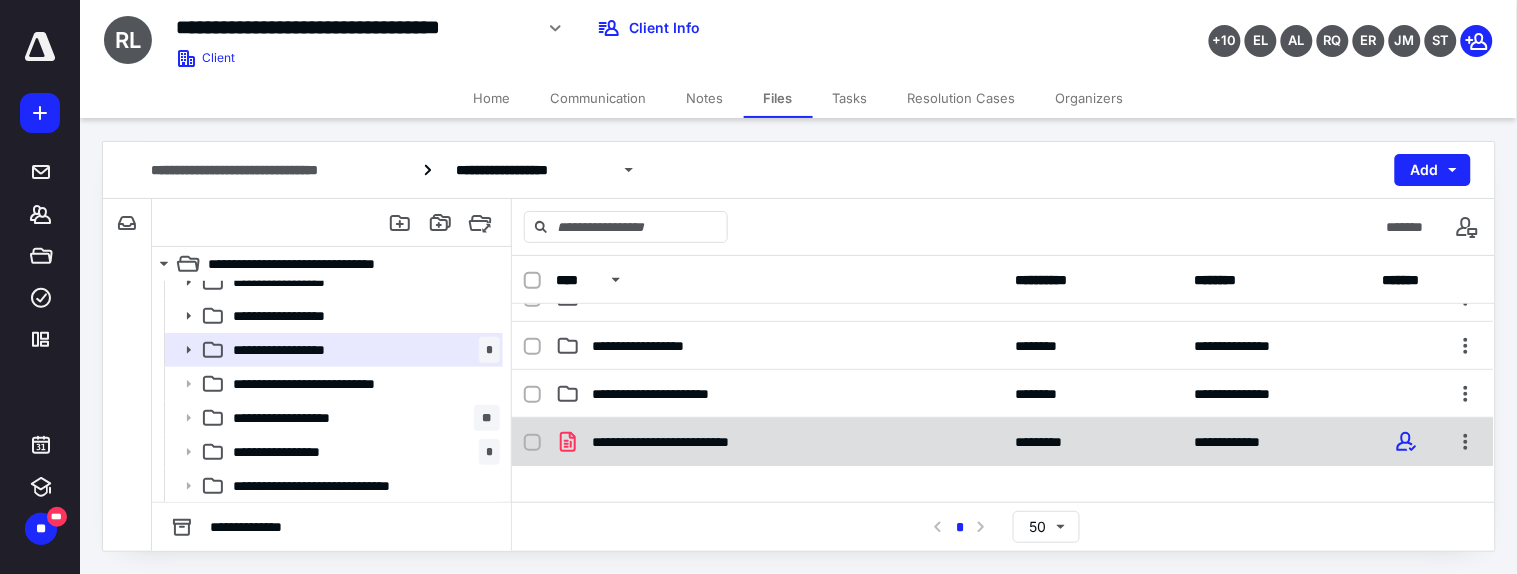 scroll, scrollTop: 111, scrollLeft: 0, axis: vertical 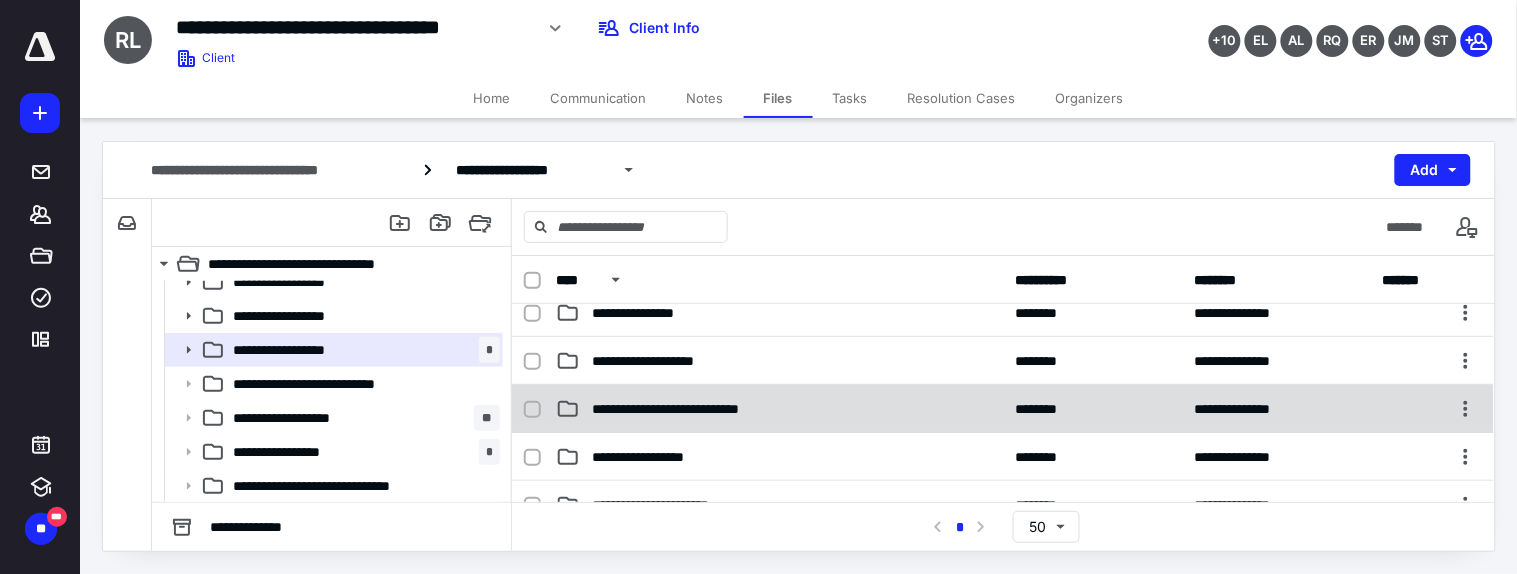click on "**********" at bounding box center (690, 409) 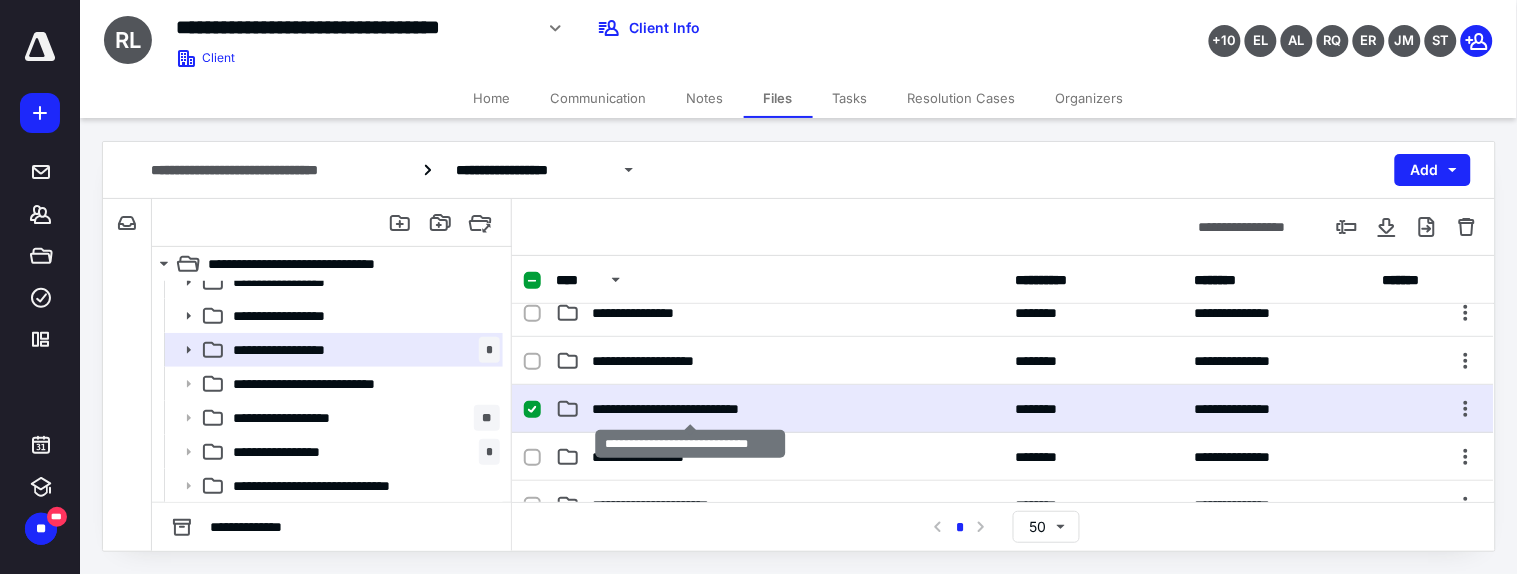 click on "**********" at bounding box center (690, 409) 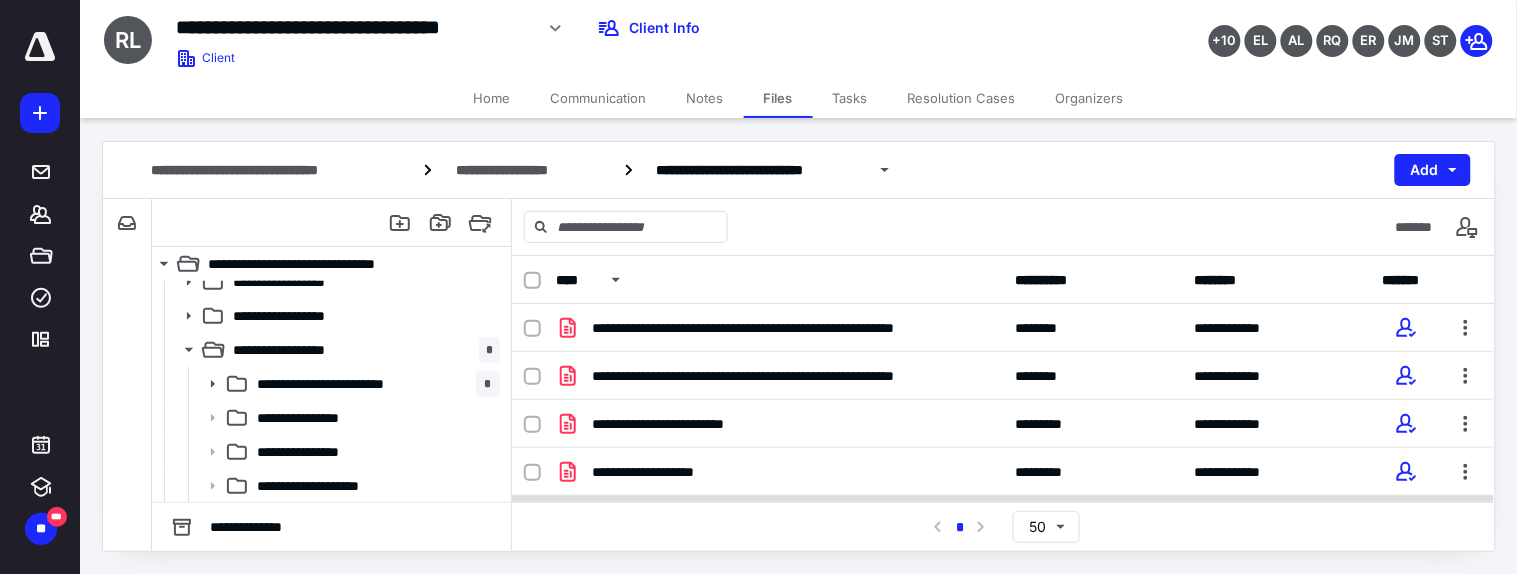 scroll, scrollTop: 138, scrollLeft: 0, axis: vertical 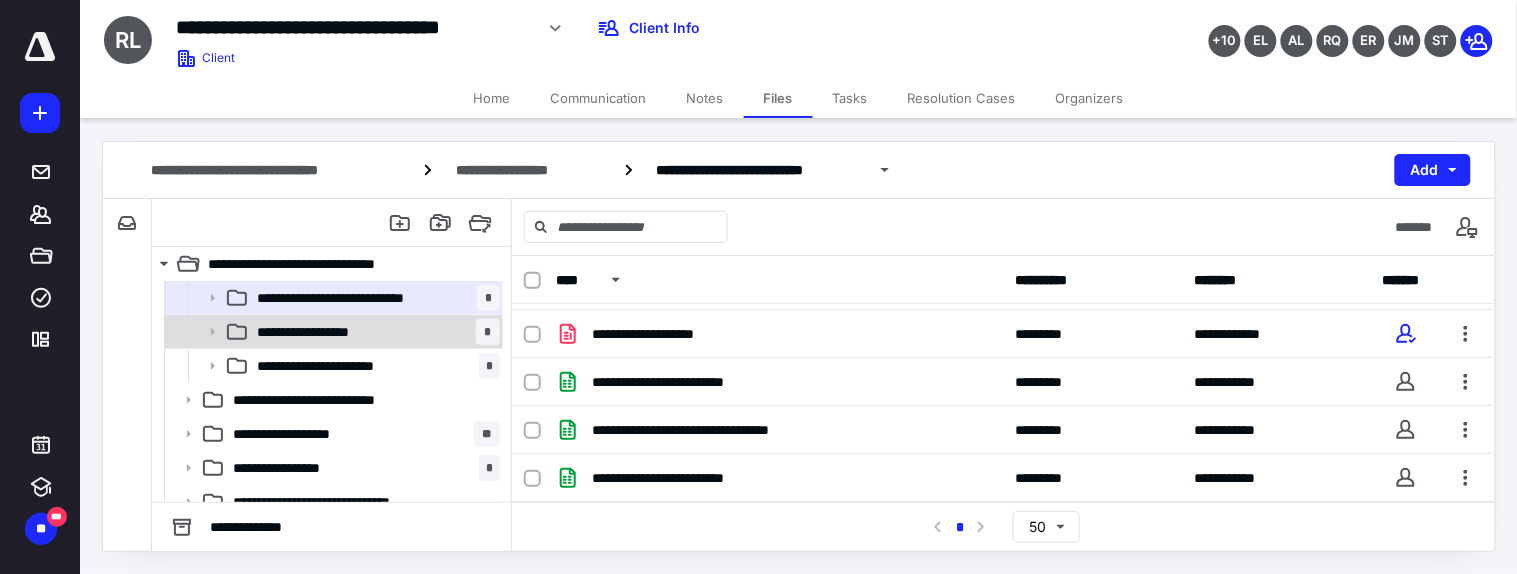 click on "**********" at bounding box center [321, 332] 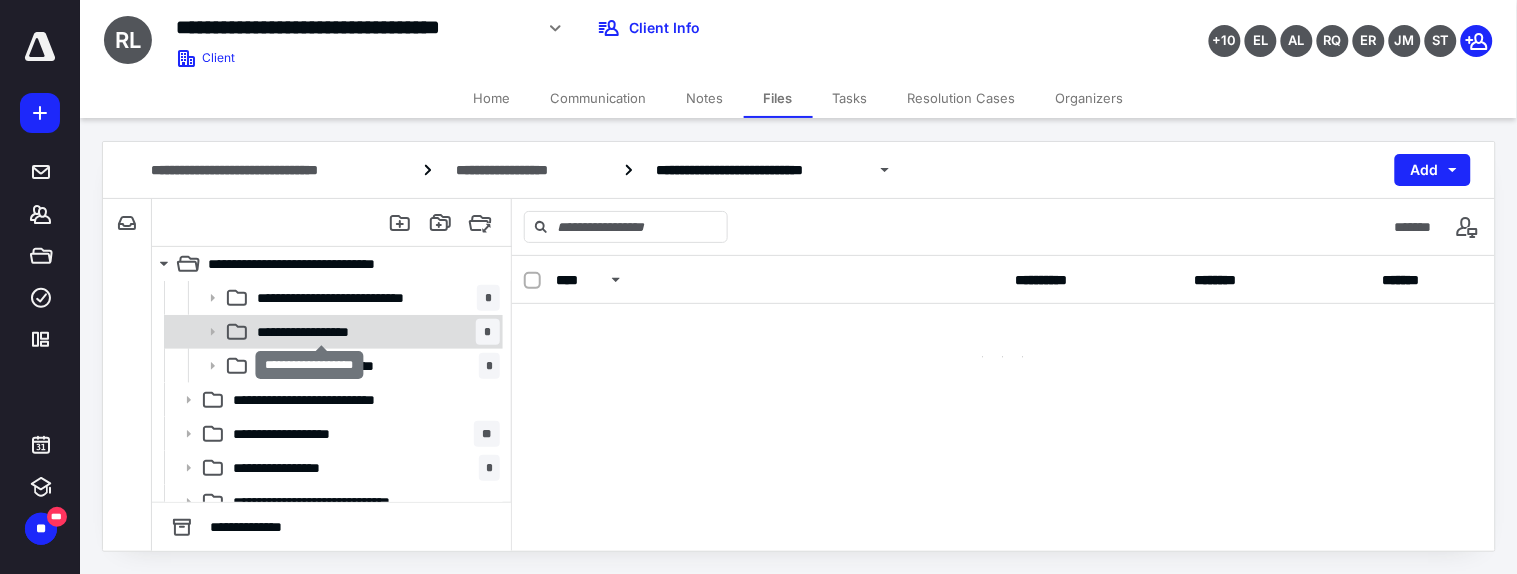 scroll, scrollTop: 0, scrollLeft: 0, axis: both 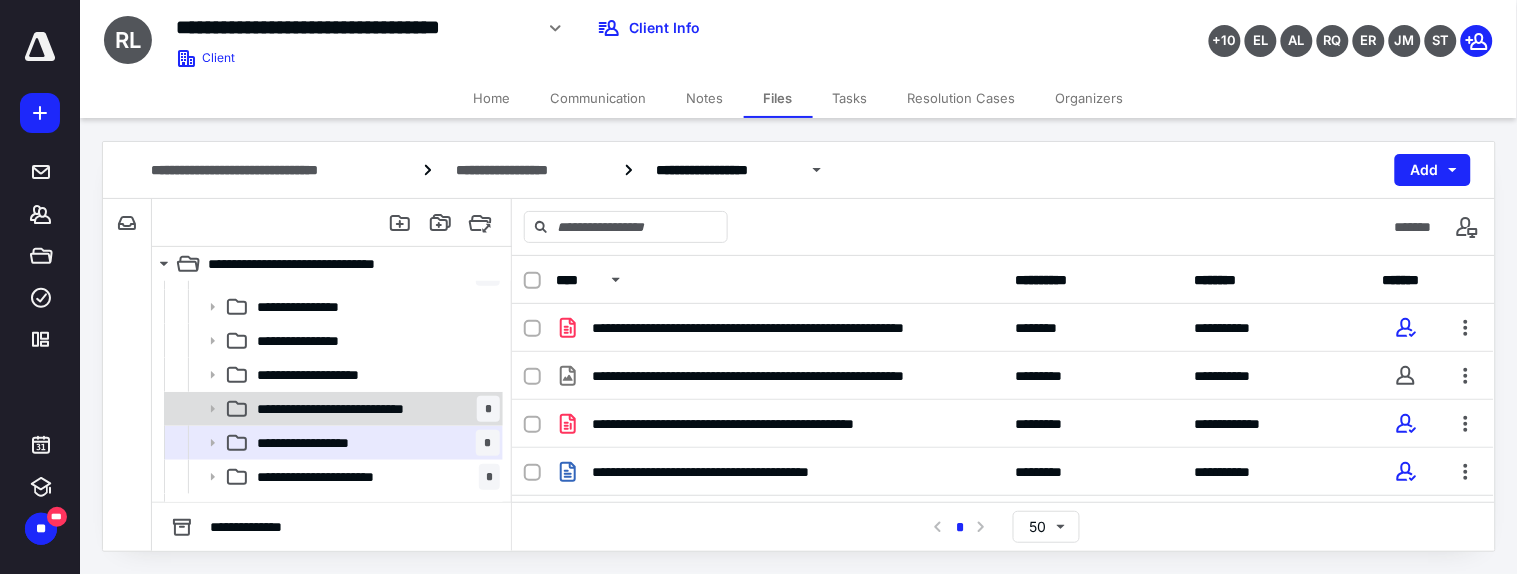 click on "**********" at bounding box center (355, 409) 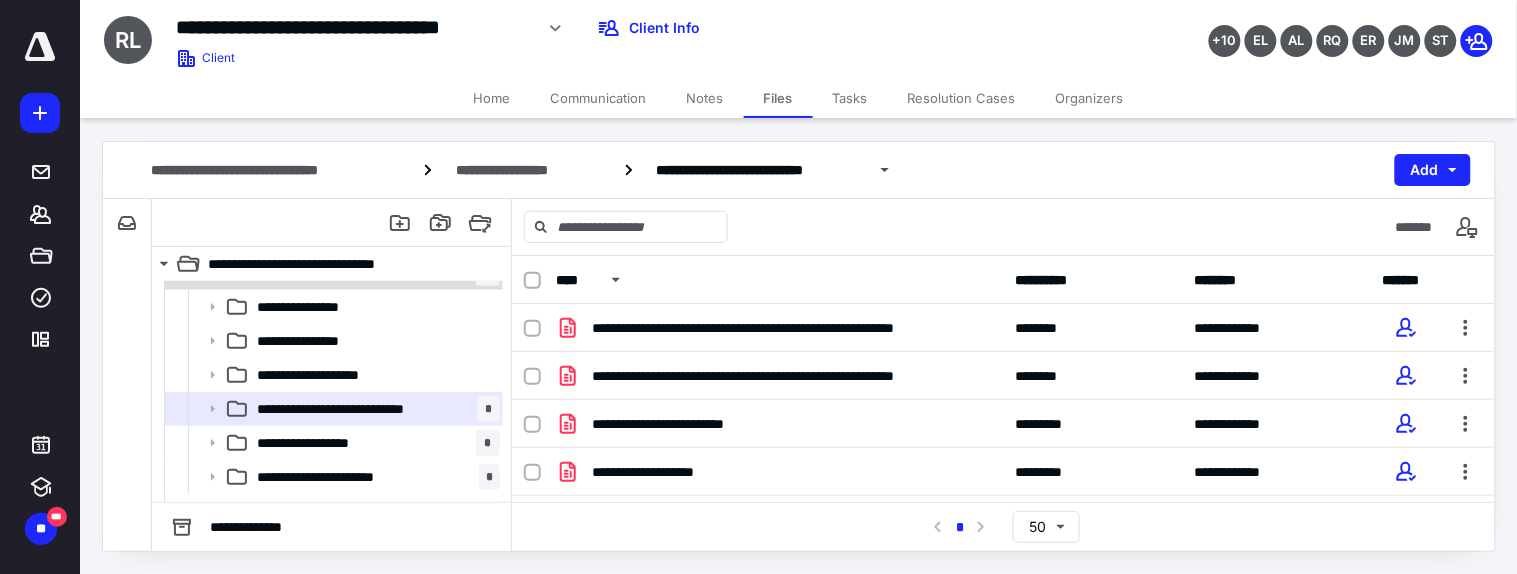 scroll, scrollTop: 0, scrollLeft: 0, axis: both 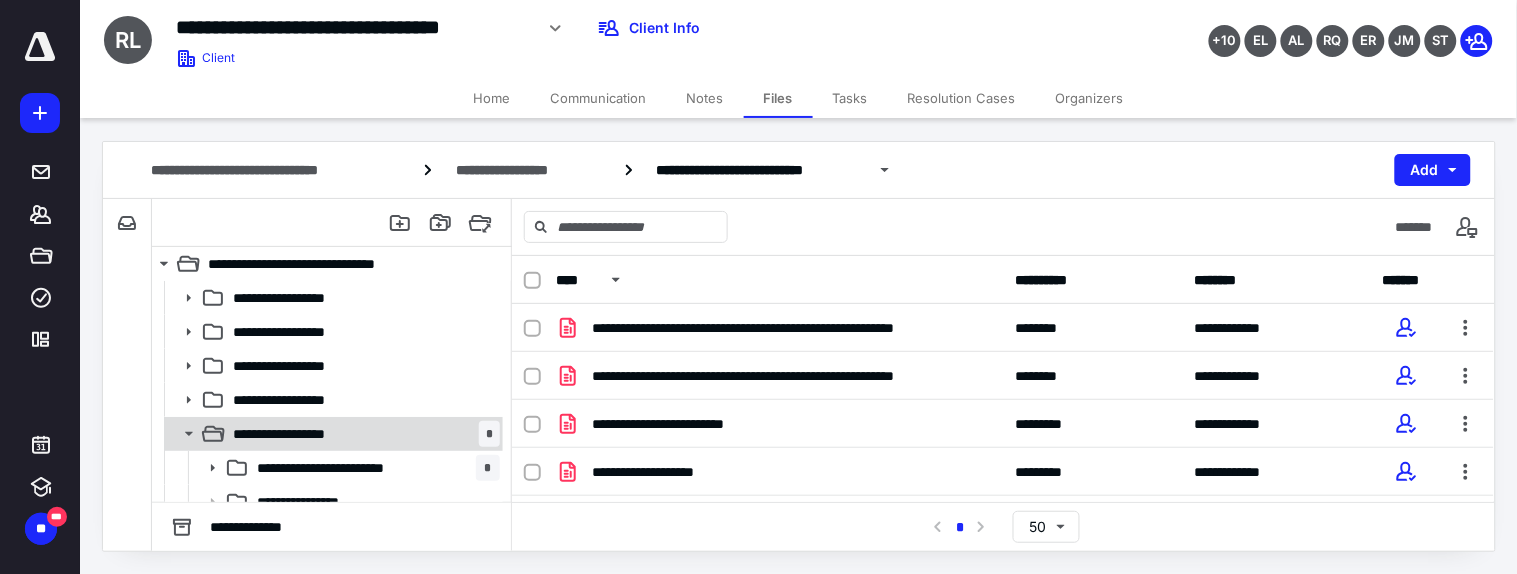 click on "**********" at bounding box center [332, 434] 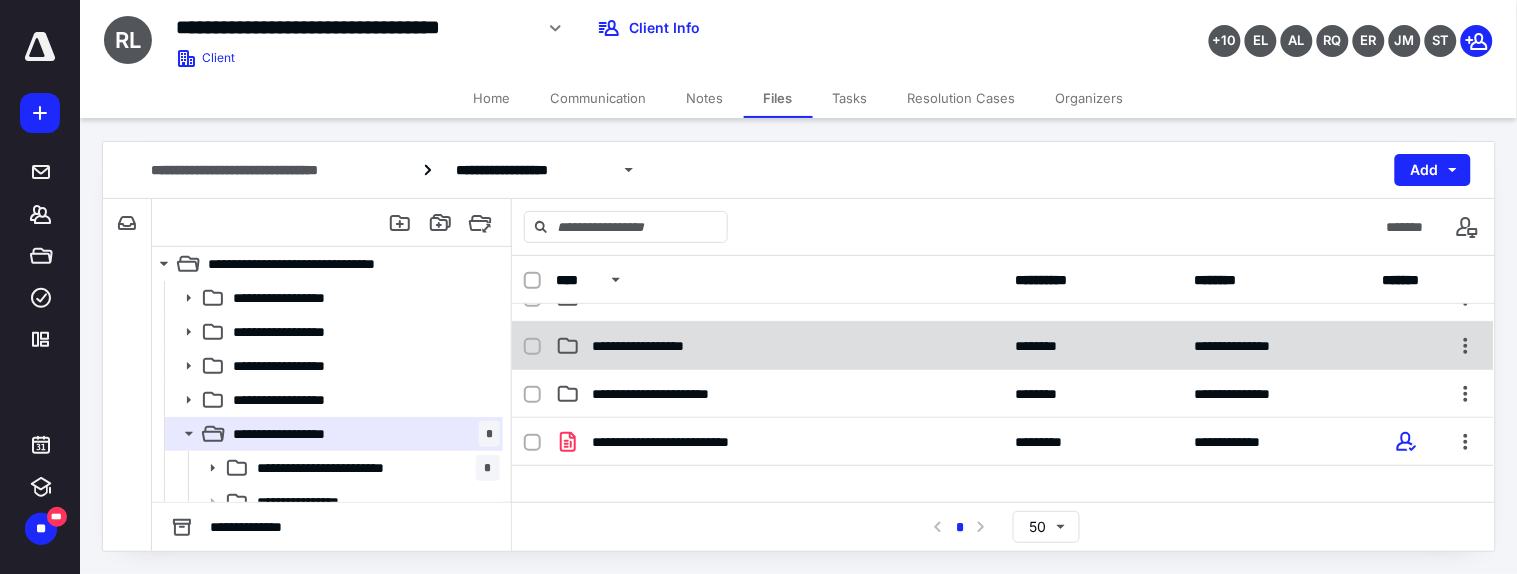 scroll, scrollTop: 0, scrollLeft: 0, axis: both 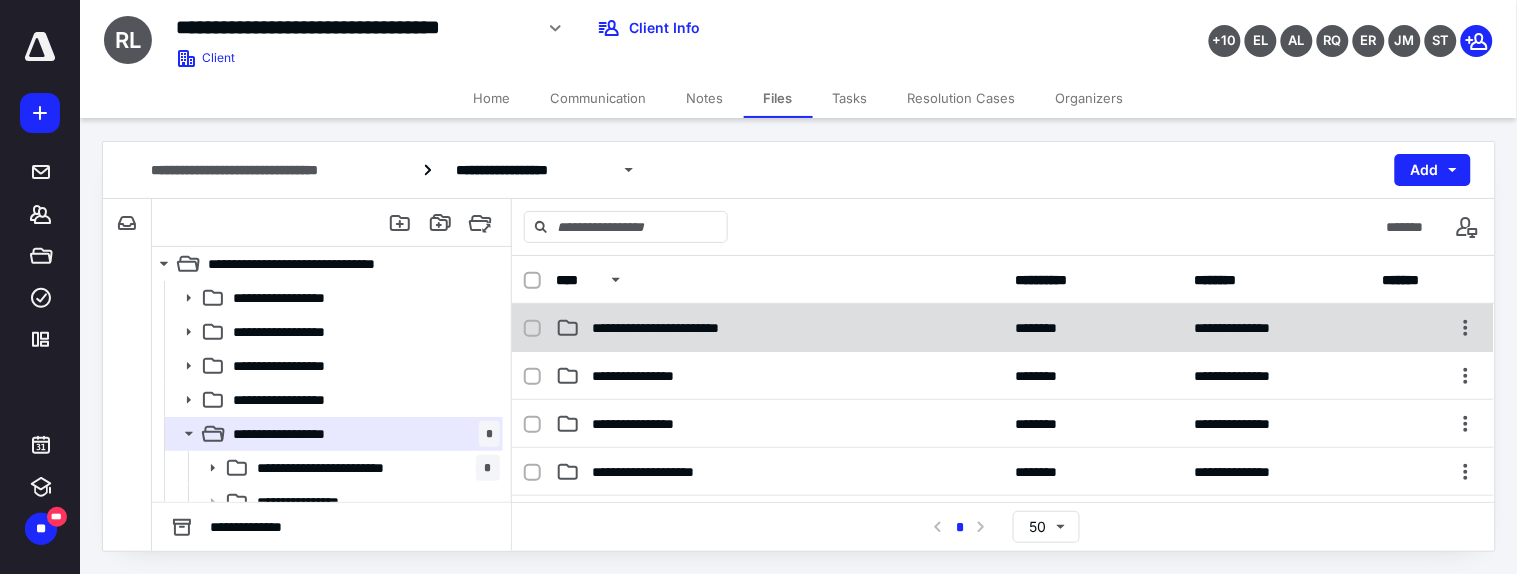 click on "**********" at bounding box center (1003, 328) 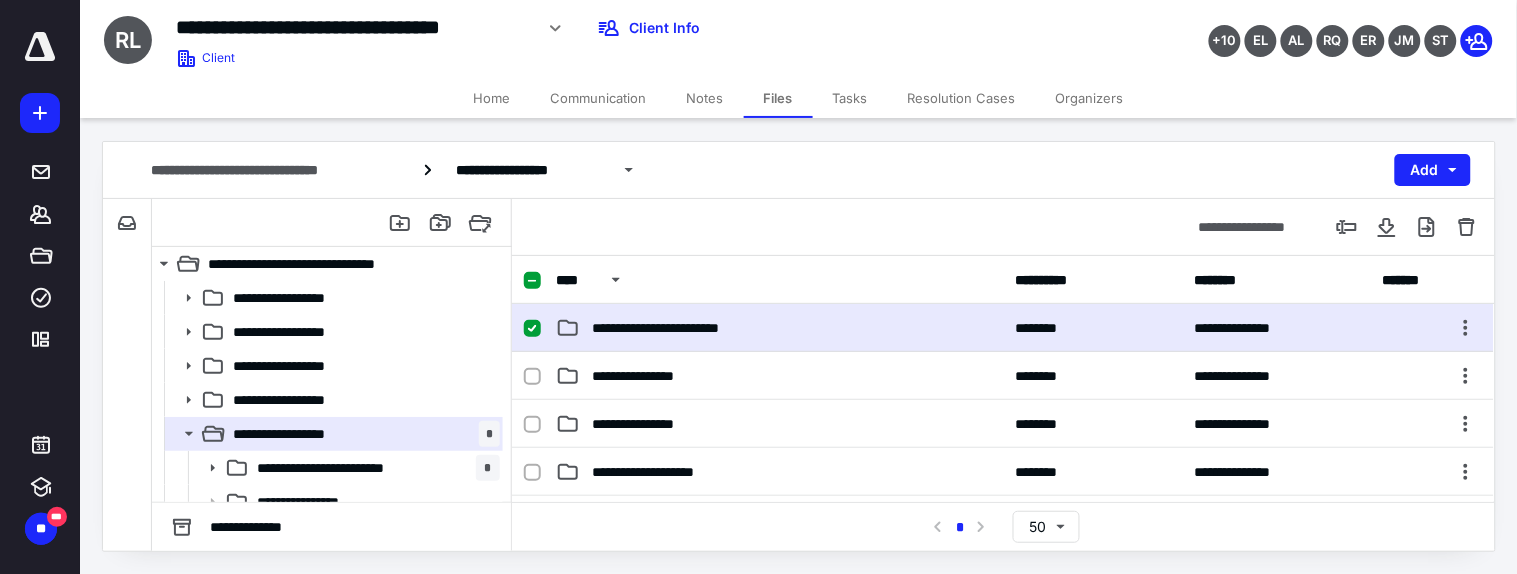 click on "**********" at bounding box center (1003, 328) 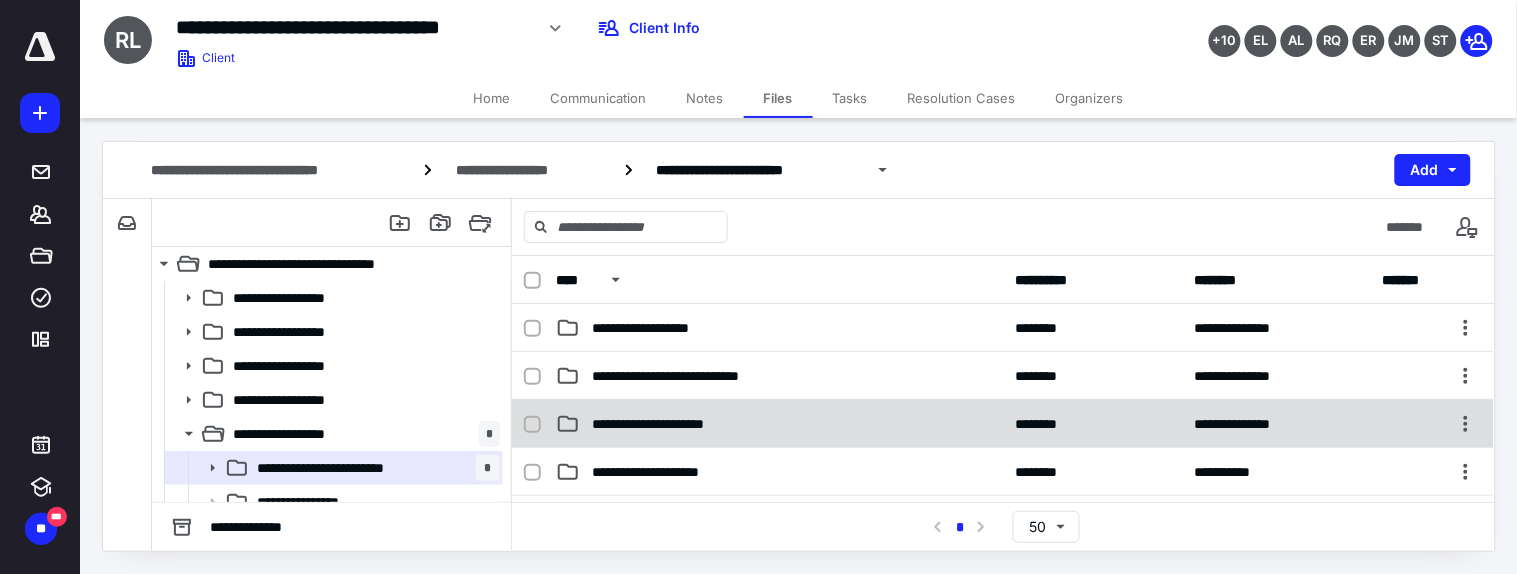 scroll, scrollTop: 111, scrollLeft: 0, axis: vertical 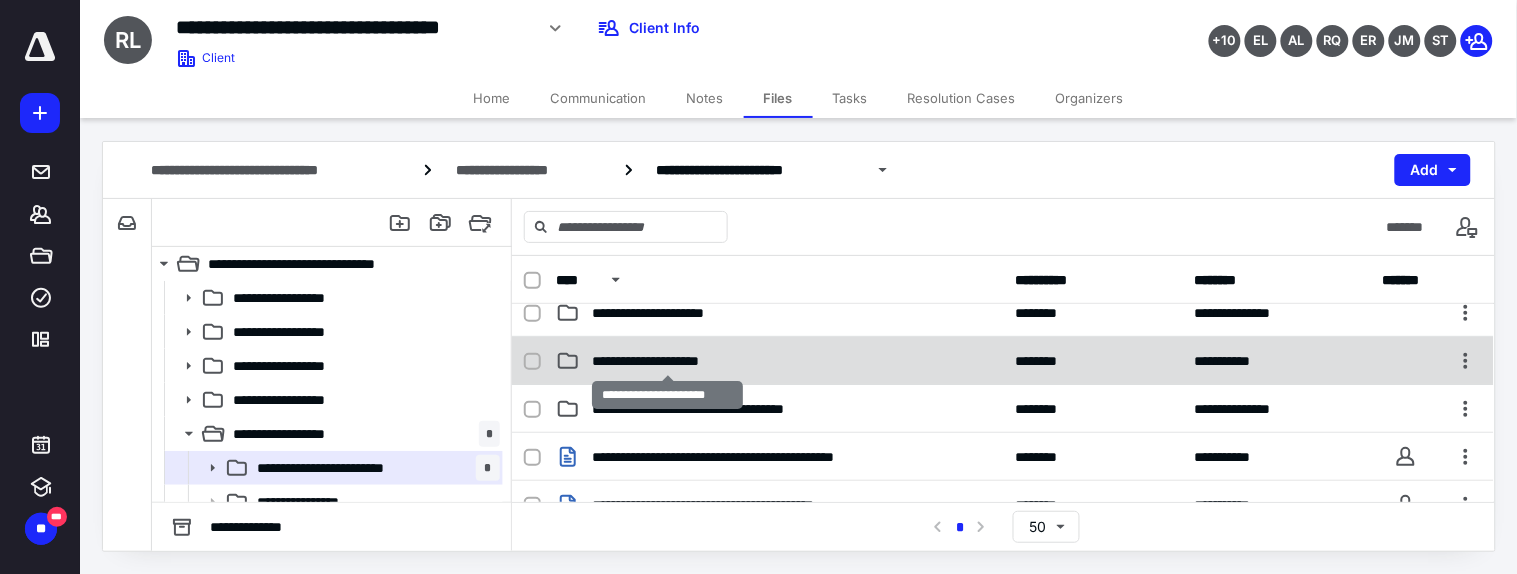click on "**********" at bounding box center (667, 361) 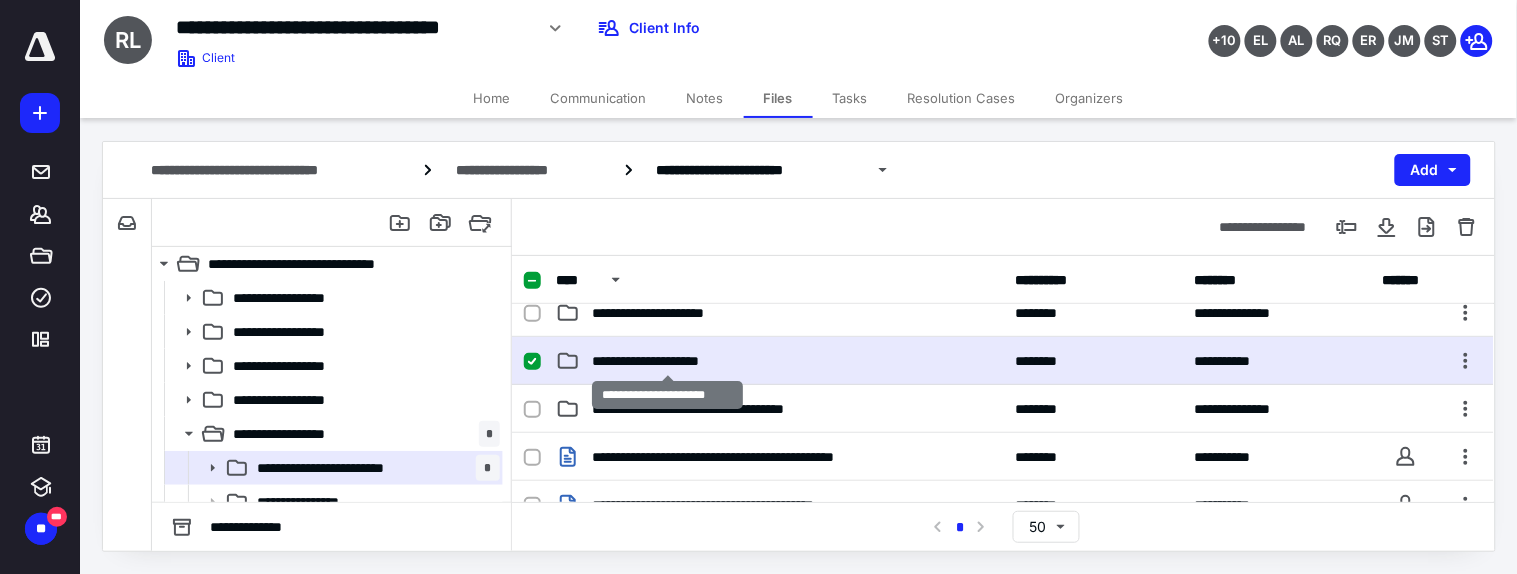 checkbox on "true" 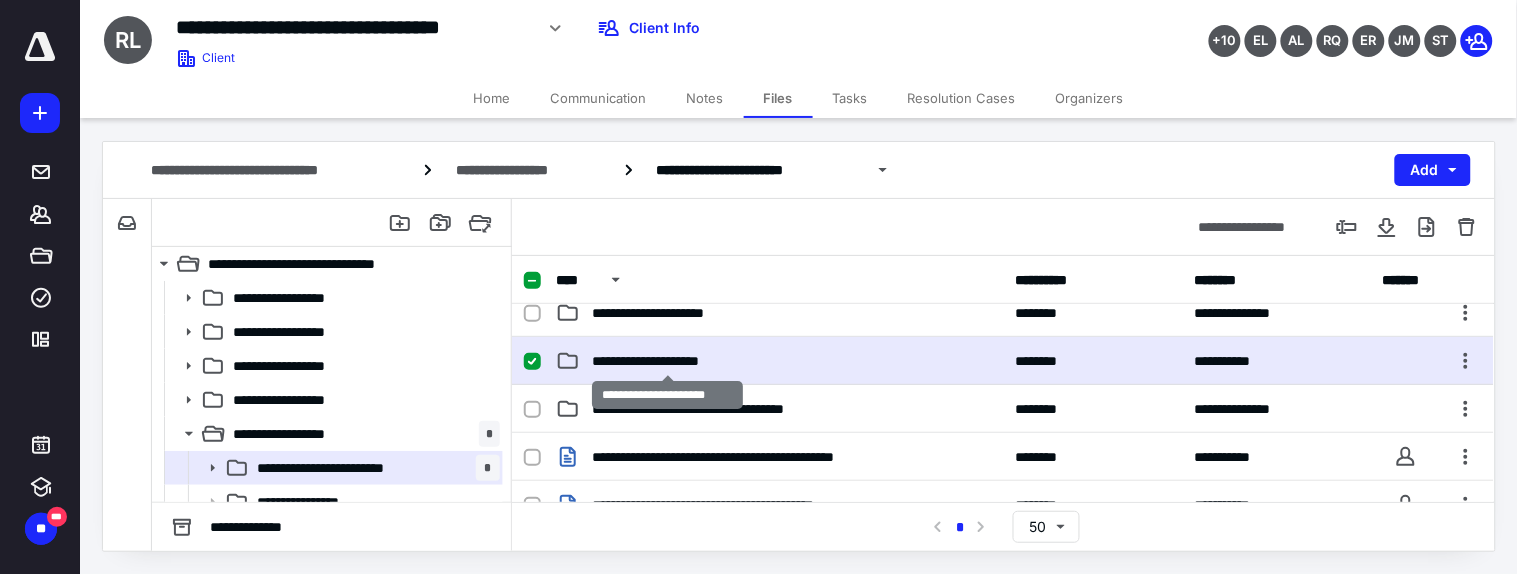 click on "**********" at bounding box center [667, 361] 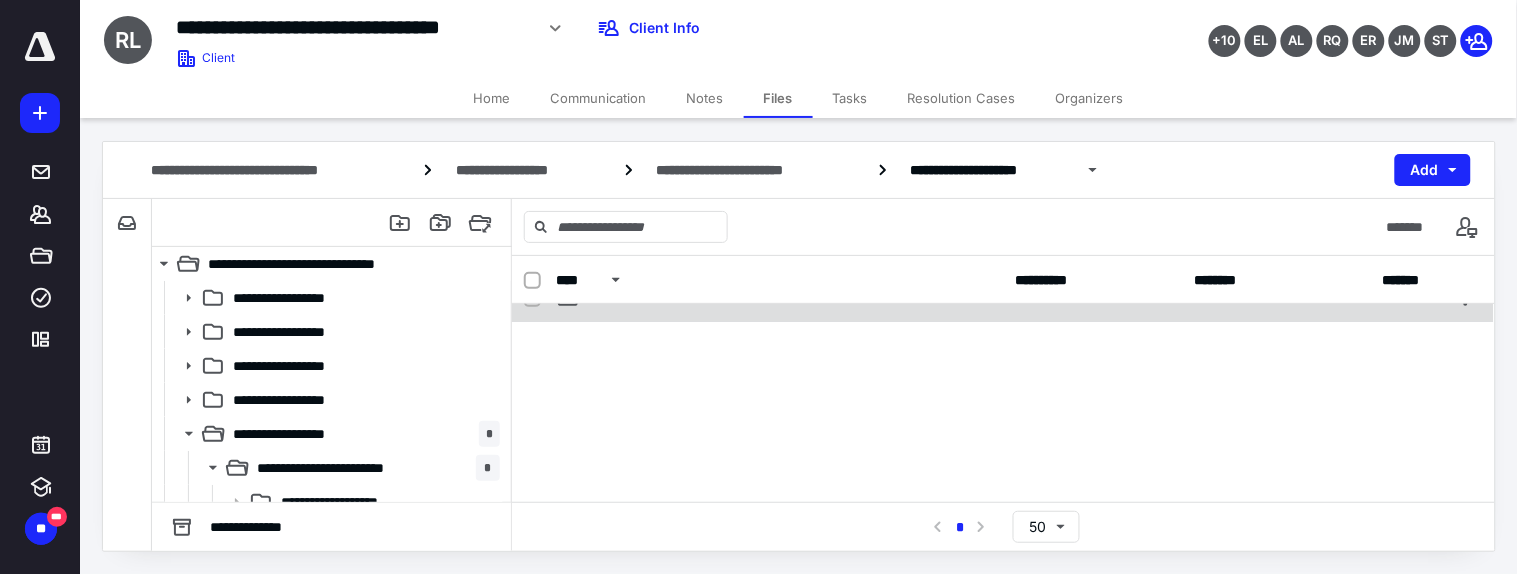 scroll, scrollTop: 0, scrollLeft: 0, axis: both 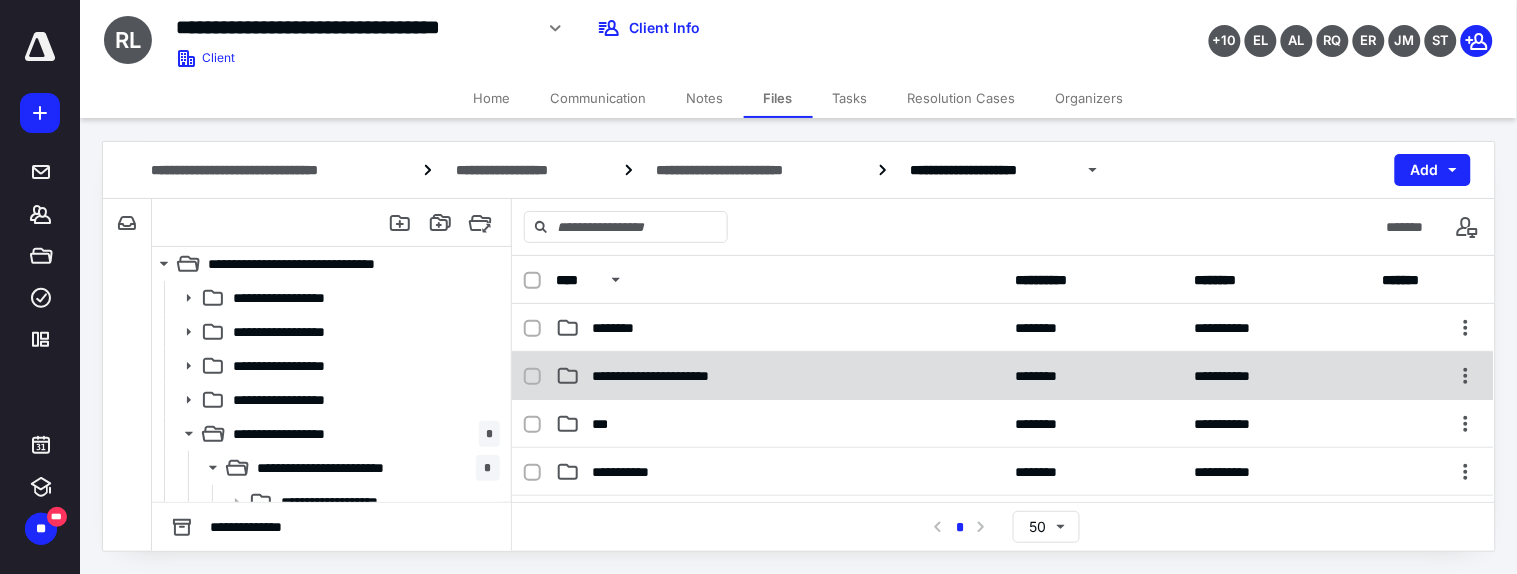click on "**********" at bounding box center [673, 376] 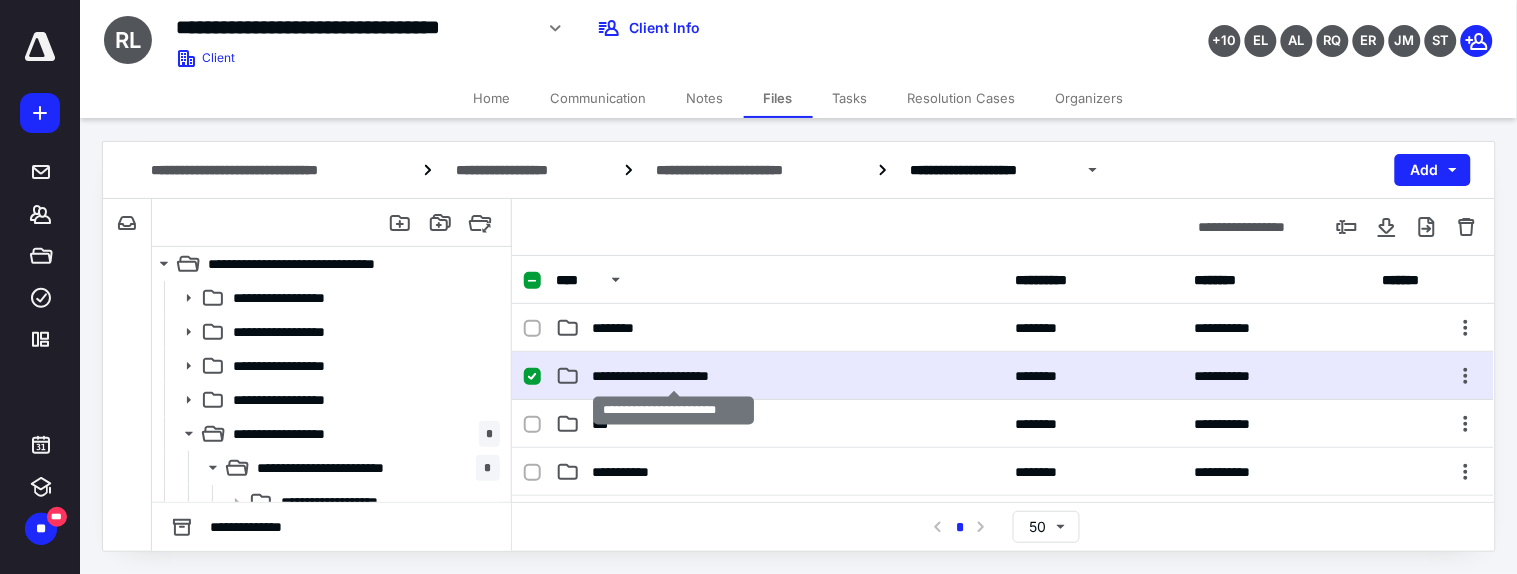click on "**********" at bounding box center [673, 376] 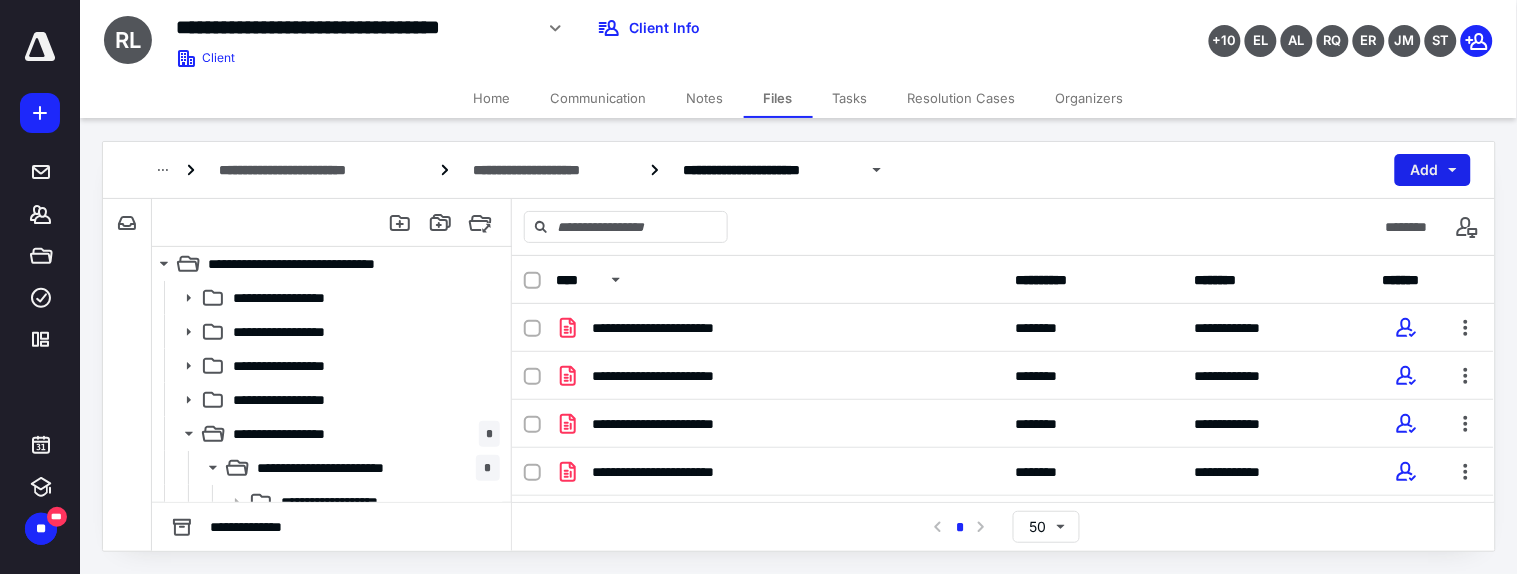 click on "Add" at bounding box center (1433, 170) 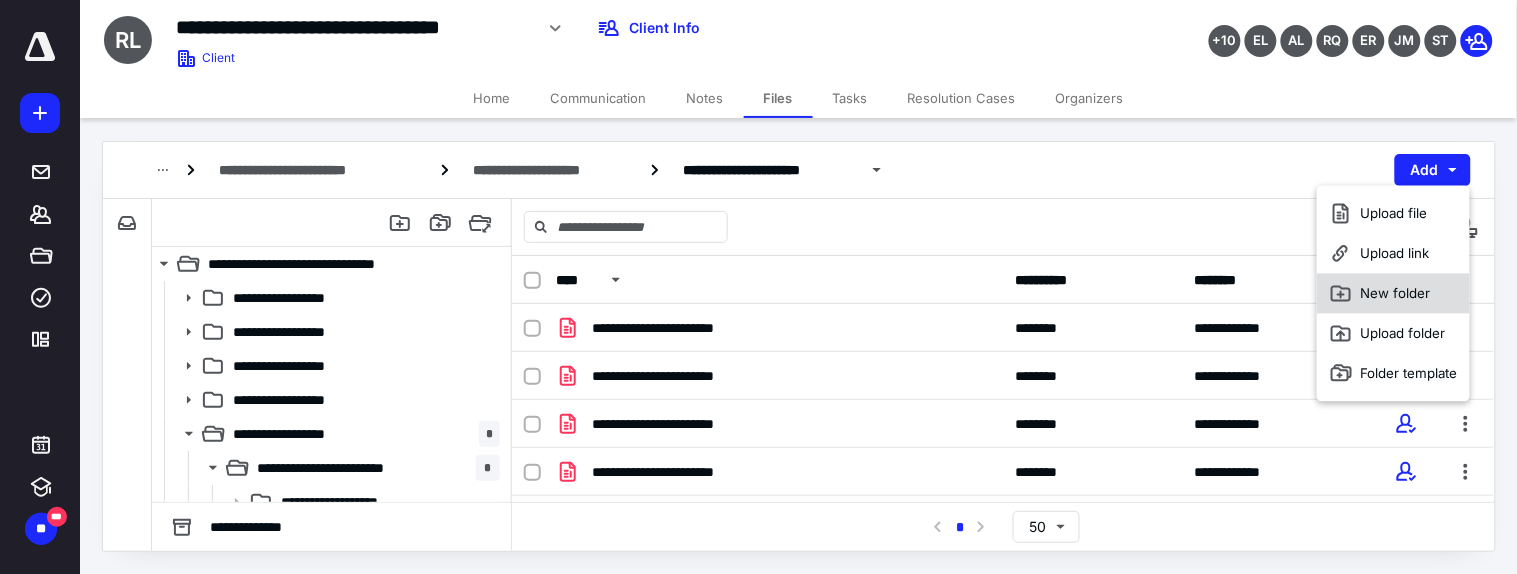 click on "New folder" at bounding box center [1393, 294] 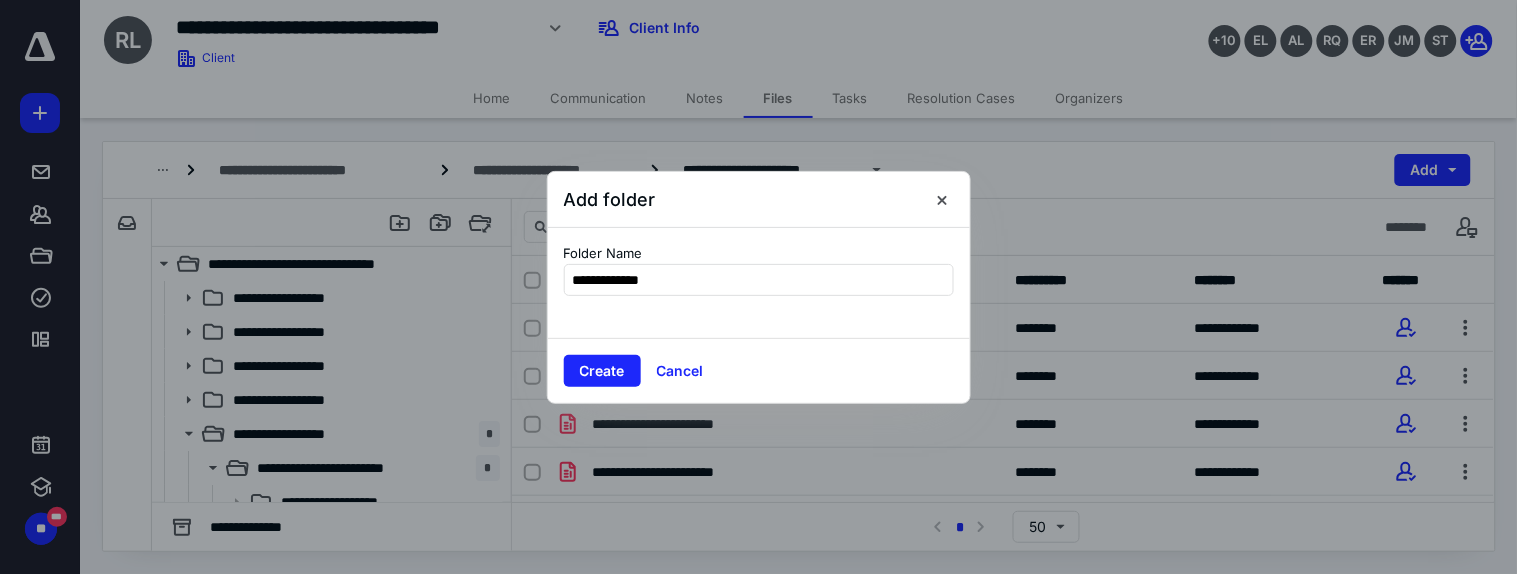 type on "**********" 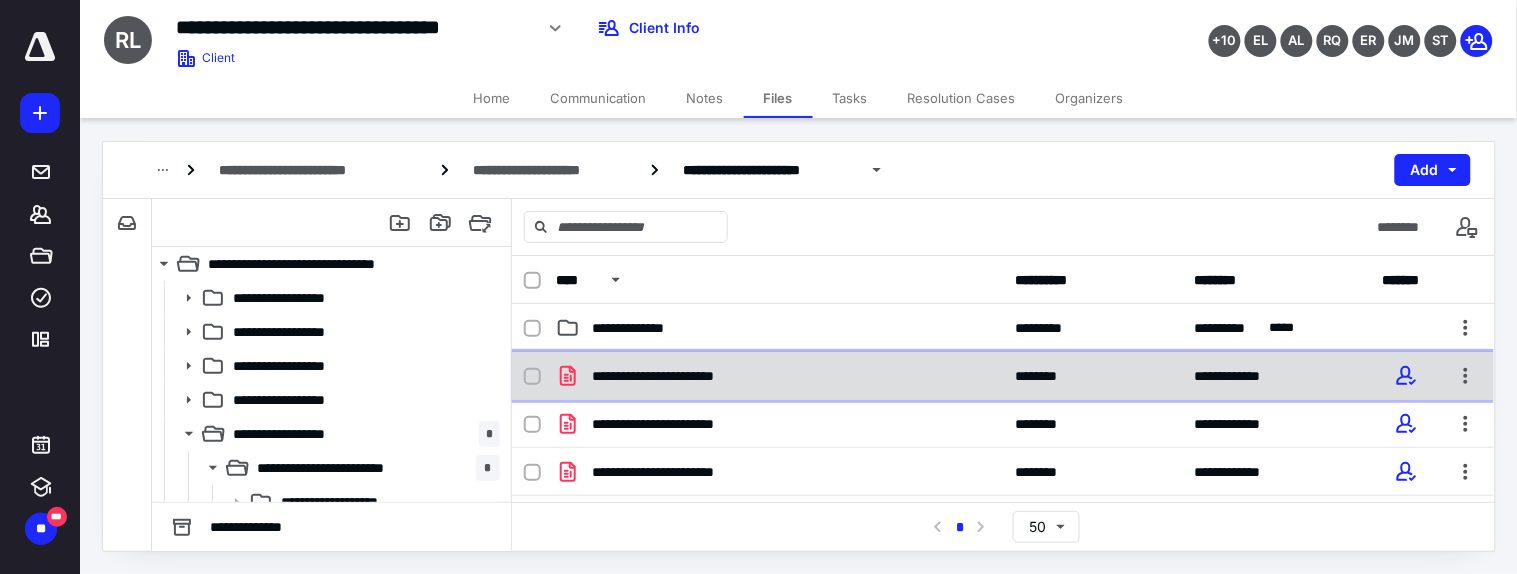 click on "**********" at bounding box center [1003, 376] 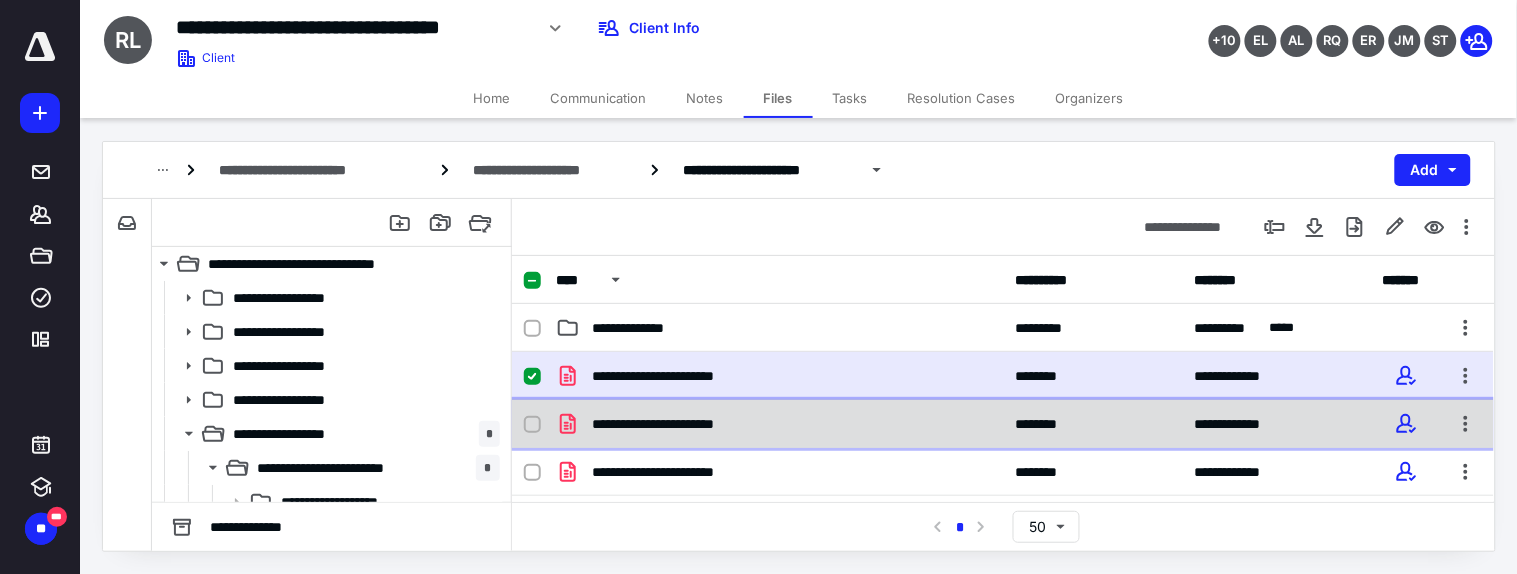 click on "**********" at bounding box center (1003, 424) 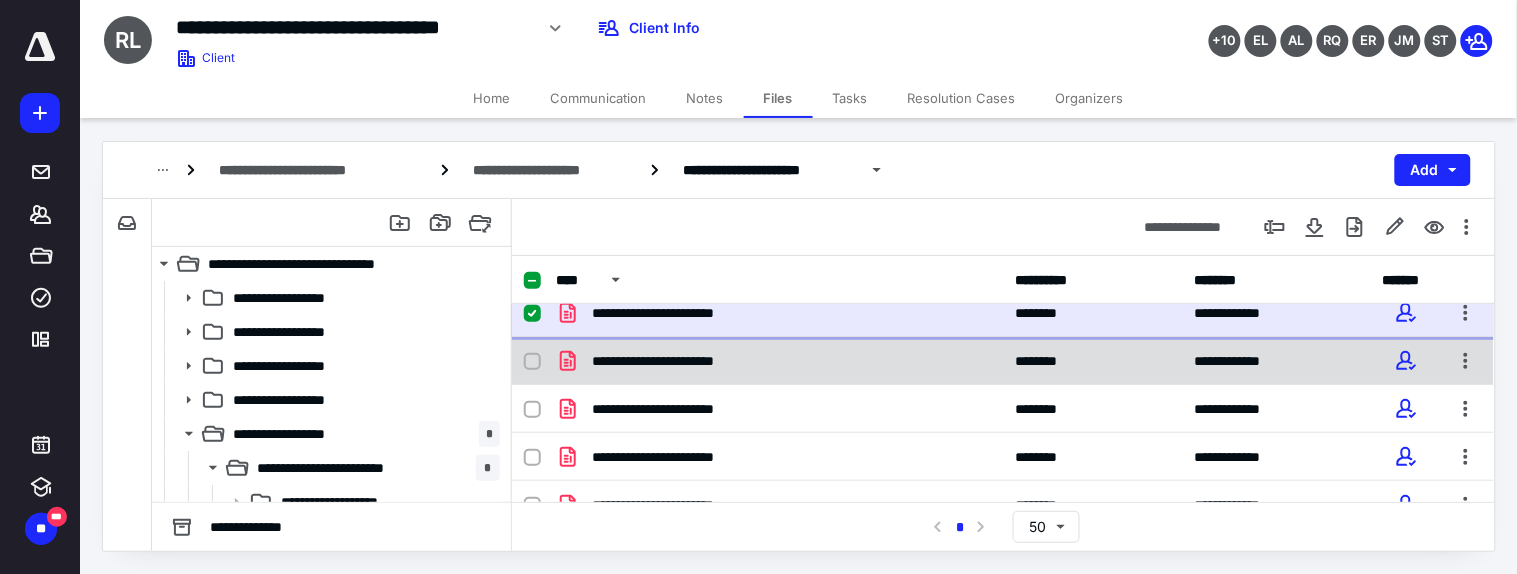 scroll, scrollTop: 0, scrollLeft: 0, axis: both 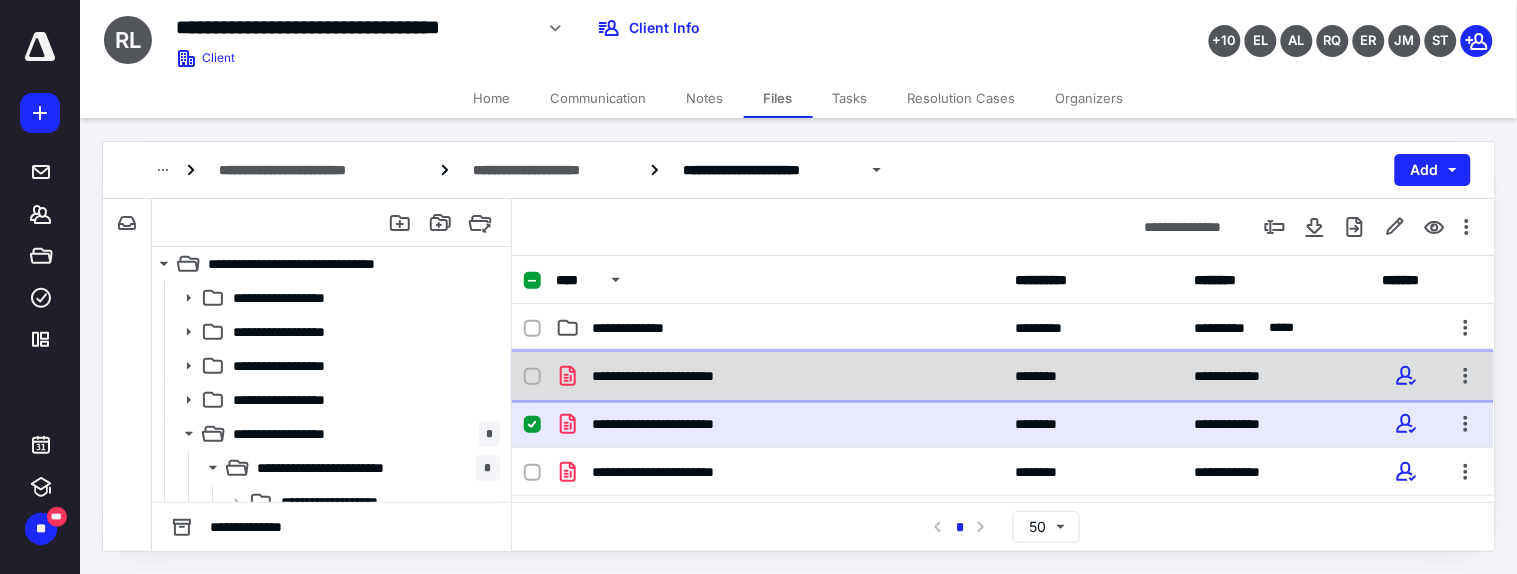click on "**********" at bounding box center [1003, 376] 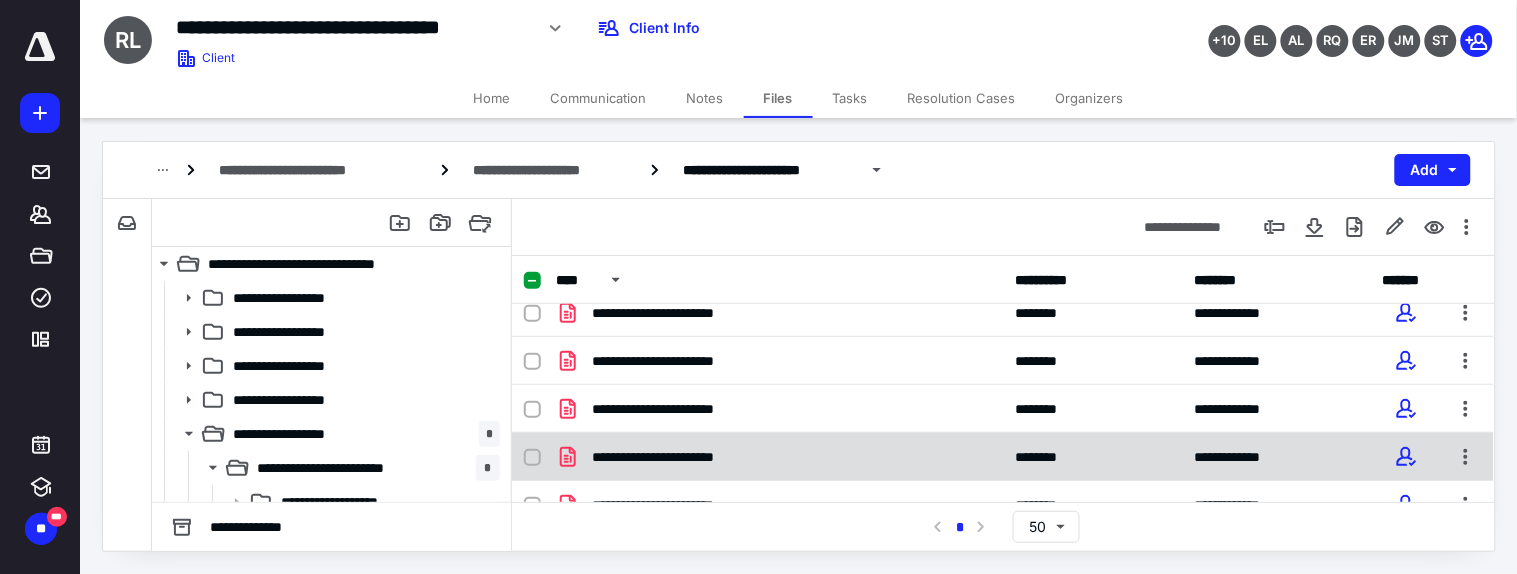 scroll, scrollTop: 333, scrollLeft: 0, axis: vertical 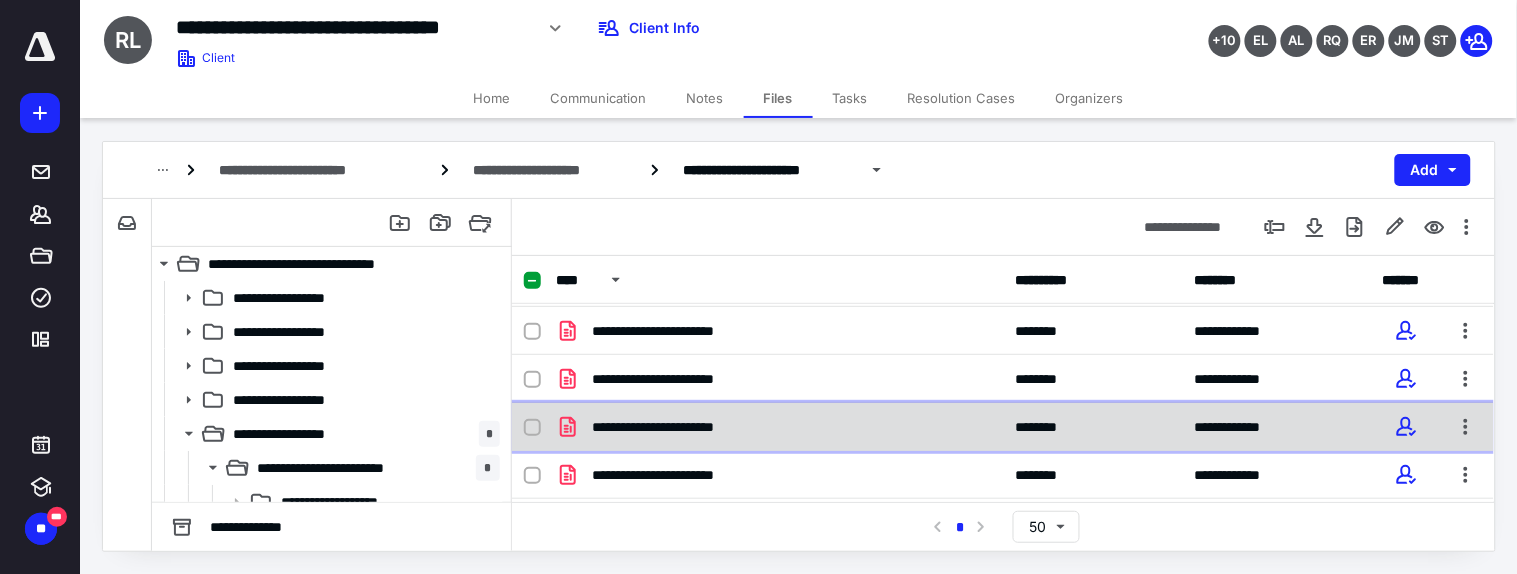 click 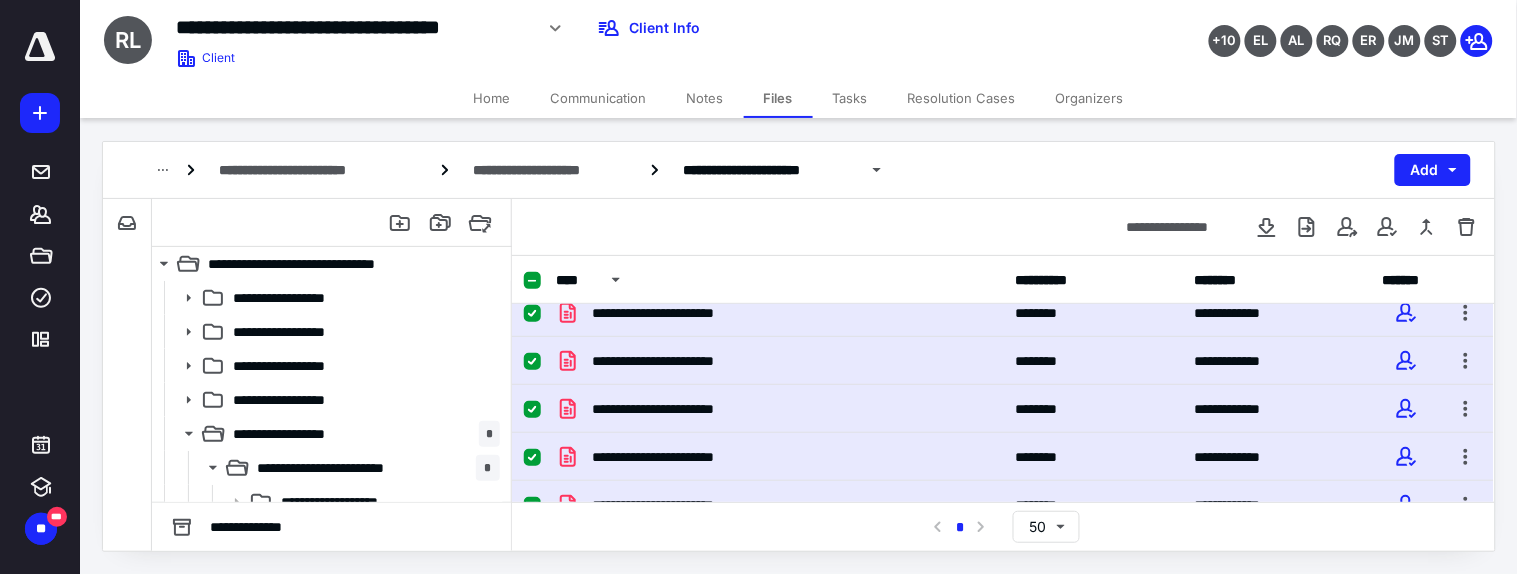 scroll, scrollTop: 0, scrollLeft: 0, axis: both 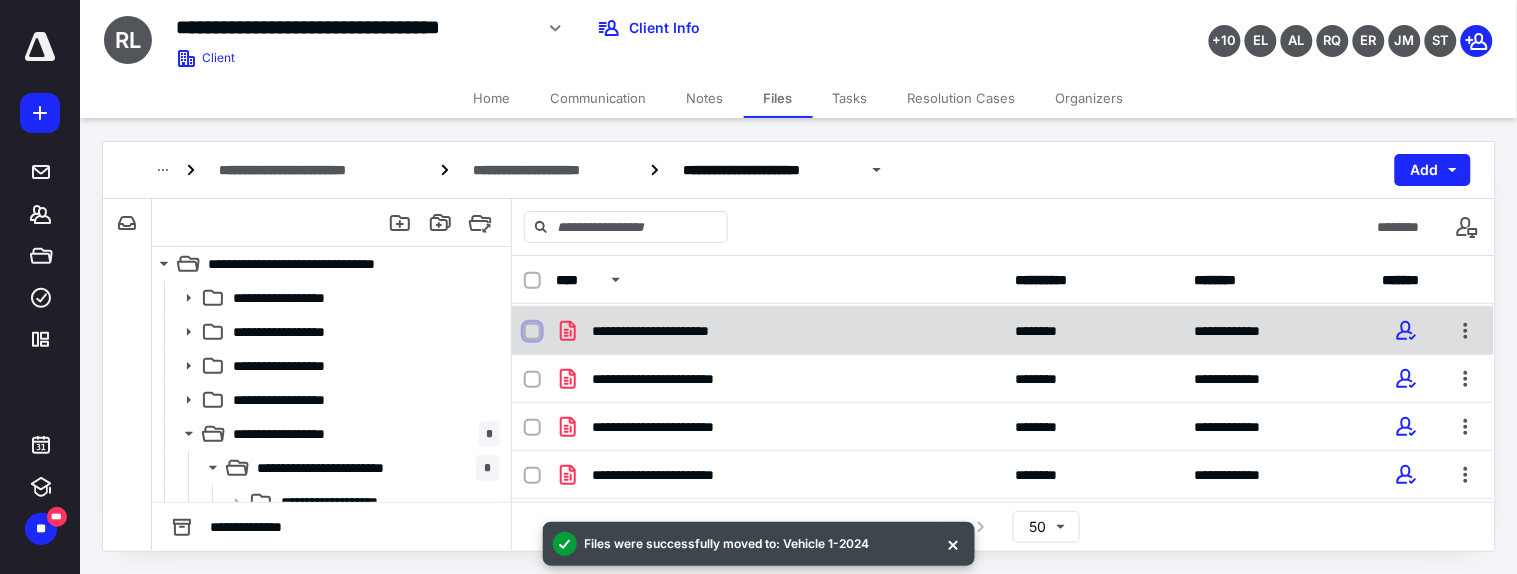 click at bounding box center (532, 332) 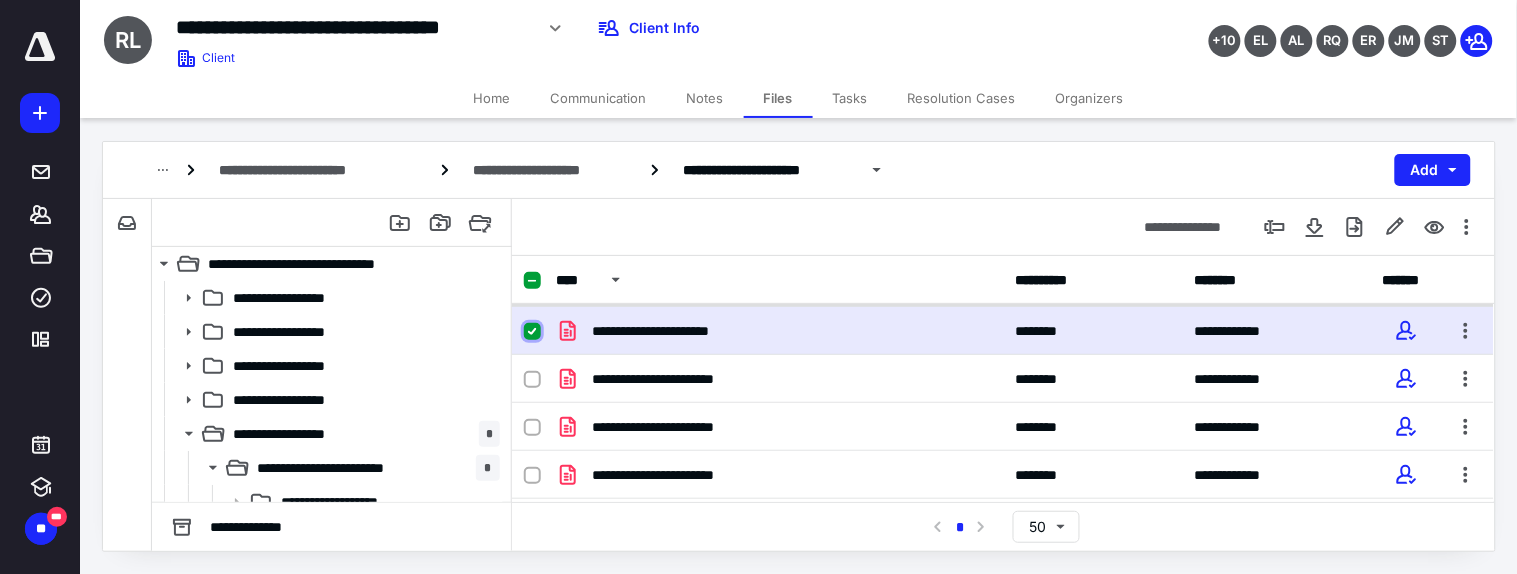scroll, scrollTop: 222, scrollLeft: 0, axis: vertical 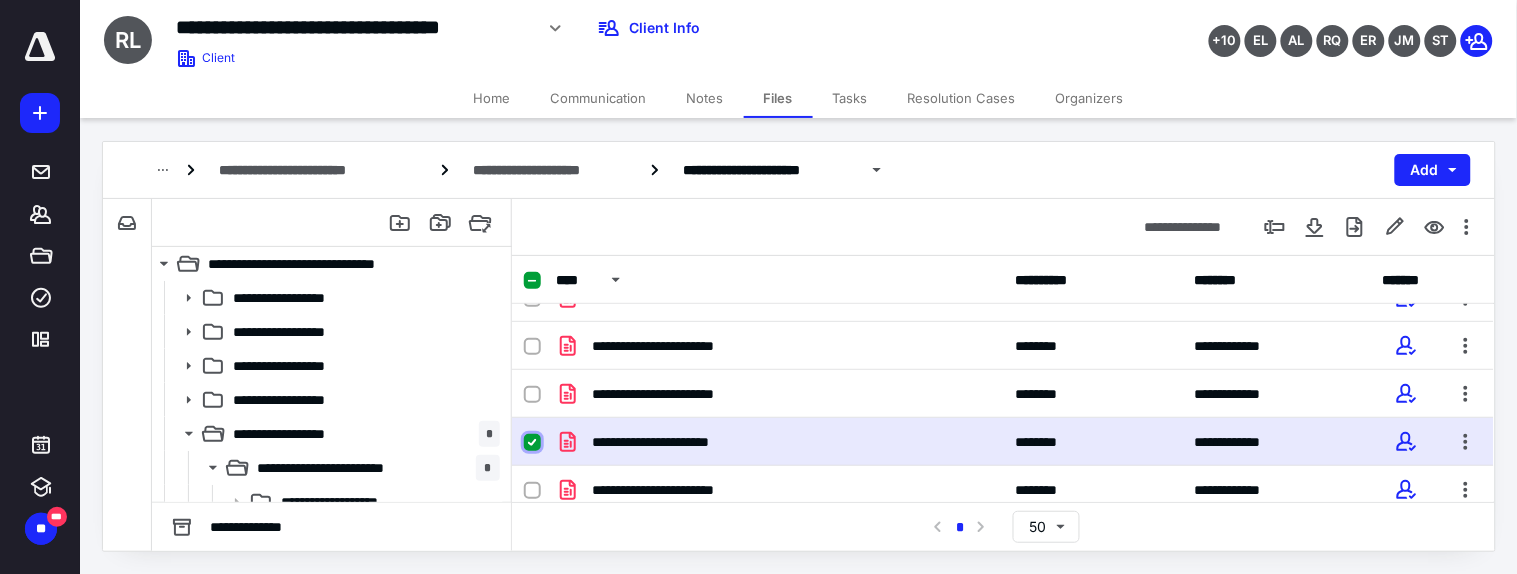 click at bounding box center [532, 443] 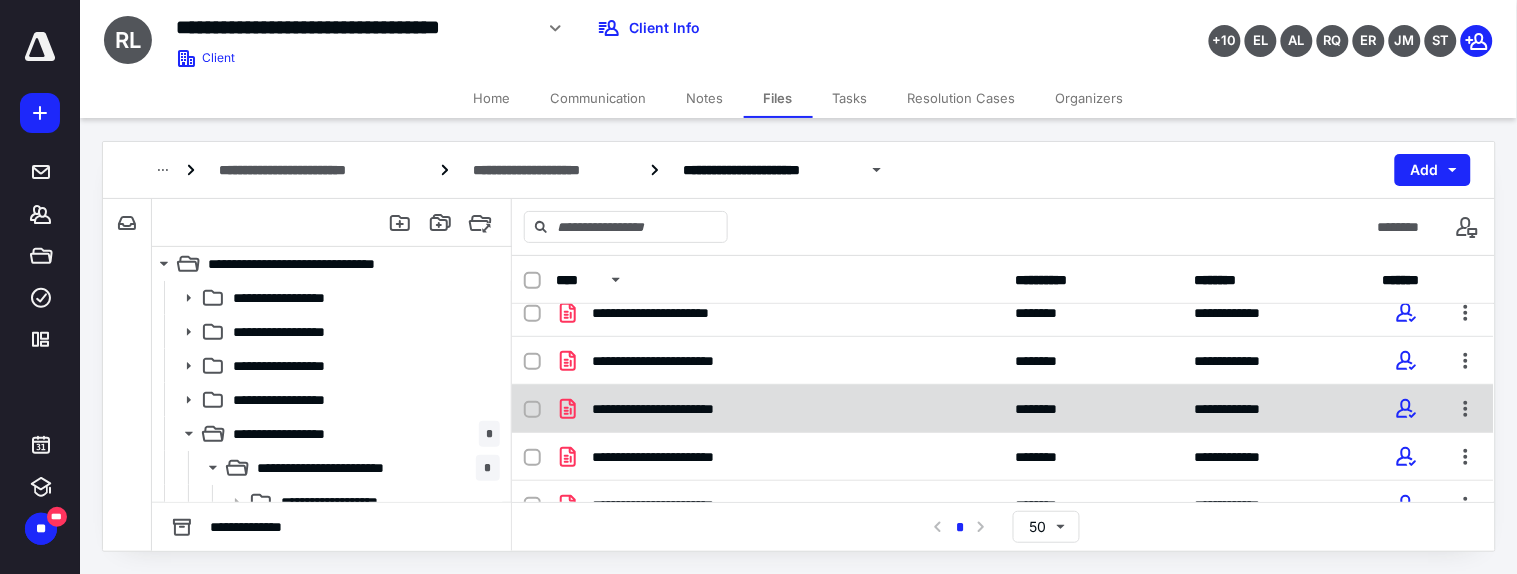scroll, scrollTop: 0, scrollLeft: 0, axis: both 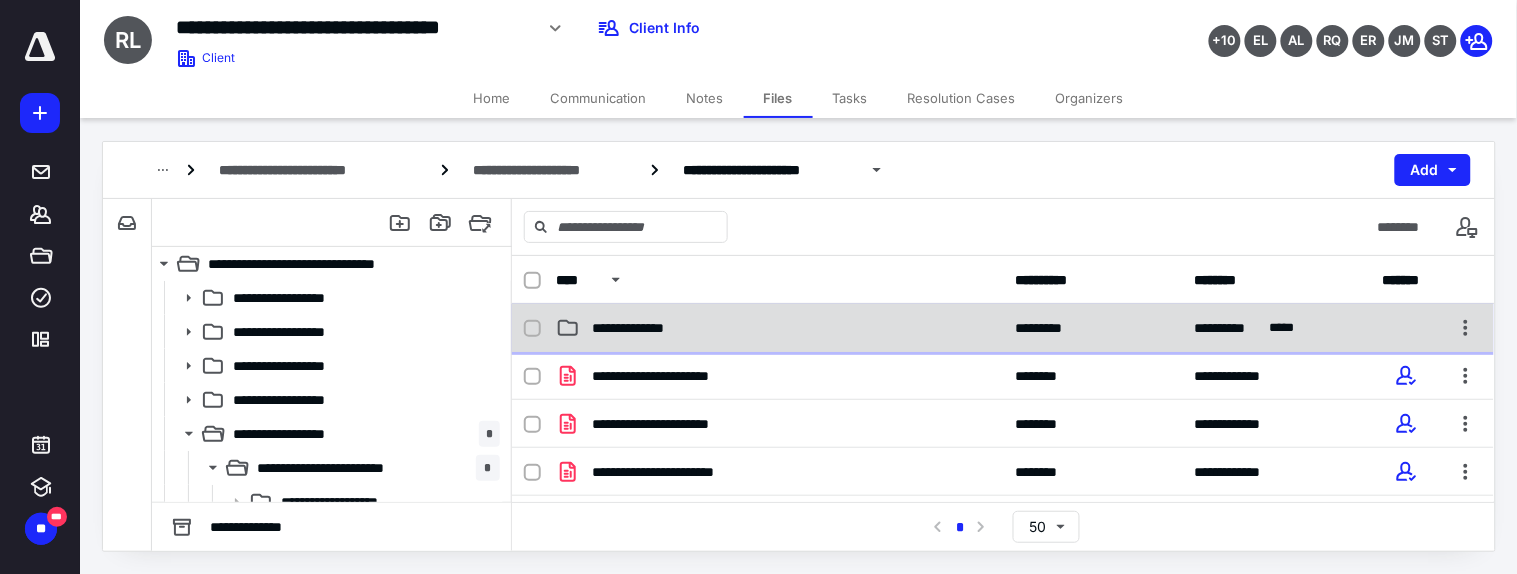 click on "**********" at bounding box center (641, 328) 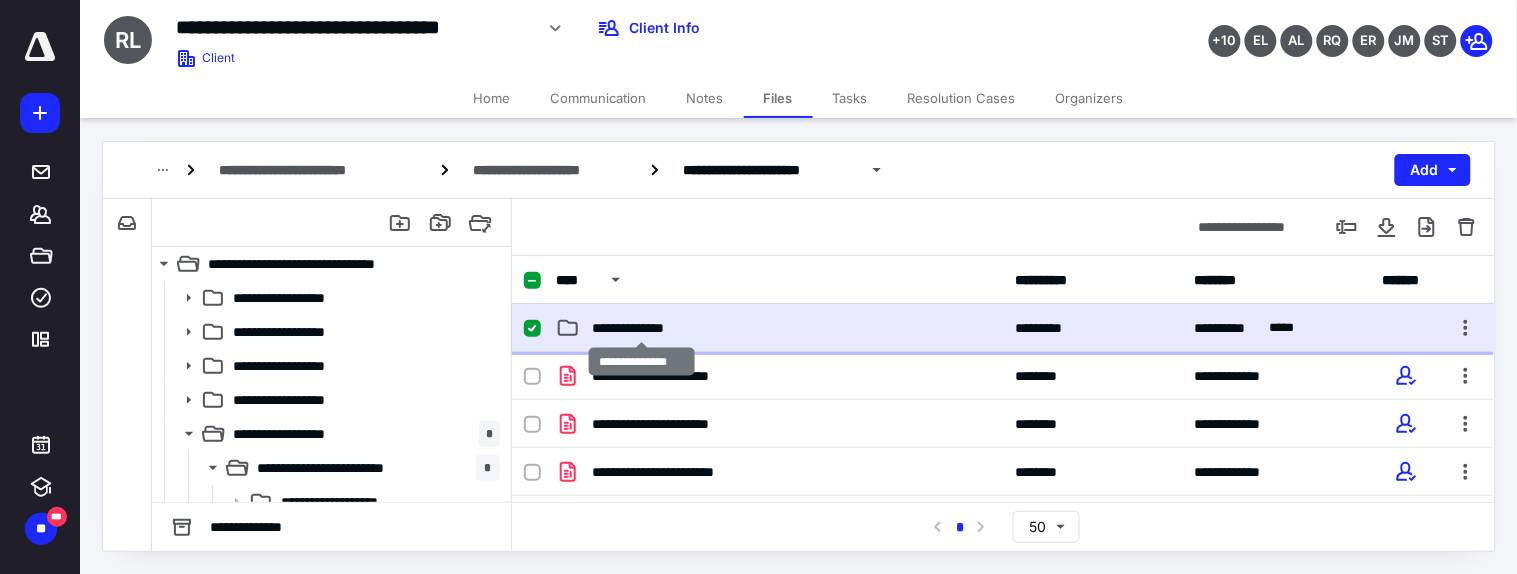 click on "**********" at bounding box center [641, 328] 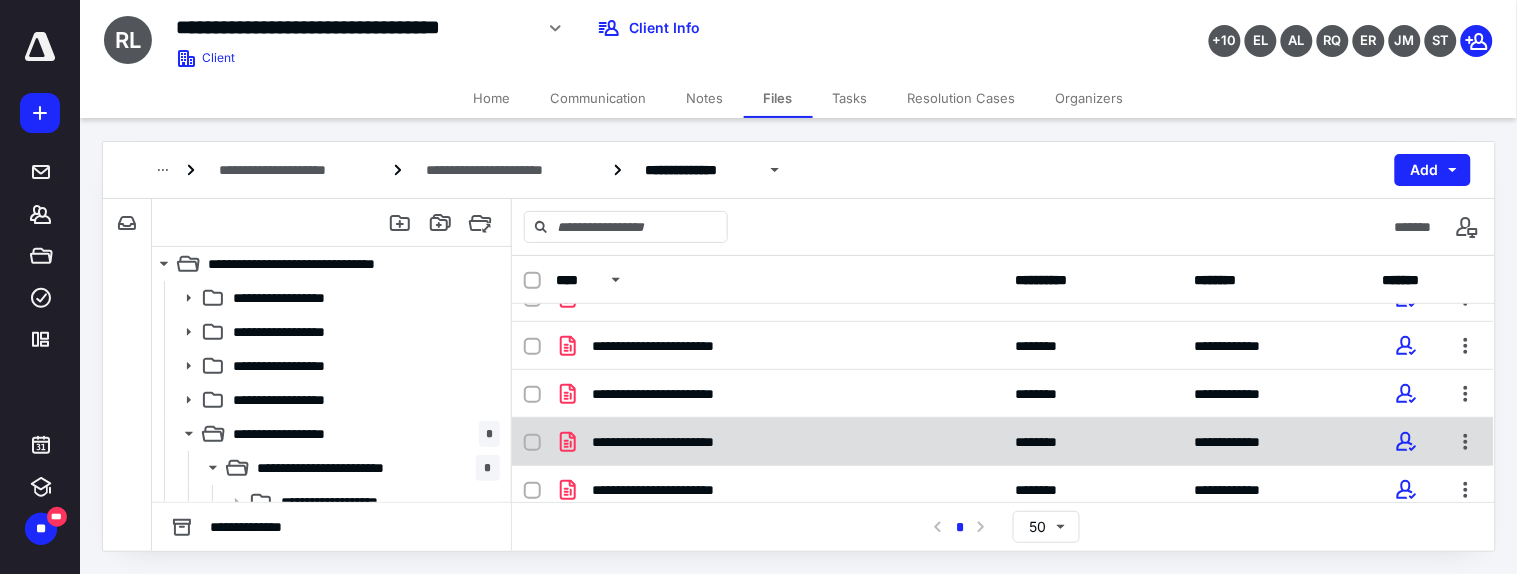 scroll, scrollTop: 234, scrollLeft: 0, axis: vertical 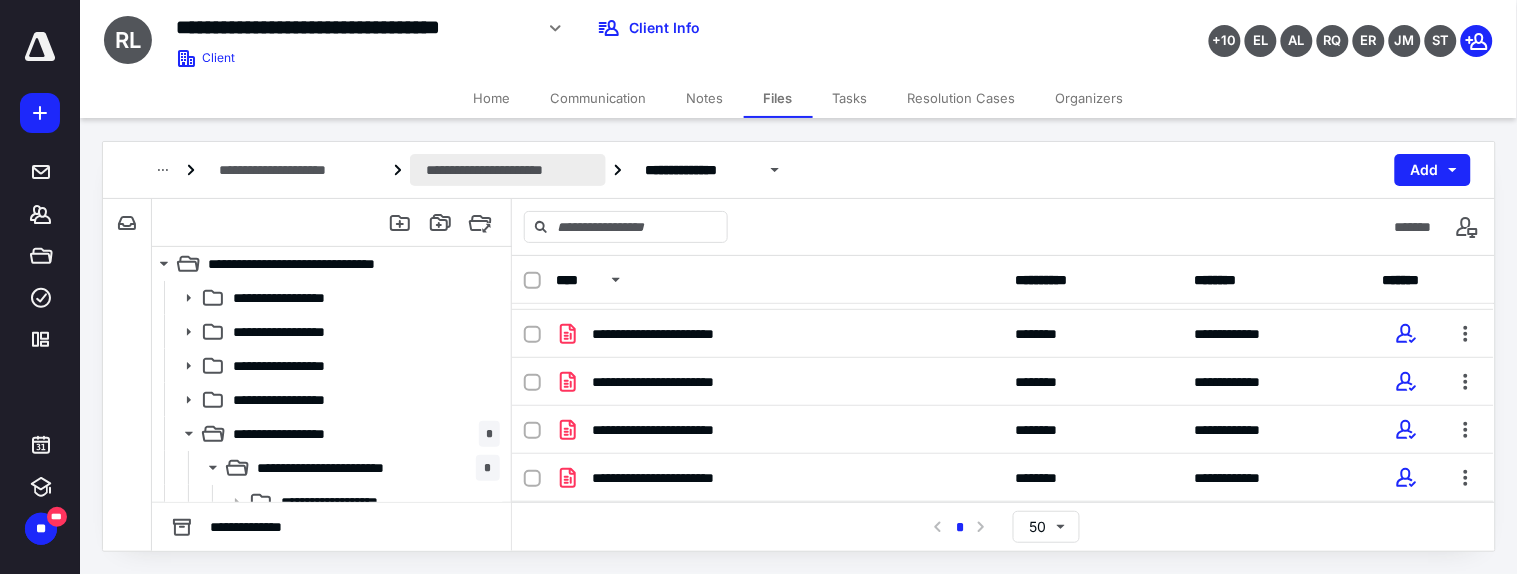 click on "**********" at bounding box center (507, 170) 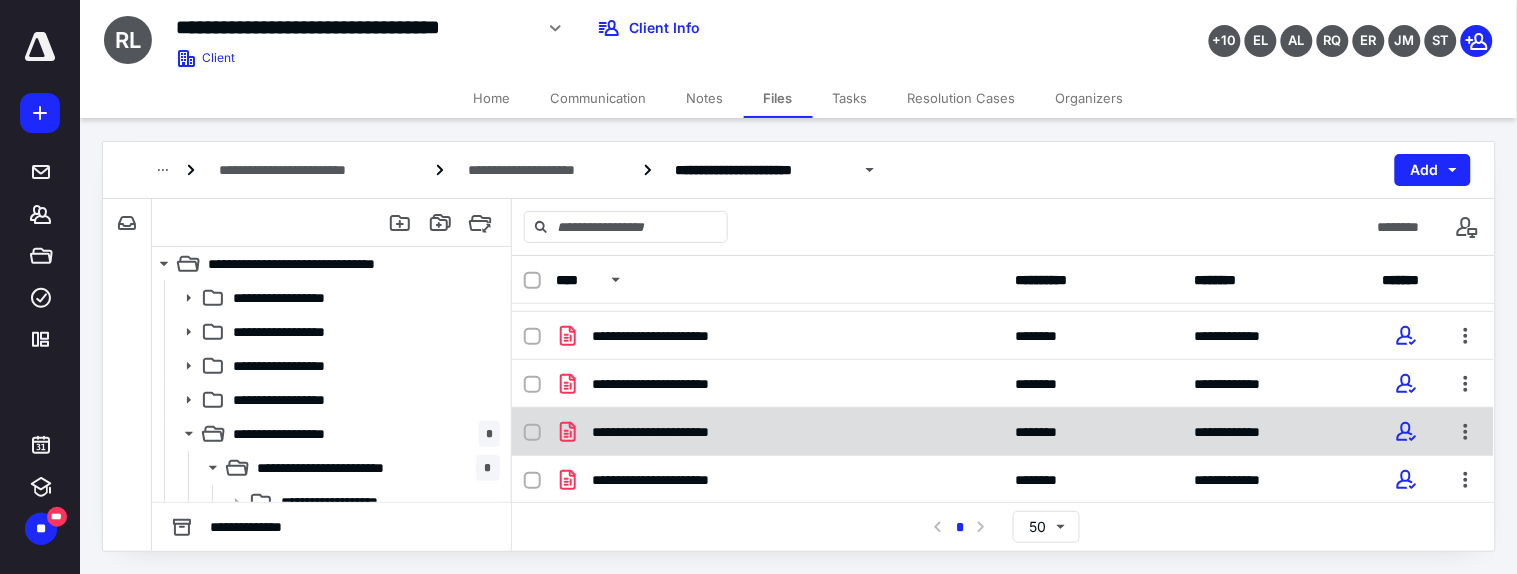 scroll, scrollTop: 1630, scrollLeft: 0, axis: vertical 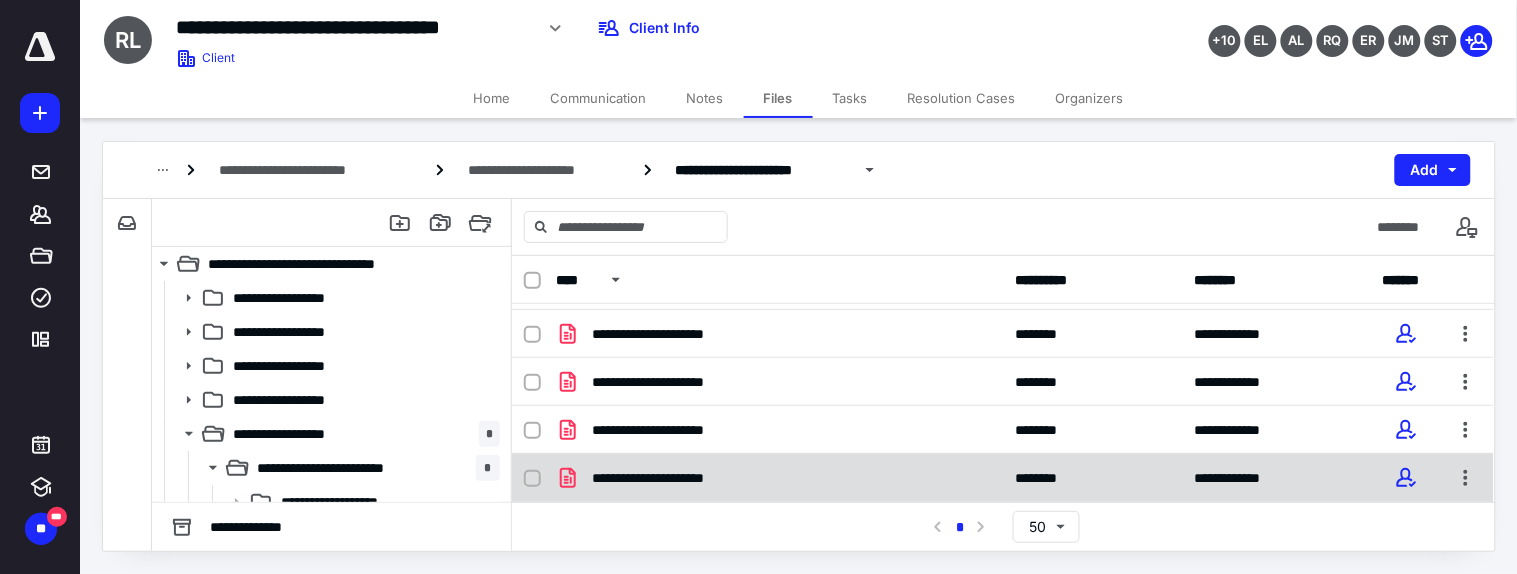 click 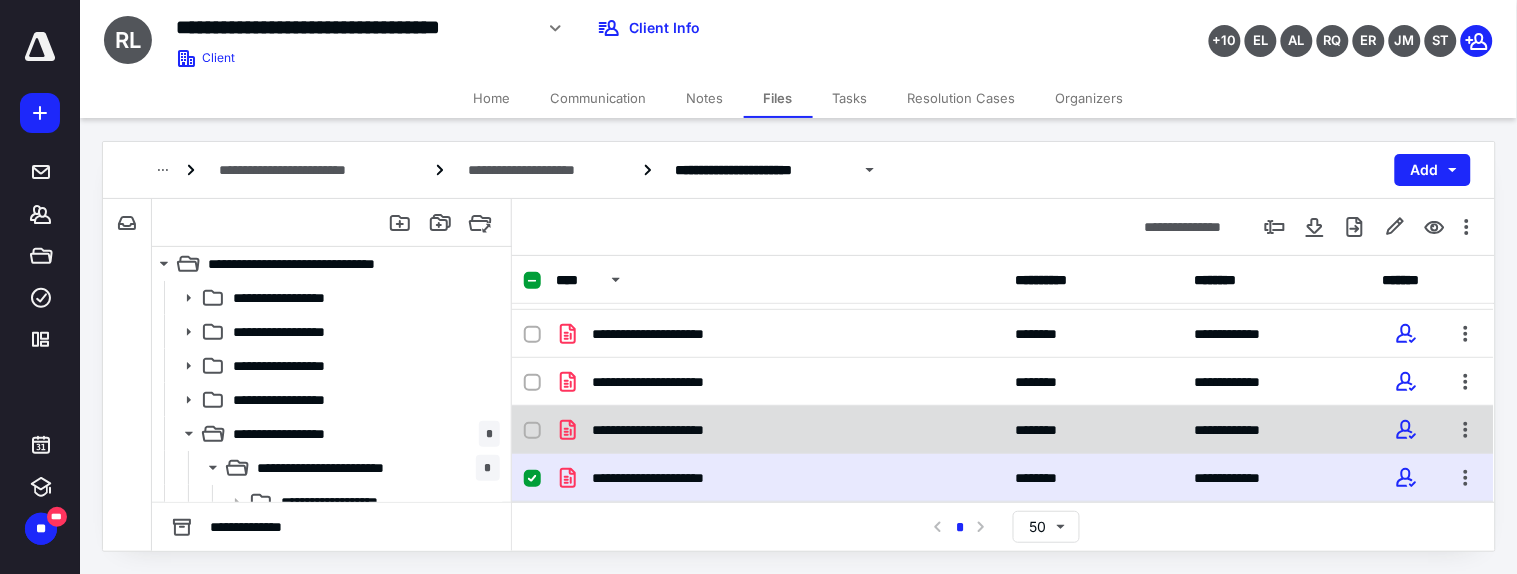 click at bounding box center (532, 431) 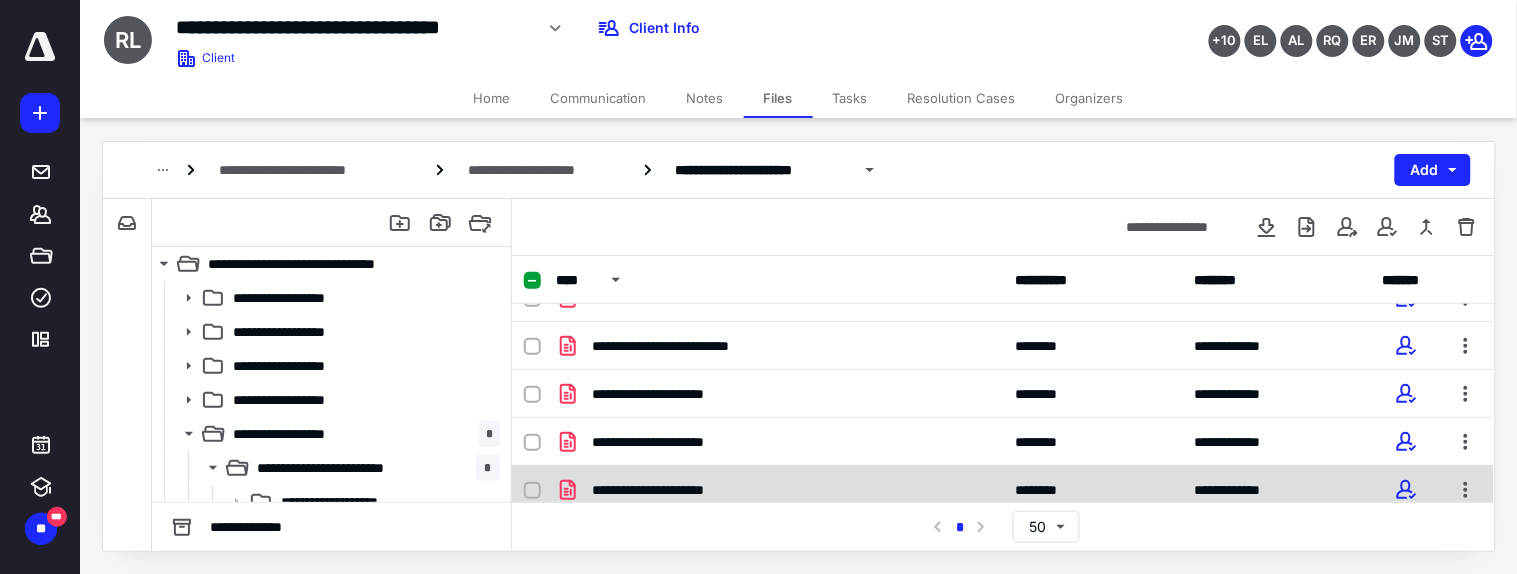 scroll, scrollTop: 1630, scrollLeft: 0, axis: vertical 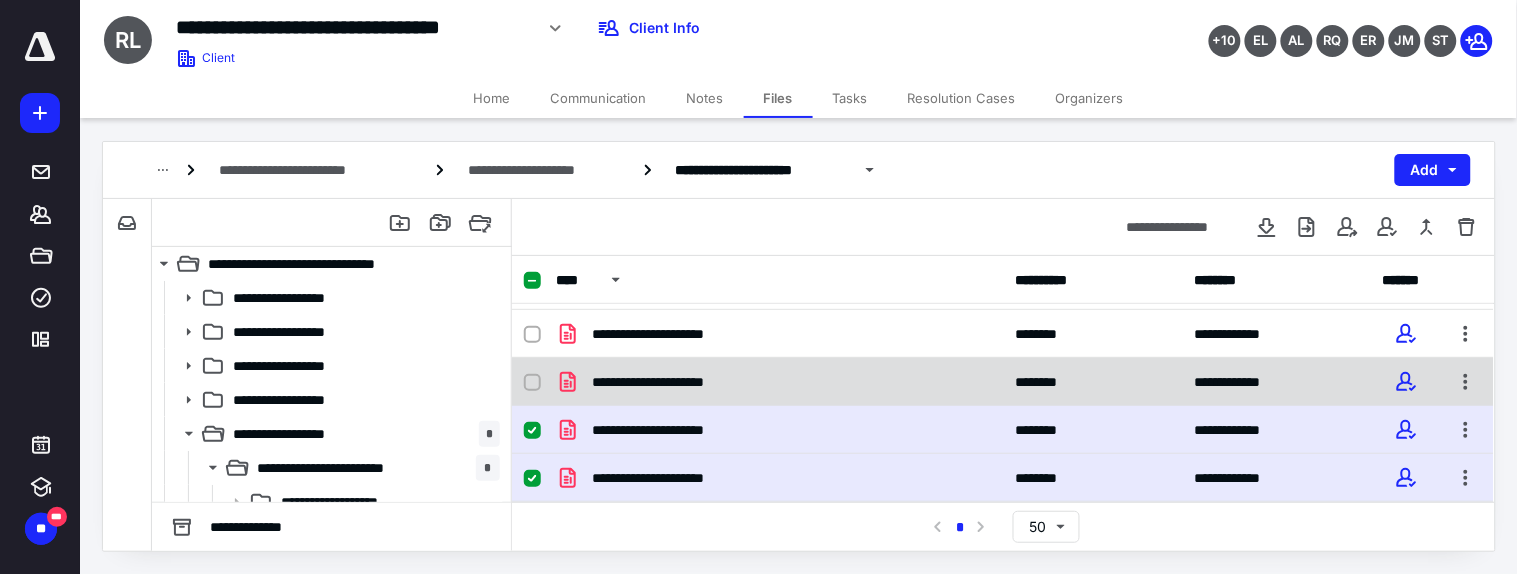 click at bounding box center (532, 383) 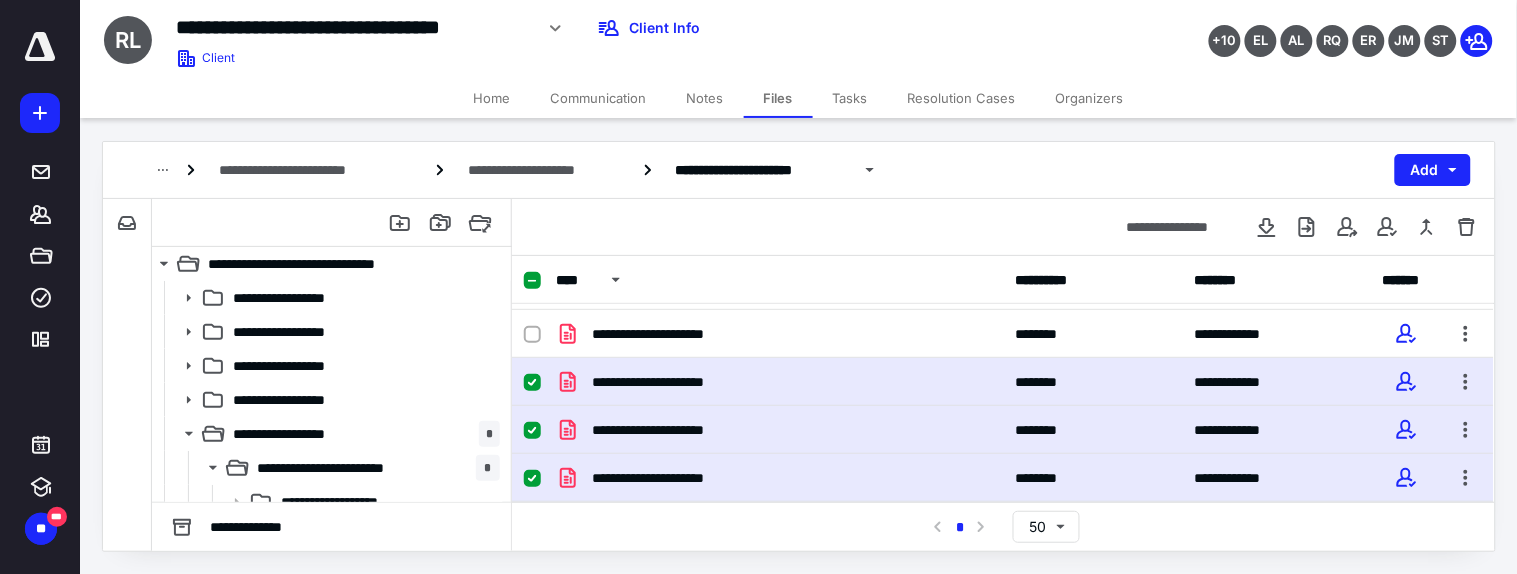 scroll, scrollTop: 1518, scrollLeft: 0, axis: vertical 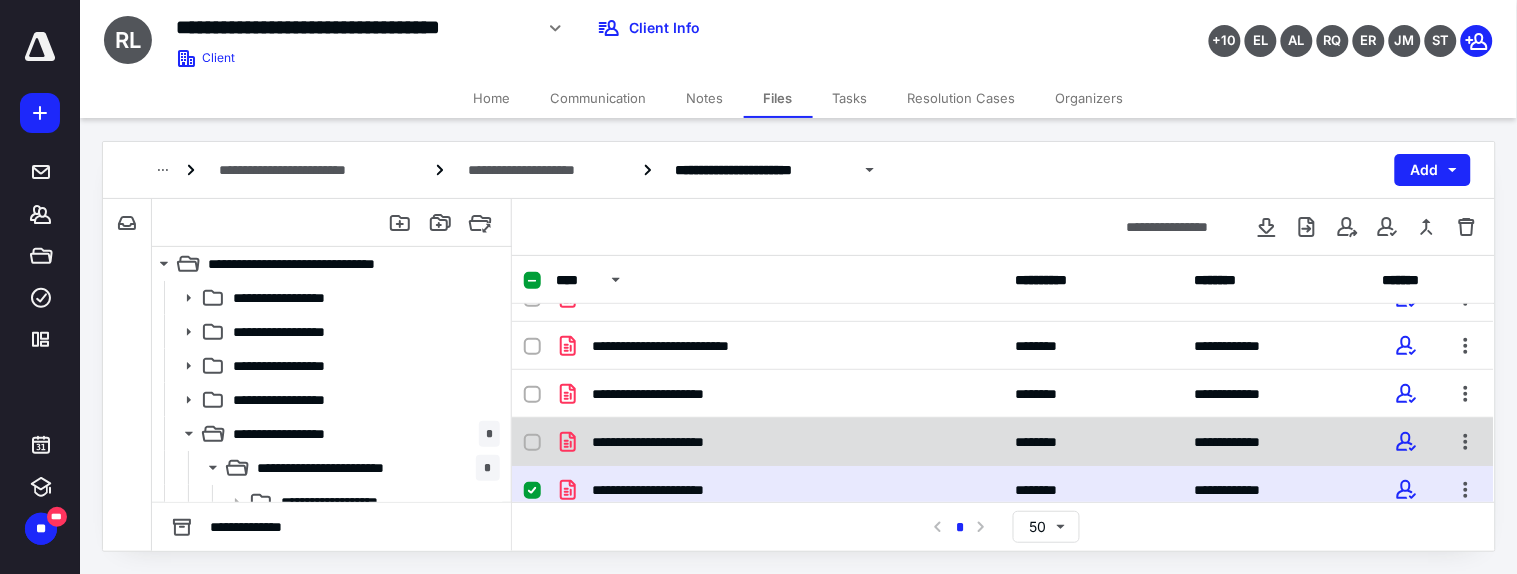 click 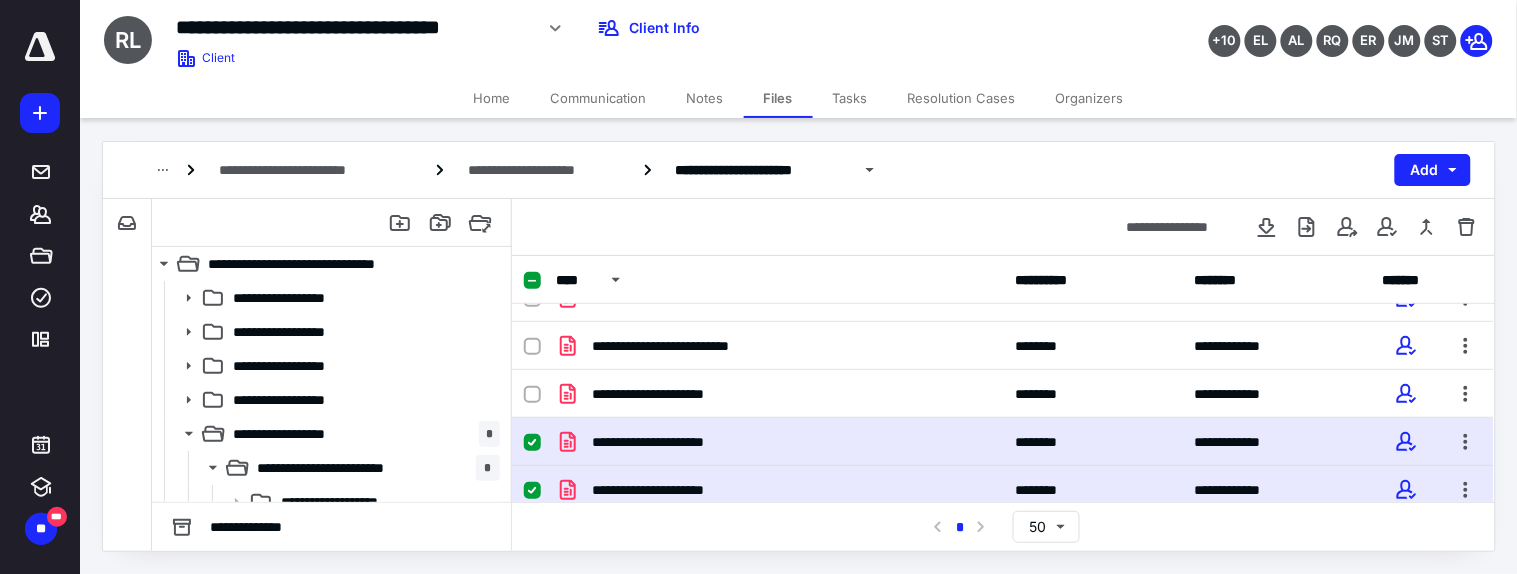 checkbox on "true" 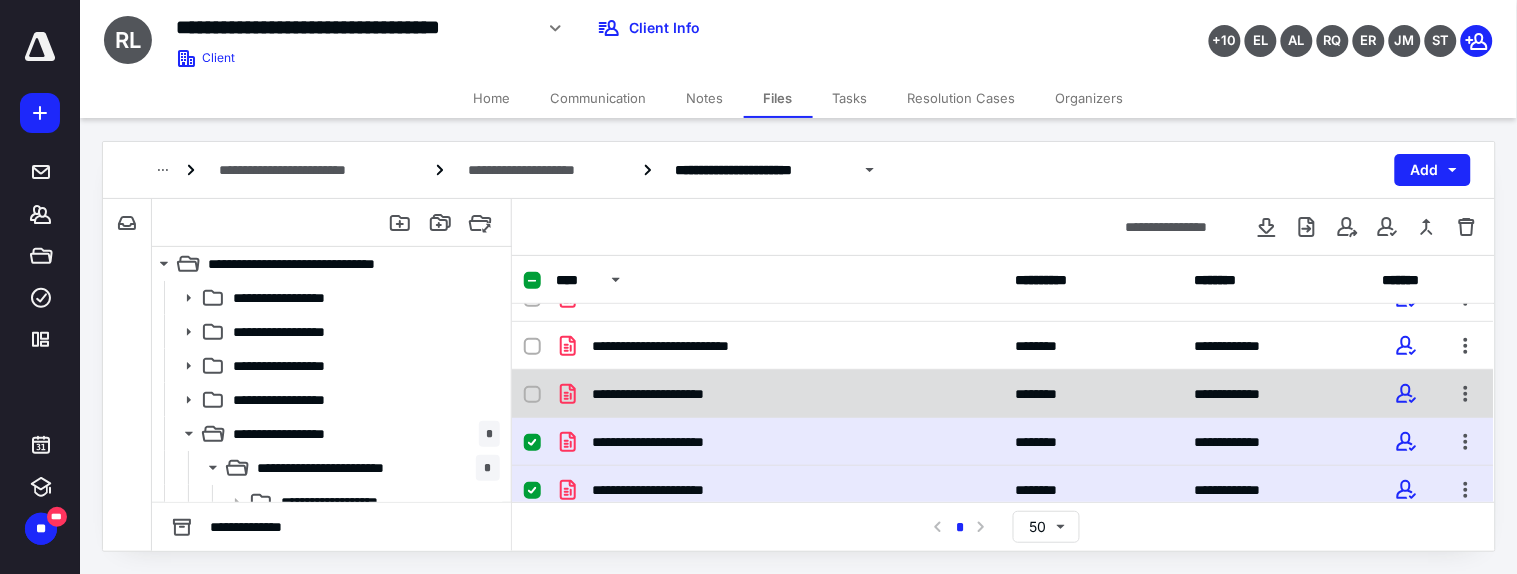 click at bounding box center [532, 395] 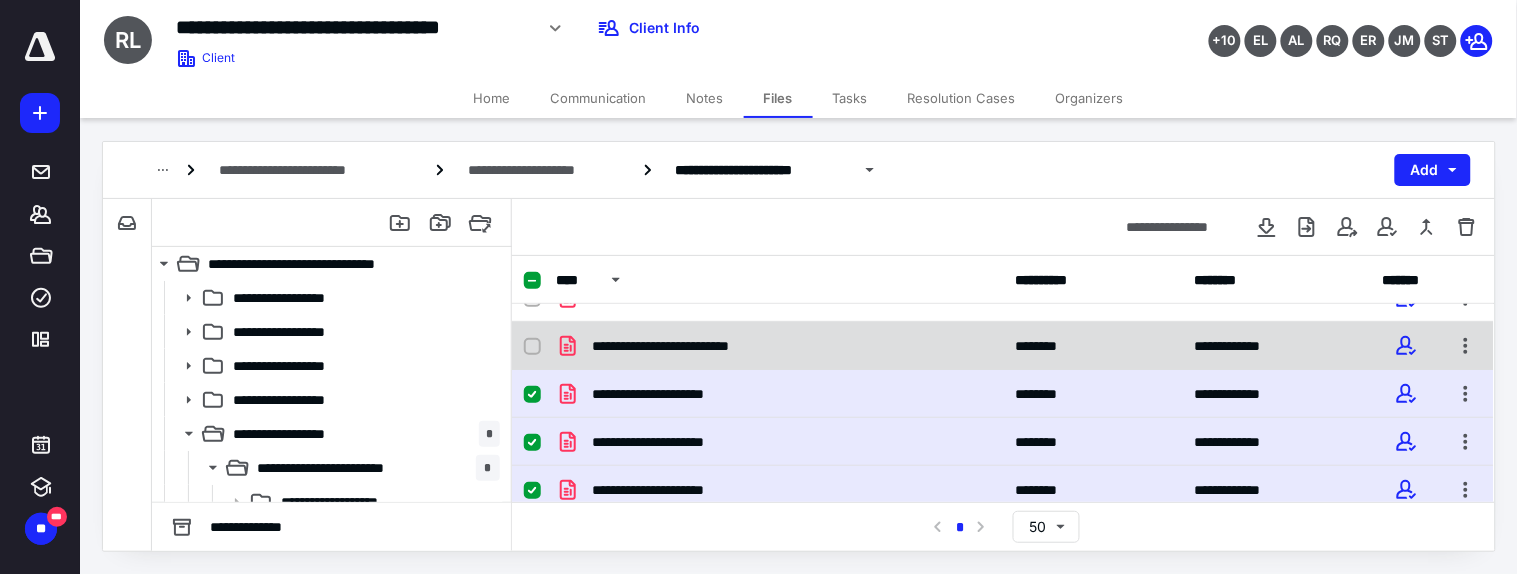 click 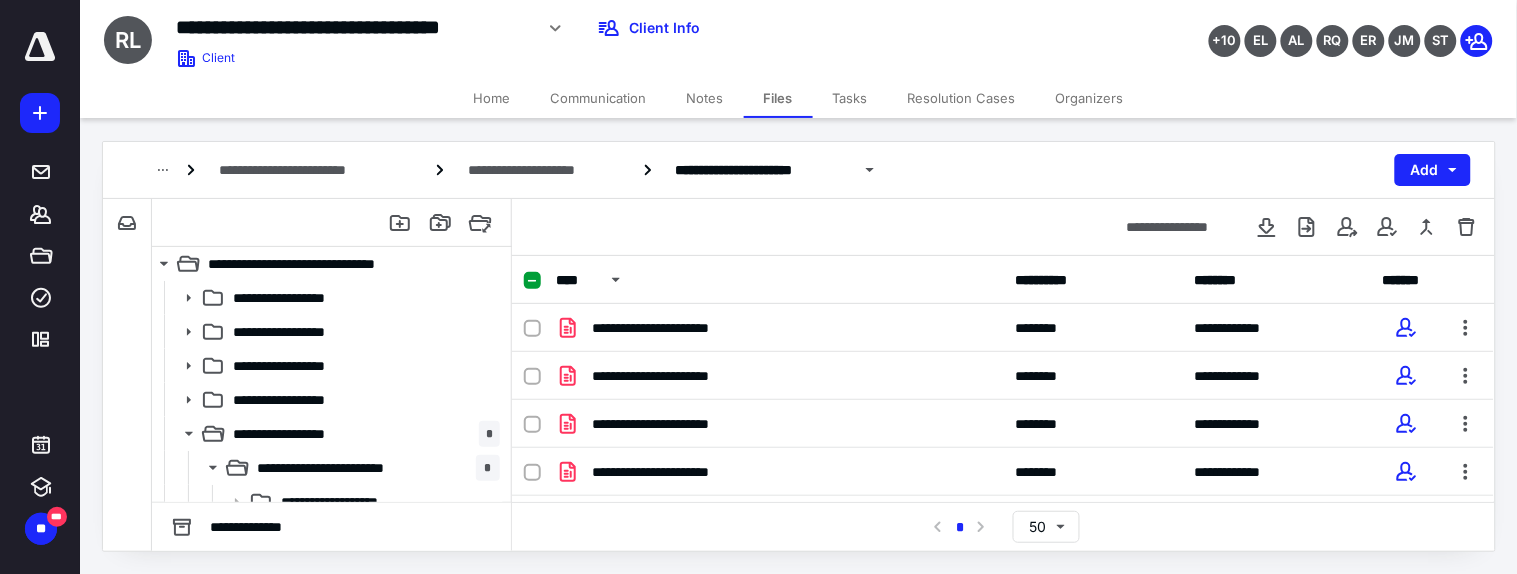 scroll, scrollTop: 963, scrollLeft: 0, axis: vertical 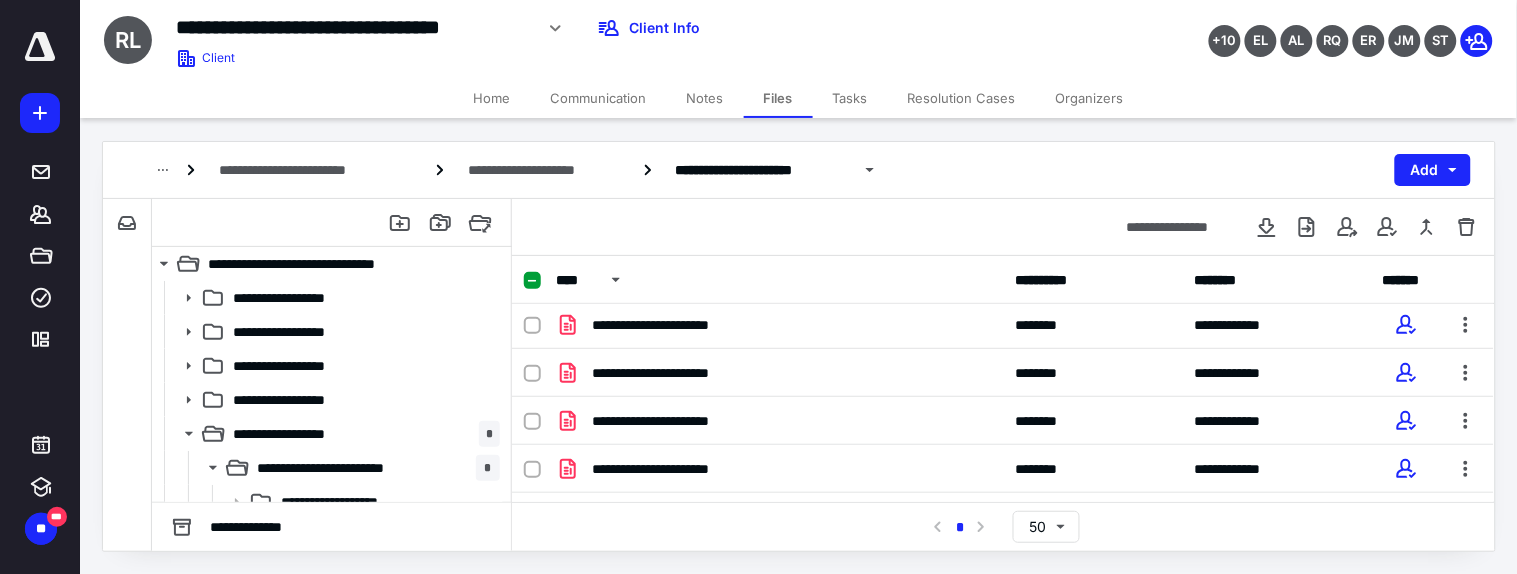 click at bounding box center [540, 280] 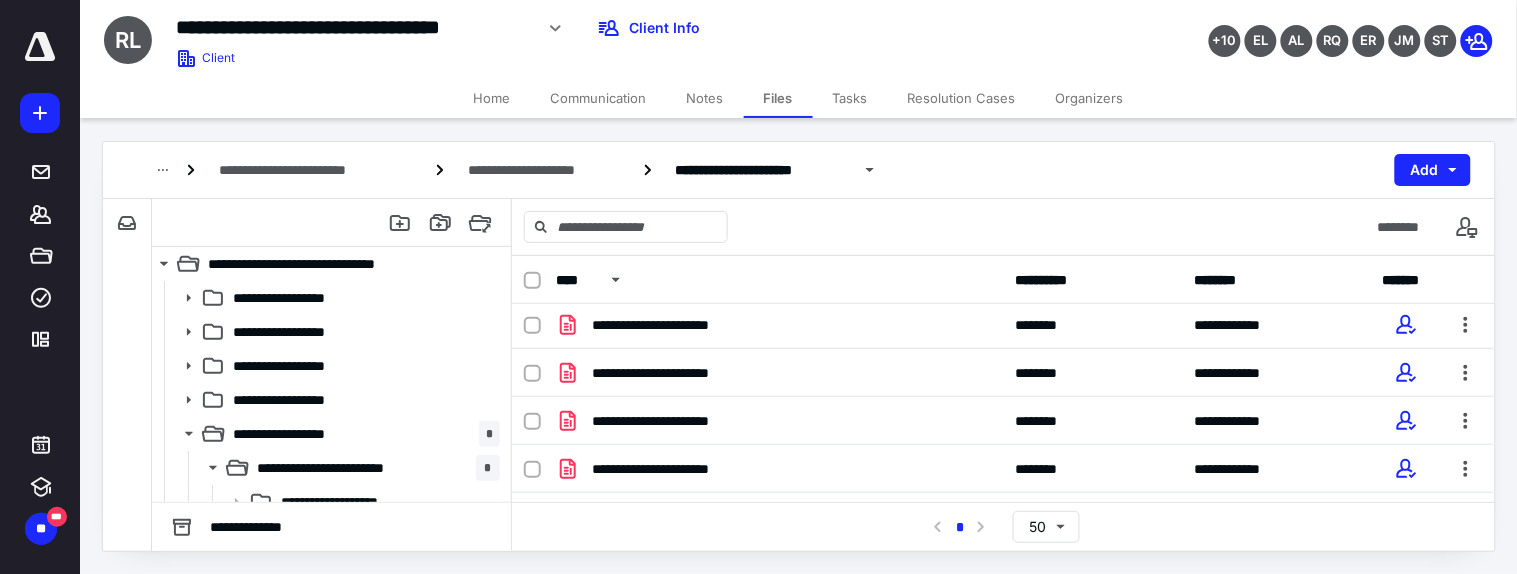 click at bounding box center (540, 280) 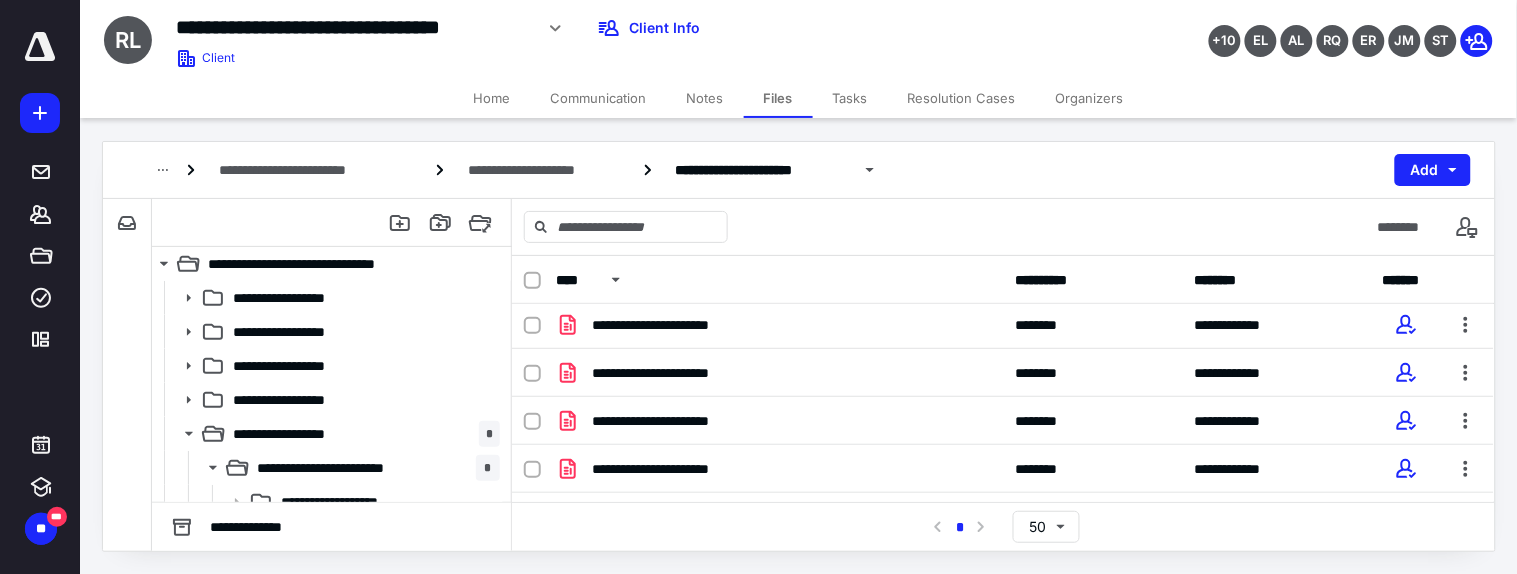 checkbox on "true" 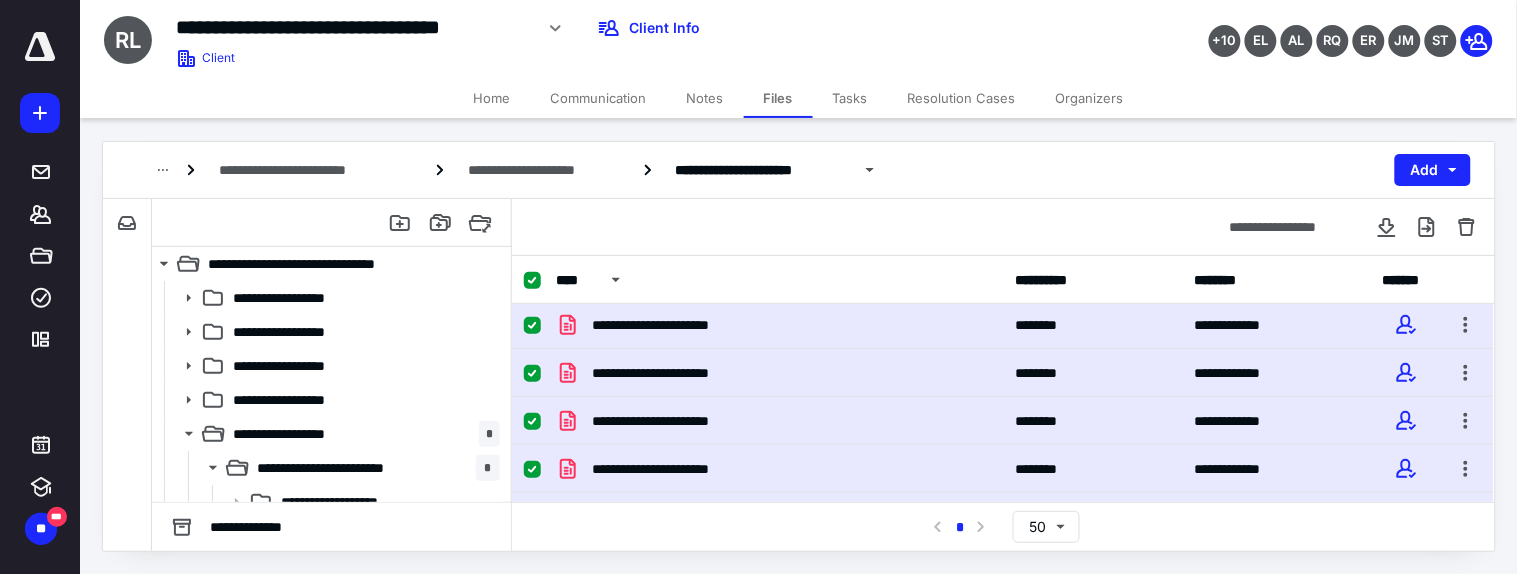 click at bounding box center (540, 280) 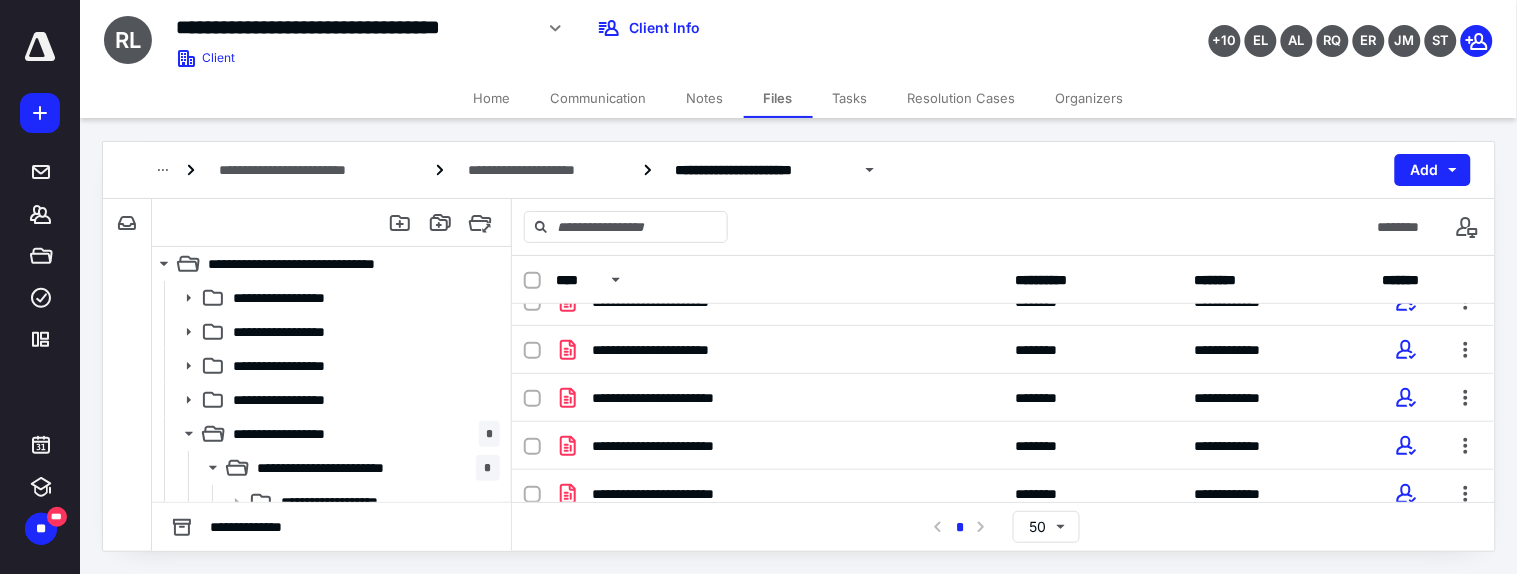 scroll, scrollTop: 0, scrollLeft: 0, axis: both 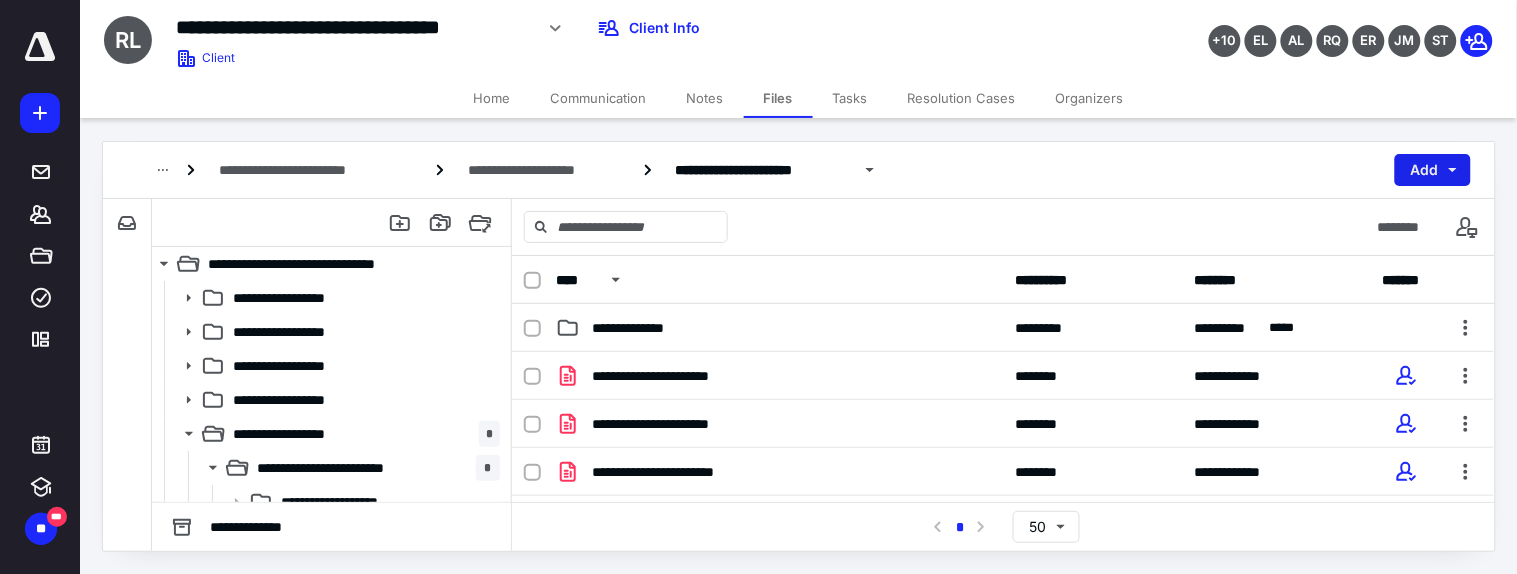 click on "Add" at bounding box center (1433, 170) 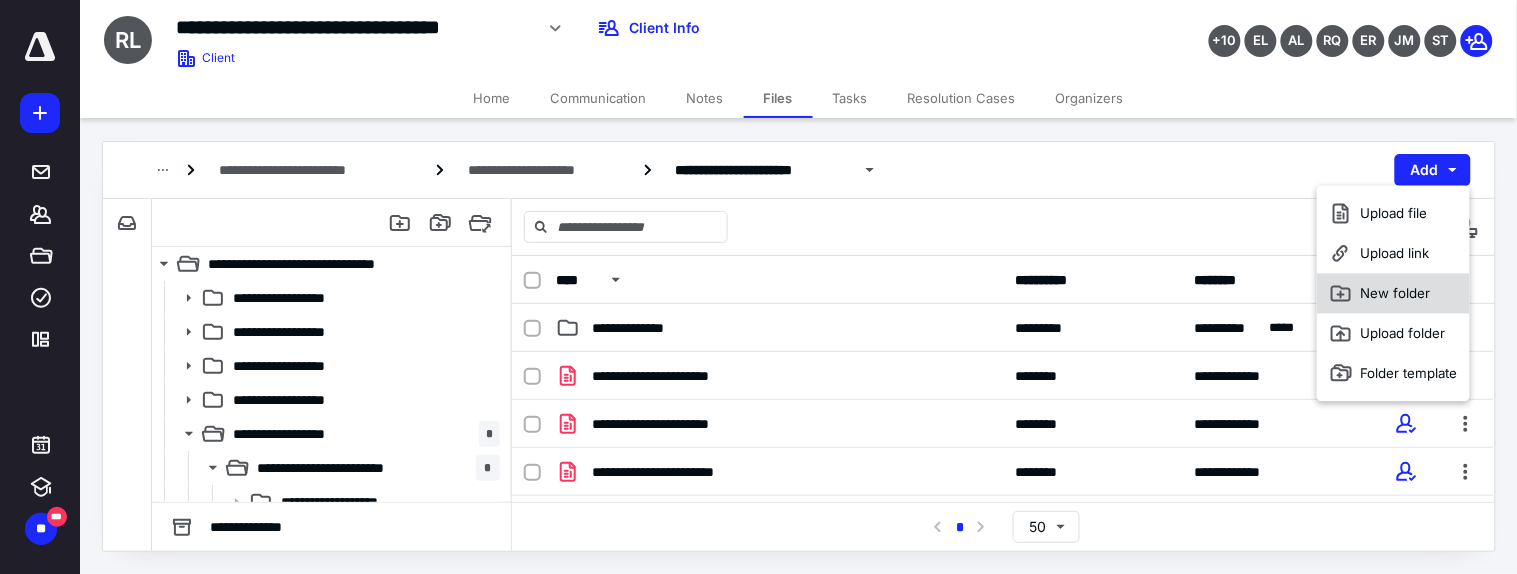 click on "New folder" at bounding box center (1393, 294) 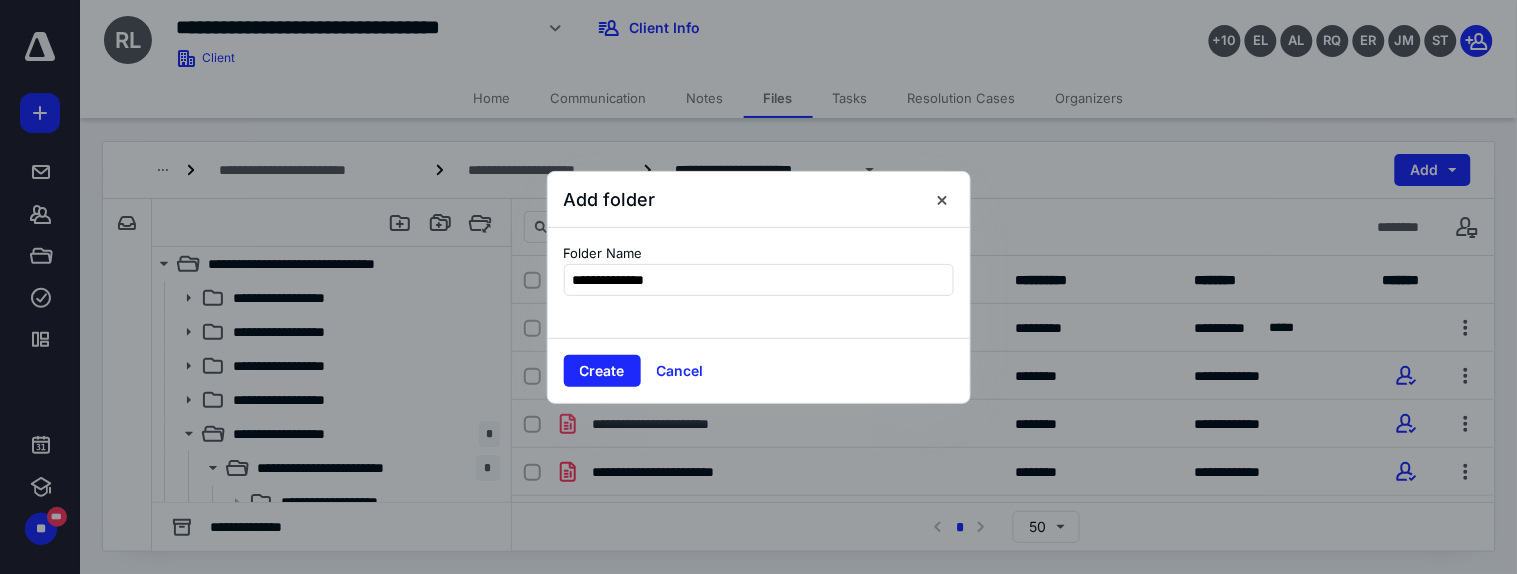 type on "**********" 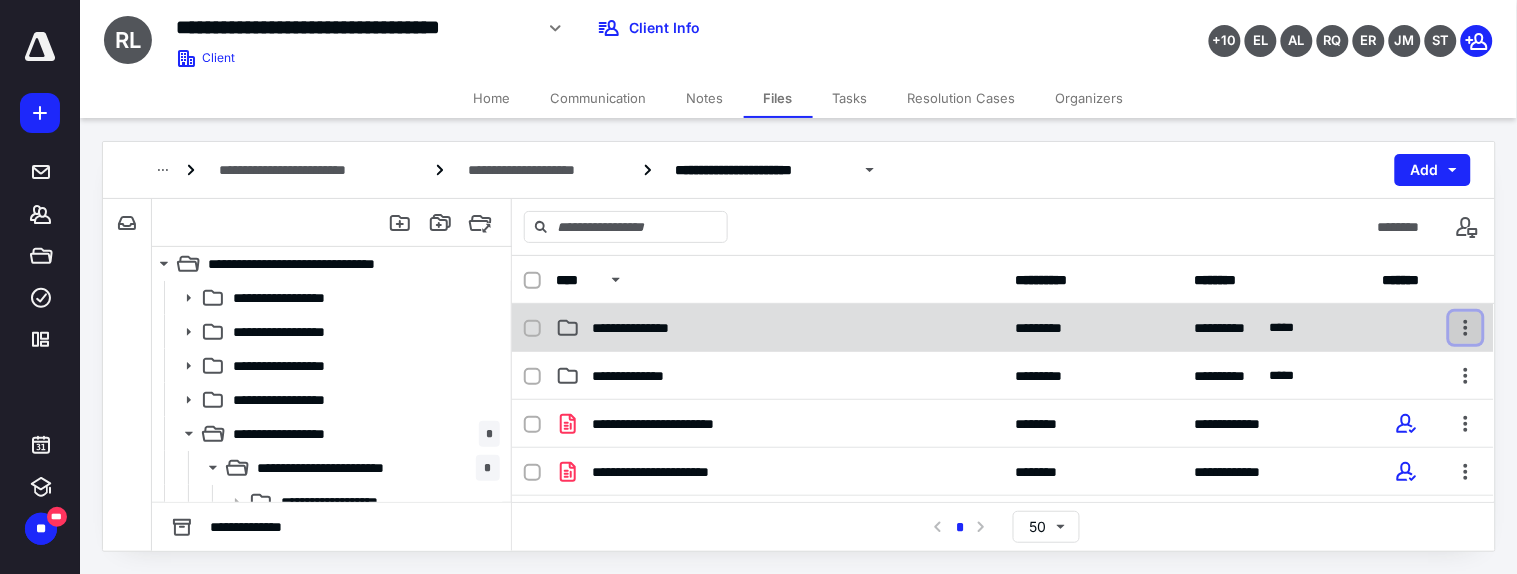 click at bounding box center [1466, 328] 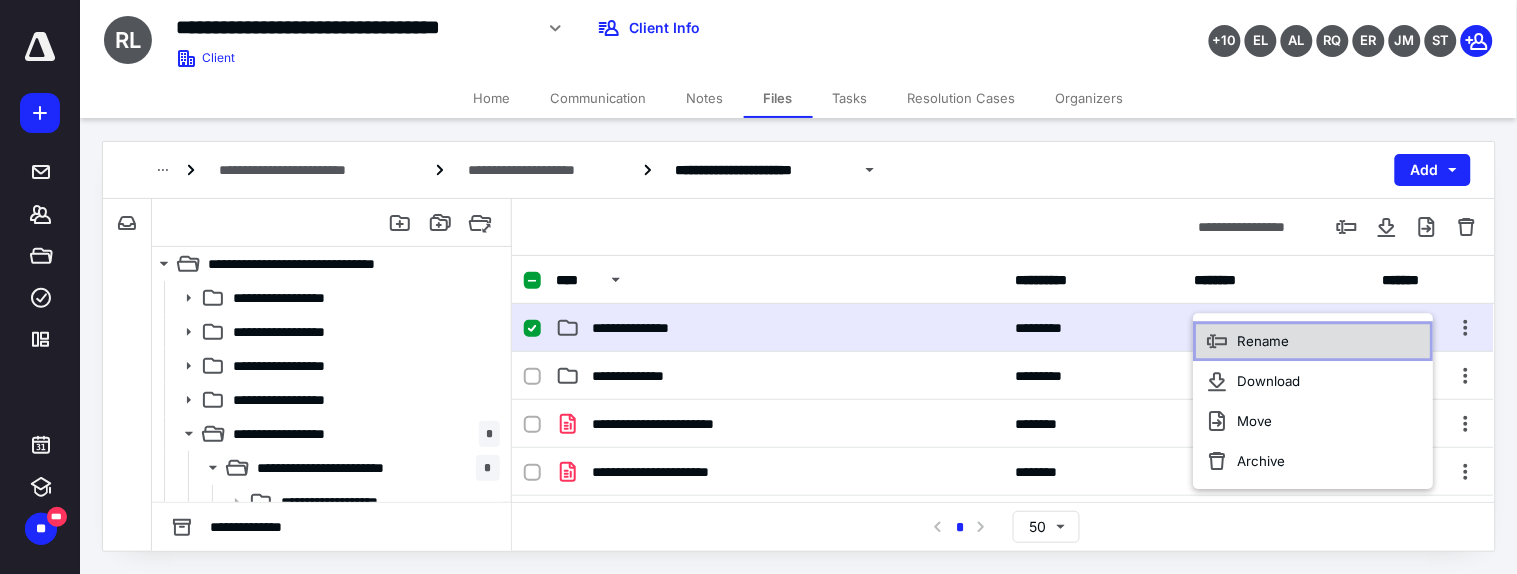 click on "Rename" at bounding box center [1263, 341] 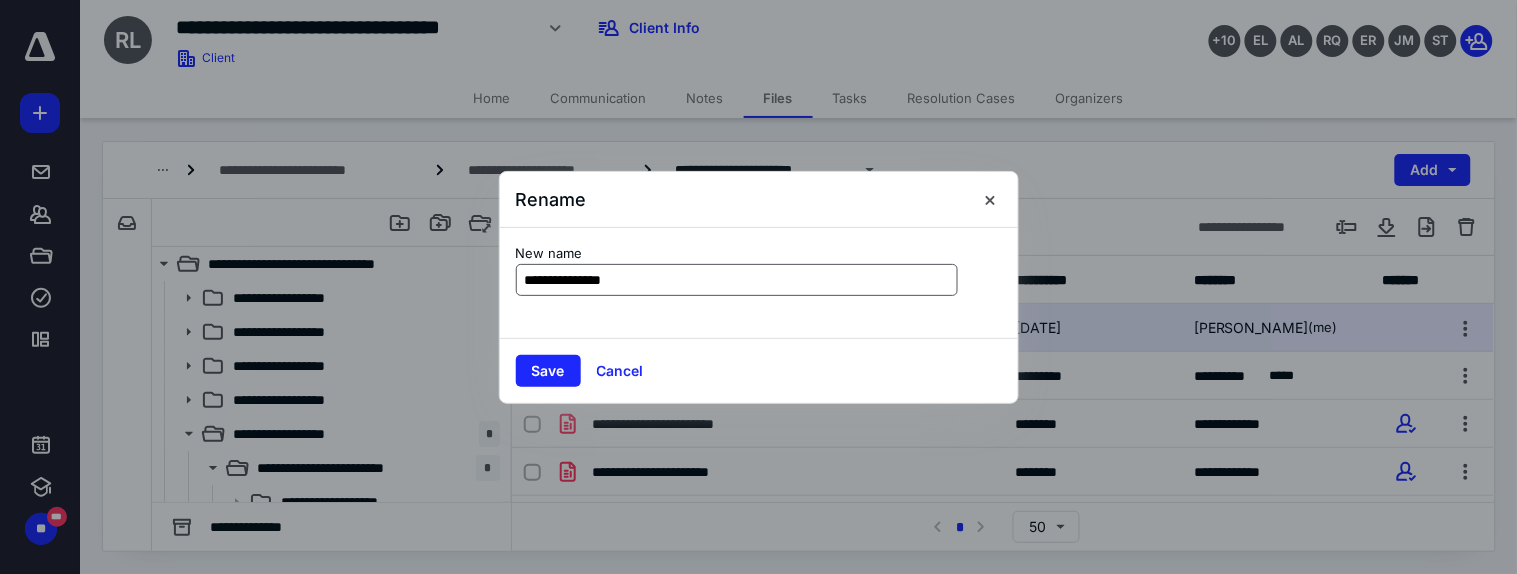 click on "**********" at bounding box center (737, 280) 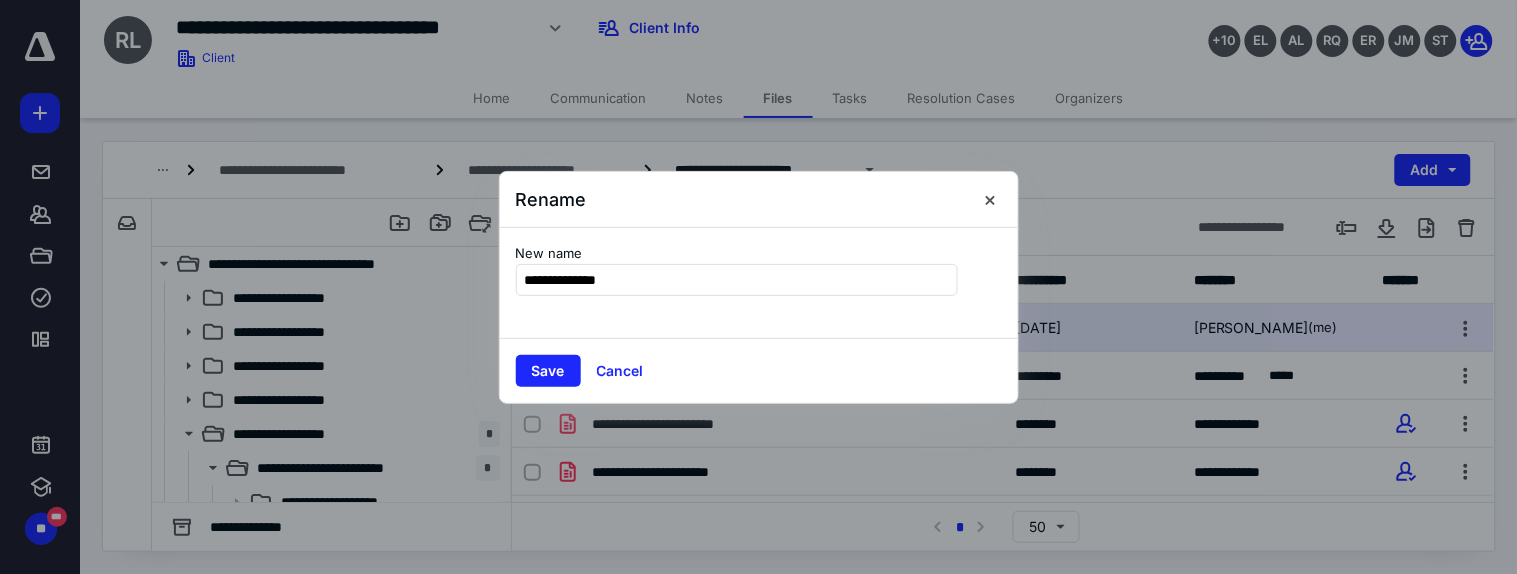 type on "**********" 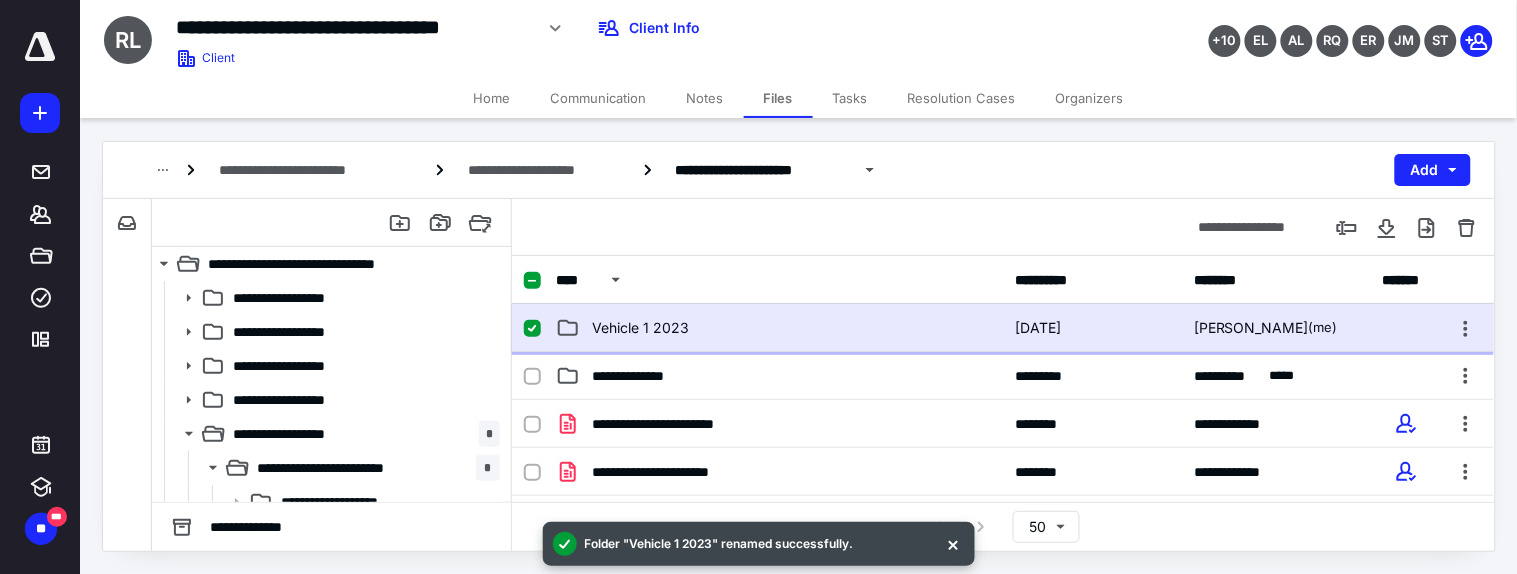 click on "Vehicle 1 2023 [DATE] [PERSON_NAME]  (me)" at bounding box center (1003, 328) 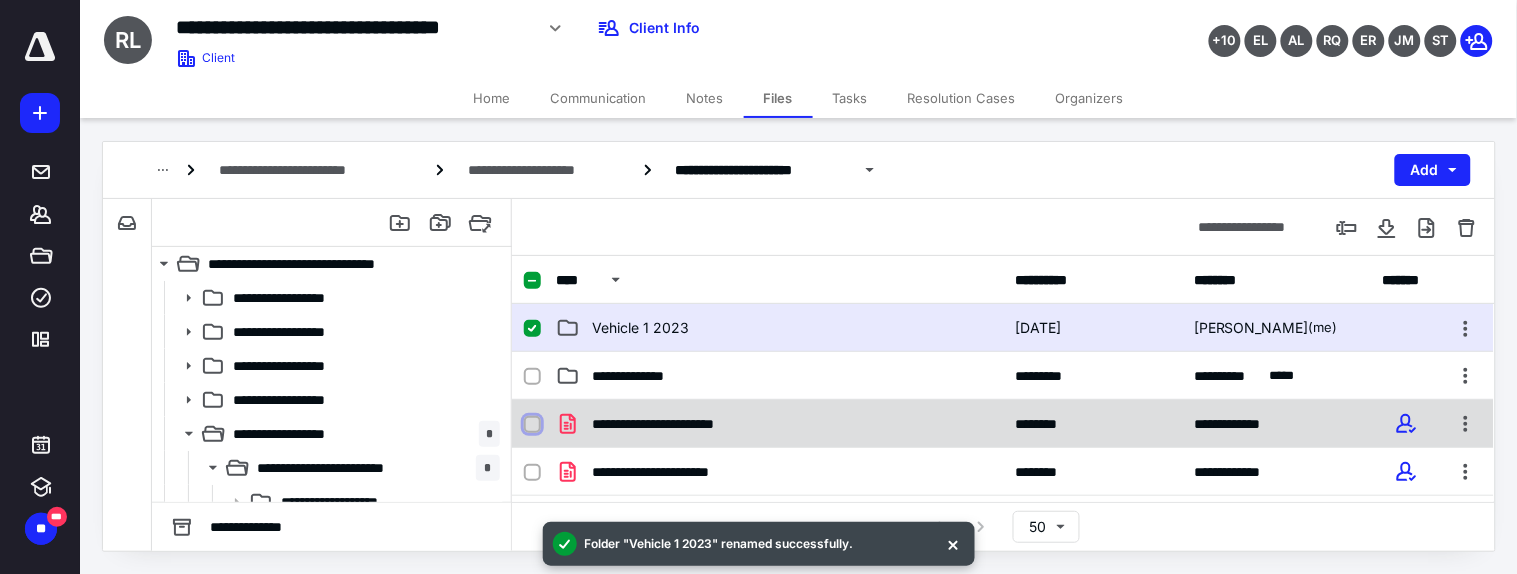 click at bounding box center [532, 425] 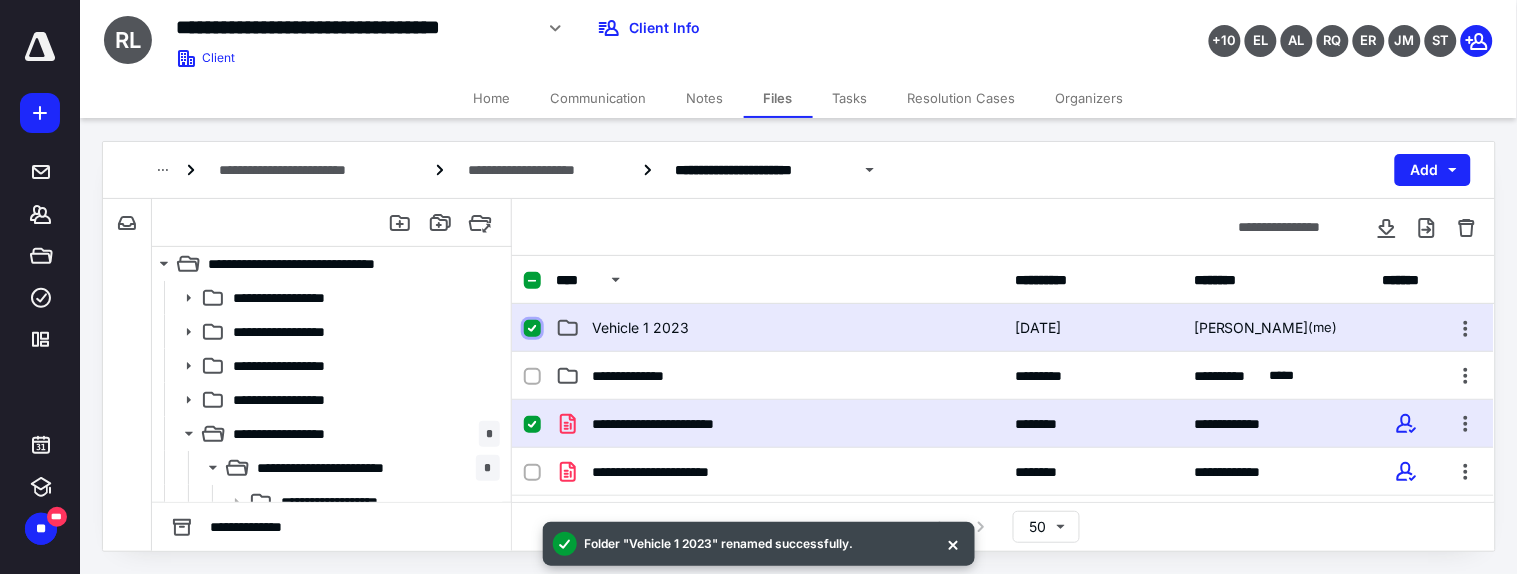 click at bounding box center [532, 329] 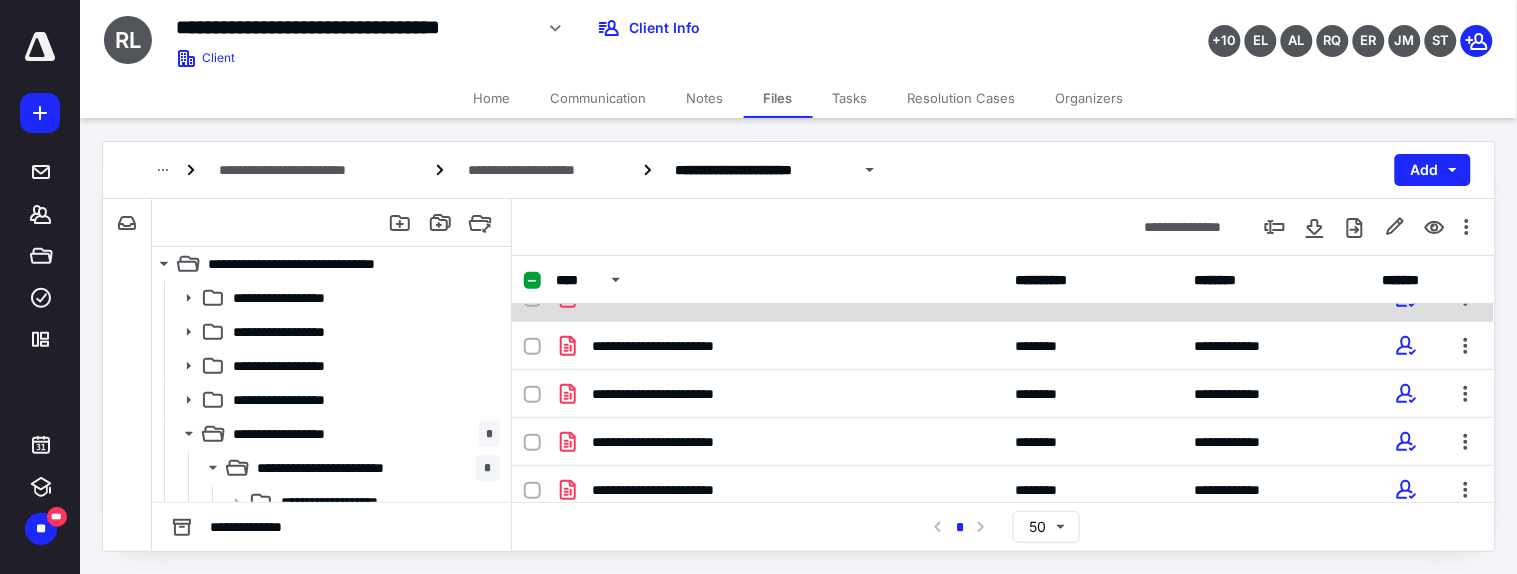scroll, scrollTop: 111, scrollLeft: 0, axis: vertical 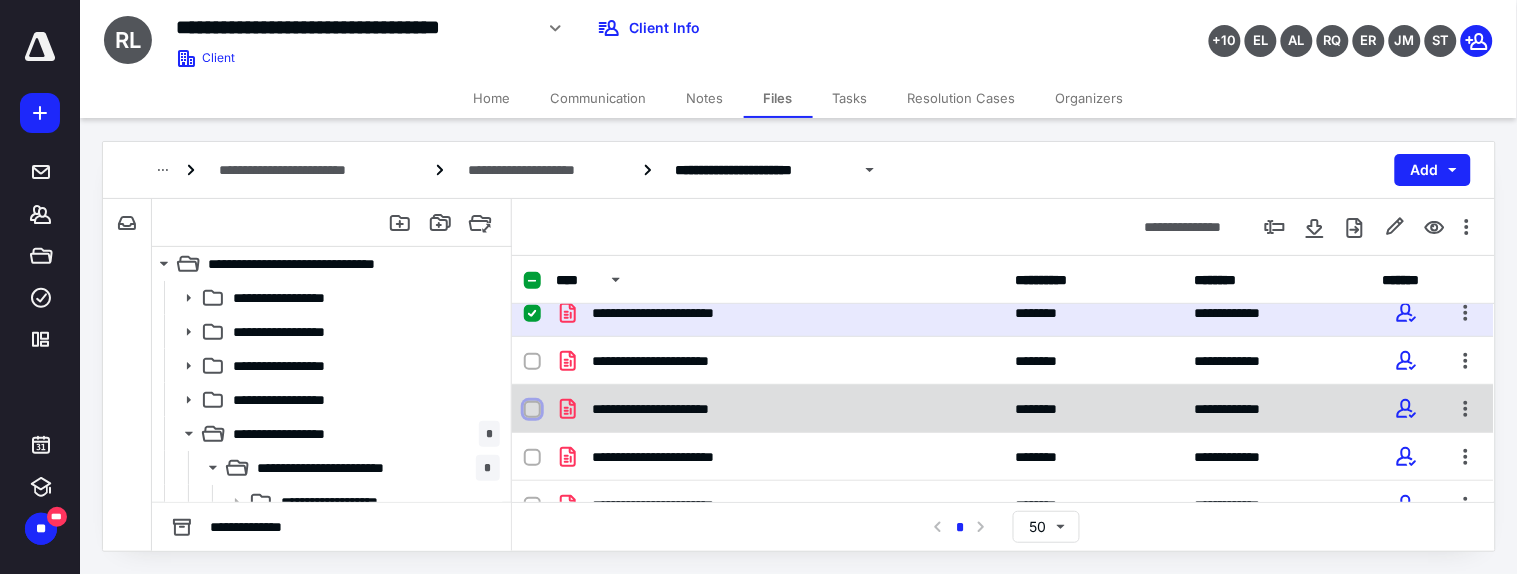 click at bounding box center (532, 410) 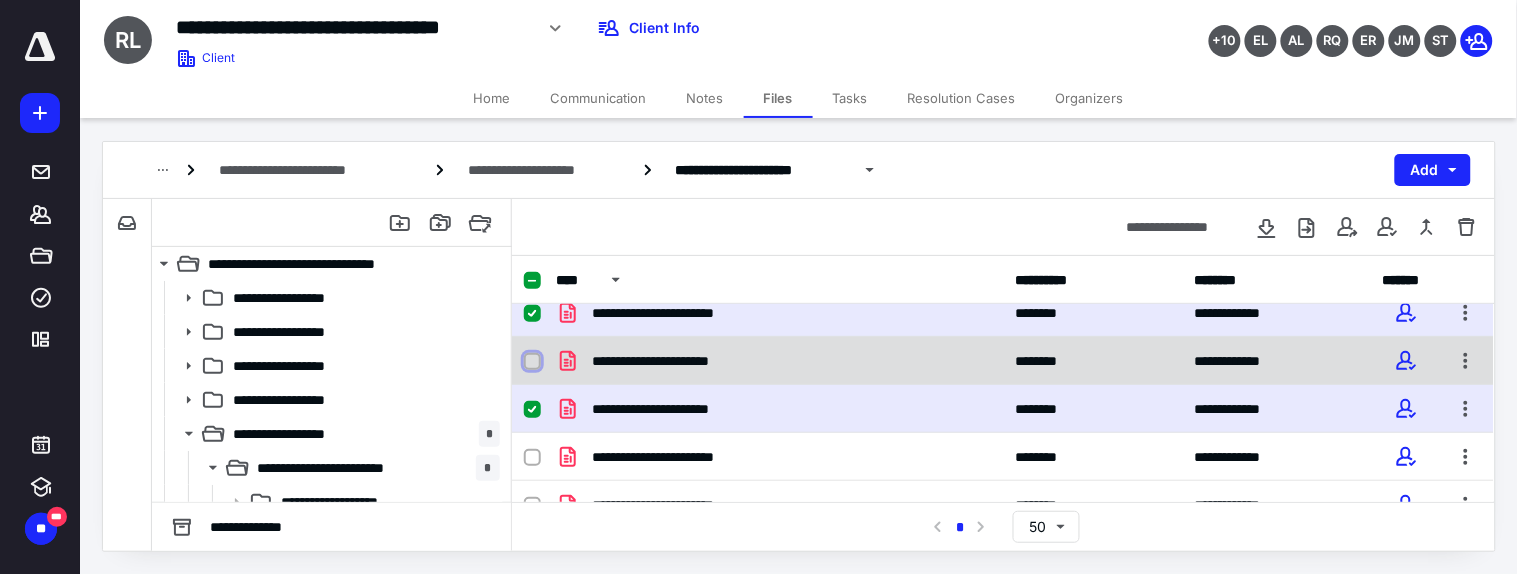 click at bounding box center (532, 362) 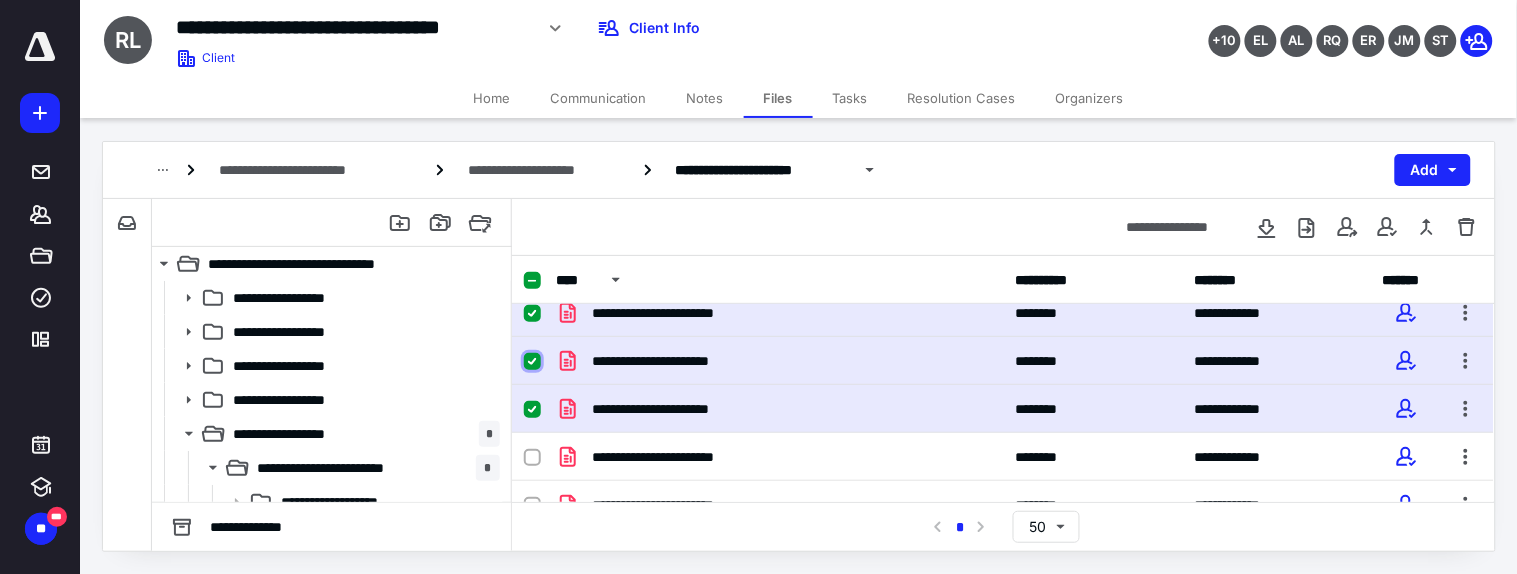 scroll, scrollTop: 0, scrollLeft: 0, axis: both 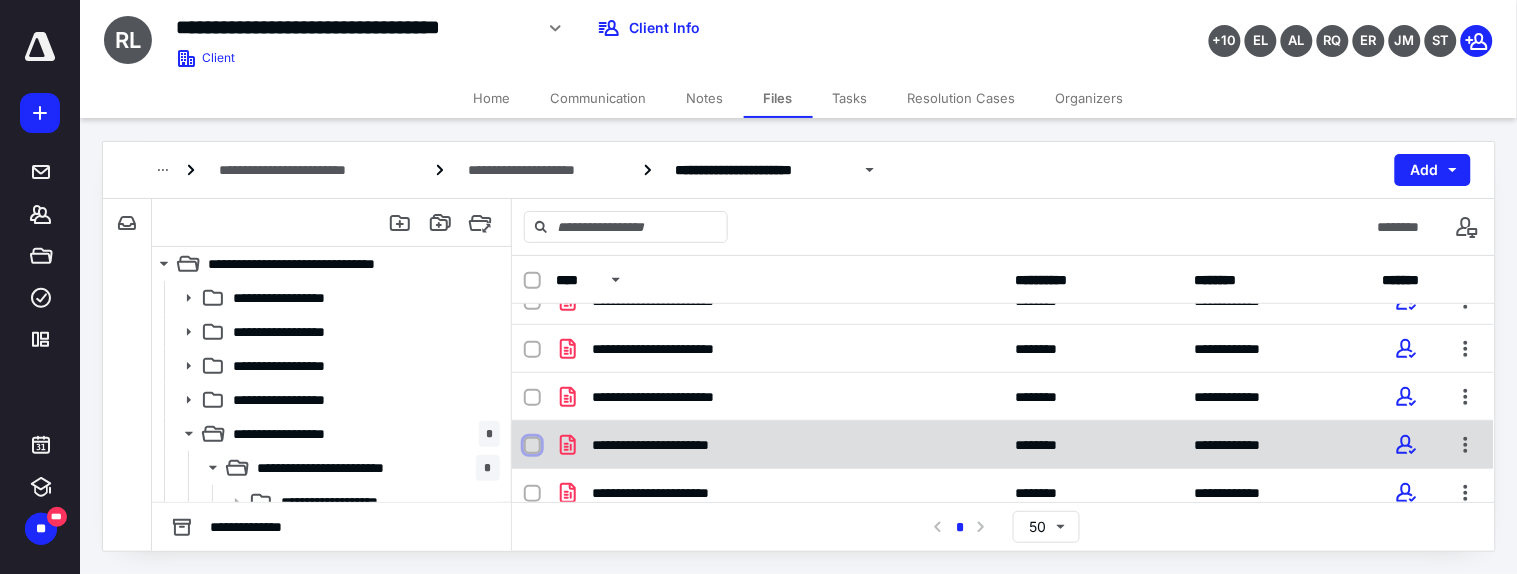 click at bounding box center (532, 446) 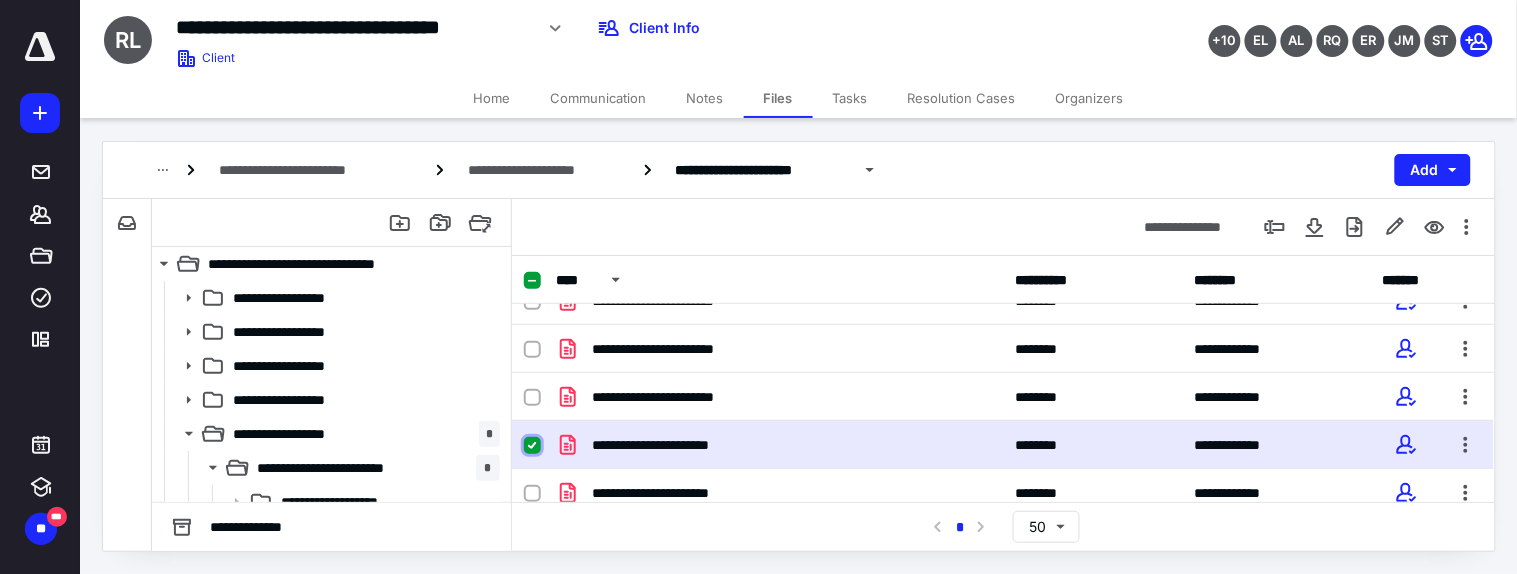 checkbox on "true" 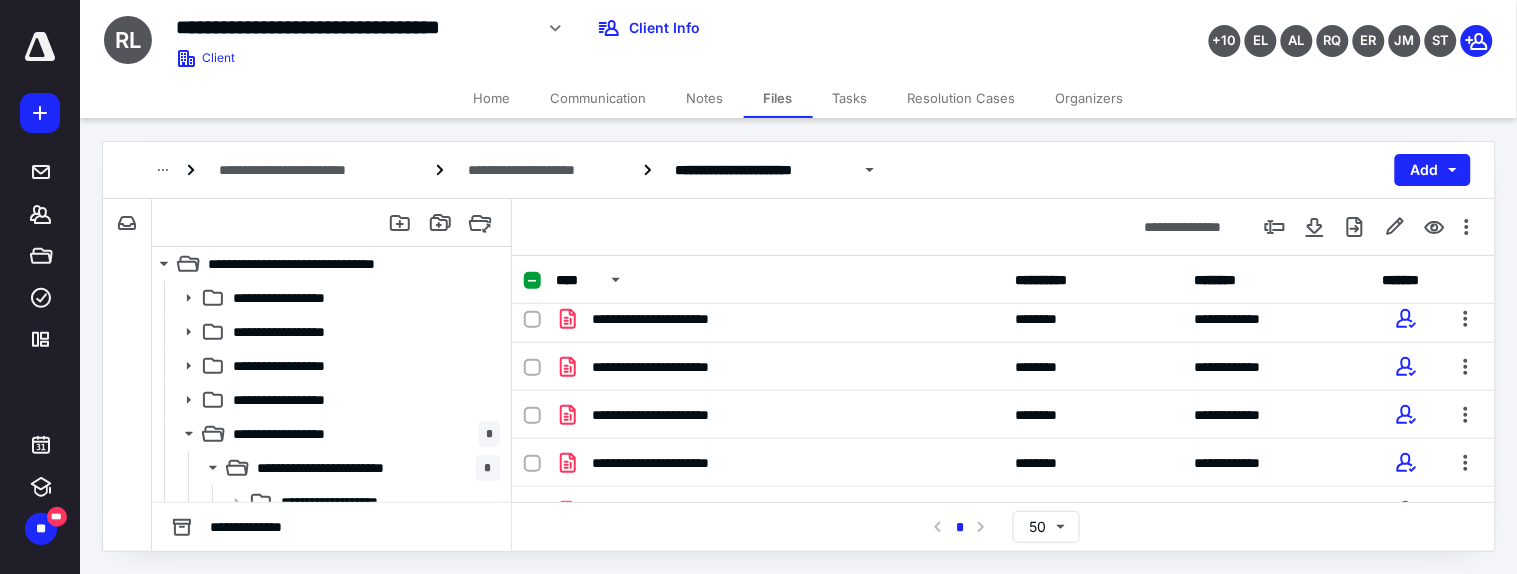 scroll, scrollTop: 666, scrollLeft: 0, axis: vertical 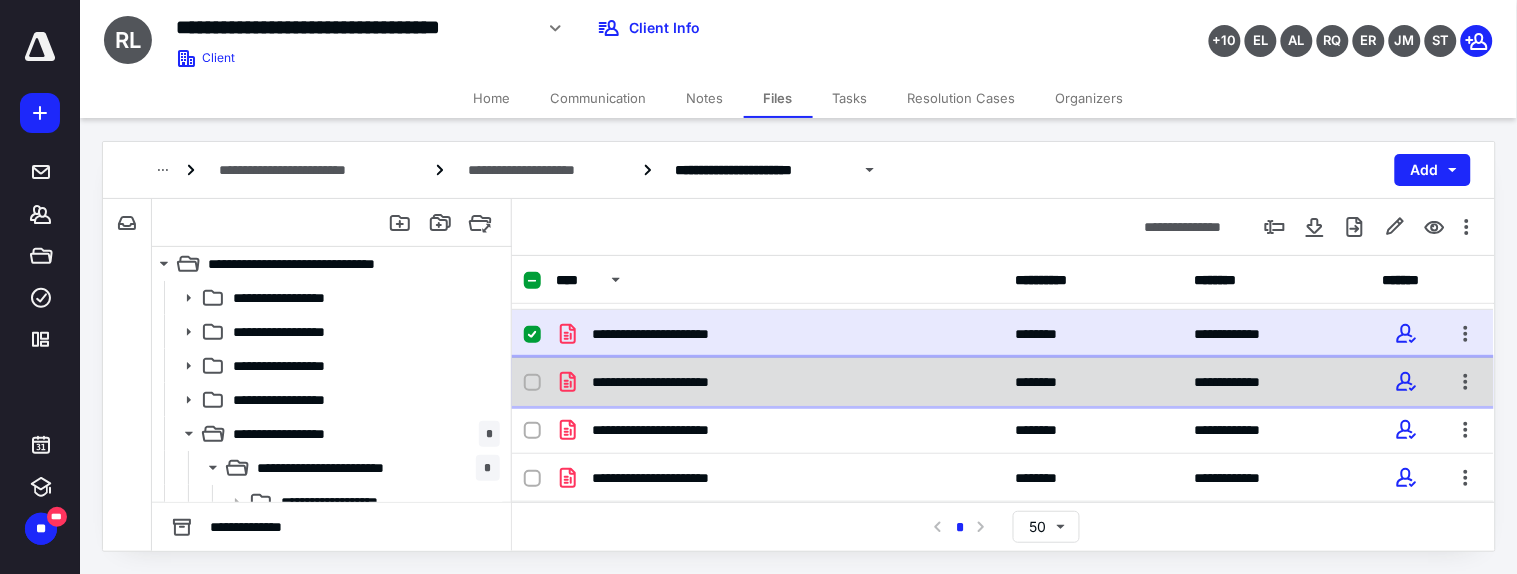click 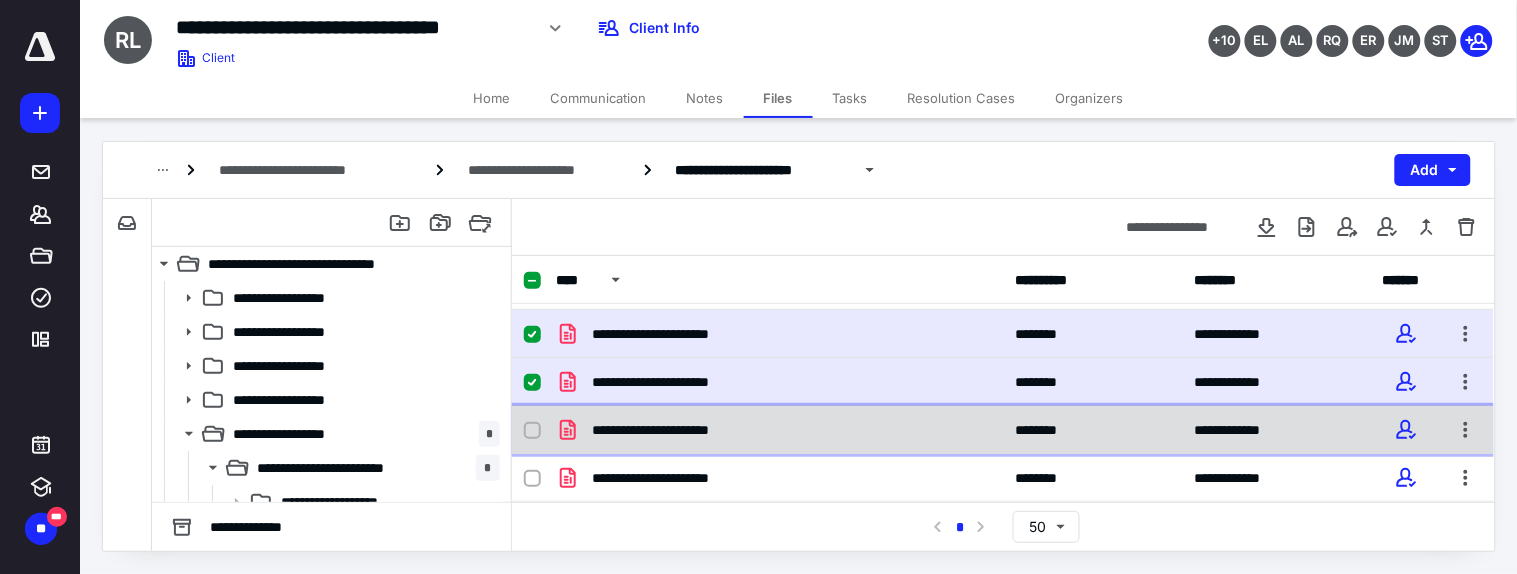 click 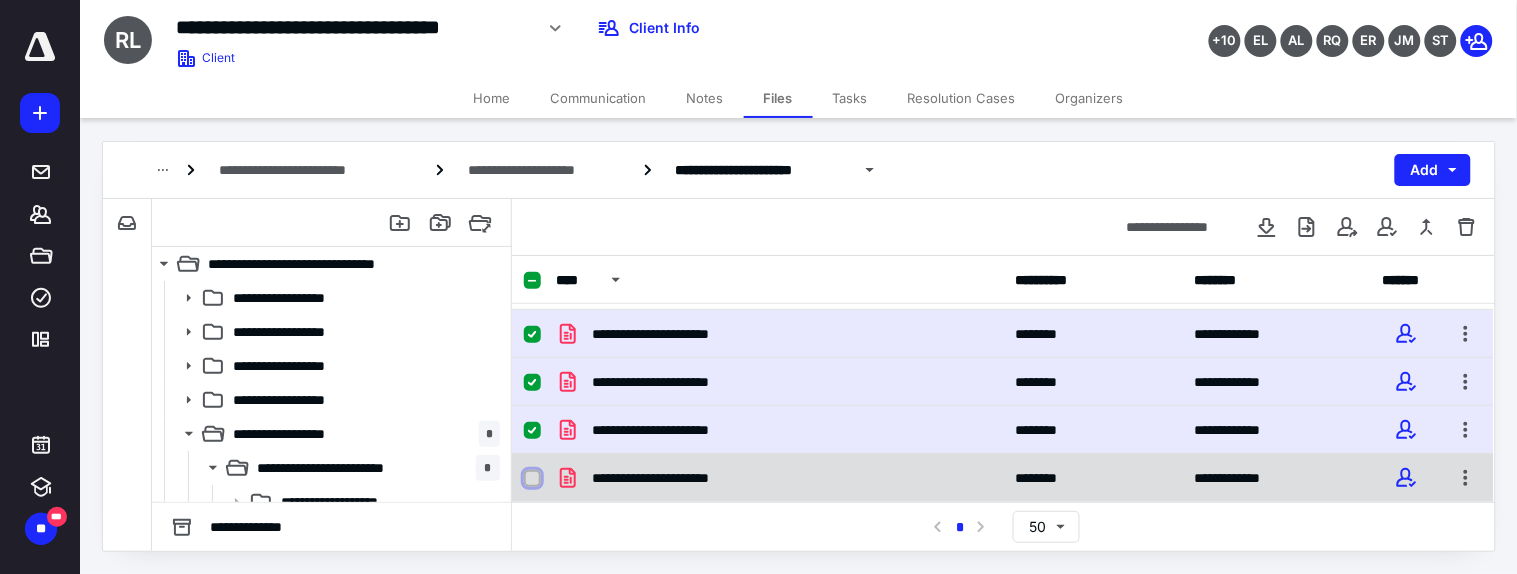 click at bounding box center [532, 479] 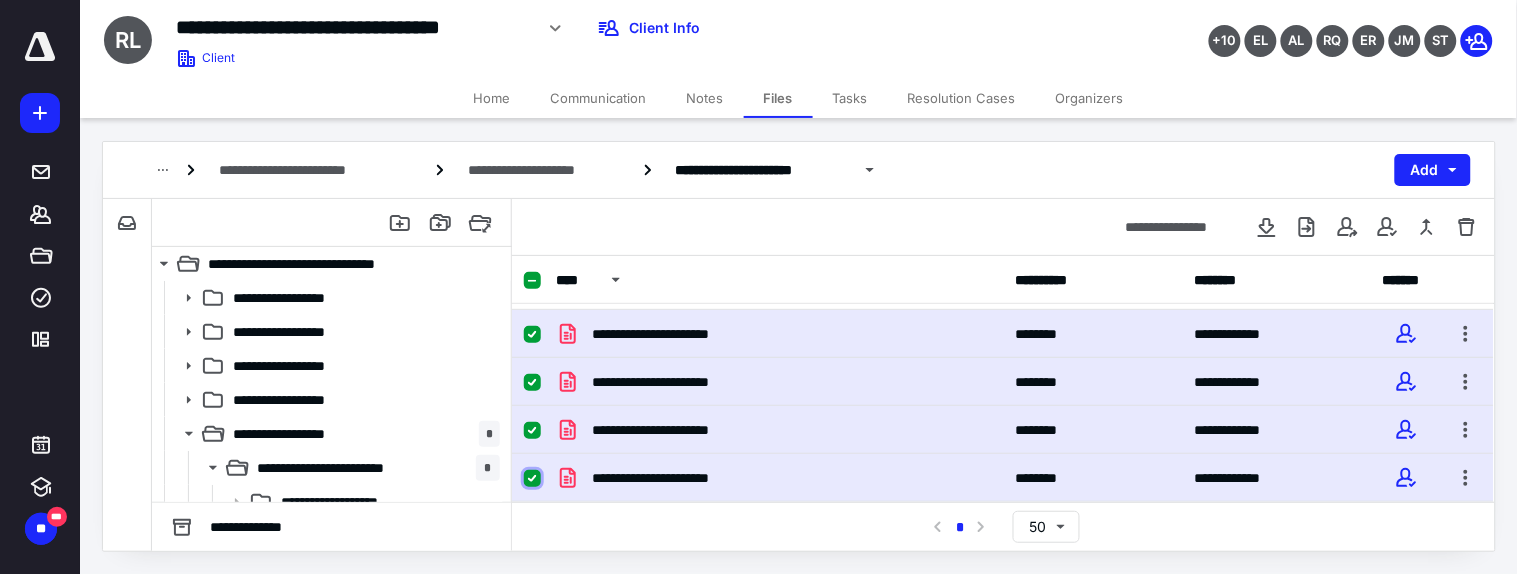 scroll, scrollTop: 777, scrollLeft: 0, axis: vertical 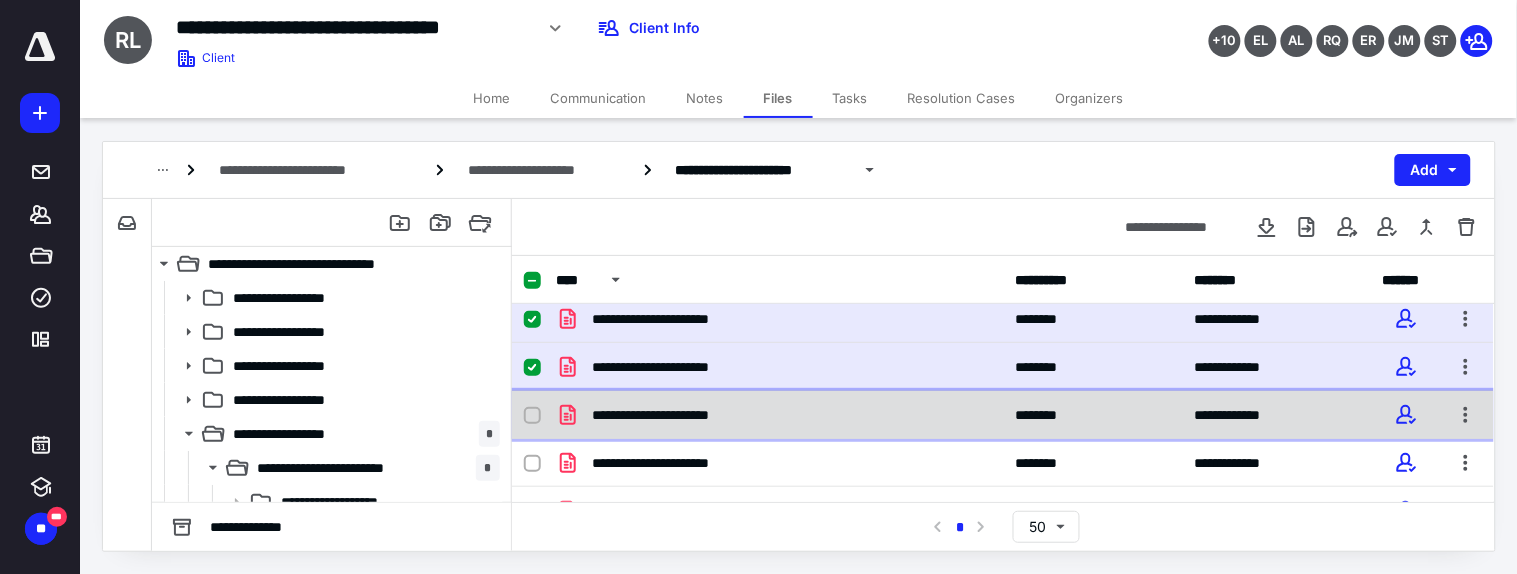 click 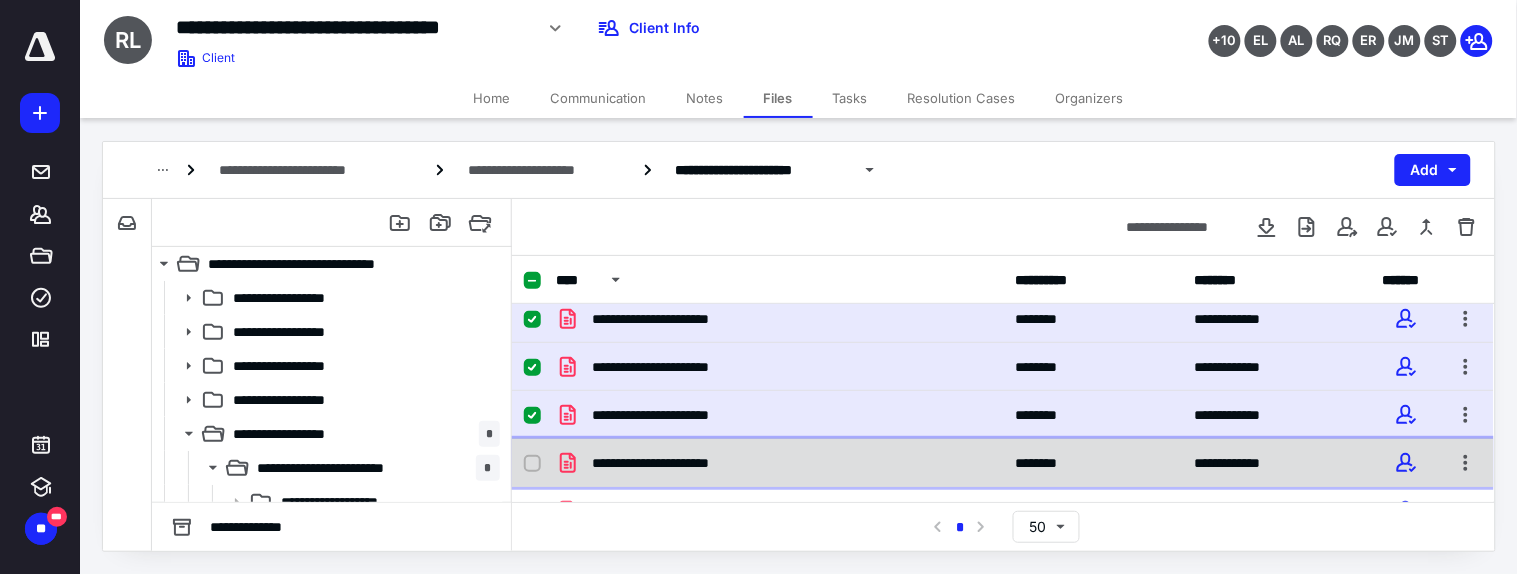 click 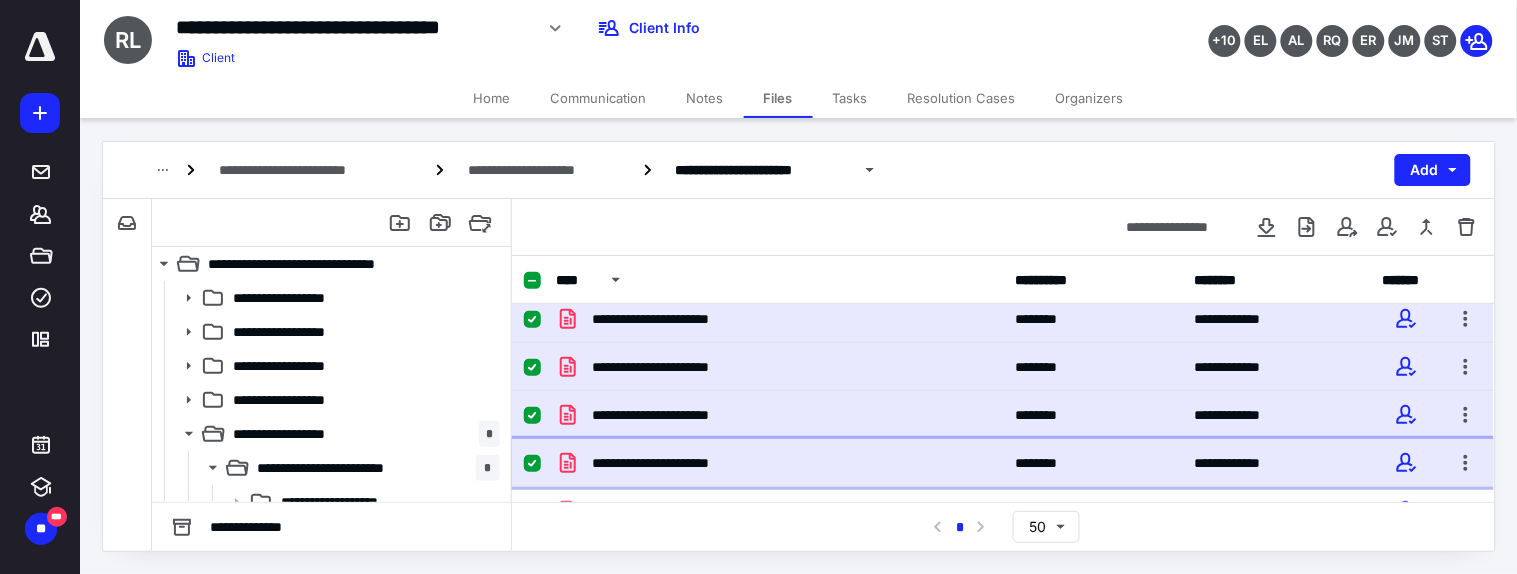 scroll, scrollTop: 888, scrollLeft: 0, axis: vertical 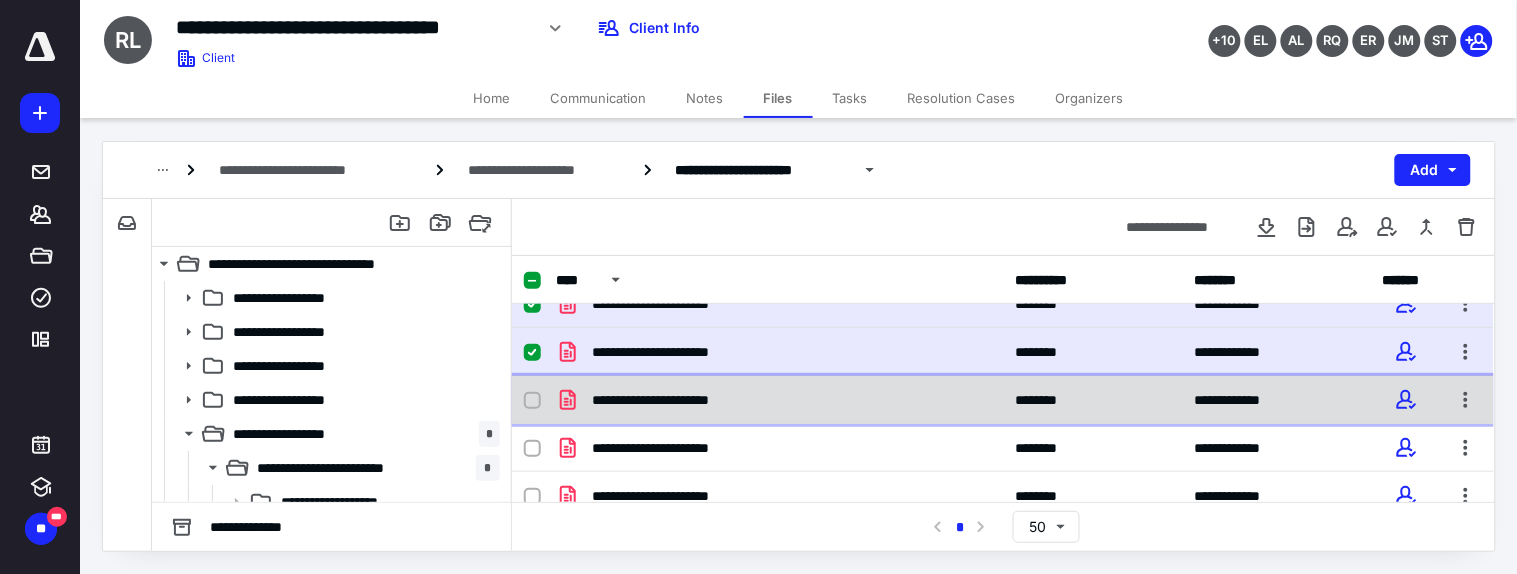 click 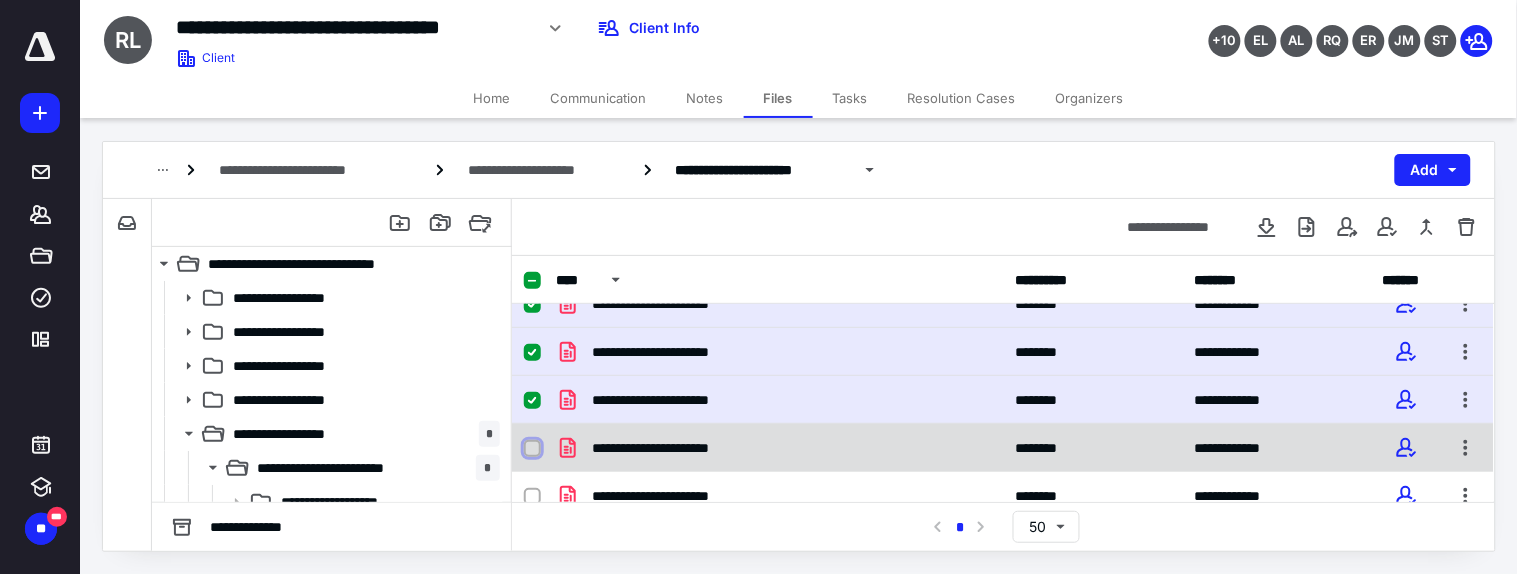 click at bounding box center (532, 449) 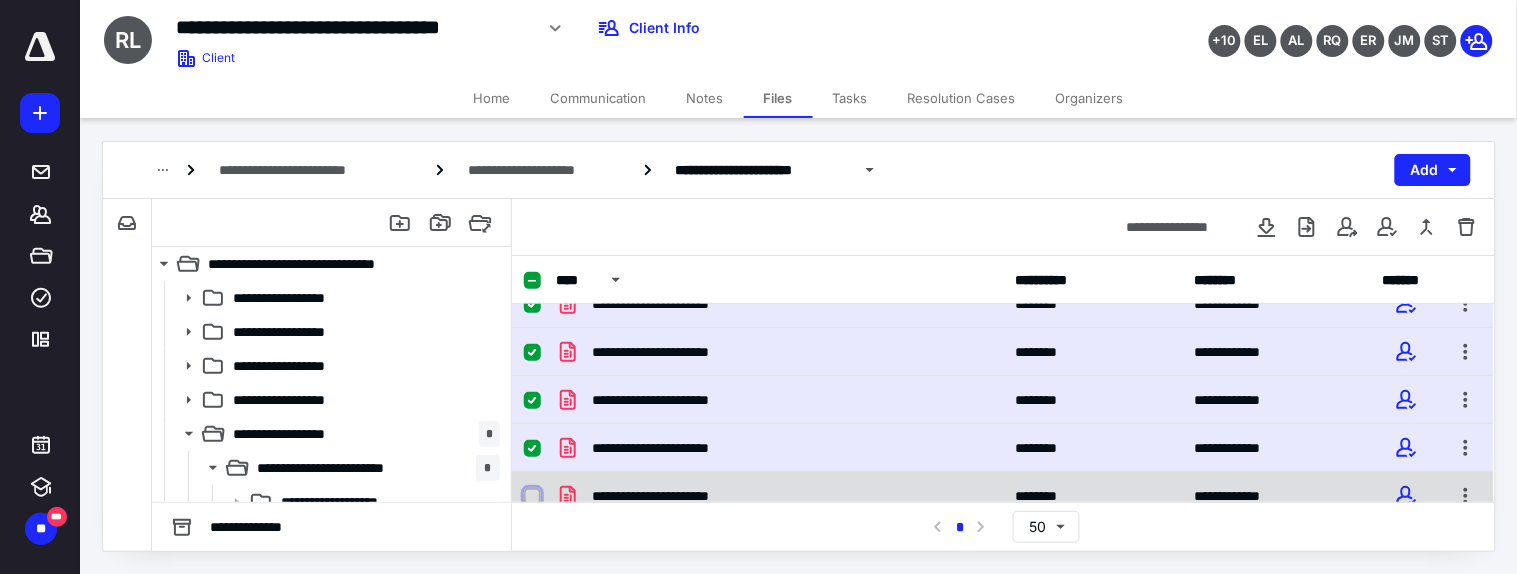 click at bounding box center [532, 497] 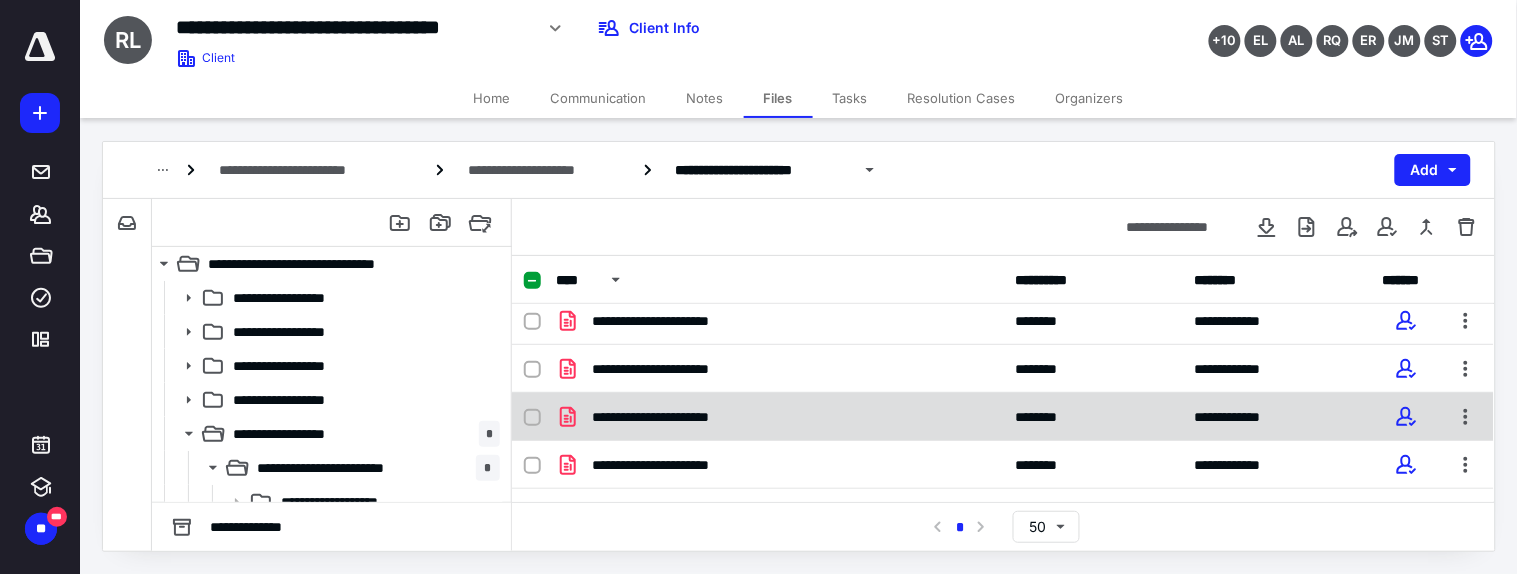 scroll, scrollTop: 1000, scrollLeft: 0, axis: vertical 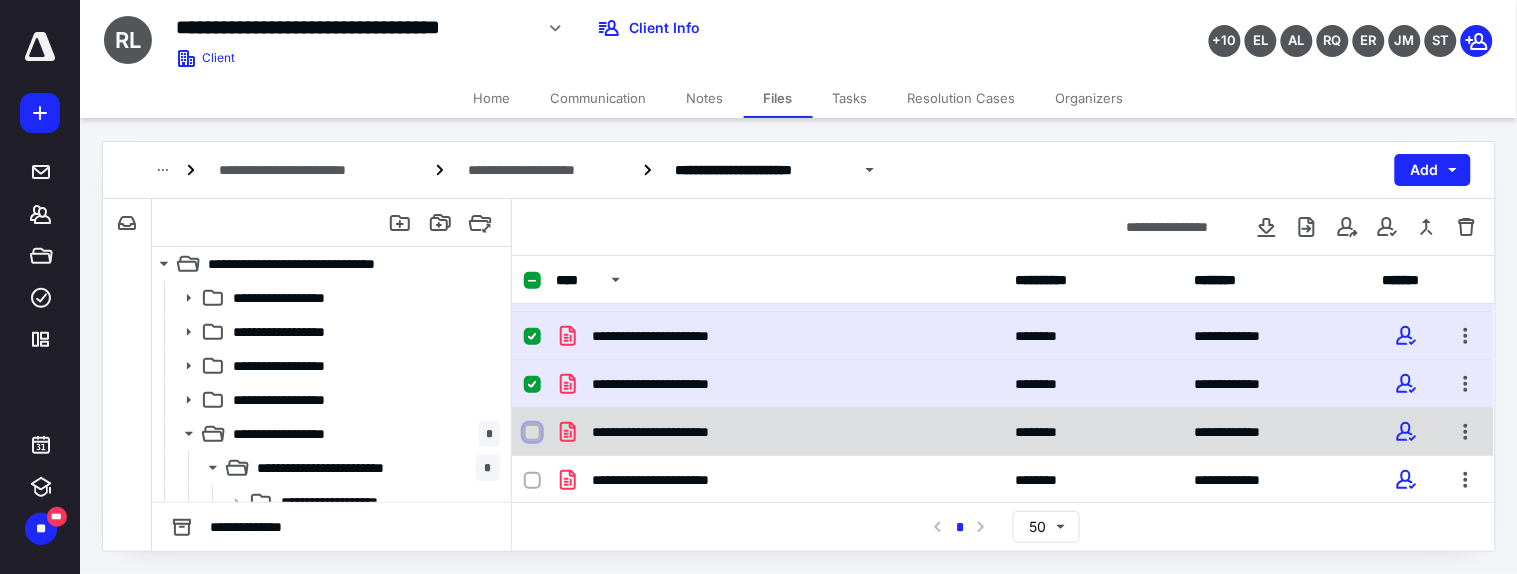 click at bounding box center (532, 433) 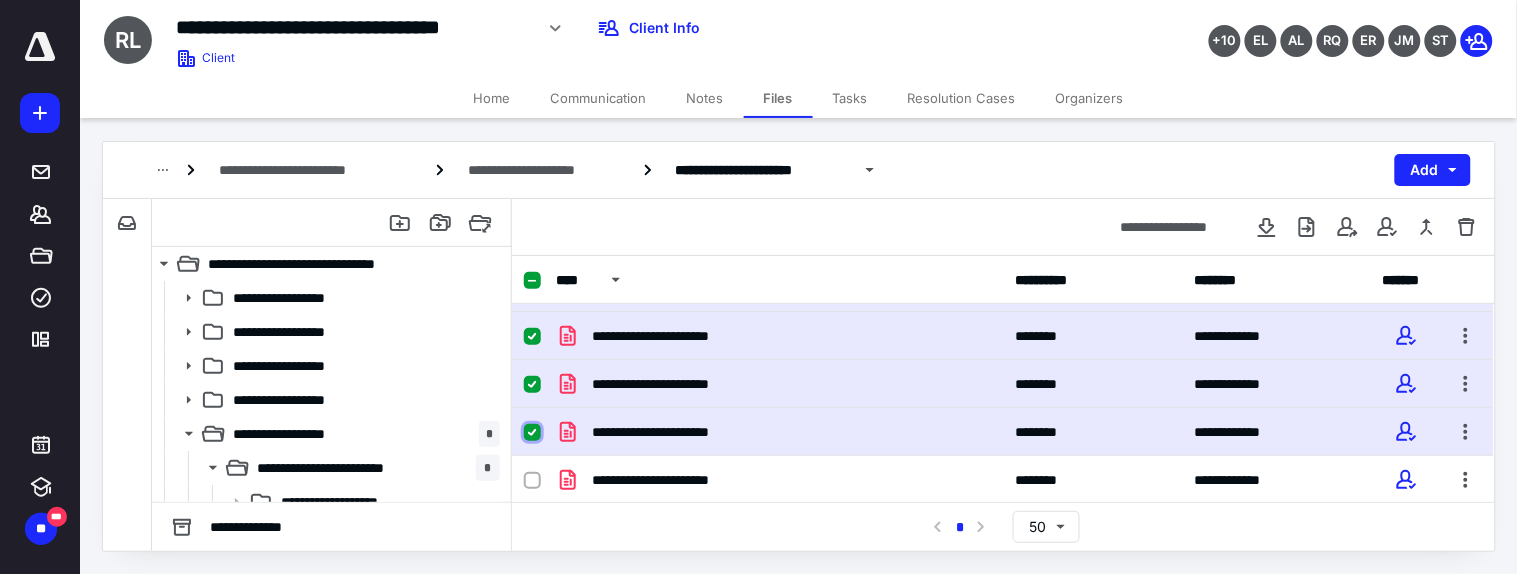 scroll, scrollTop: 1111, scrollLeft: 0, axis: vertical 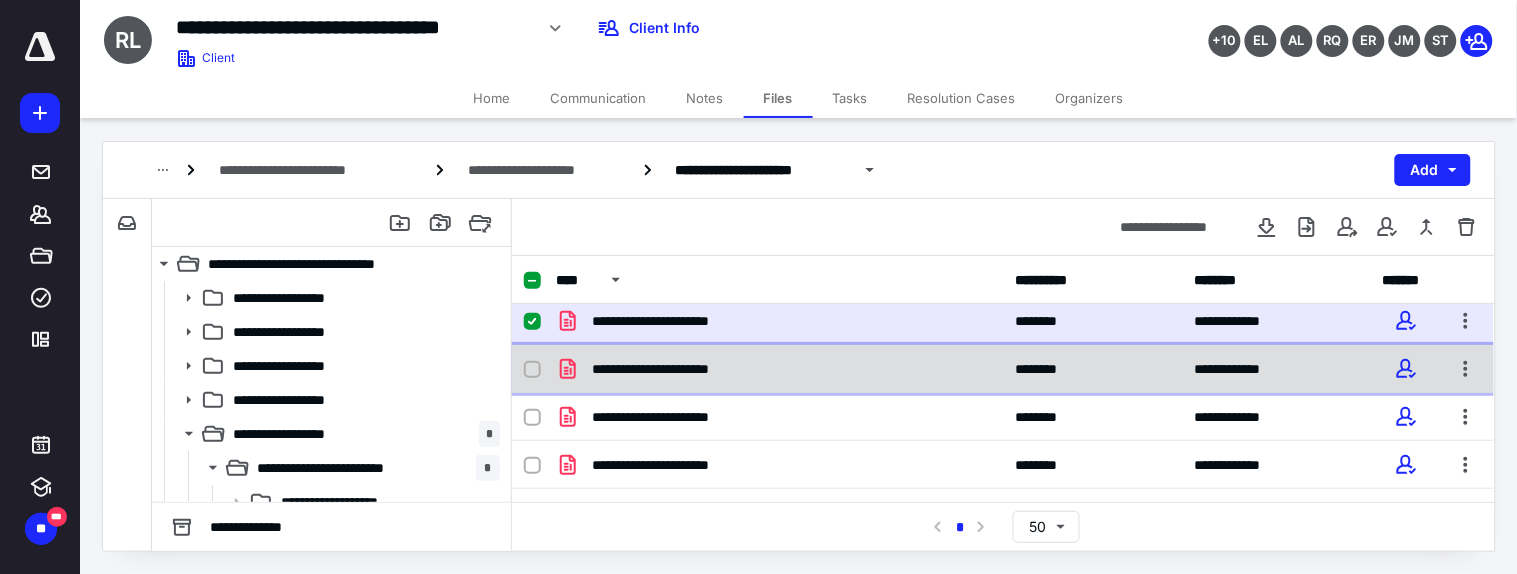 click 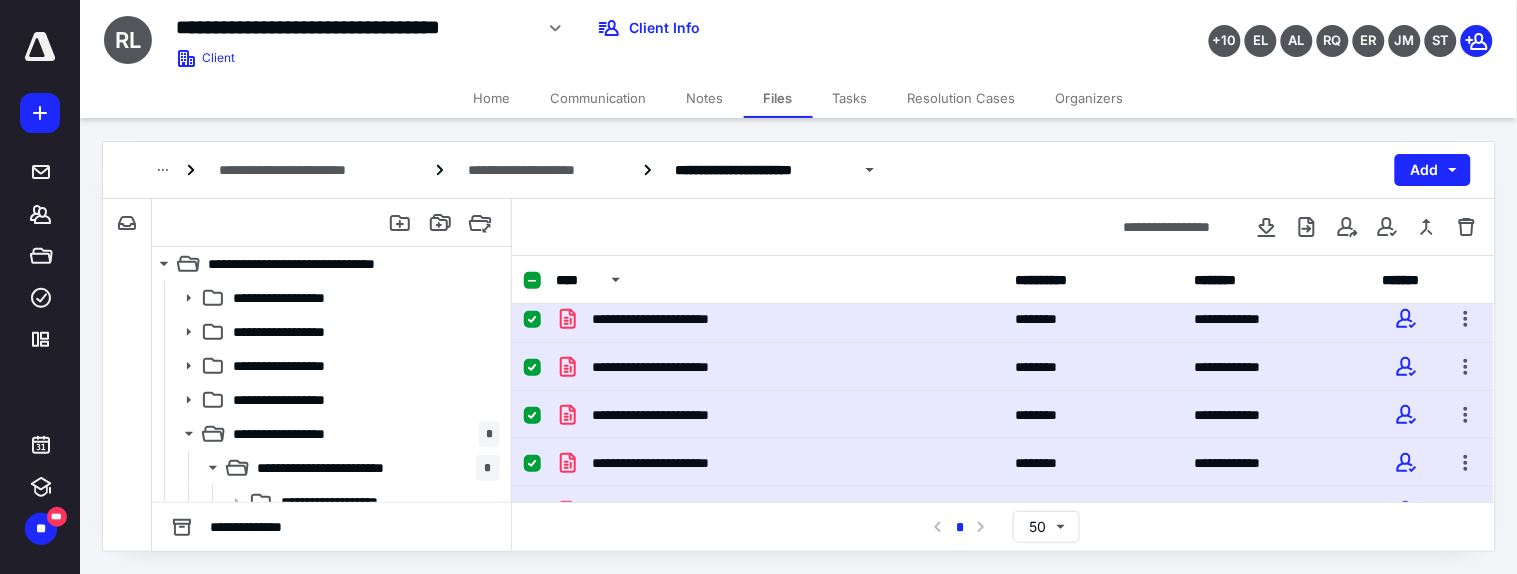 scroll, scrollTop: 555, scrollLeft: 0, axis: vertical 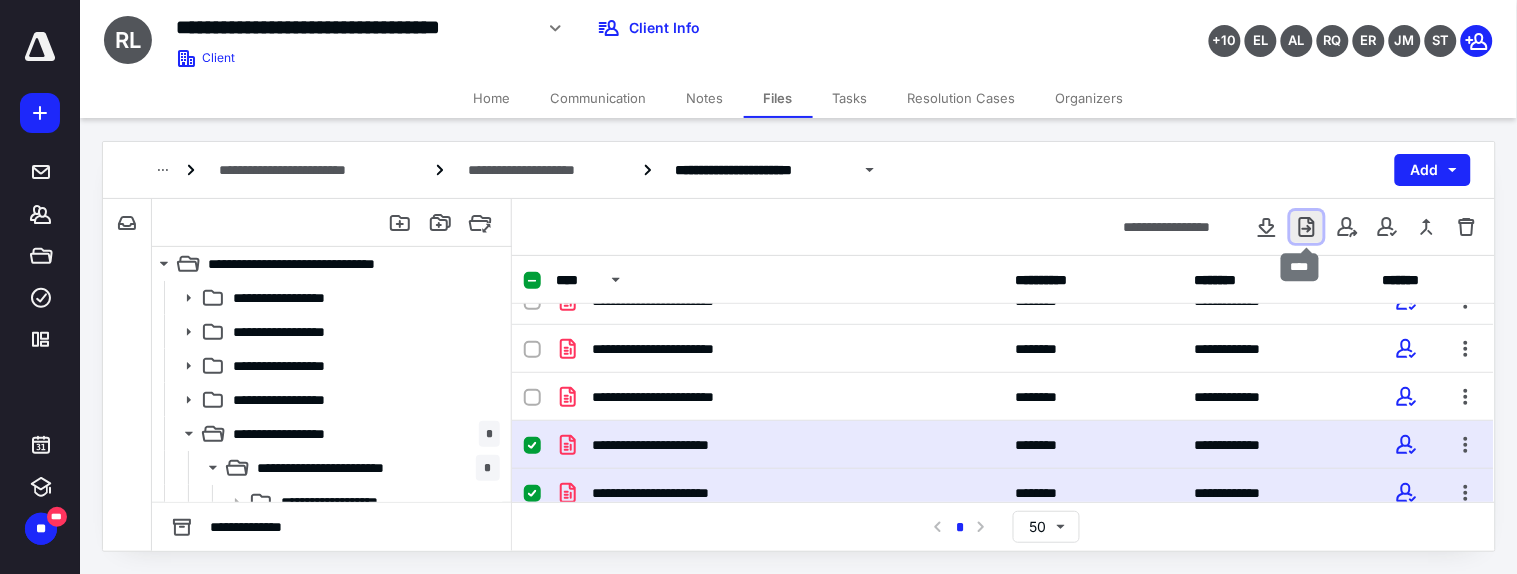 click at bounding box center [1307, 227] 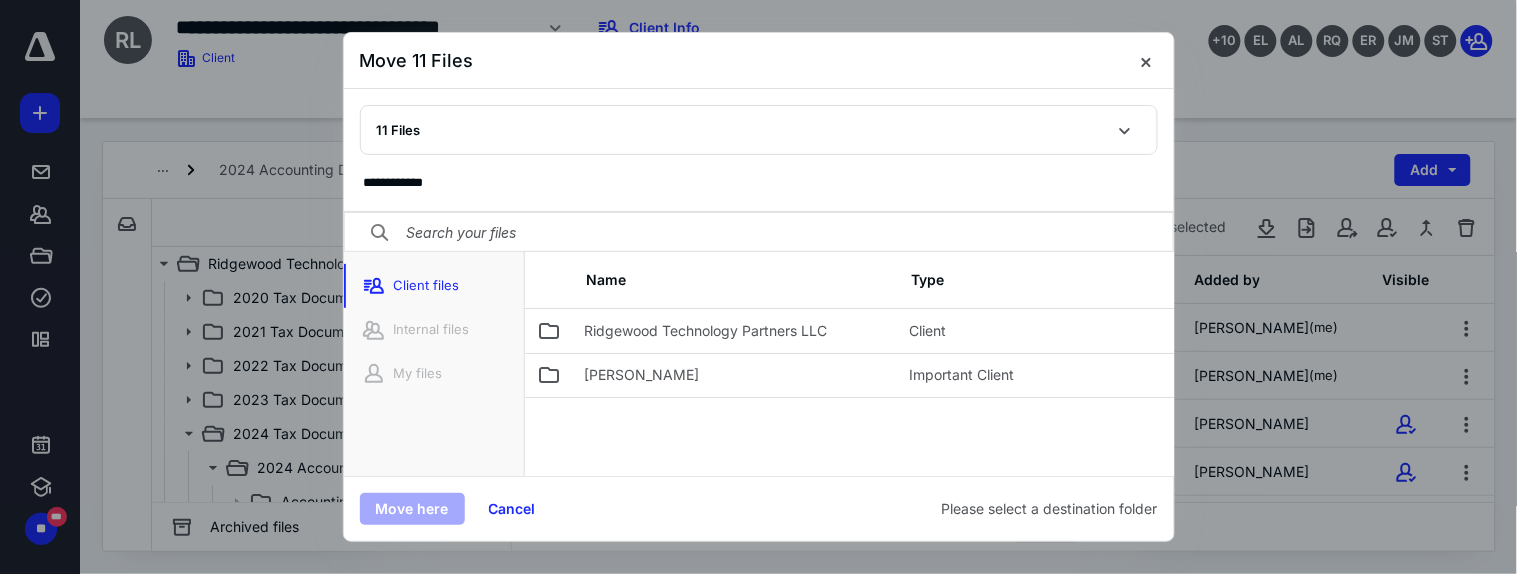 scroll, scrollTop: 555, scrollLeft: 0, axis: vertical 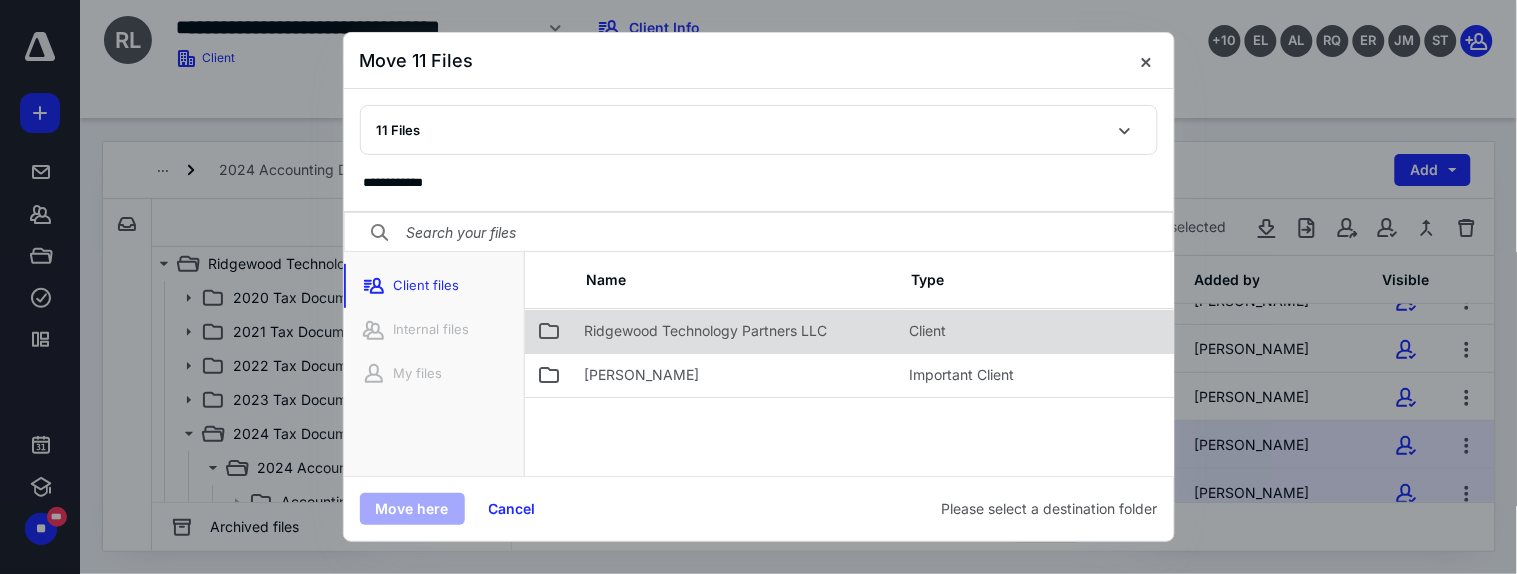 click on "Ridgewood Technology Partners LLC" at bounding box center (706, 331) 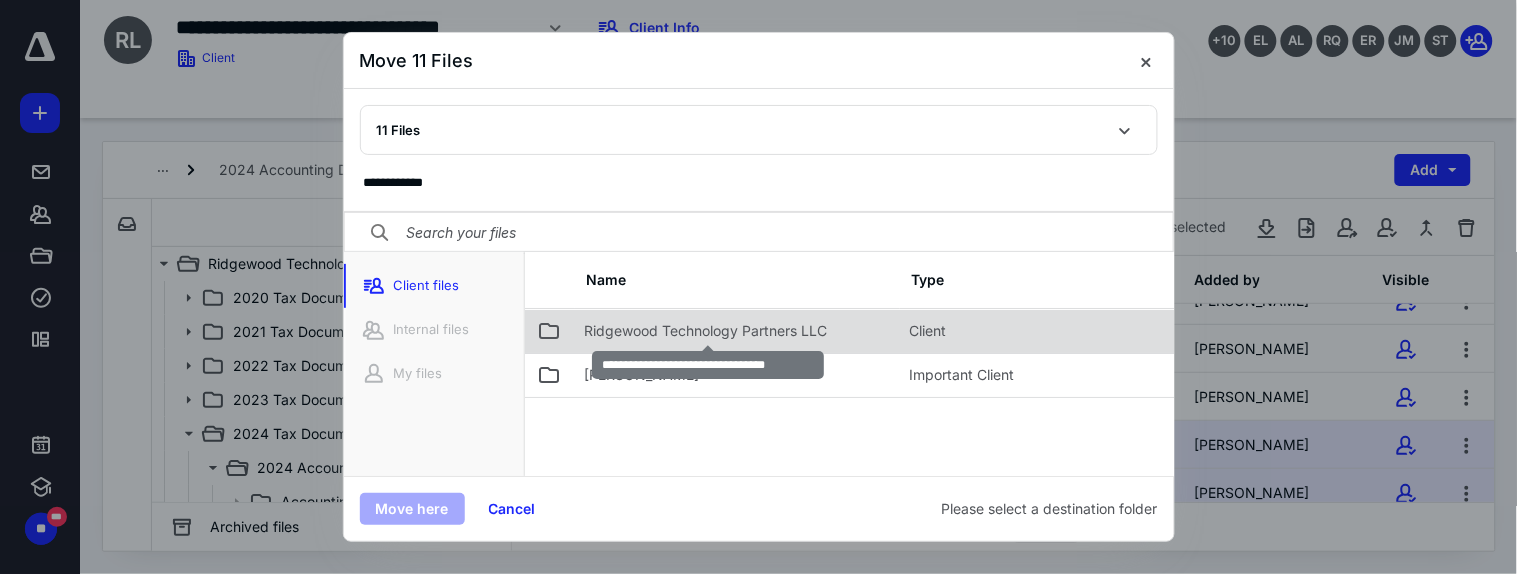 click on "Ridgewood Technology Partners LLC" at bounding box center (706, 331) 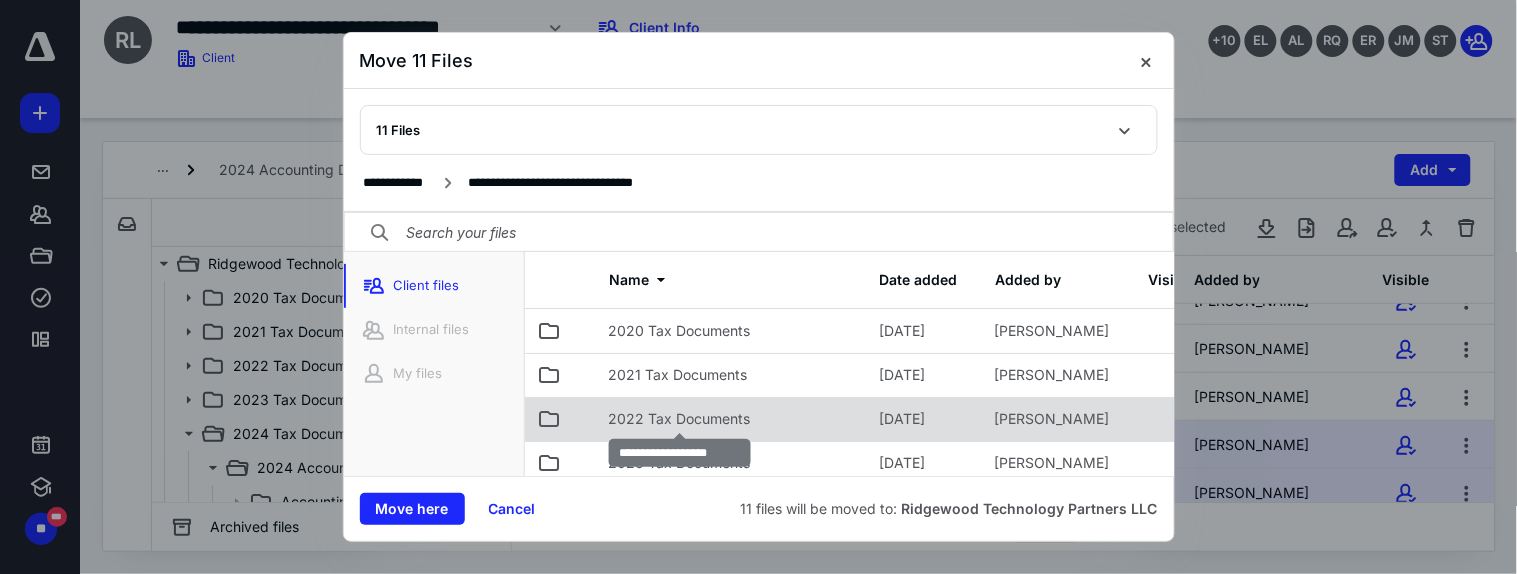 scroll, scrollTop: 111, scrollLeft: 0, axis: vertical 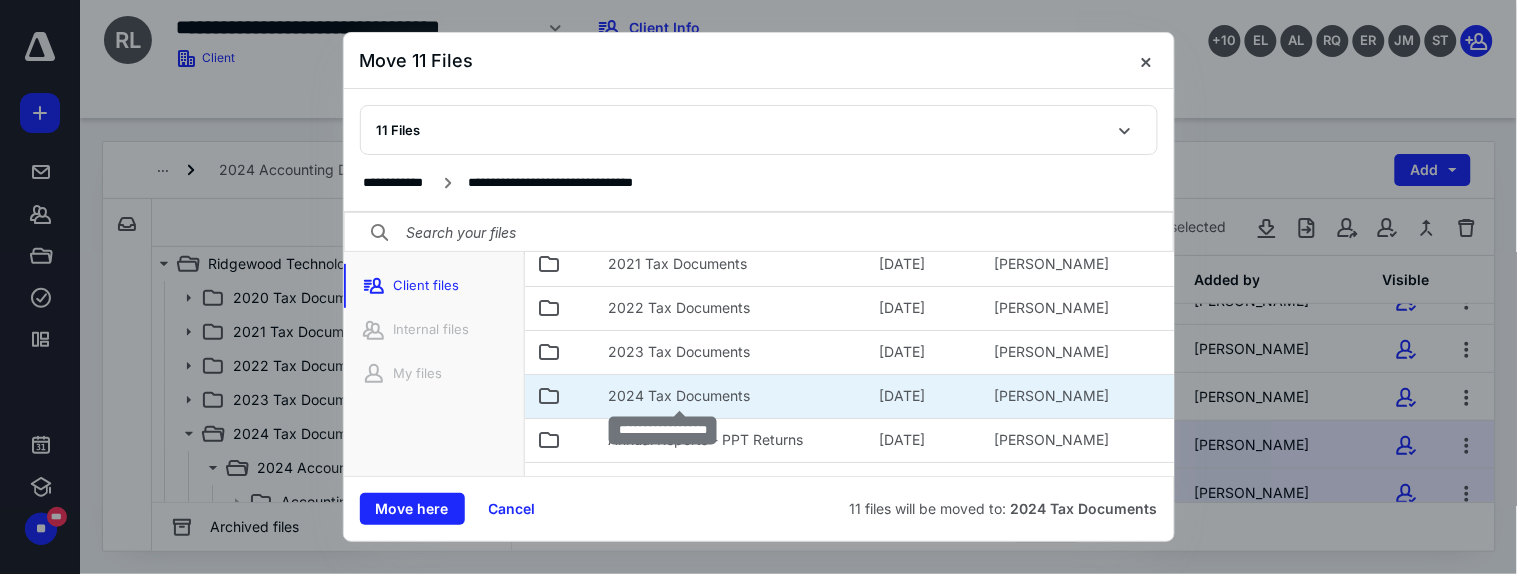 click on "2024 Tax Documents" at bounding box center (680, 396) 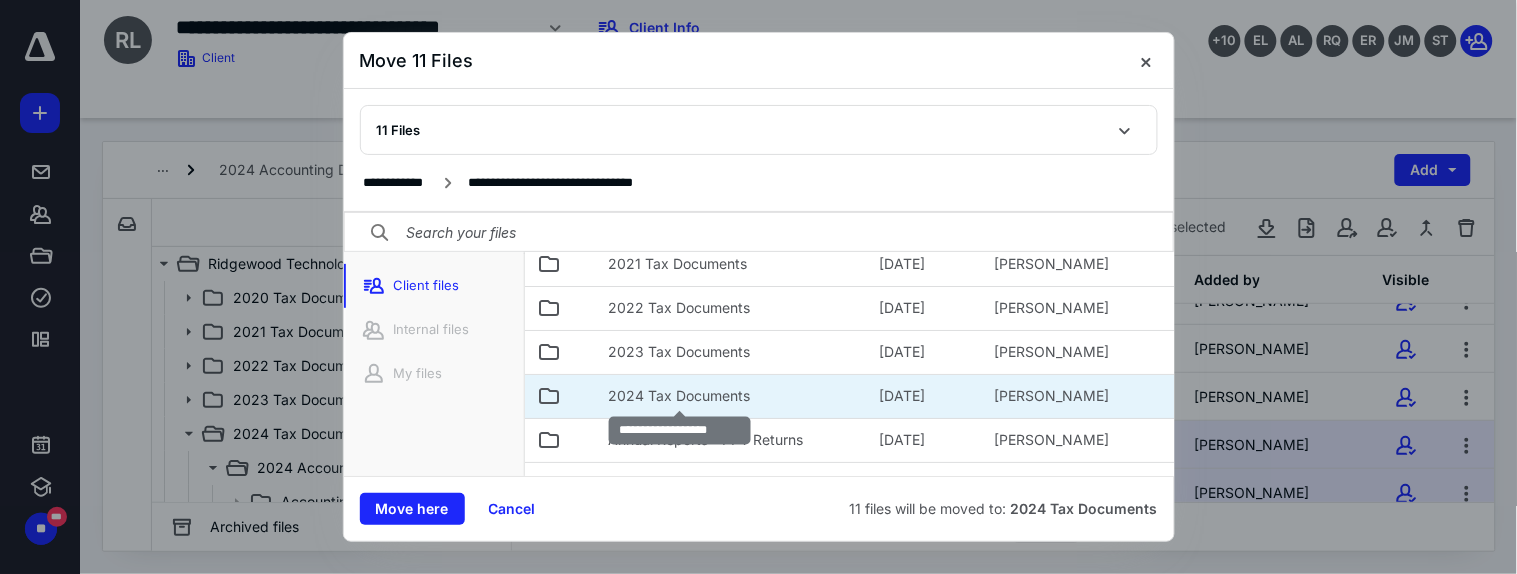 click on "2024 Tax Documents" at bounding box center [680, 396] 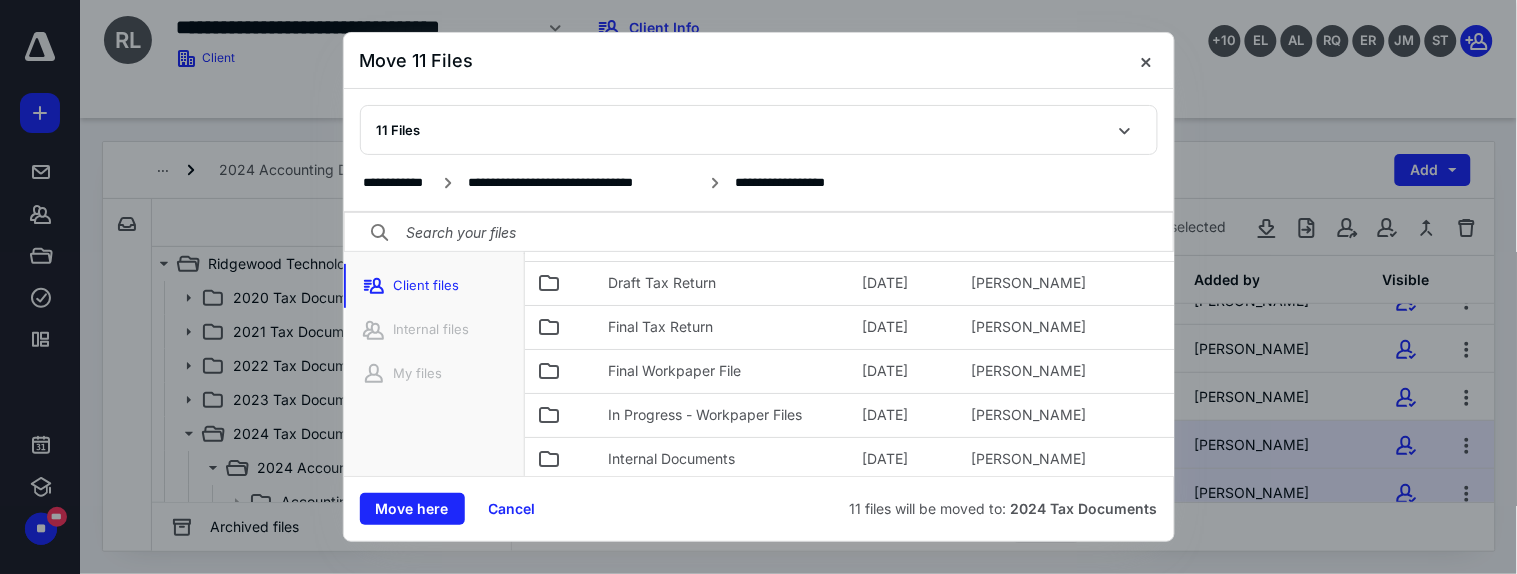 scroll, scrollTop: 202, scrollLeft: 0, axis: vertical 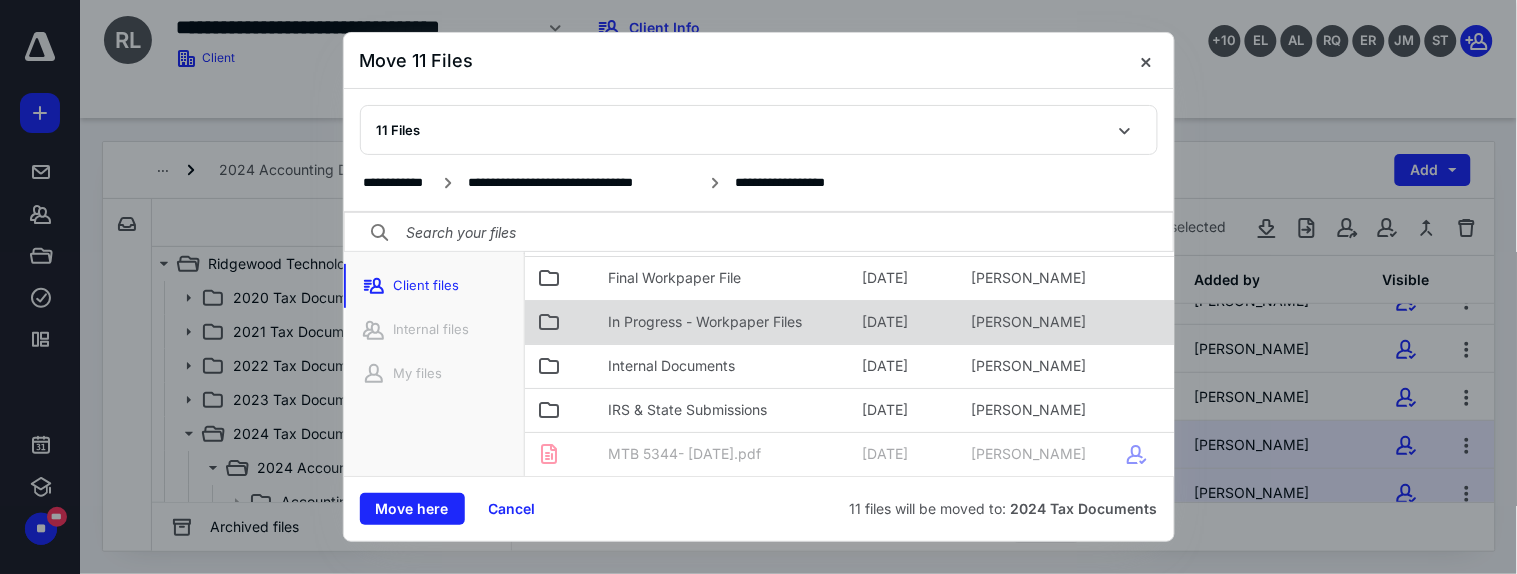 click on "In Progress - Workpaper Files" at bounding box center [706, 322] 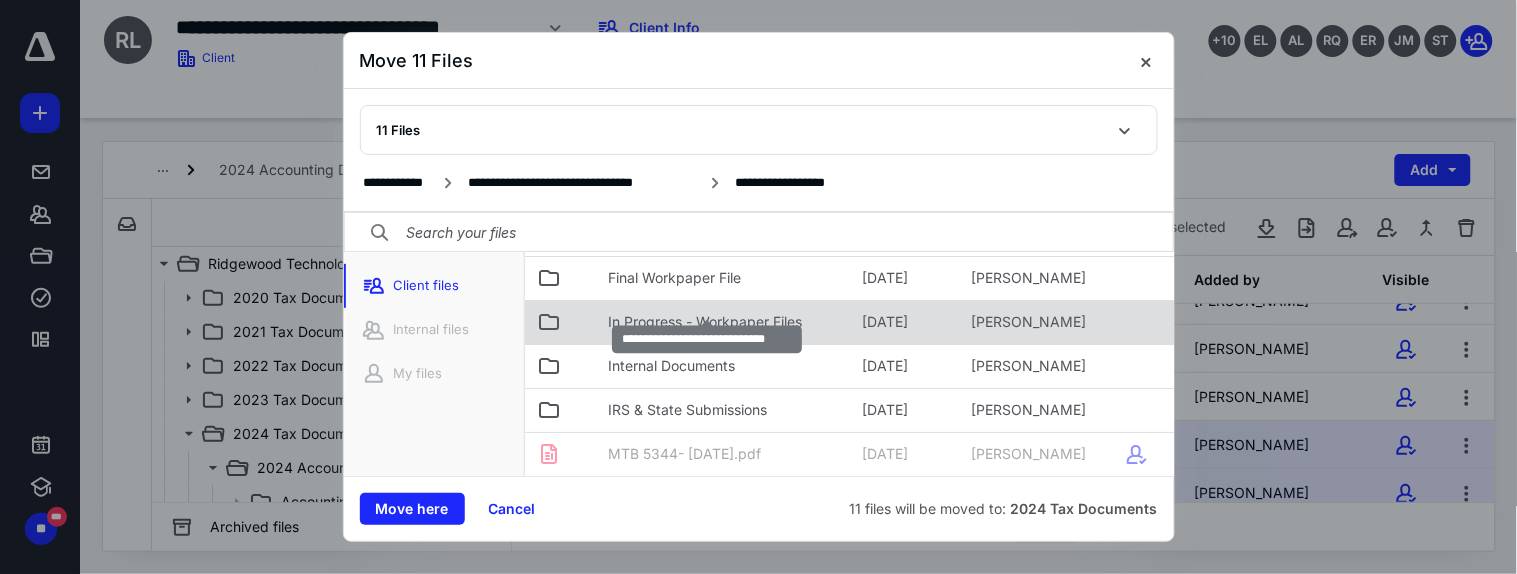 click on "In Progress - Workpaper Files" at bounding box center [706, 322] 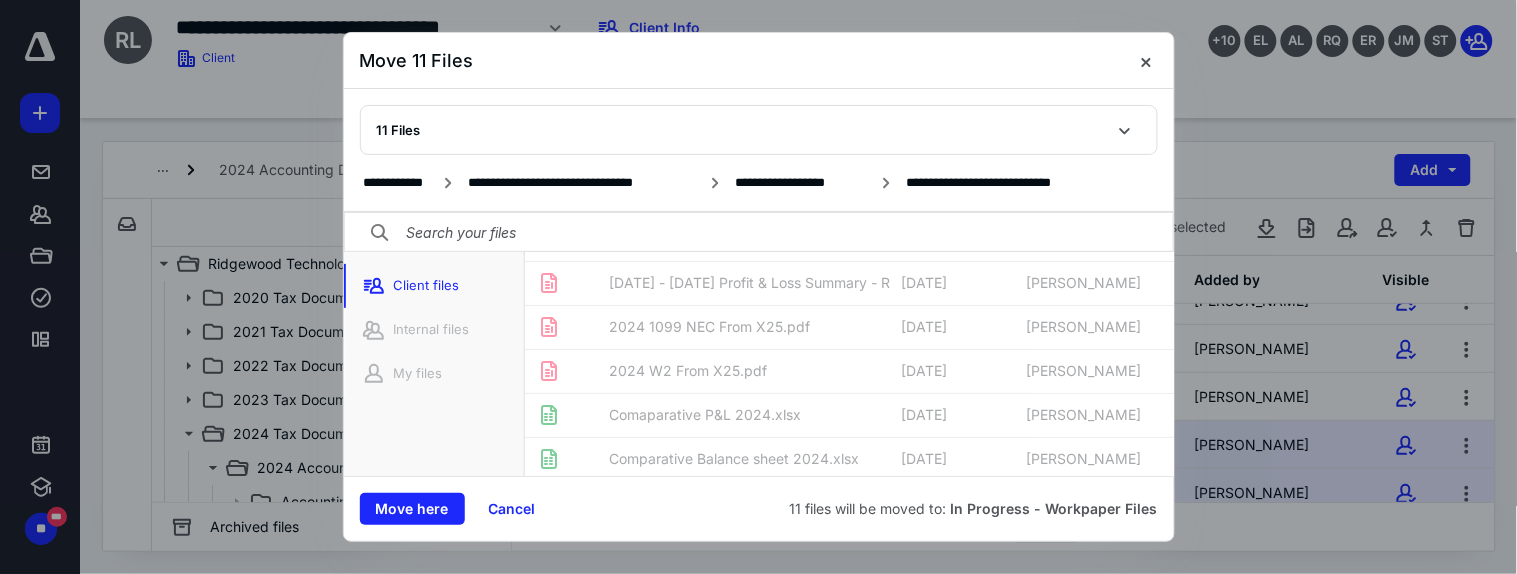 scroll, scrollTop: 0, scrollLeft: 0, axis: both 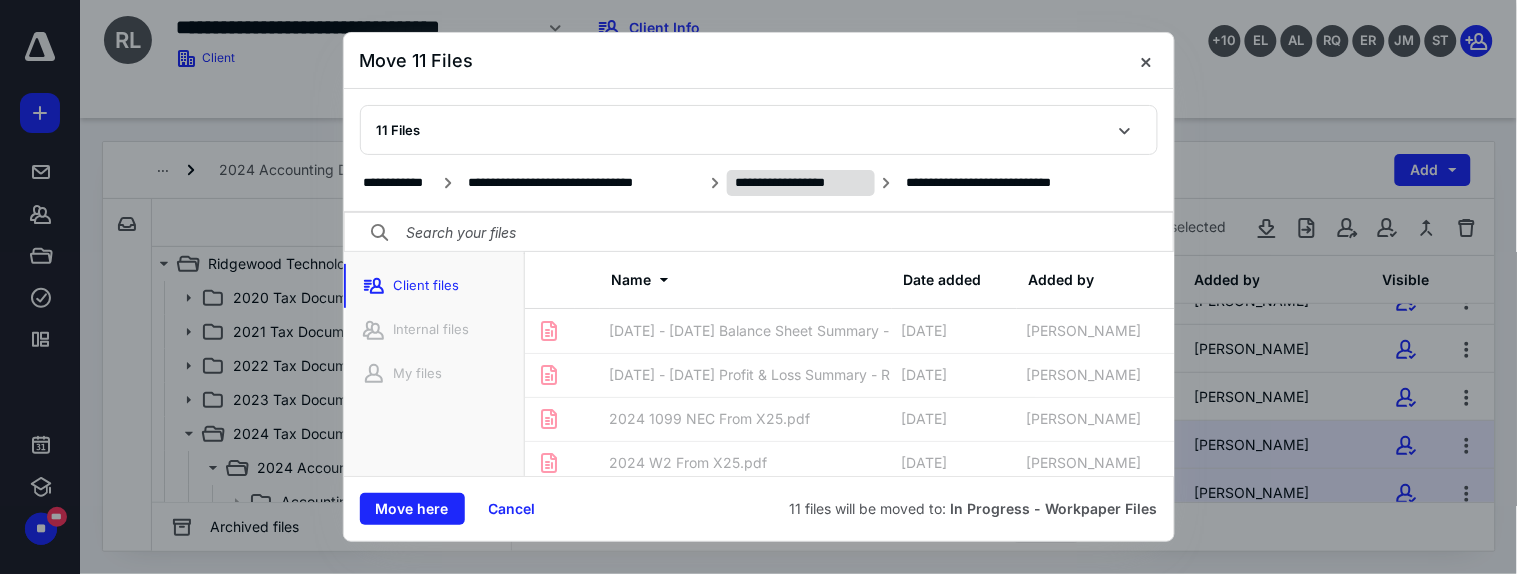 click on "**********" at bounding box center (800, 183) 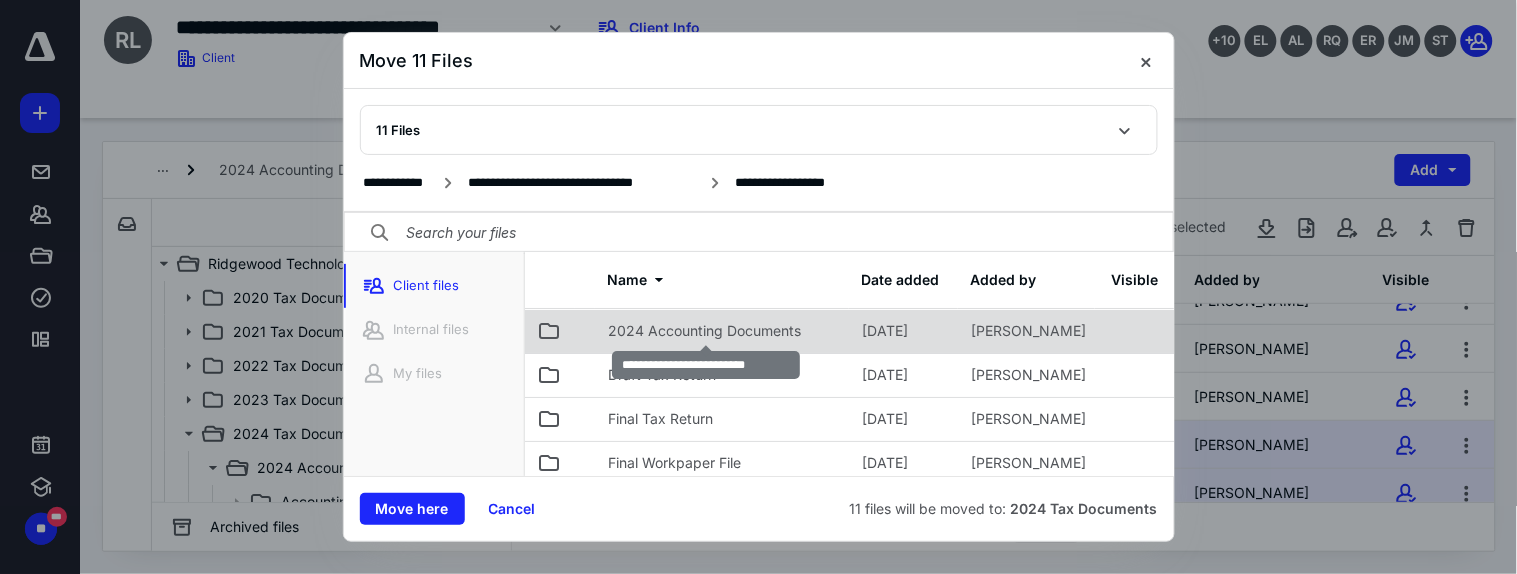 click on "2024 Accounting Documents" at bounding box center [705, 331] 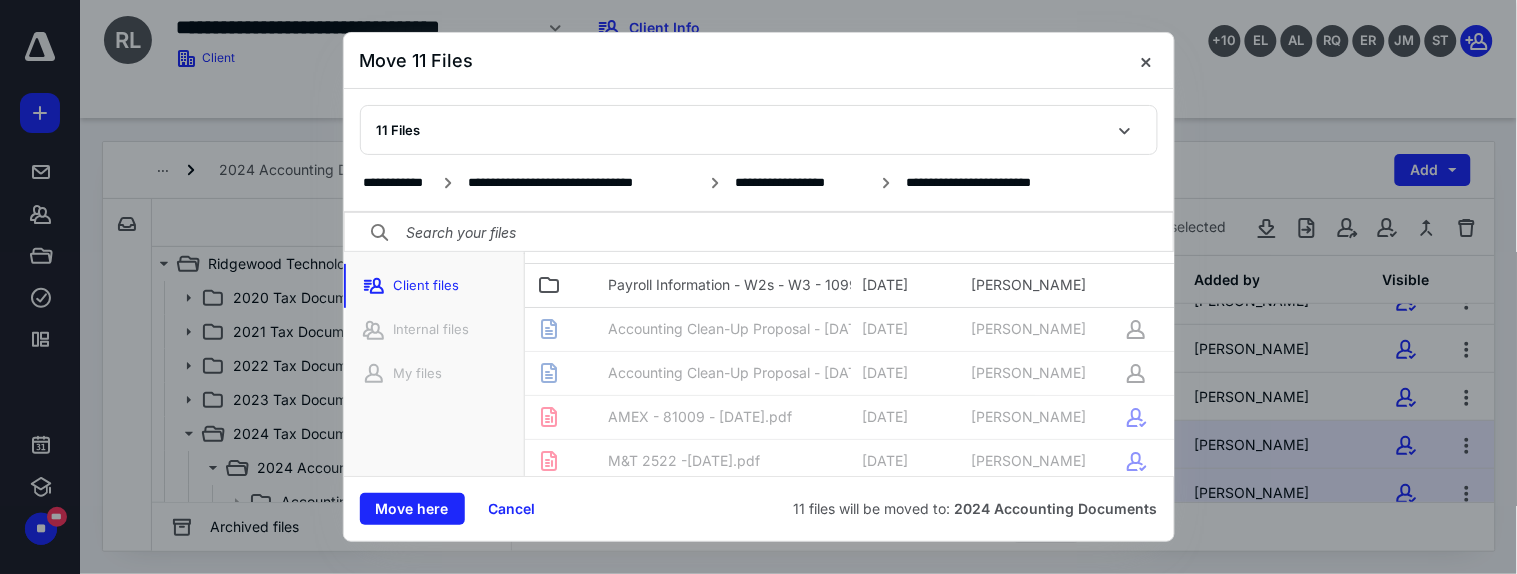 scroll, scrollTop: 111, scrollLeft: 0, axis: vertical 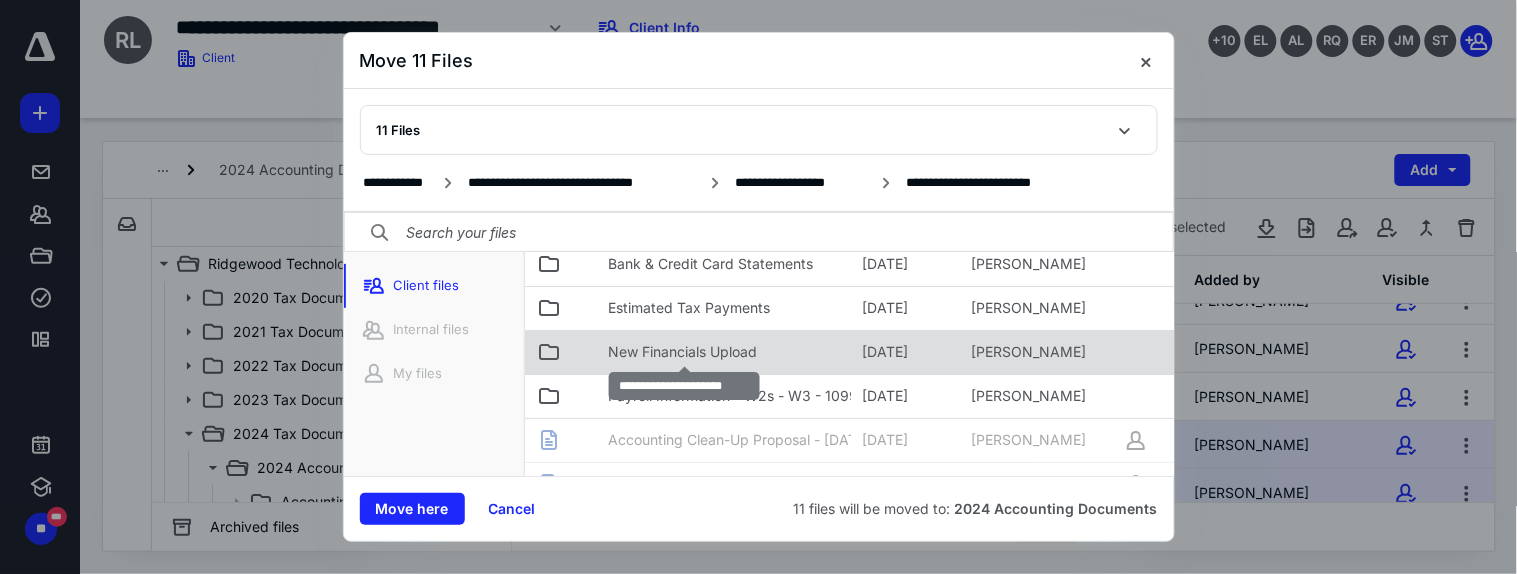 click on "New Financials Upload" at bounding box center [683, 352] 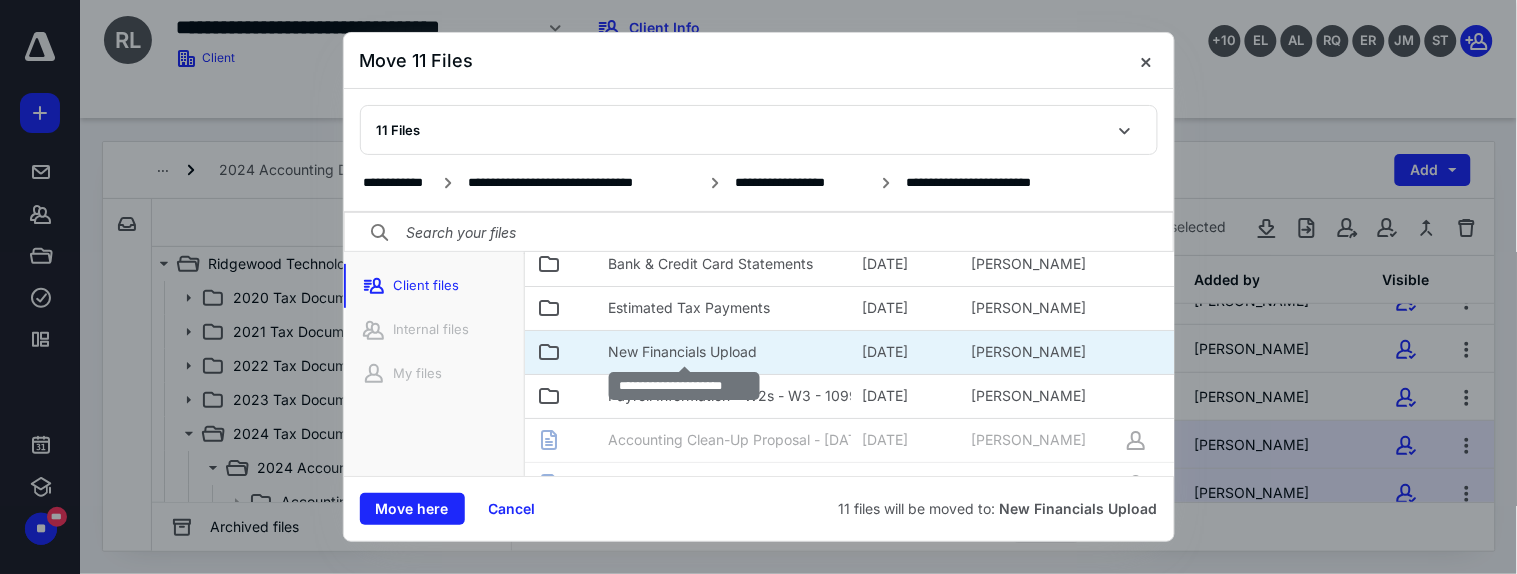 click on "New Financials Upload" at bounding box center (683, 352) 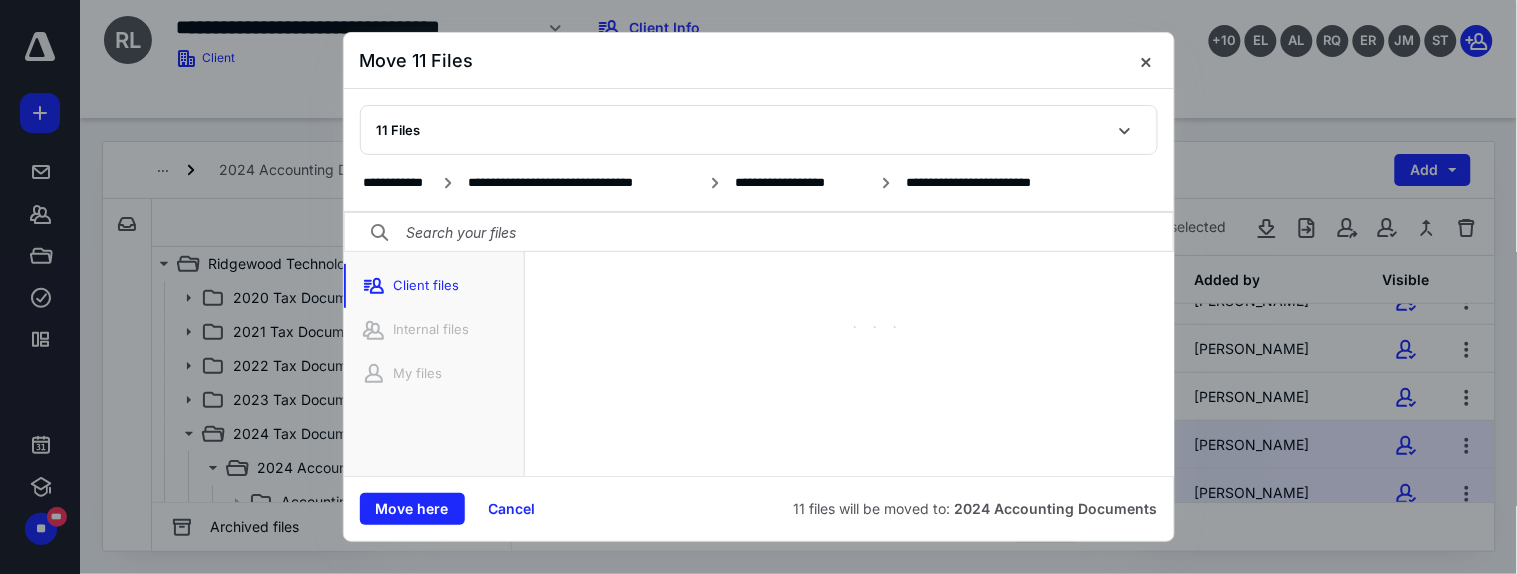 scroll, scrollTop: 86, scrollLeft: 0, axis: vertical 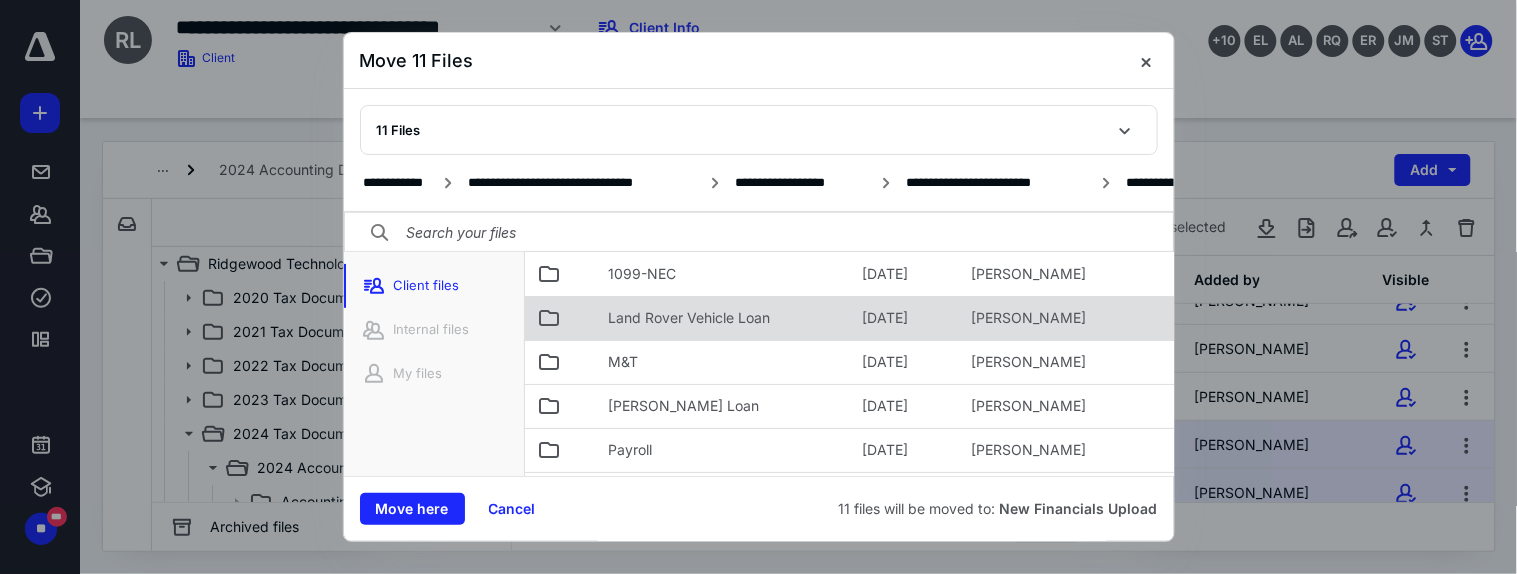 click on "Land Rover Vehicle Loan" at bounding box center [724, 318] 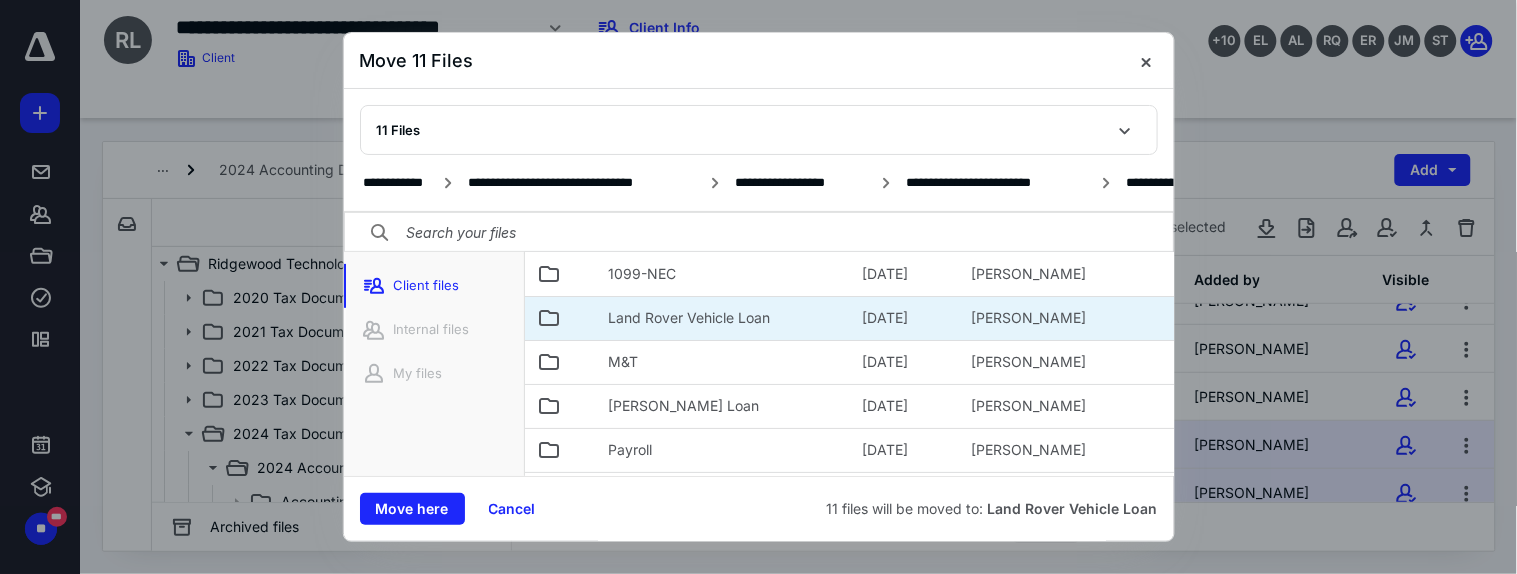 click on "Land Rover Vehicle Loan" at bounding box center (724, 318) 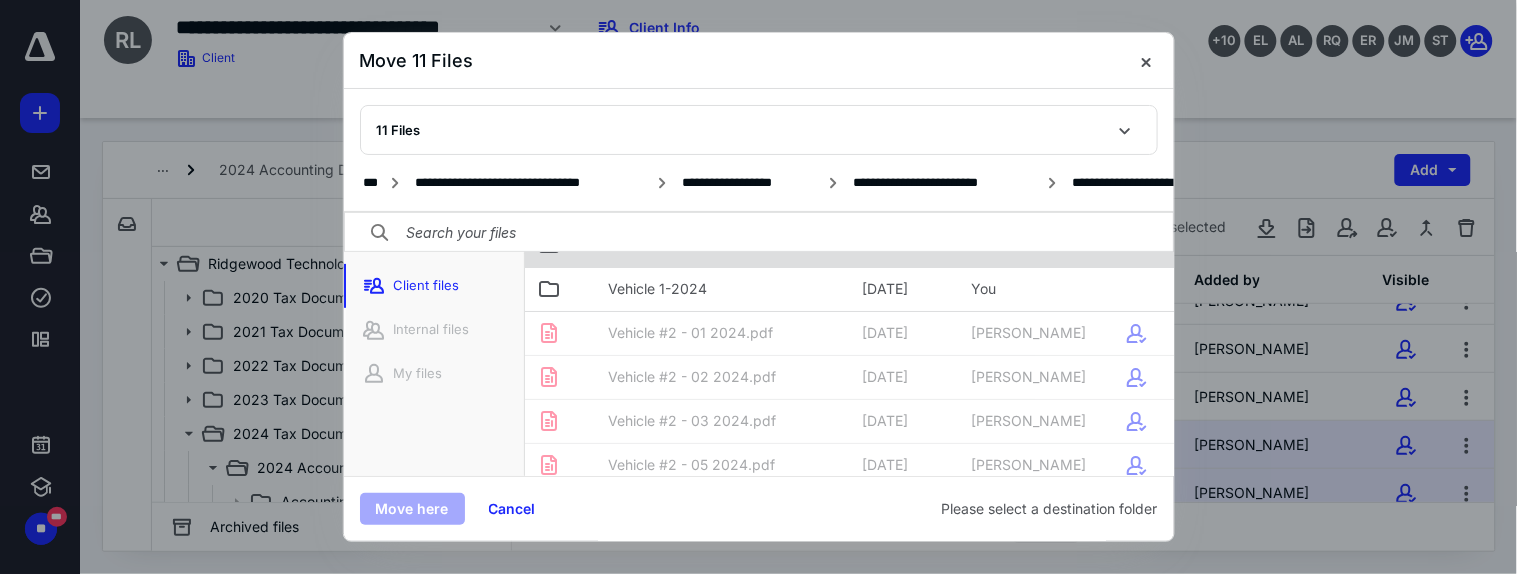 scroll, scrollTop: 0, scrollLeft: 0, axis: both 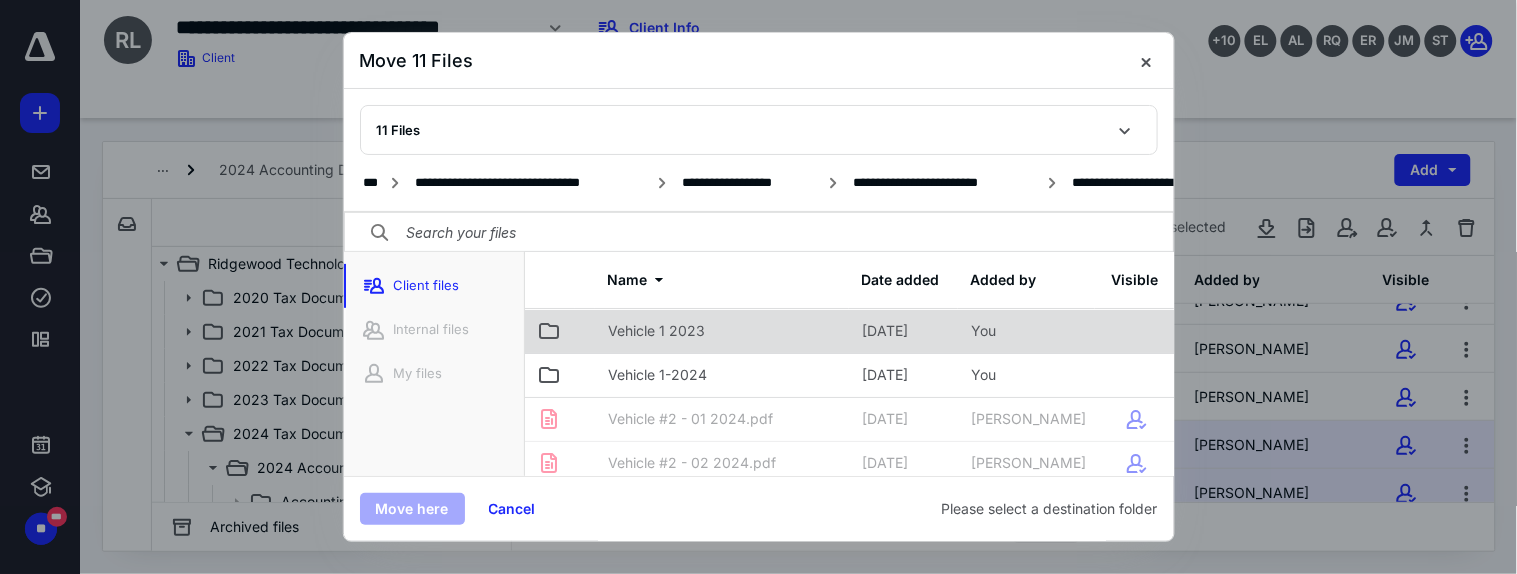 click on "Vehicle 1 2023" at bounding box center [657, 331] 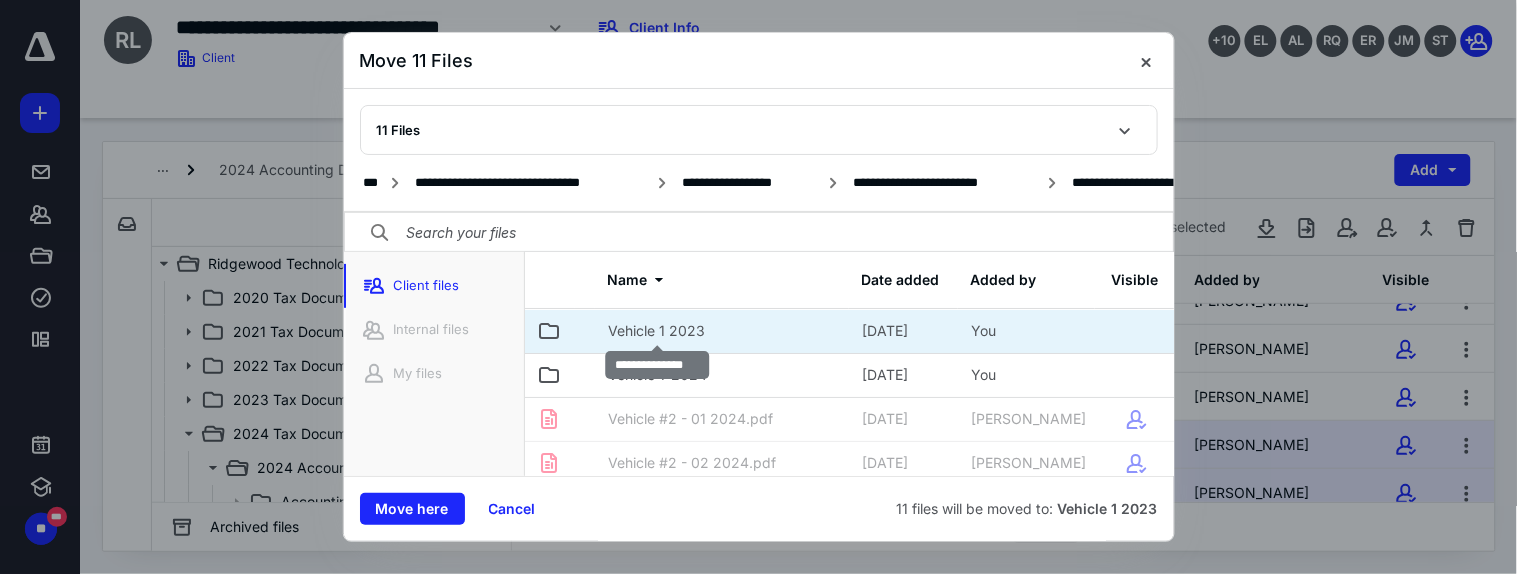 click on "Vehicle 1 2023" at bounding box center (657, 331) 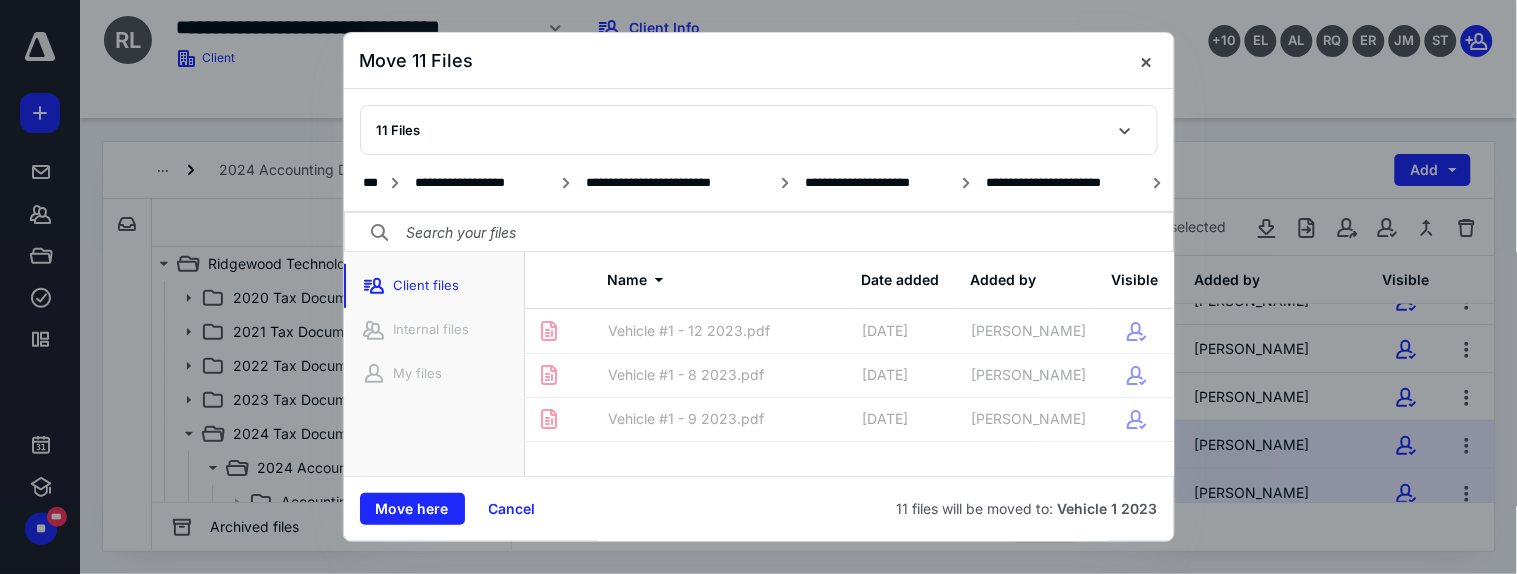 scroll, scrollTop: 56, scrollLeft: 0, axis: vertical 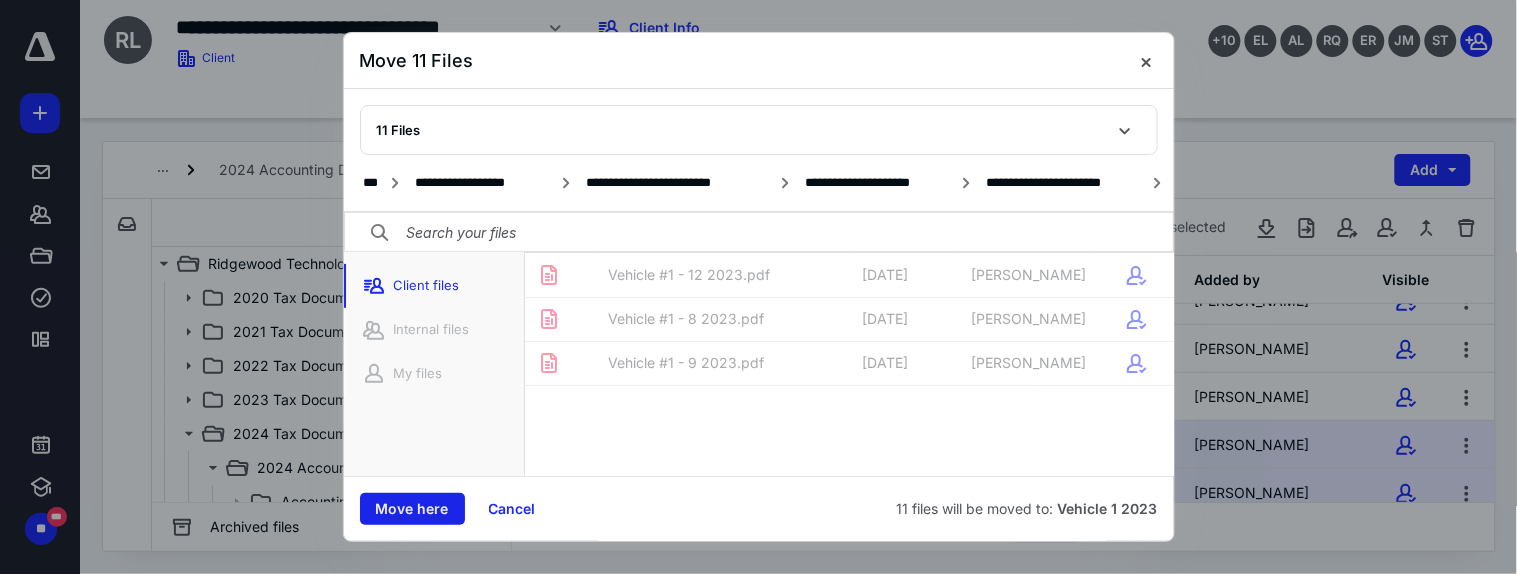 click on "Move here" at bounding box center (412, 509) 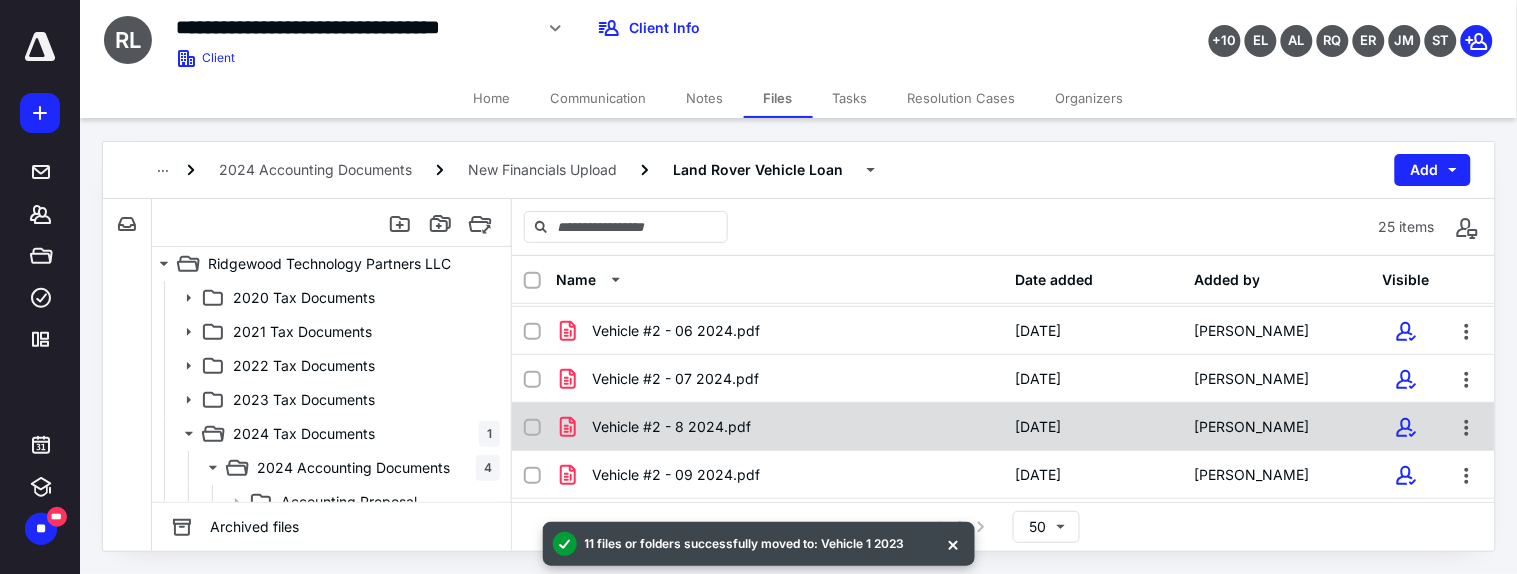 scroll, scrollTop: 0, scrollLeft: 0, axis: both 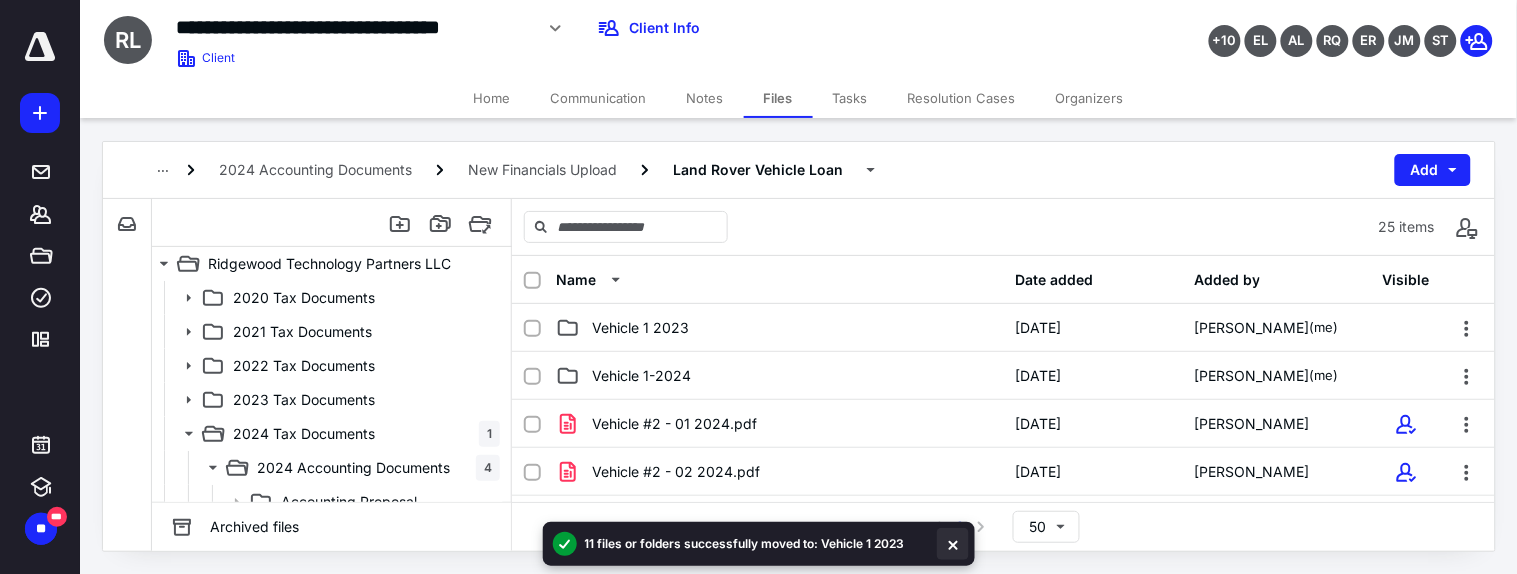 click at bounding box center (953, 544) 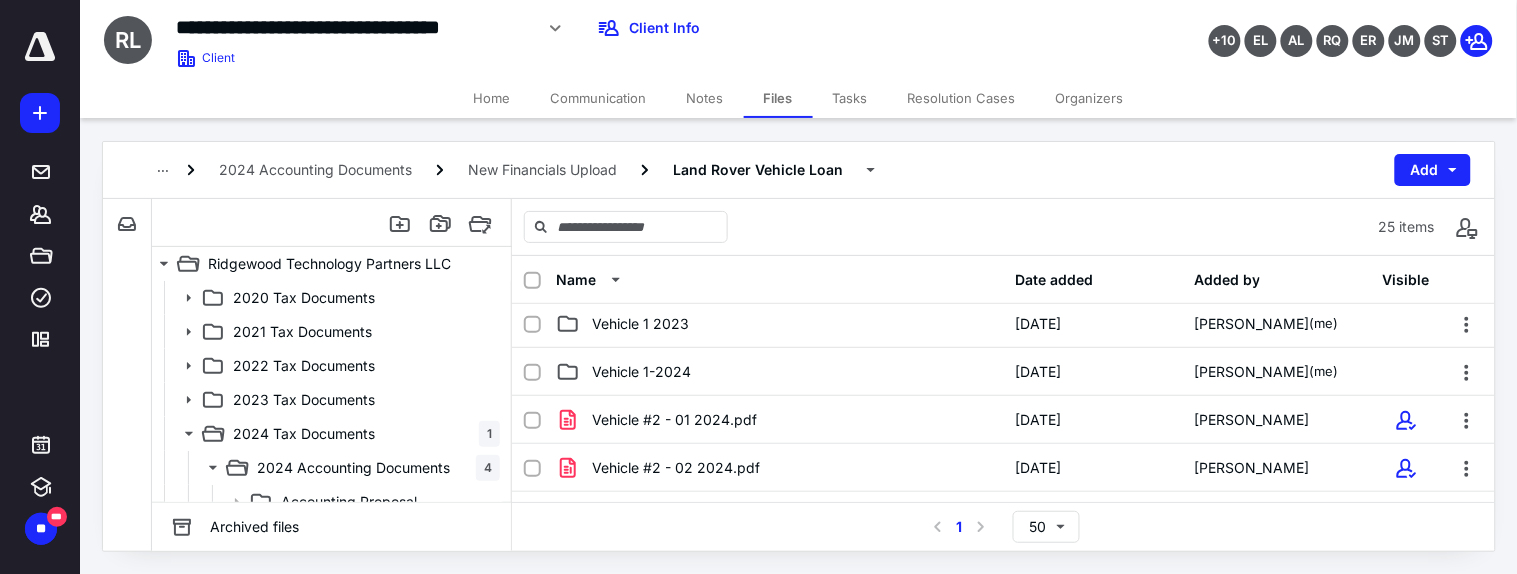 scroll, scrollTop: 0, scrollLeft: 0, axis: both 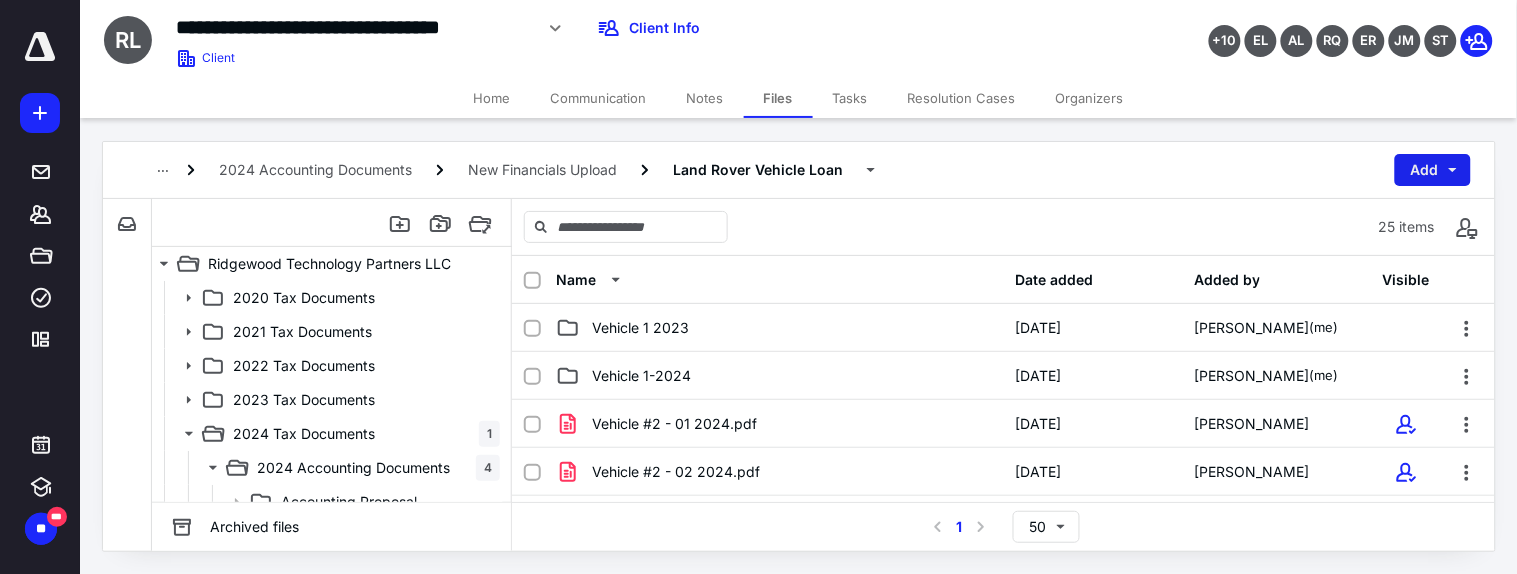 click on "Add" at bounding box center (1433, 170) 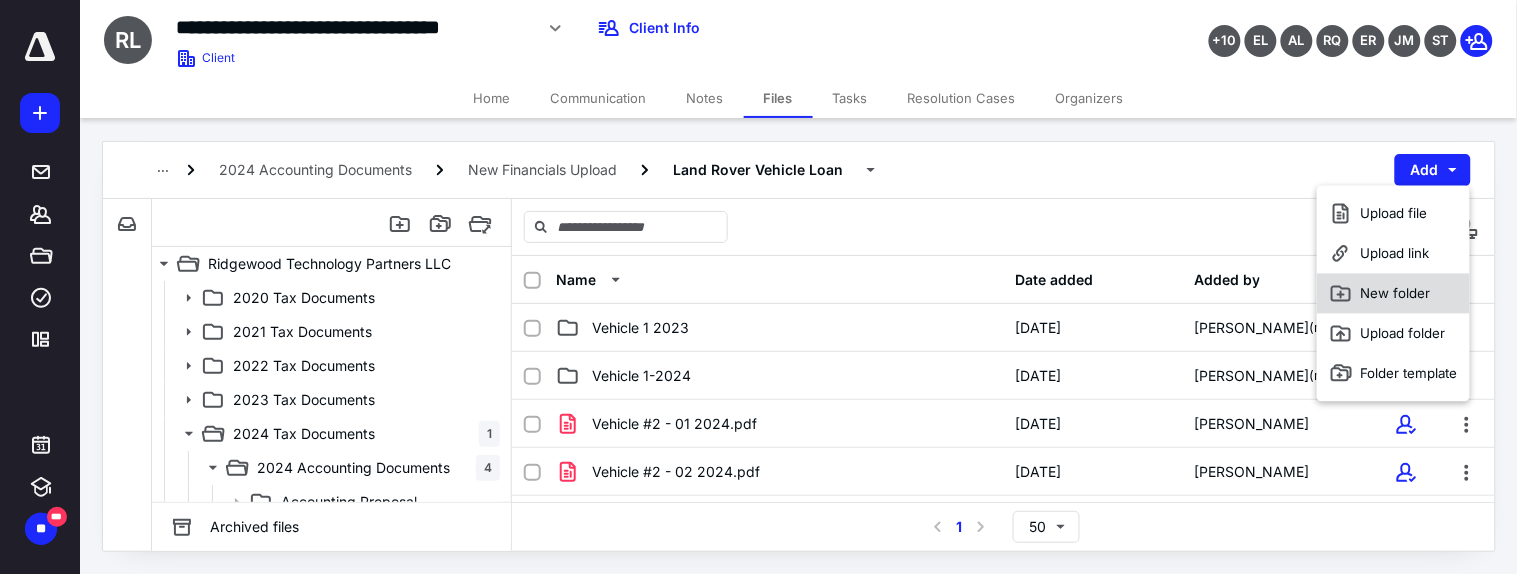 click on "New folder" at bounding box center [1393, 294] 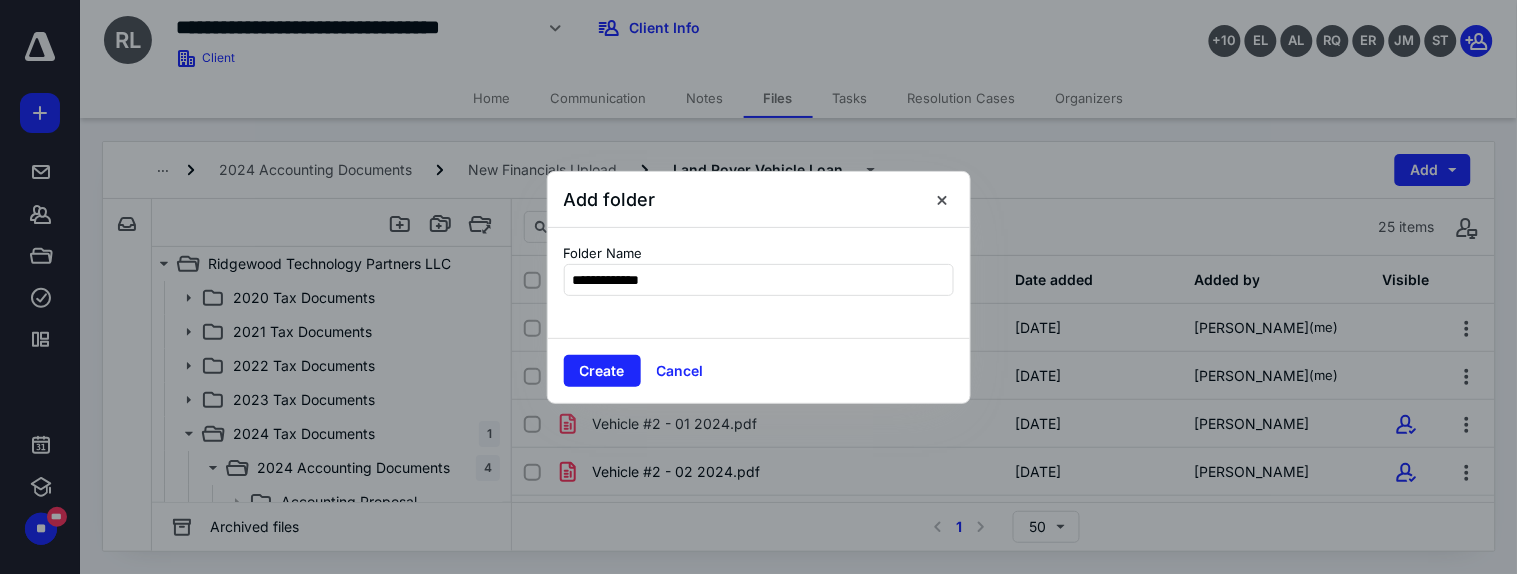 type on "**********" 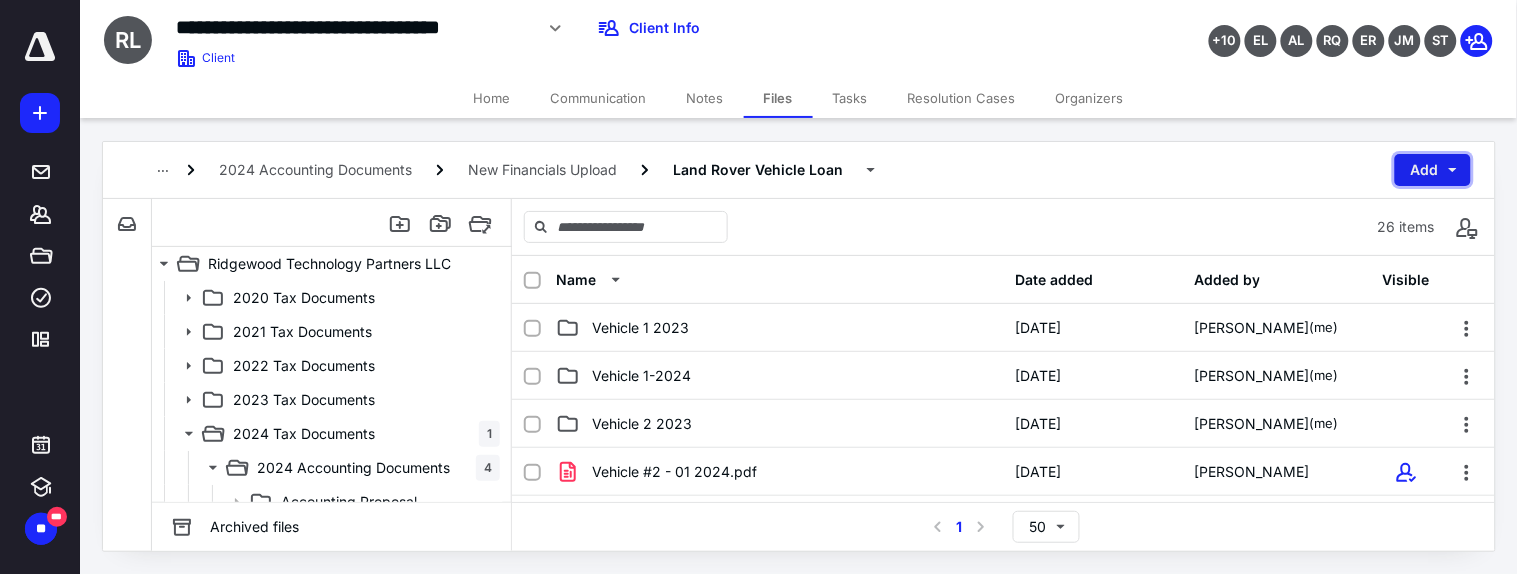 click on "Add" at bounding box center [1433, 170] 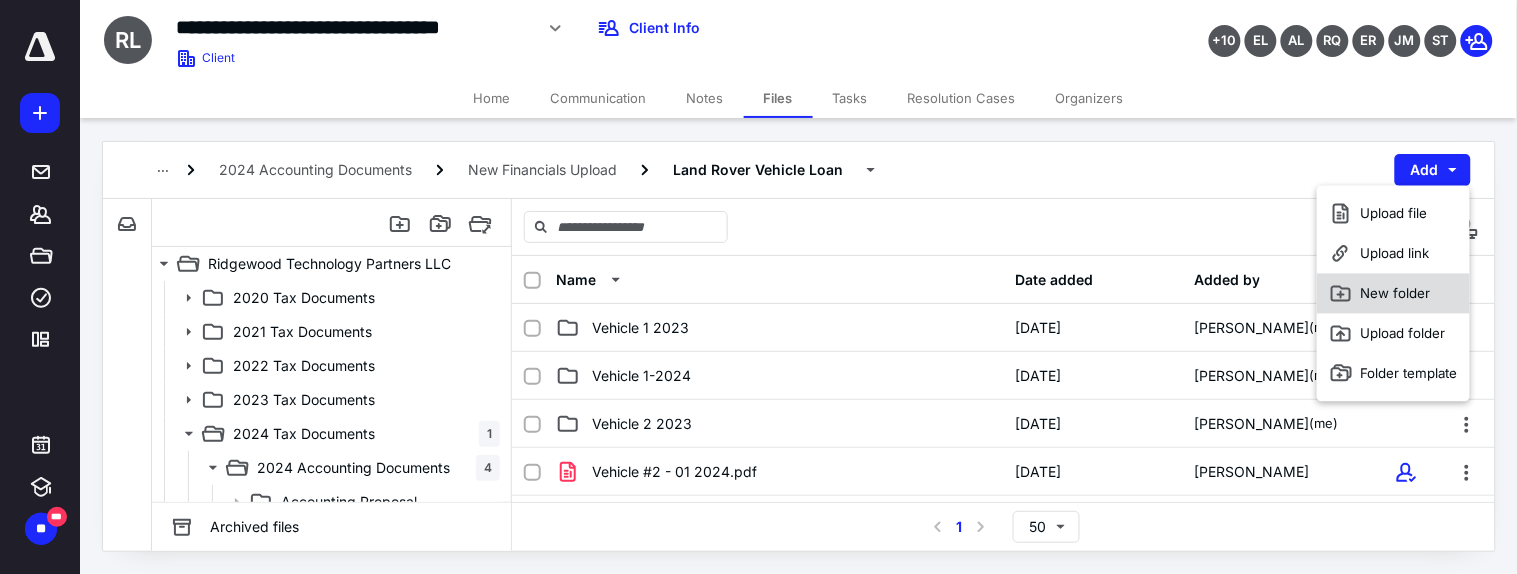 click on "New folder" at bounding box center [1393, 294] 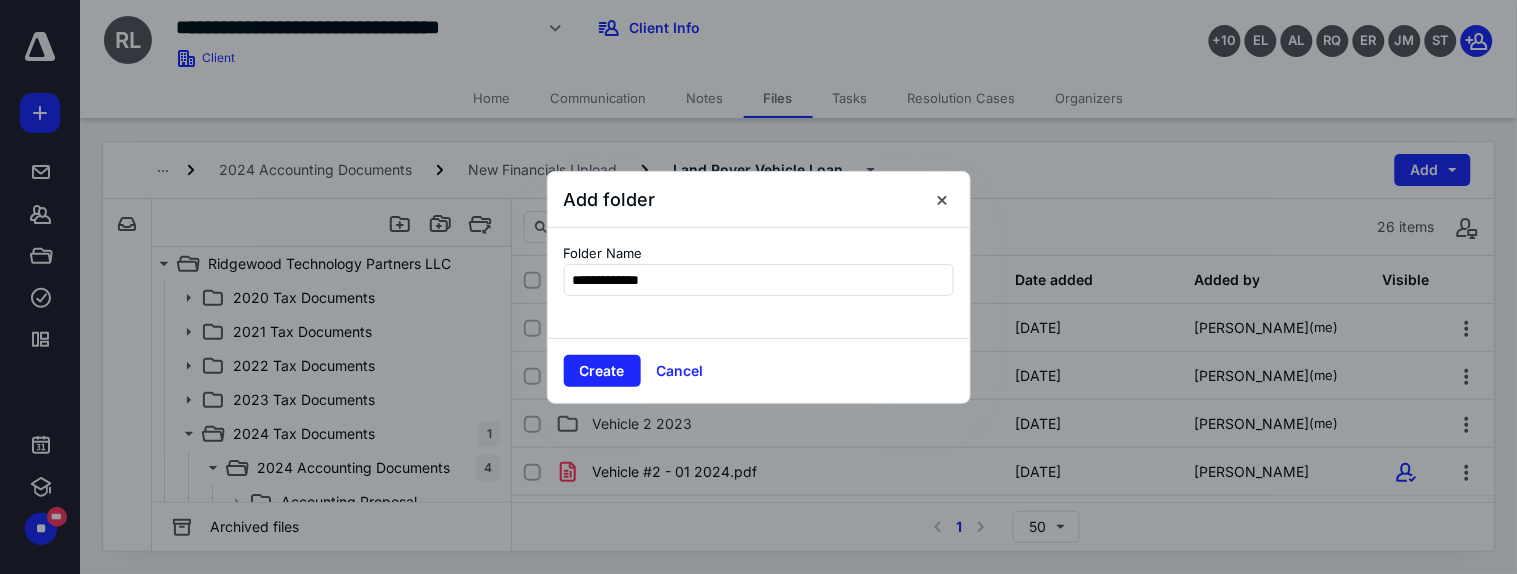 type on "**********" 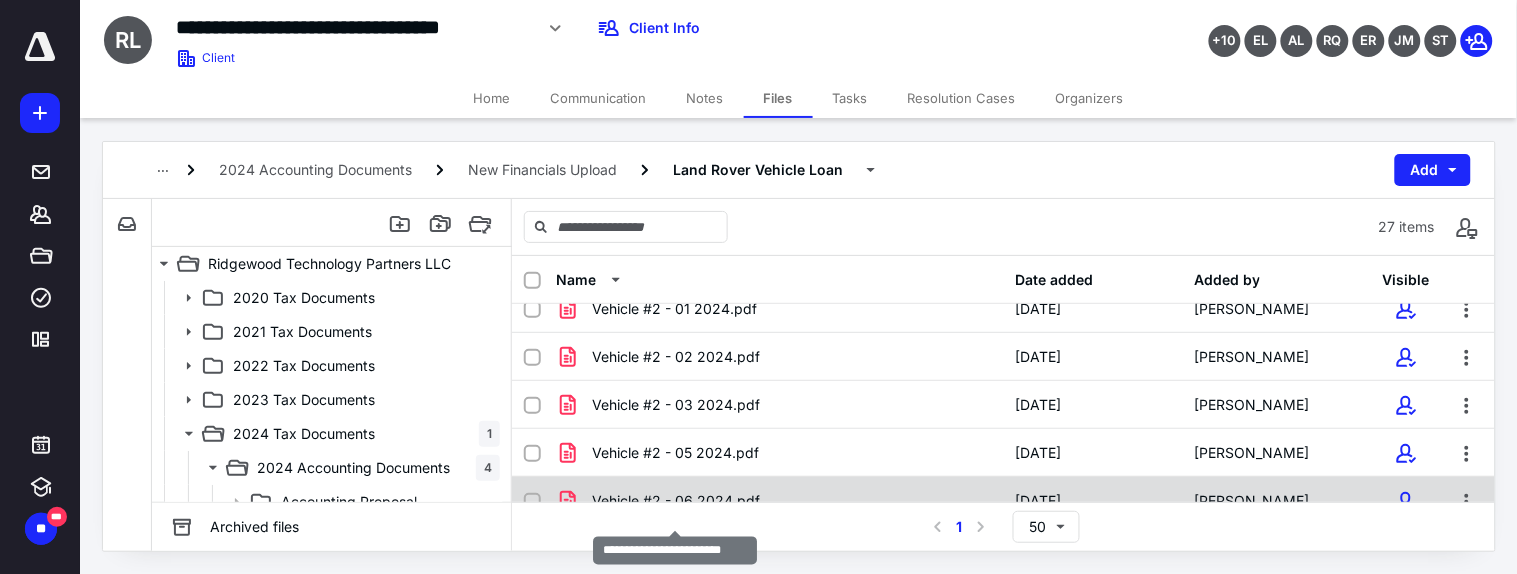 scroll, scrollTop: 100, scrollLeft: 0, axis: vertical 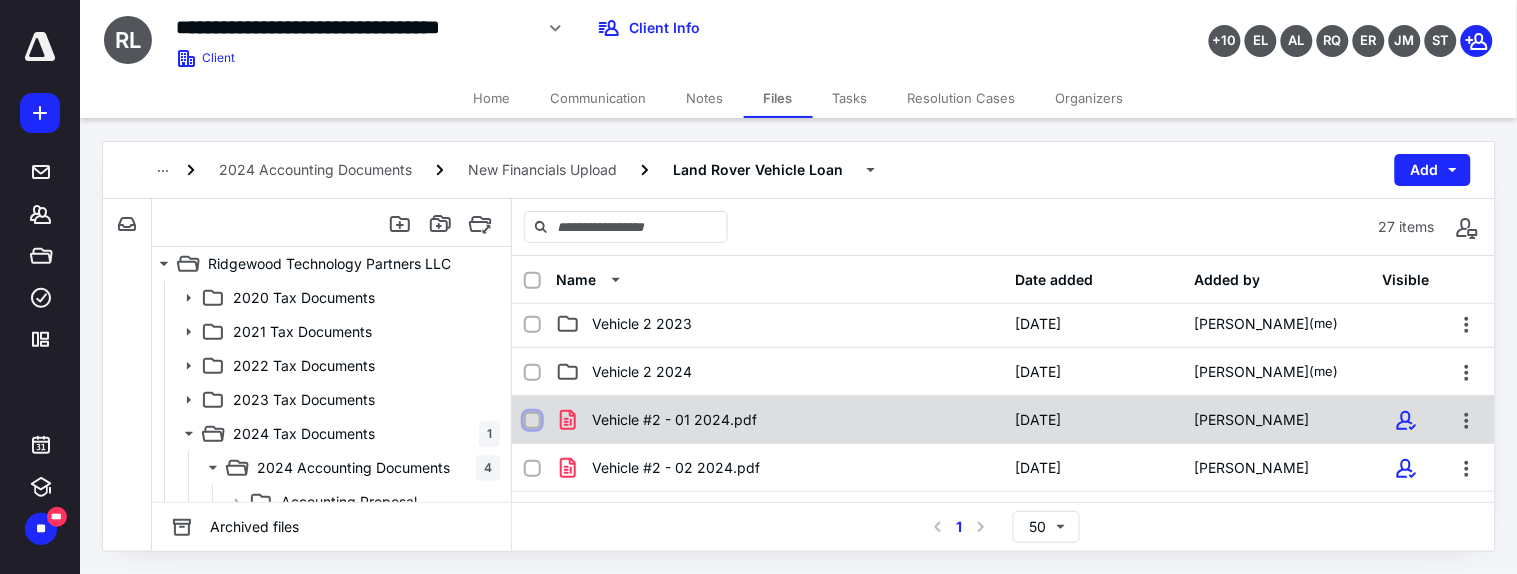 click at bounding box center (532, 421) 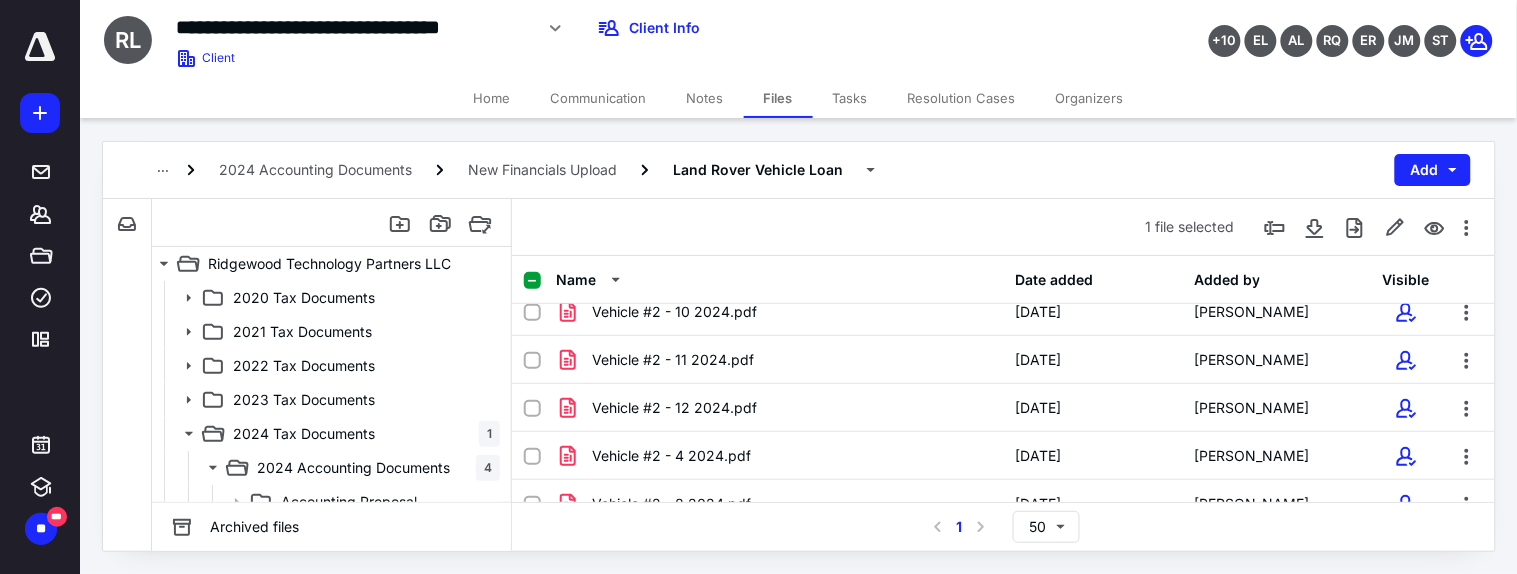 scroll, scrollTop: 655, scrollLeft: 0, axis: vertical 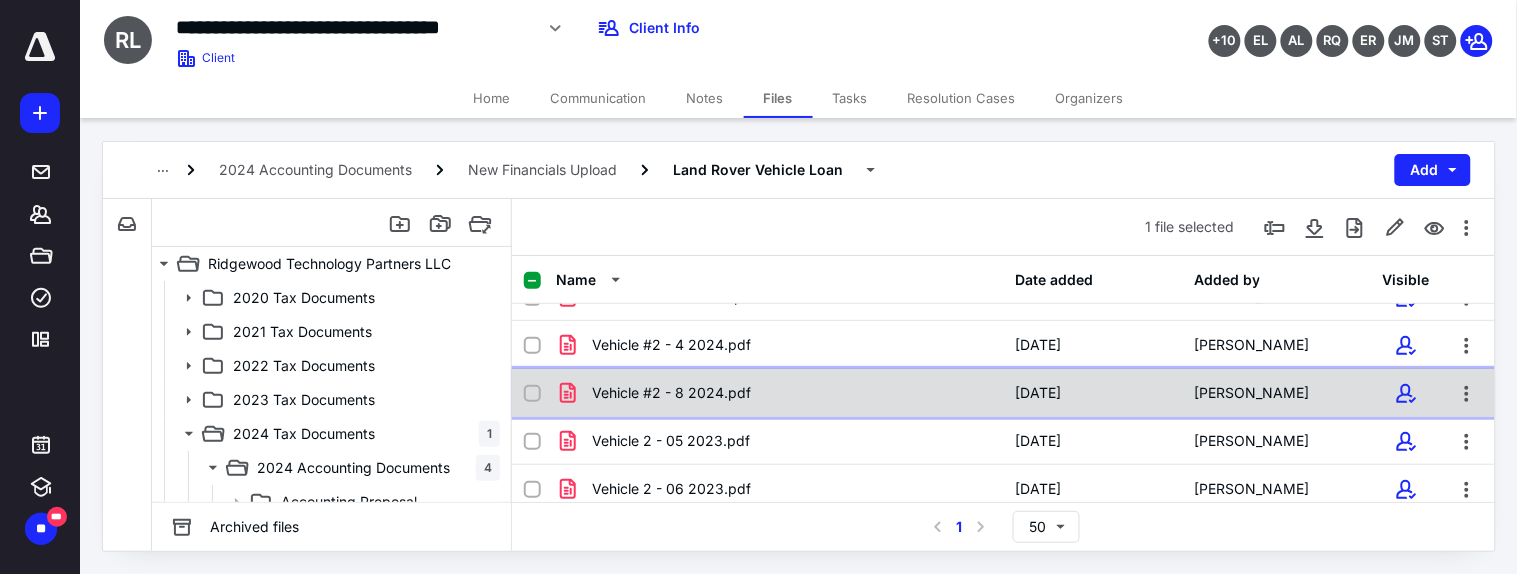 click 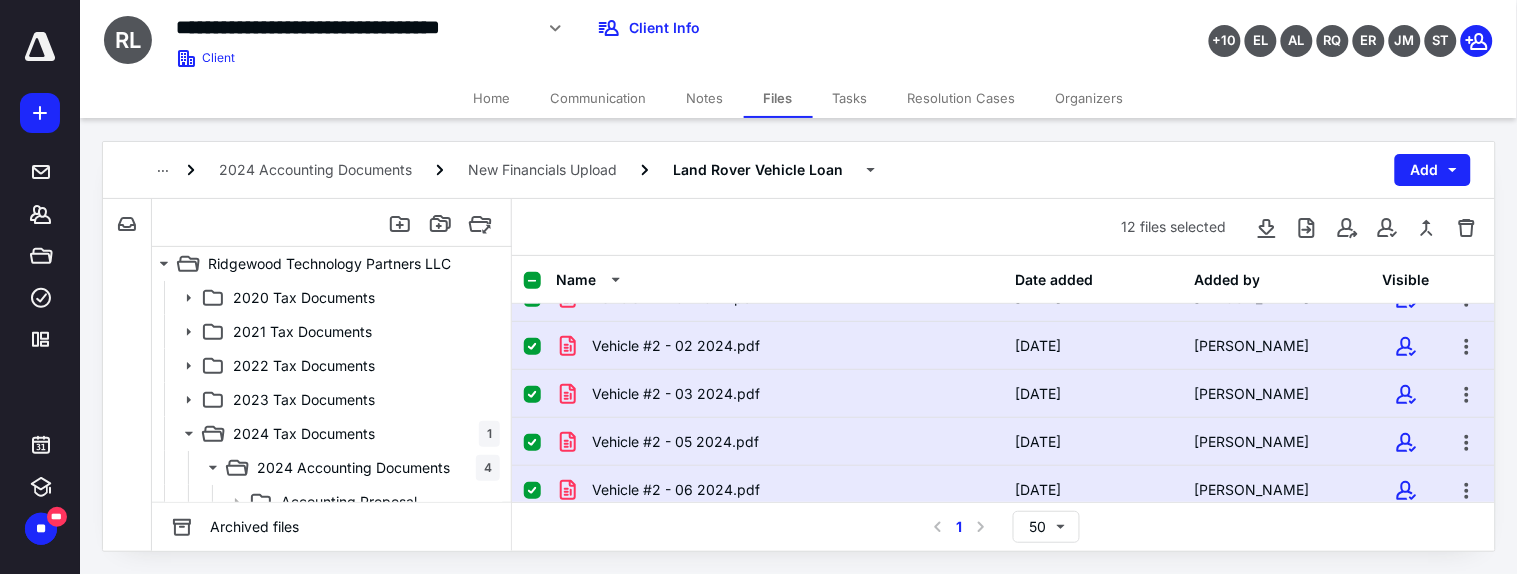 scroll, scrollTop: 111, scrollLeft: 0, axis: vertical 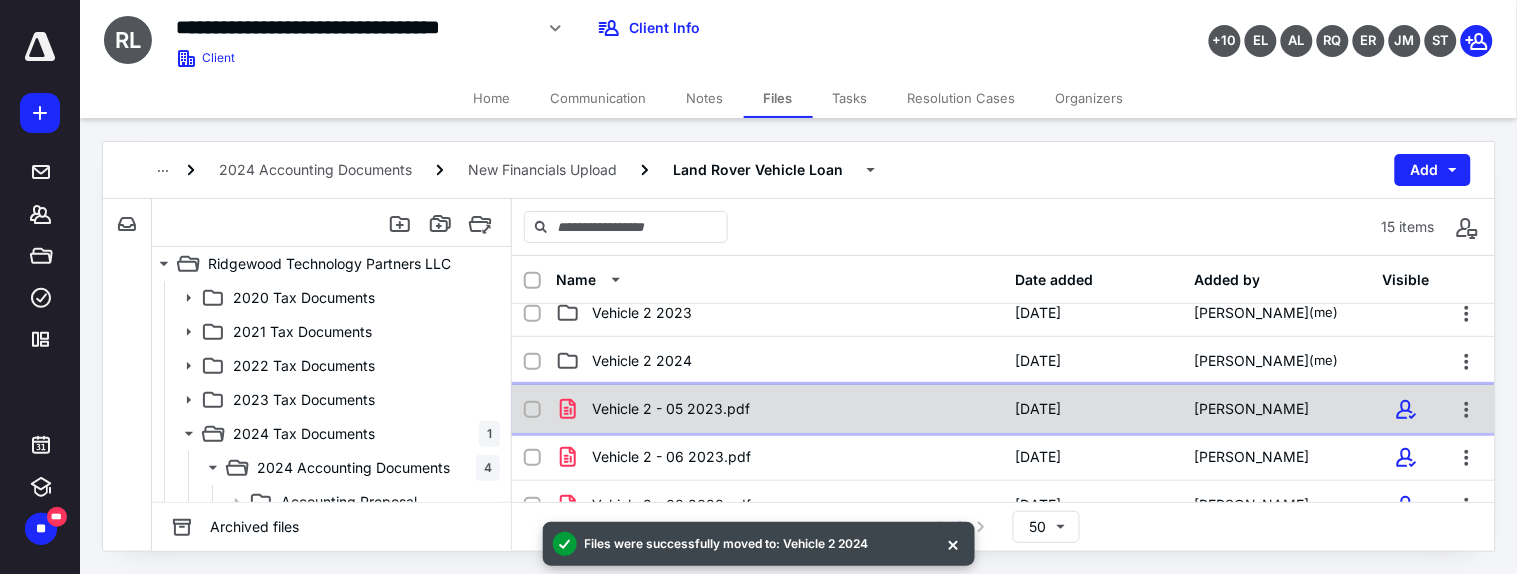click 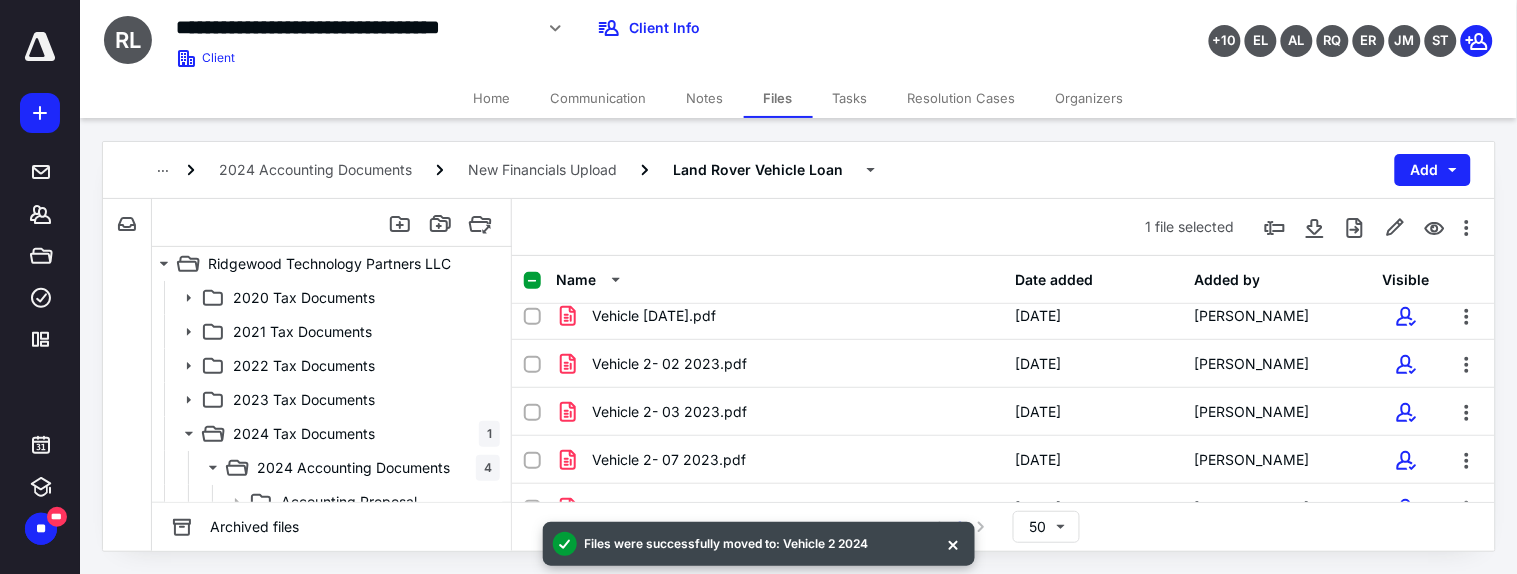 scroll, scrollTop: 523, scrollLeft: 0, axis: vertical 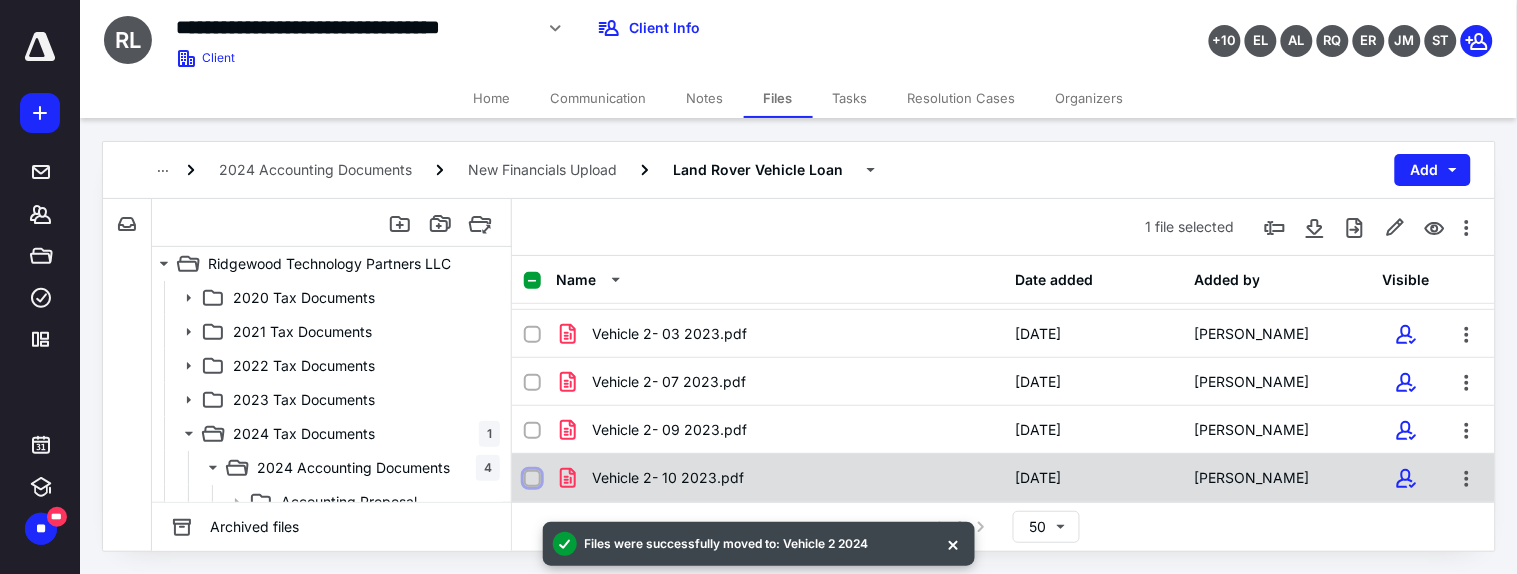 click at bounding box center [532, 479] 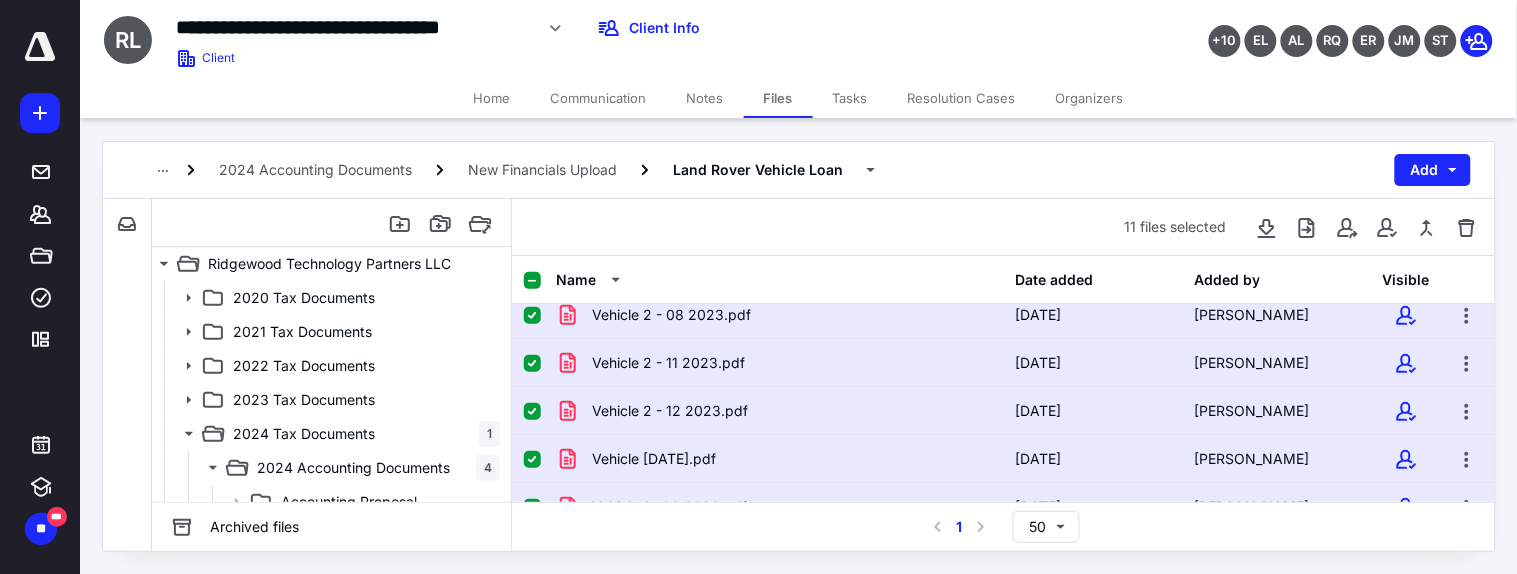 scroll, scrollTop: 78, scrollLeft: 0, axis: vertical 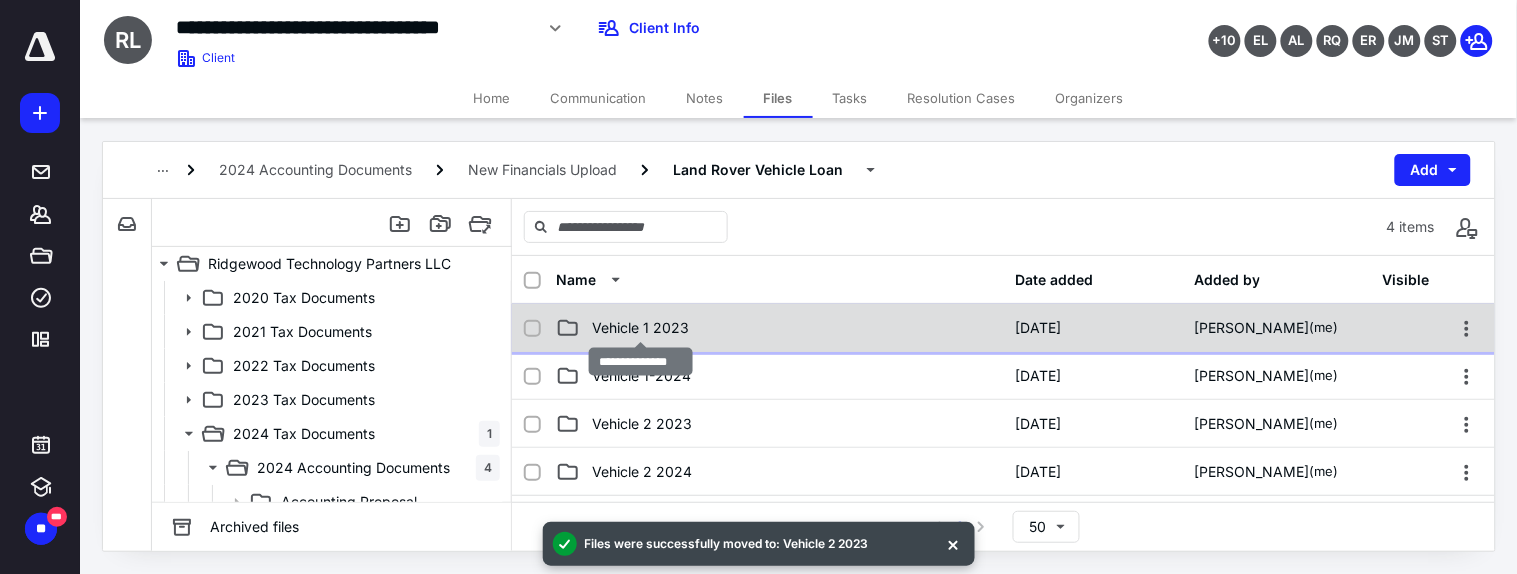 click on "Vehicle 1 2023" at bounding box center (640, 328) 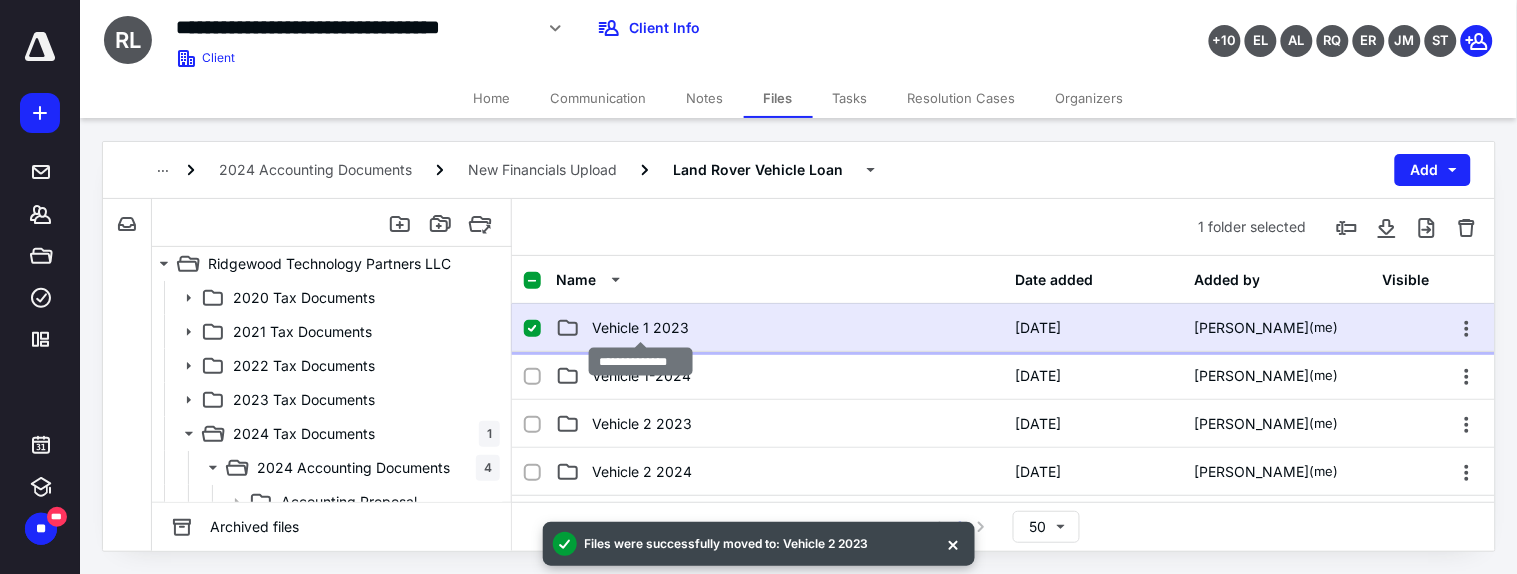 click on "Vehicle 1 2023" at bounding box center (640, 328) 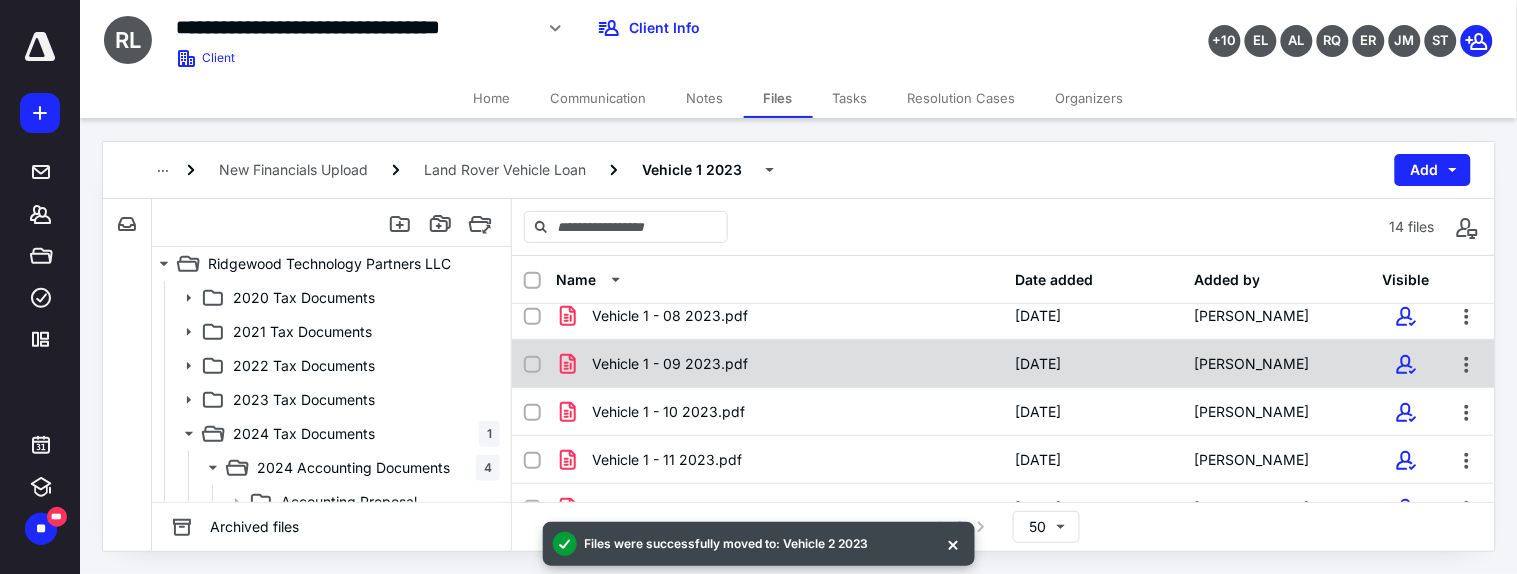 scroll, scrollTop: 475, scrollLeft: 0, axis: vertical 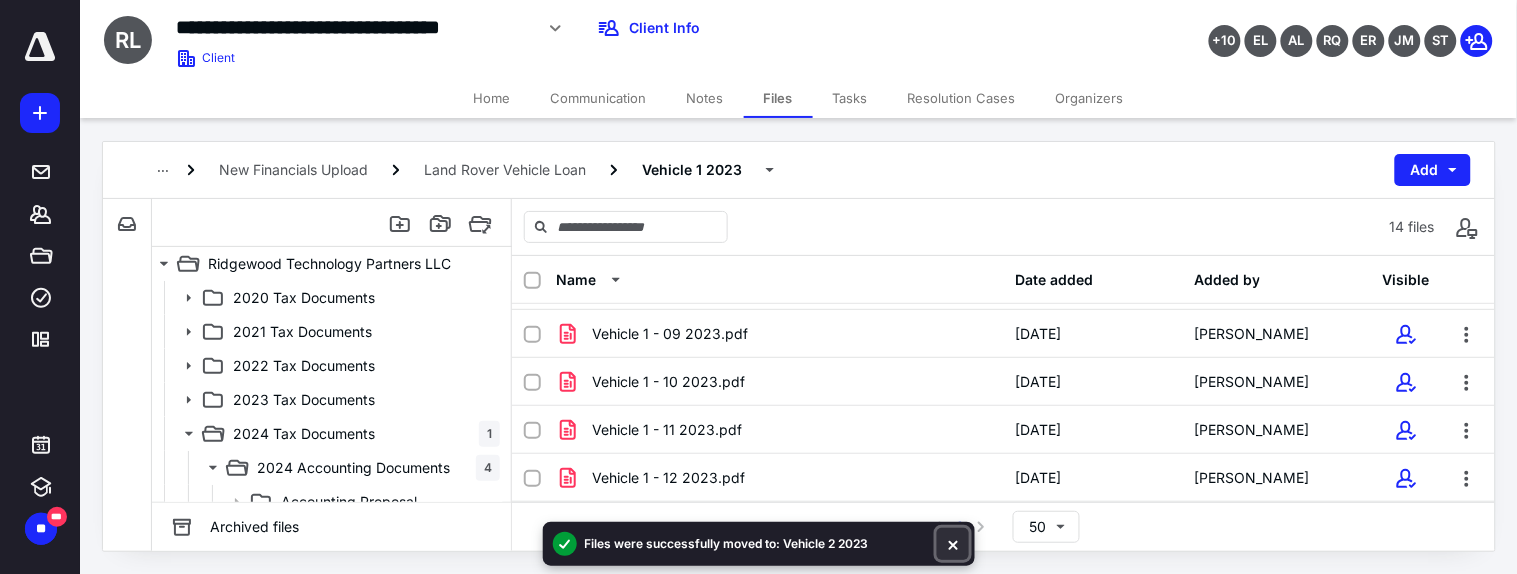 click at bounding box center [953, 544] 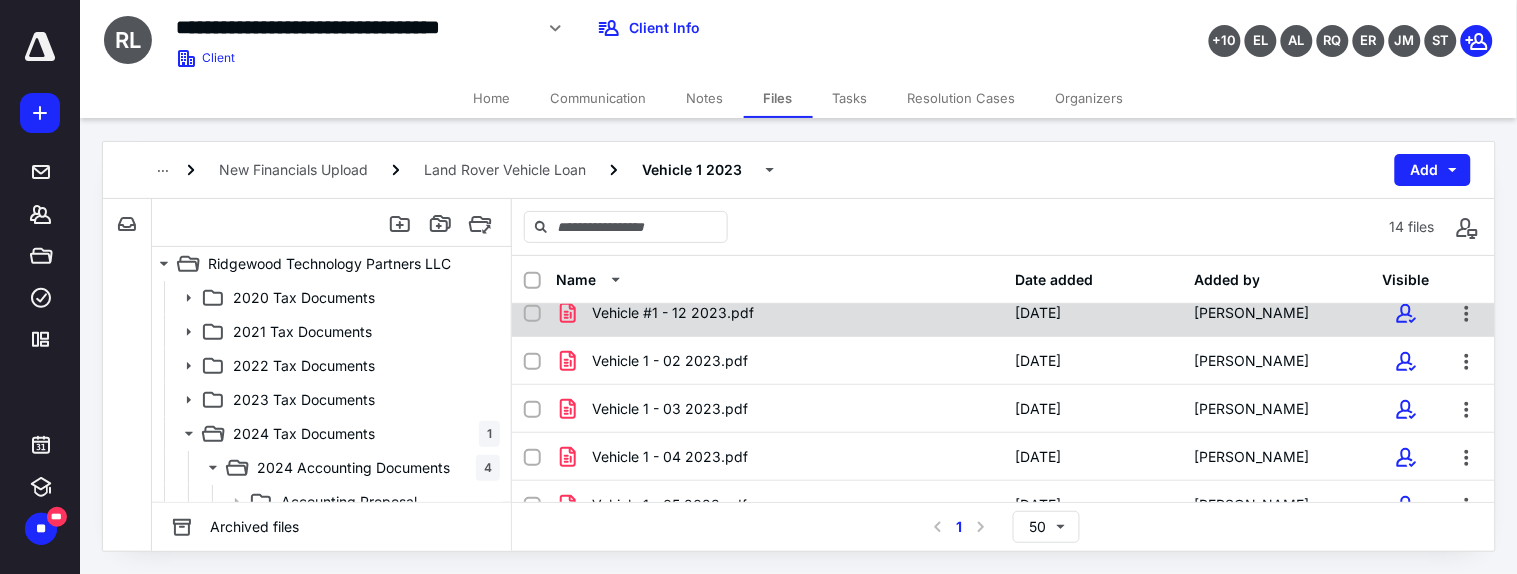 scroll, scrollTop: 0, scrollLeft: 0, axis: both 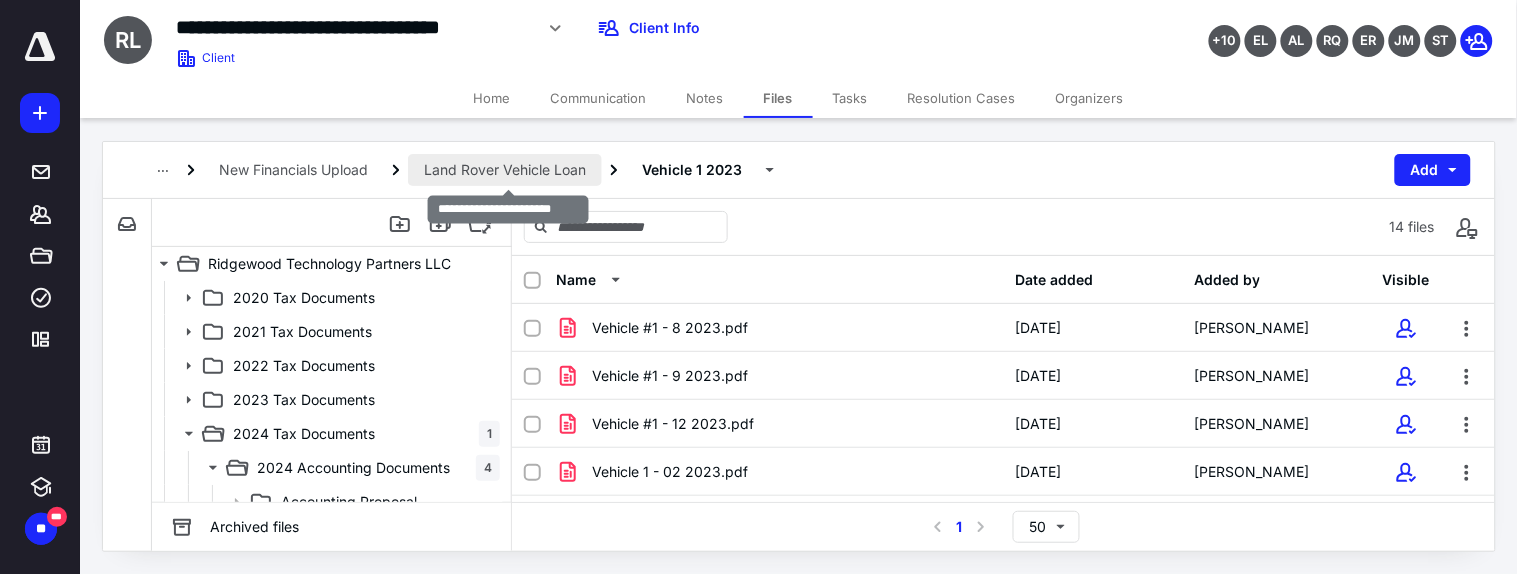 click on "Land Rover Vehicle Loan" at bounding box center (505, 170) 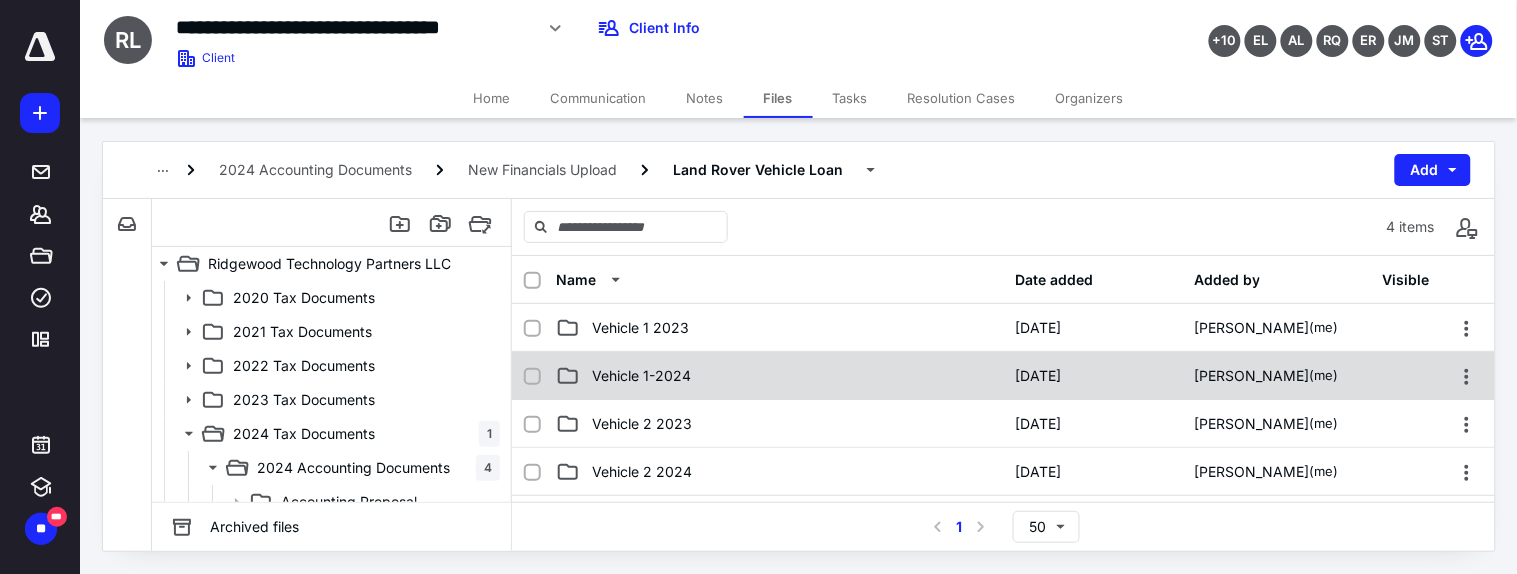 click on "Vehicle 1-2024" at bounding box center [641, 376] 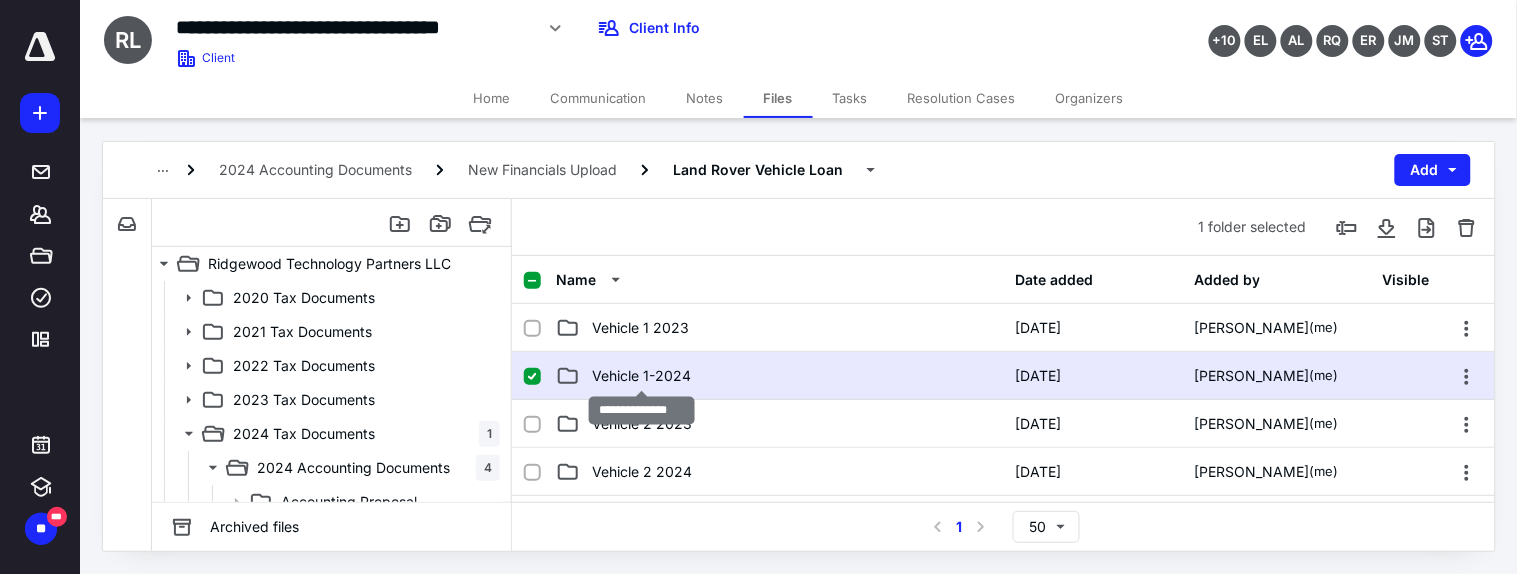 click on "Vehicle 1-2024" at bounding box center [641, 376] 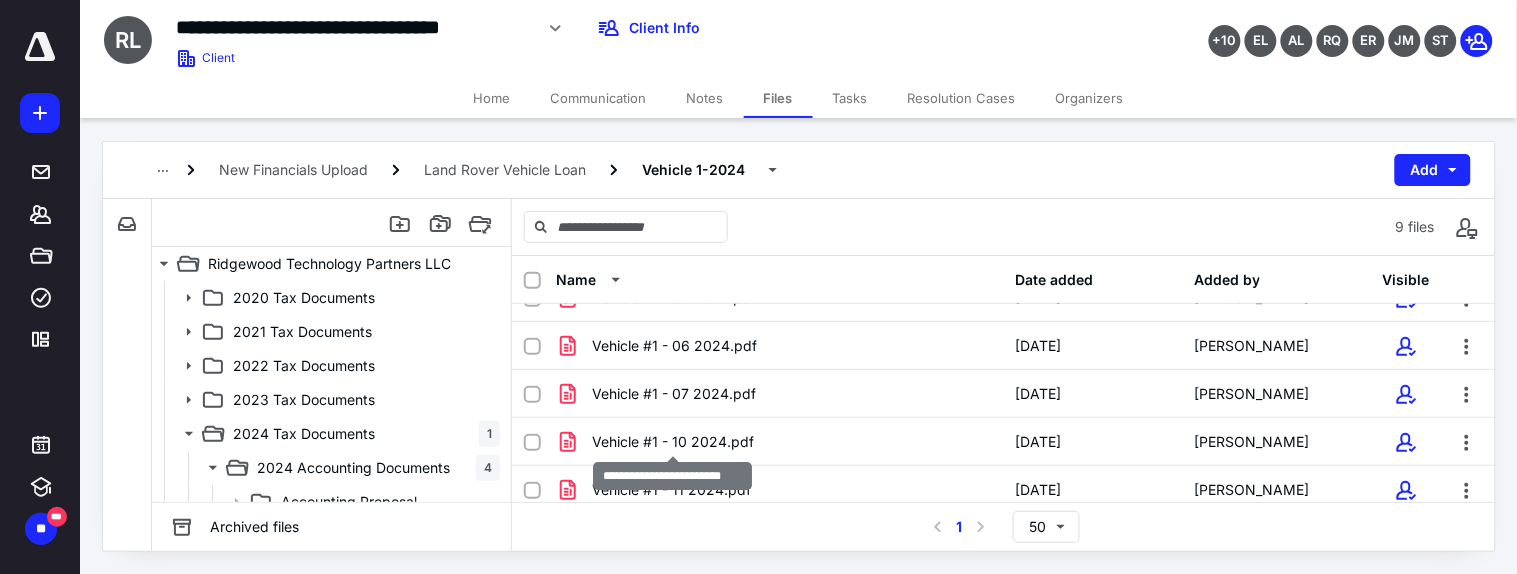 scroll, scrollTop: 234, scrollLeft: 0, axis: vertical 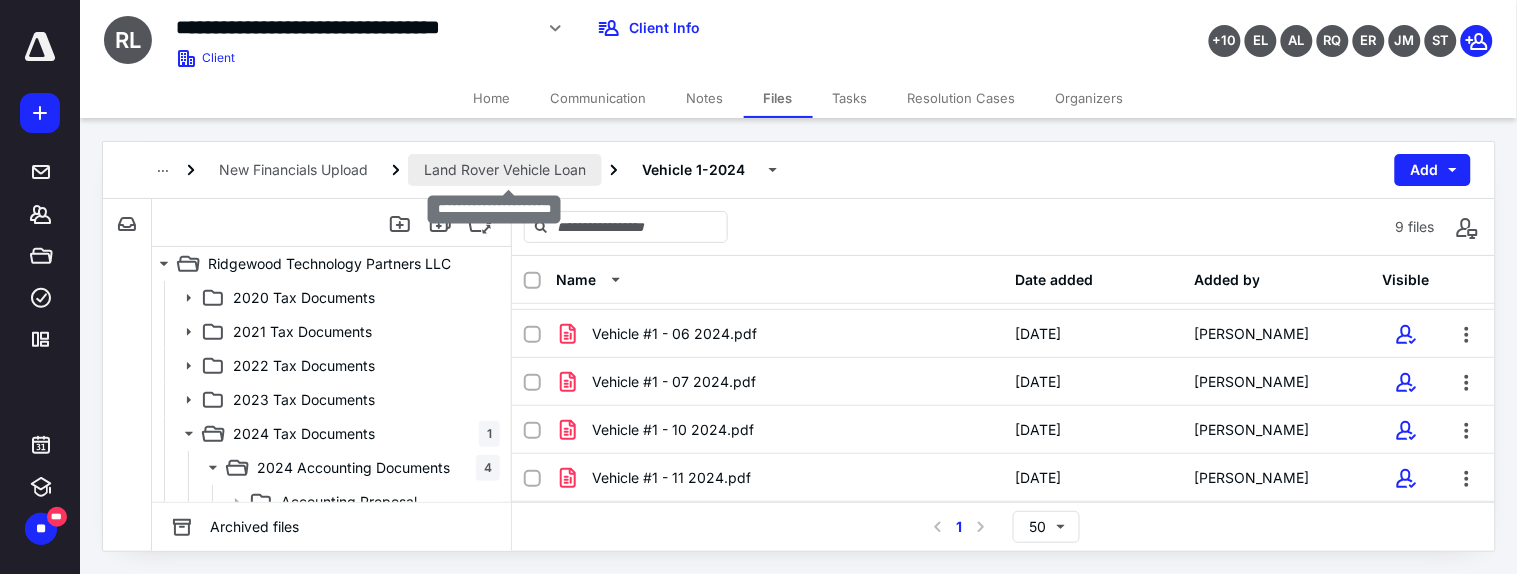 click on "Land Rover Vehicle Loan" at bounding box center [505, 170] 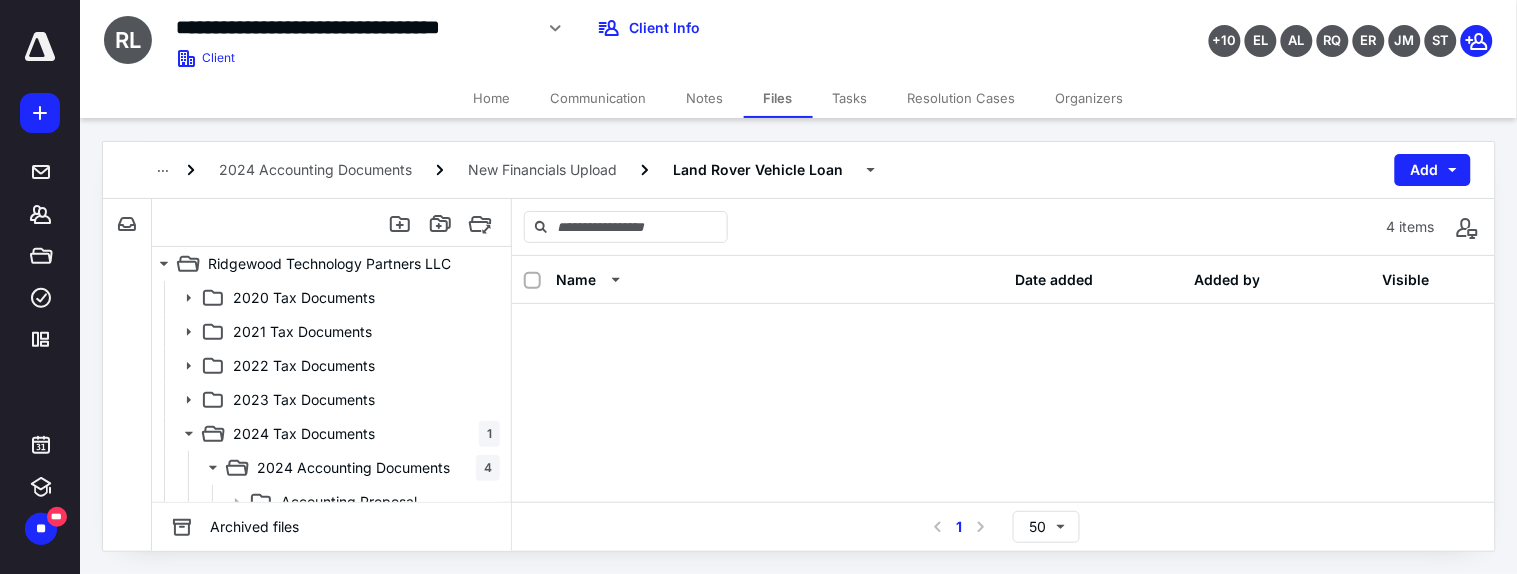 scroll, scrollTop: 72, scrollLeft: 0, axis: vertical 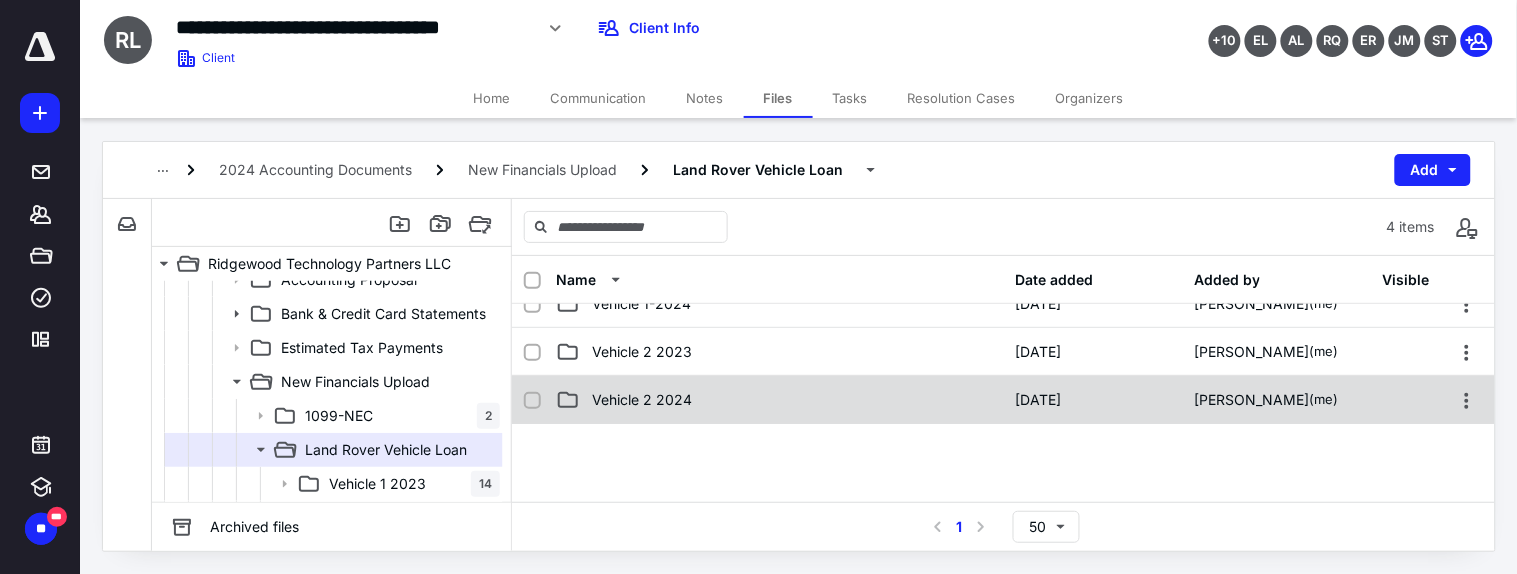 click on "Vehicle 2 2024 [DATE] [PERSON_NAME]  (me)" at bounding box center [1003, 400] 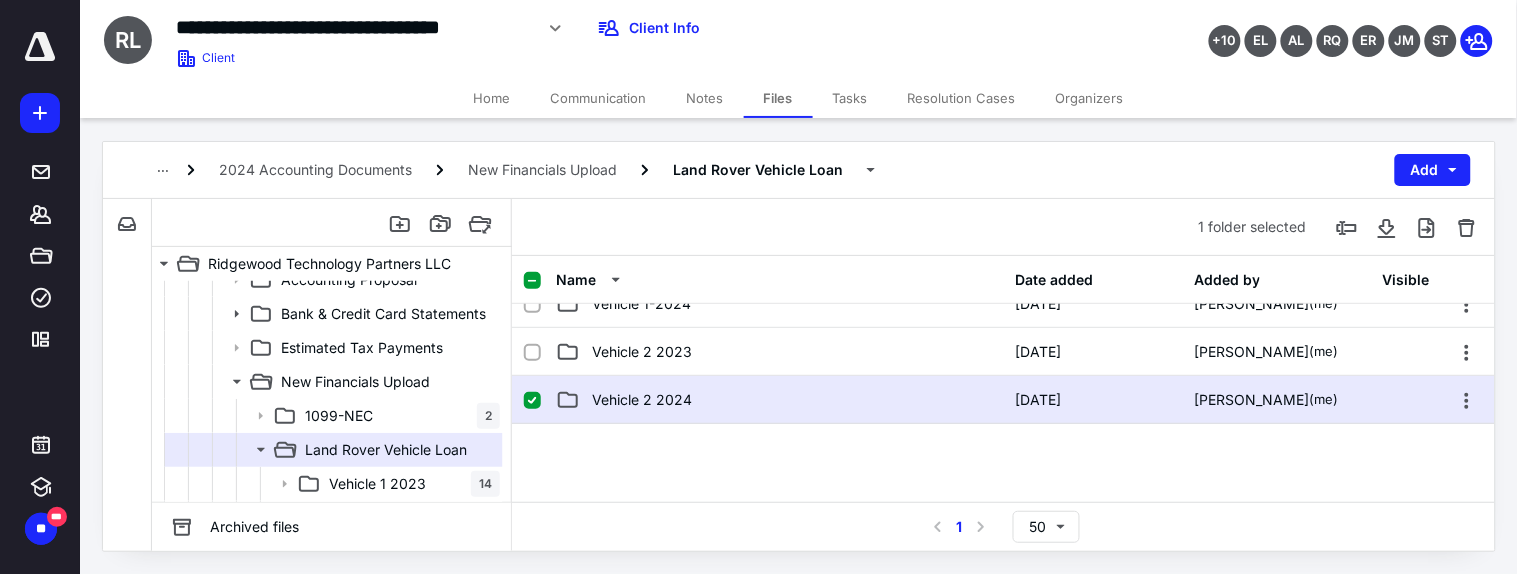 click on "Vehicle 2 2024 [DATE] [PERSON_NAME]  (me)" at bounding box center (1003, 400) 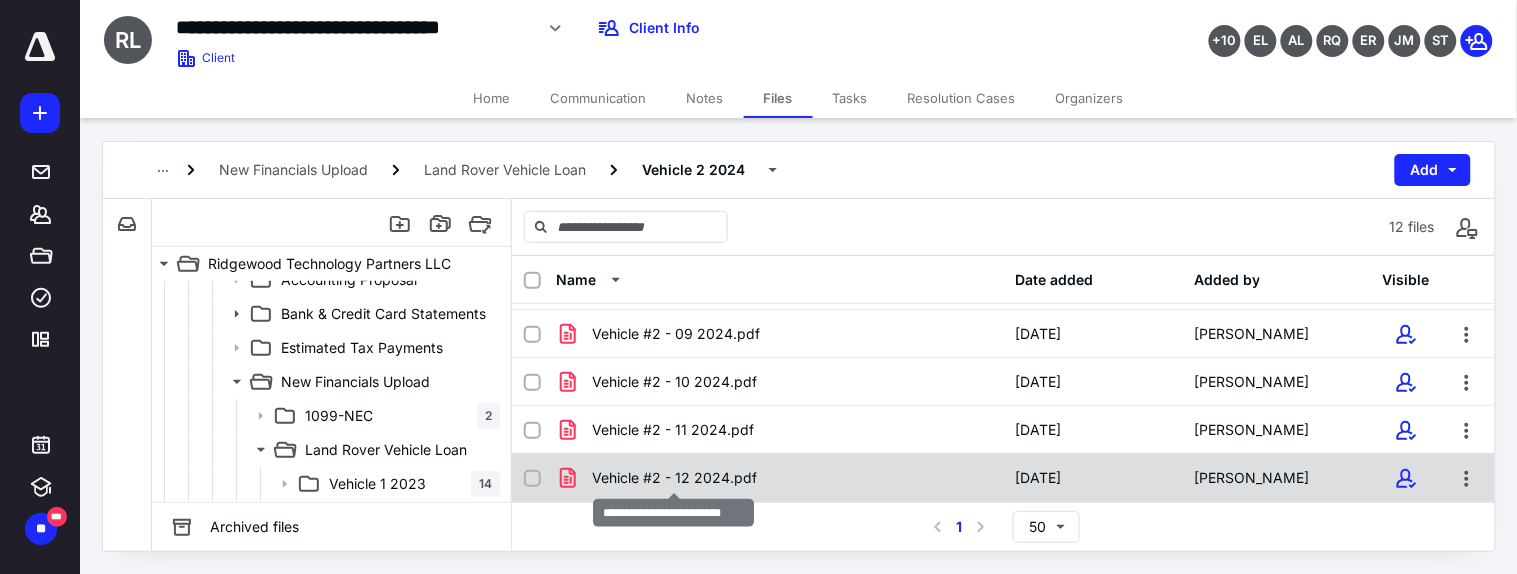 scroll, scrollTop: 0, scrollLeft: 0, axis: both 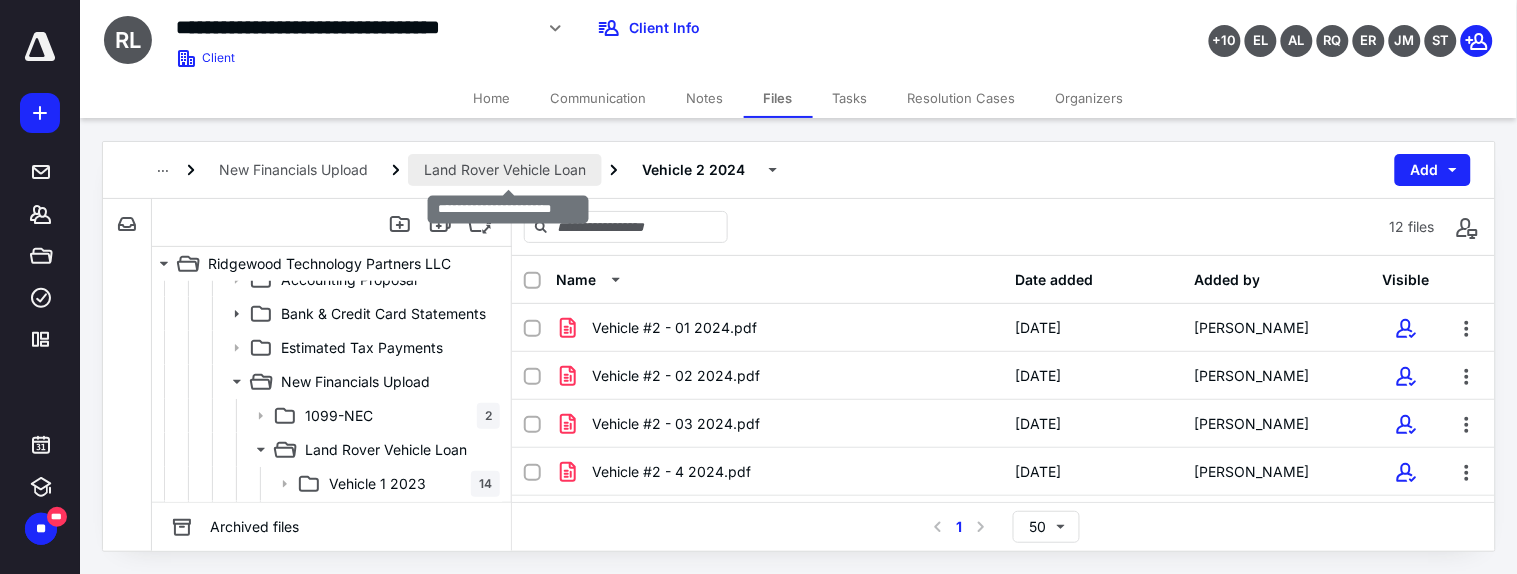 click on "Land Rover Vehicle Loan" at bounding box center [505, 170] 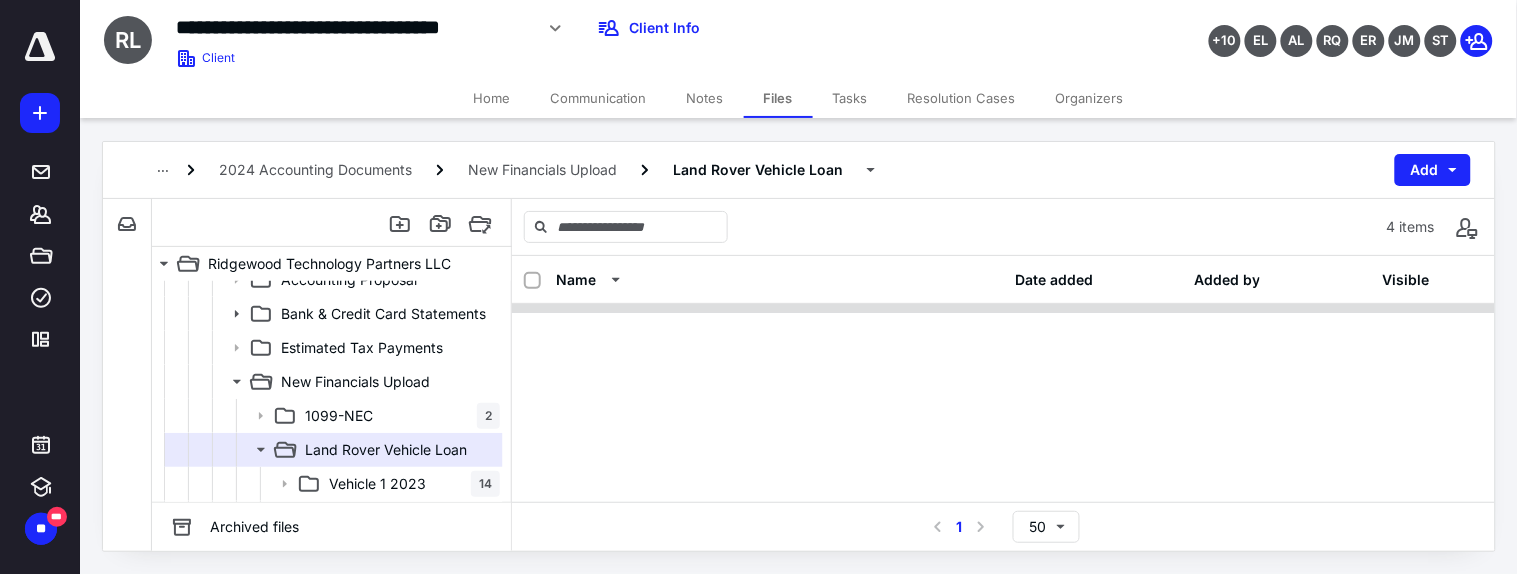 scroll, scrollTop: 0, scrollLeft: 0, axis: both 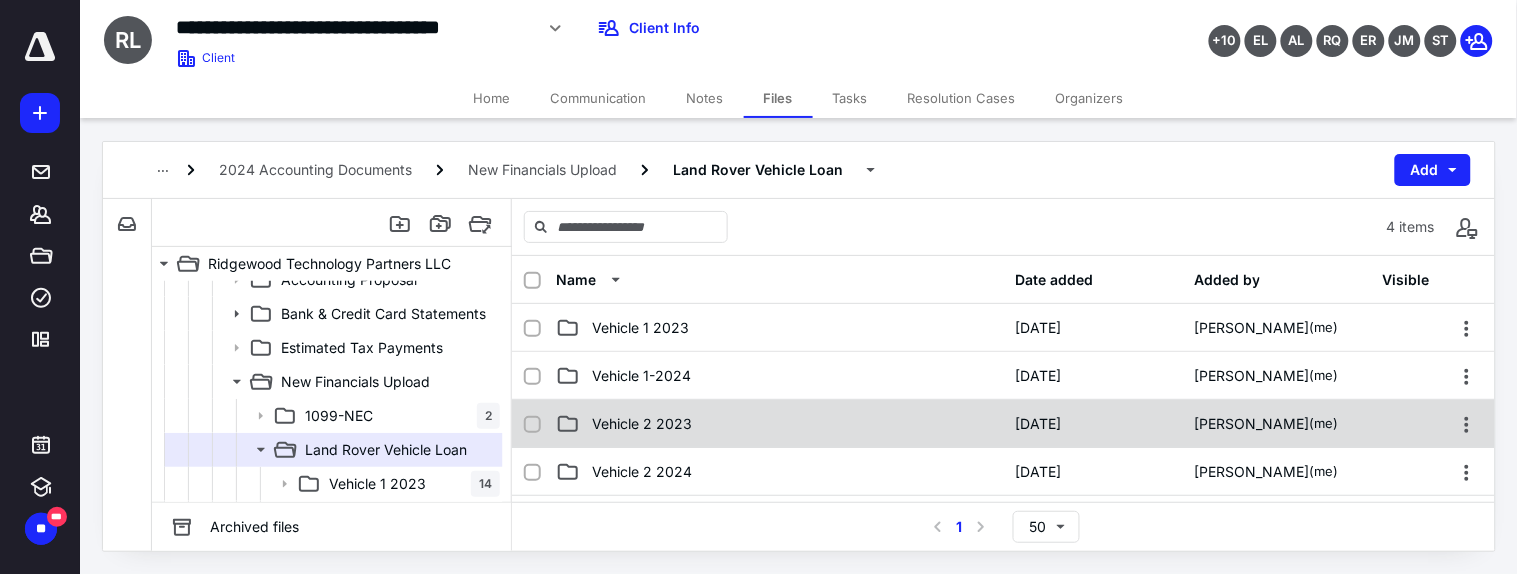 click on "Vehicle 2 2023" at bounding box center [779, 424] 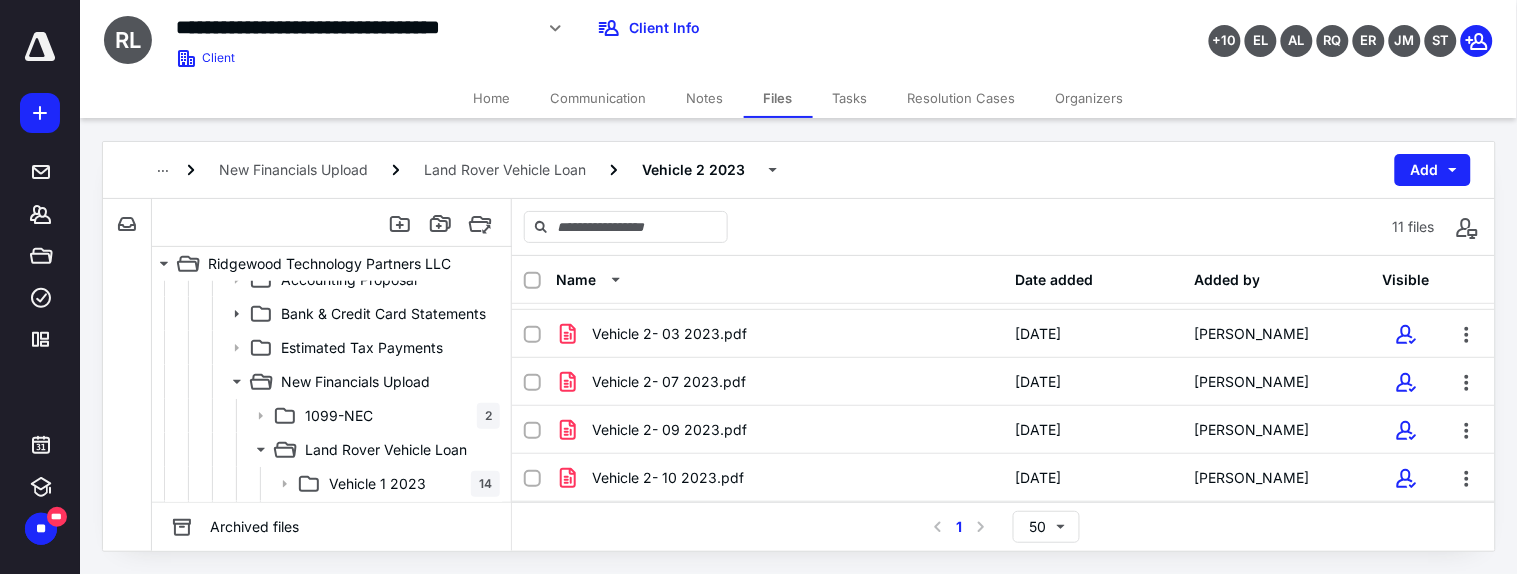 scroll, scrollTop: 0, scrollLeft: 0, axis: both 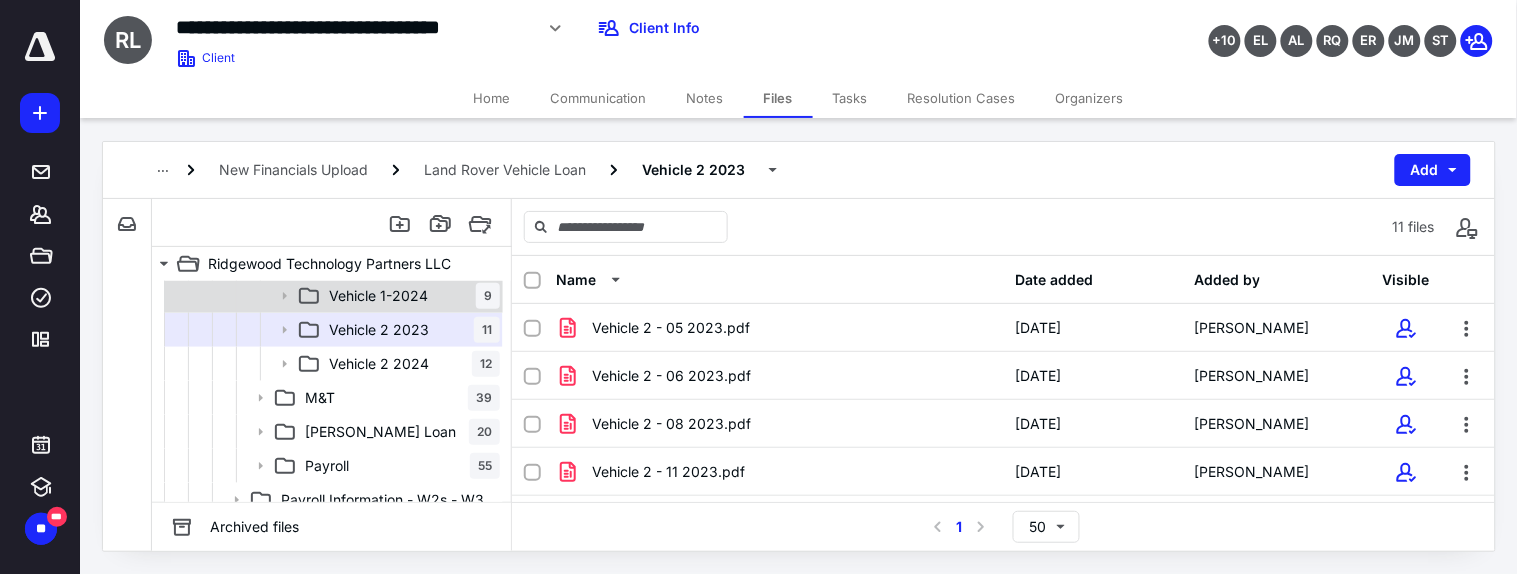 click on "Vehicle 1-2024 9" at bounding box center [410, 296] 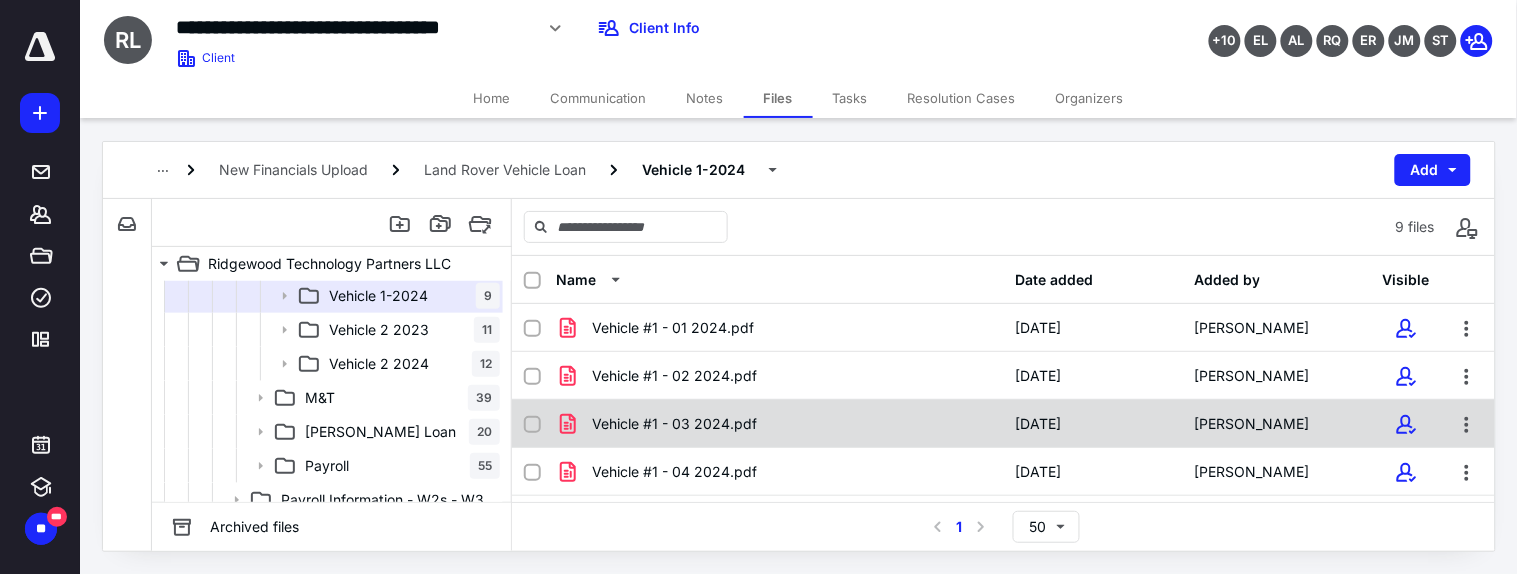 scroll, scrollTop: 234, scrollLeft: 0, axis: vertical 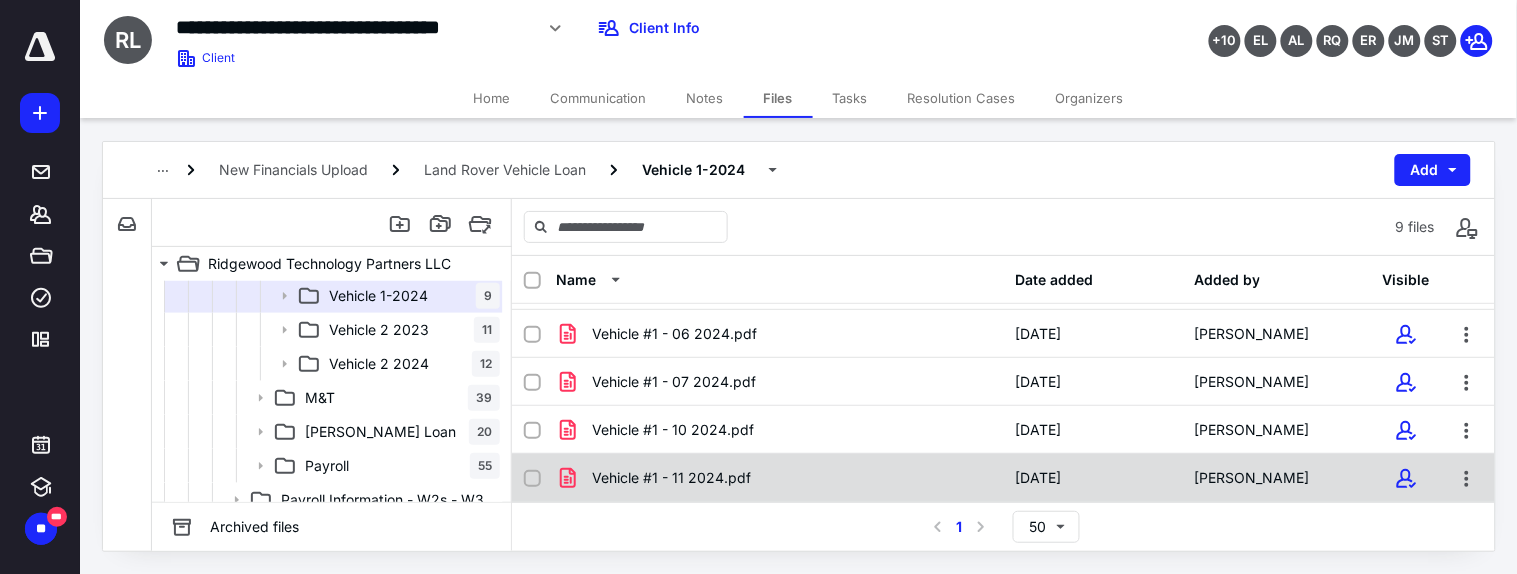 click on "Vehicle #1 - 11 2024.pdf" at bounding box center [671, 478] 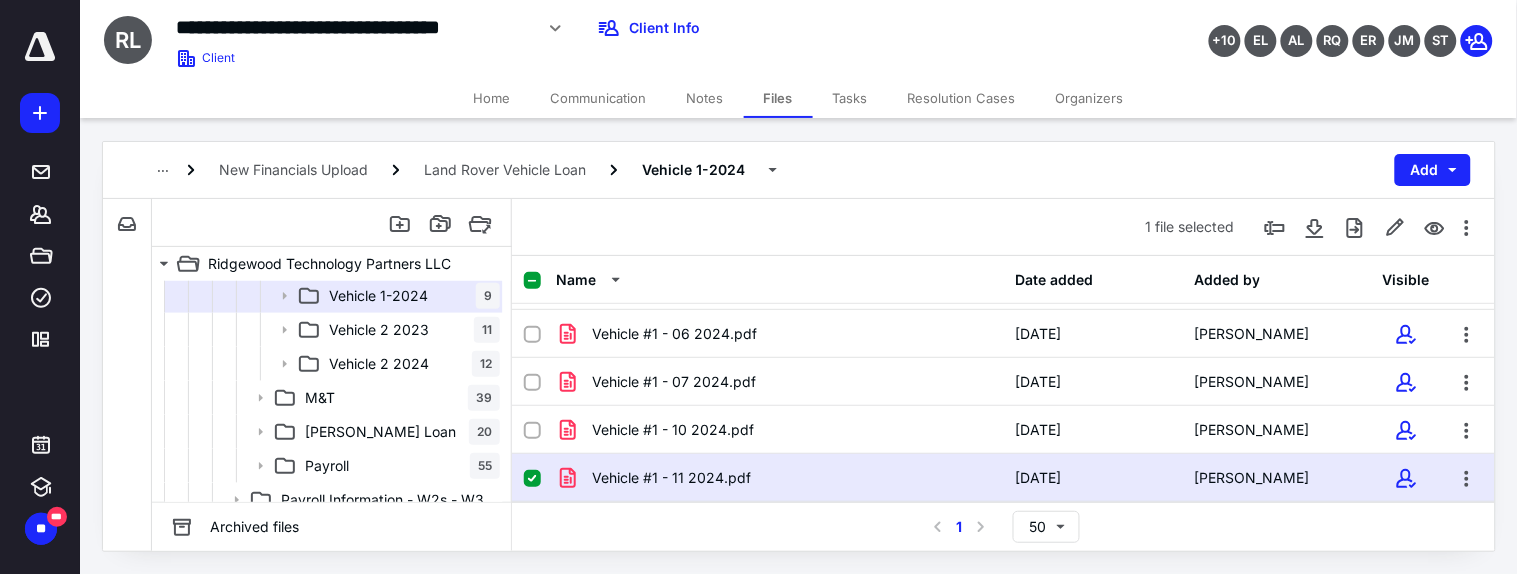 click on "Vehicle #1 - 11 2024.pdf" at bounding box center (671, 478) 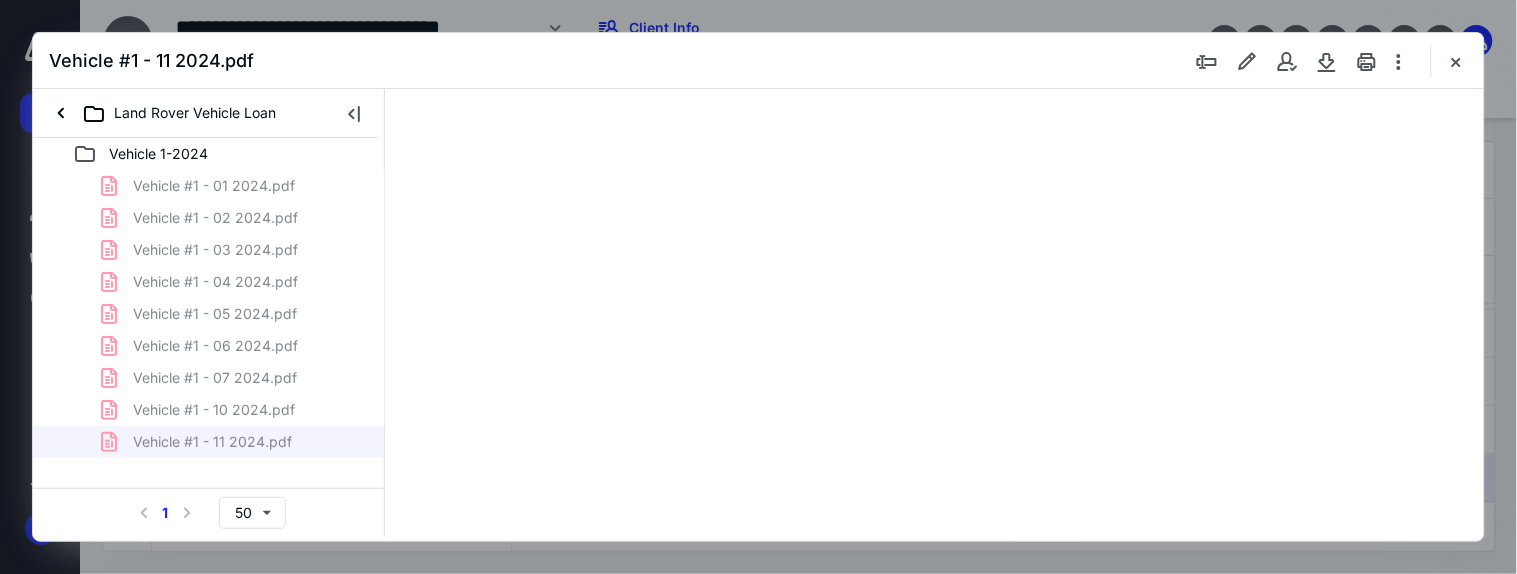 scroll, scrollTop: 0, scrollLeft: 0, axis: both 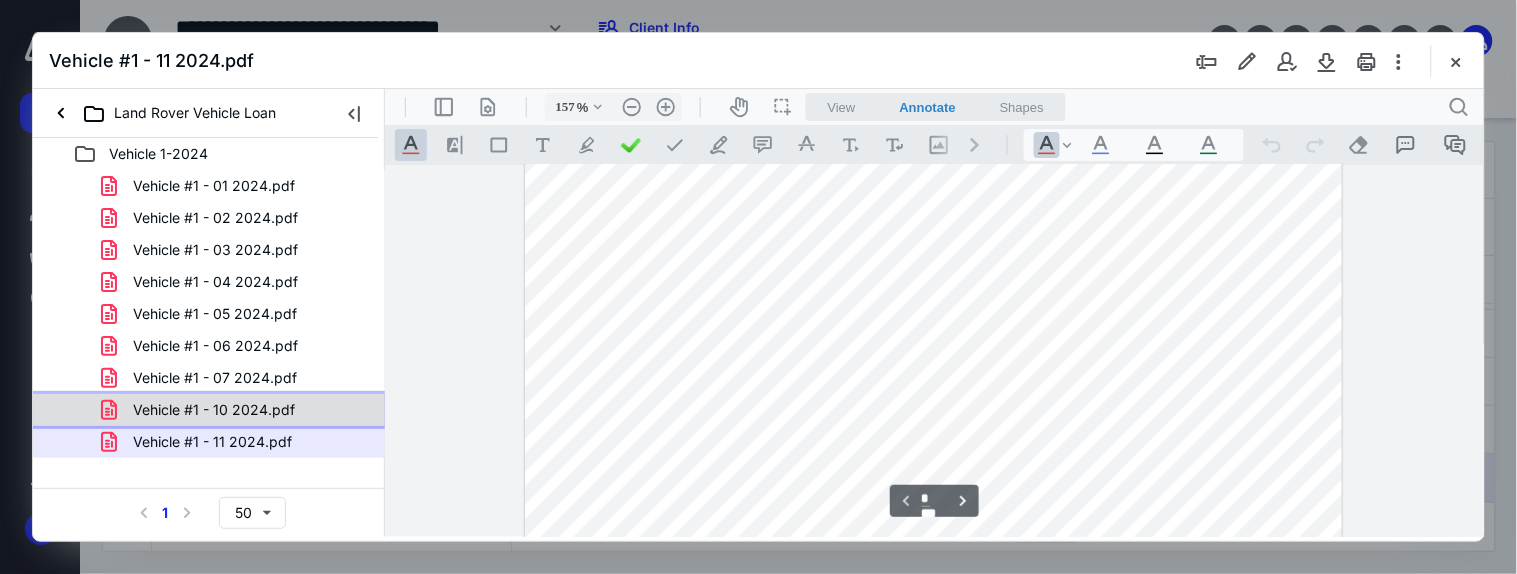 click on "Vehicle #1 - 10 2024.pdf" at bounding box center [214, 410] 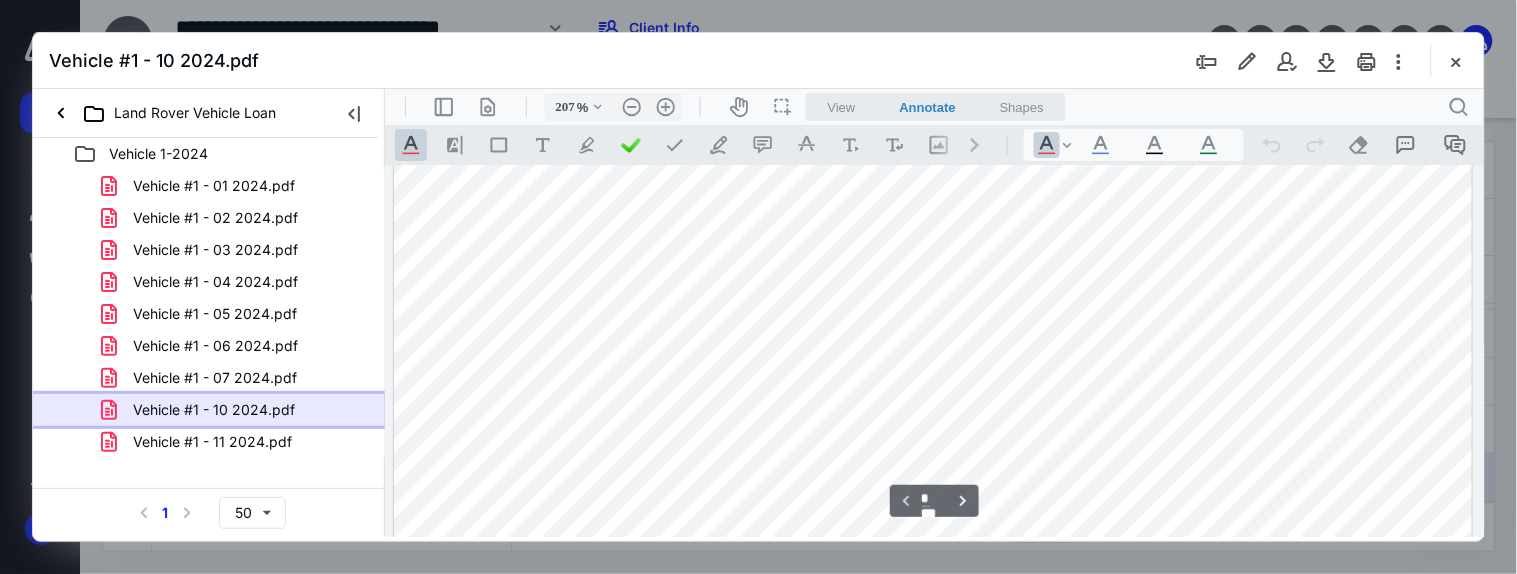 scroll, scrollTop: 0, scrollLeft: 2, axis: horizontal 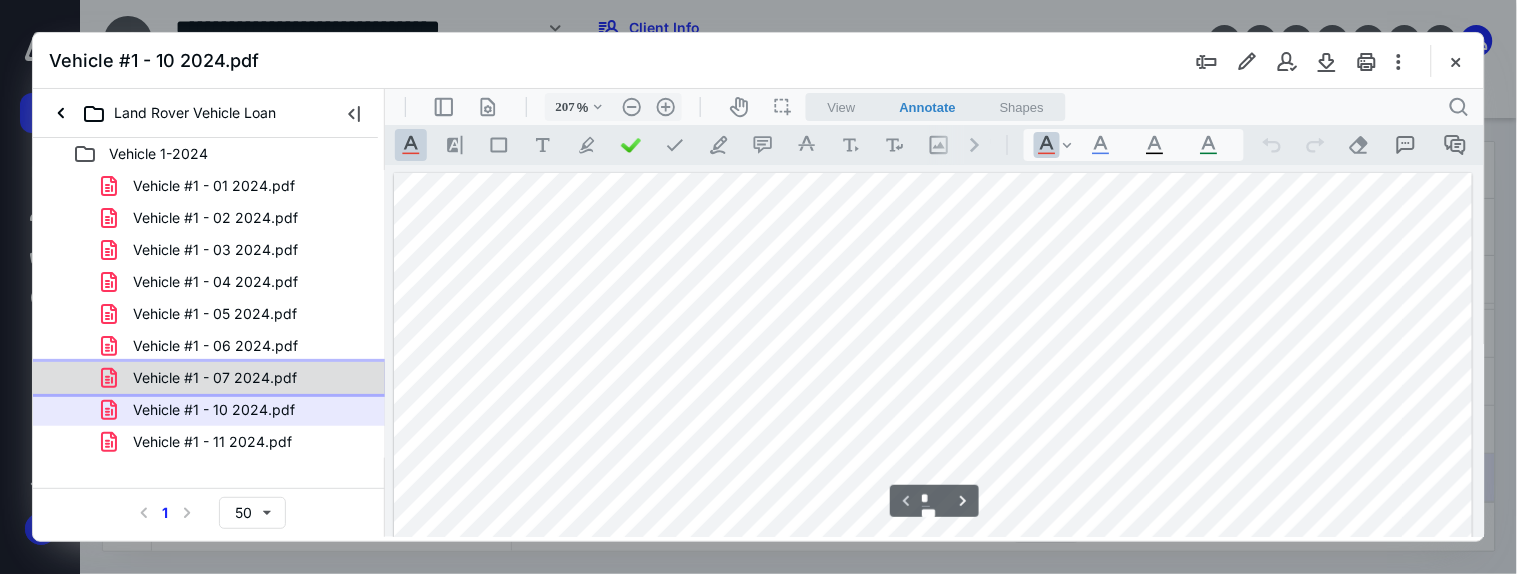 click on "Vehicle #1 - 07 2024.pdf" at bounding box center (215, 378) 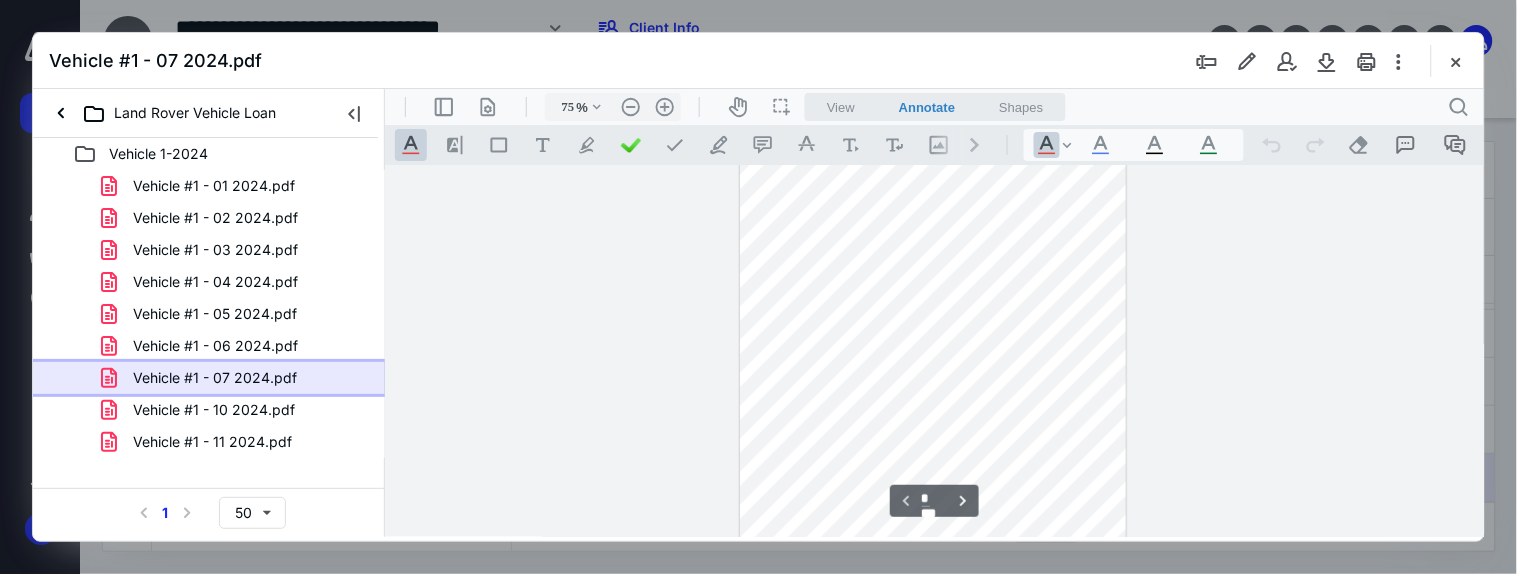 scroll, scrollTop: 0, scrollLeft: 0, axis: both 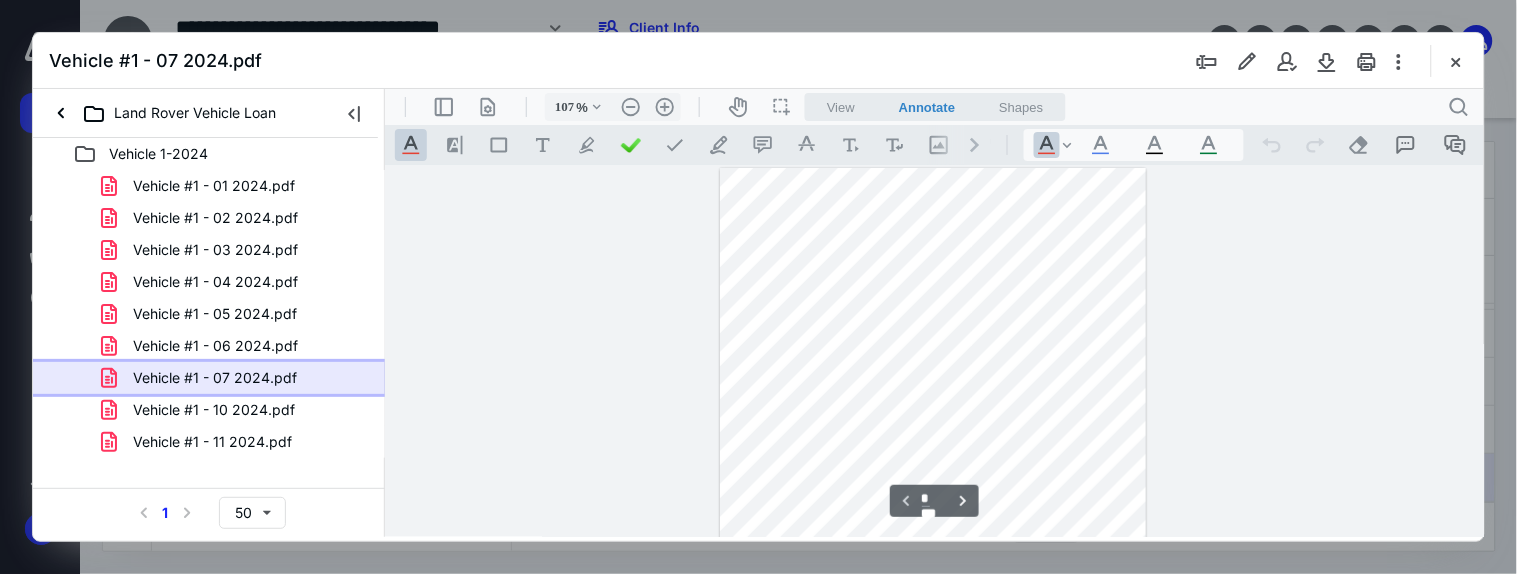 type on "132" 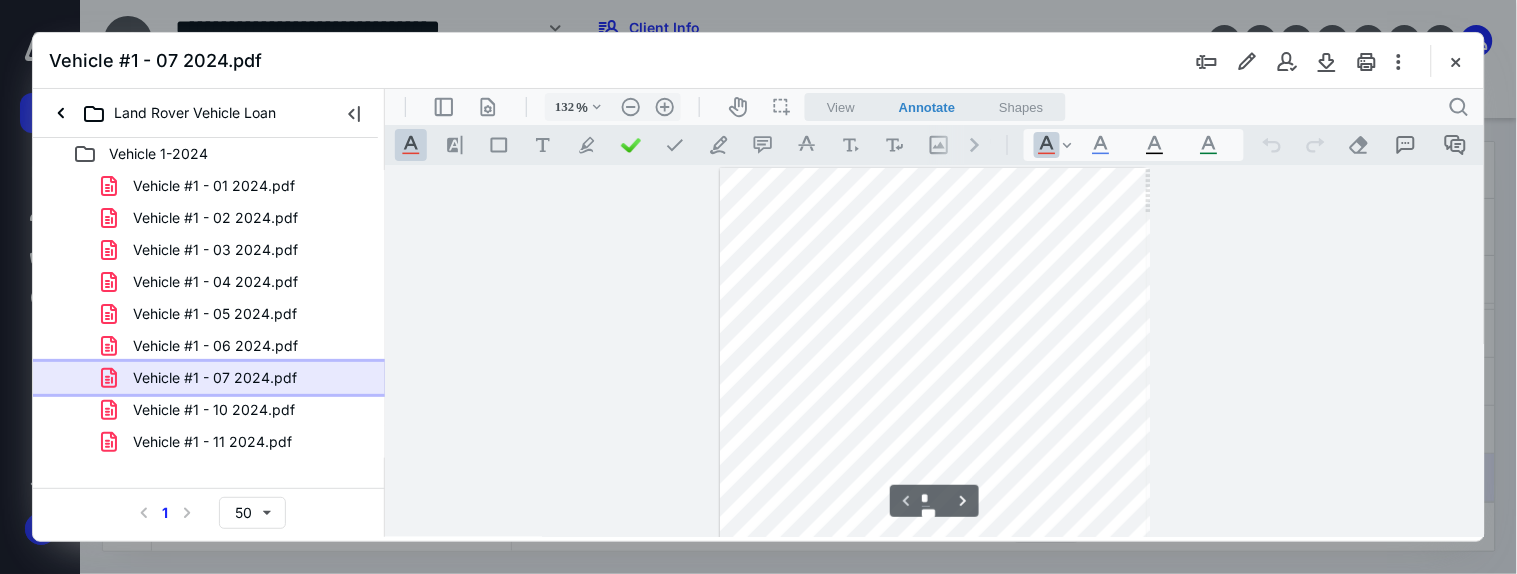 scroll, scrollTop: 122, scrollLeft: 0, axis: vertical 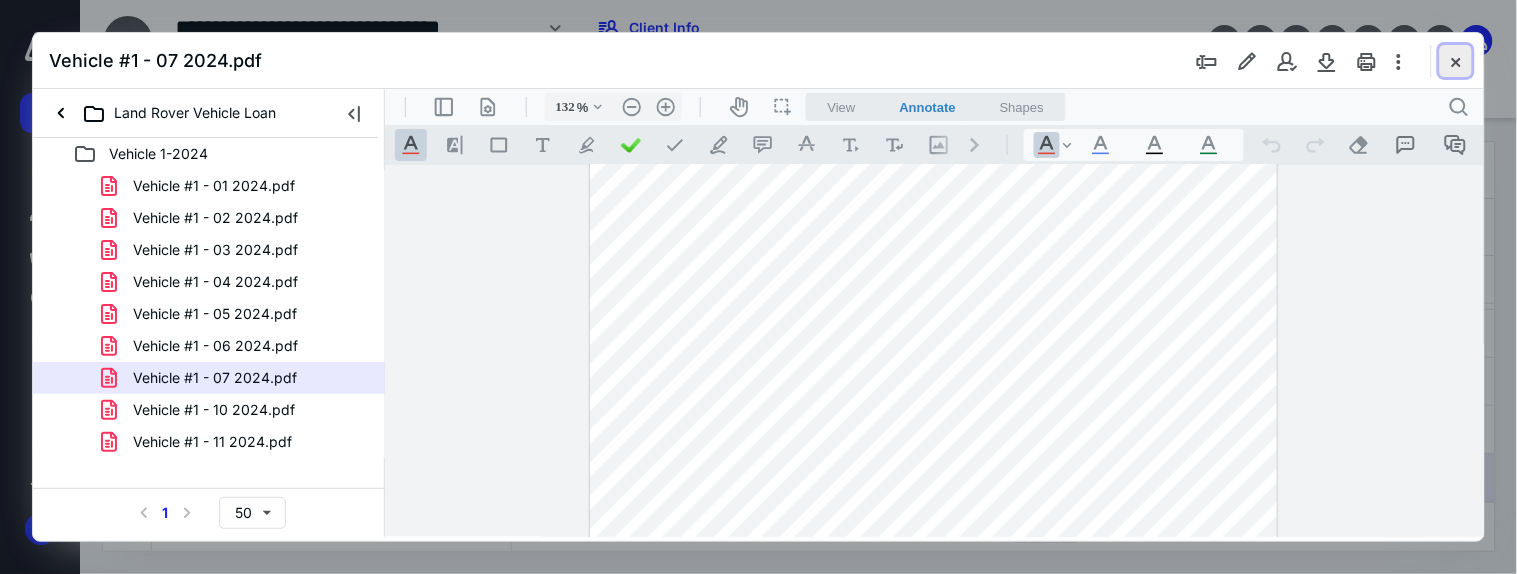 click at bounding box center [1456, 61] 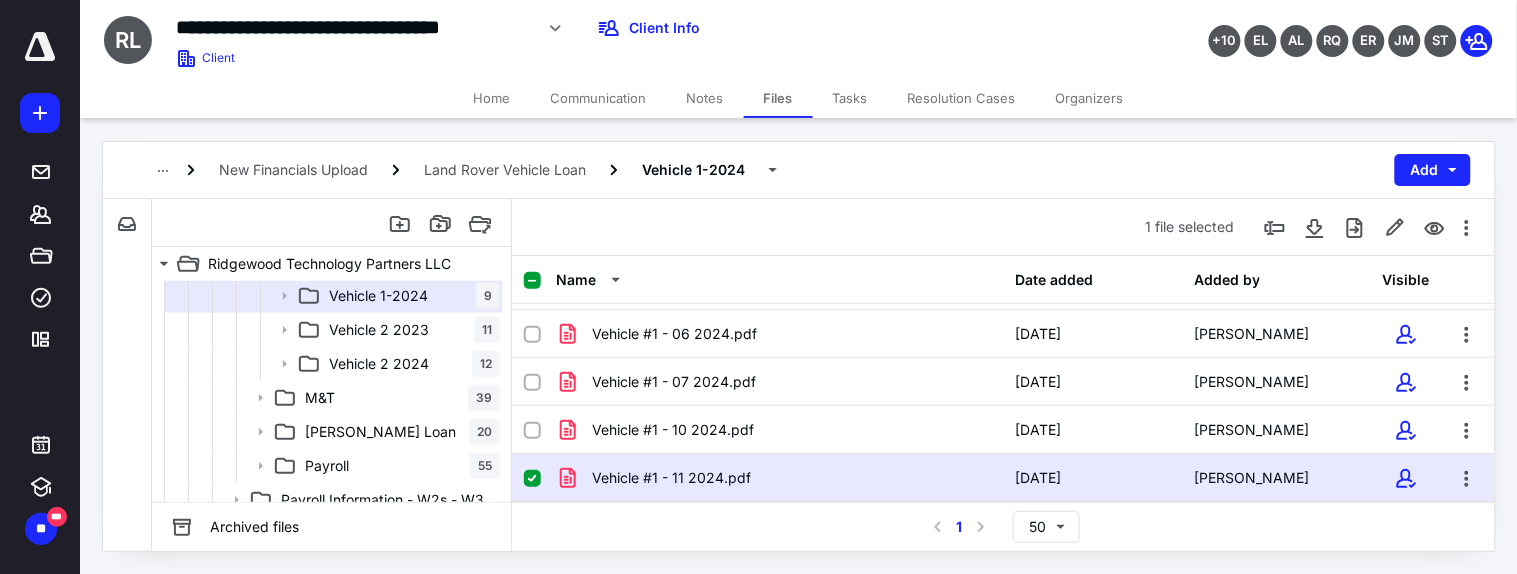 scroll, scrollTop: 0, scrollLeft: 0, axis: both 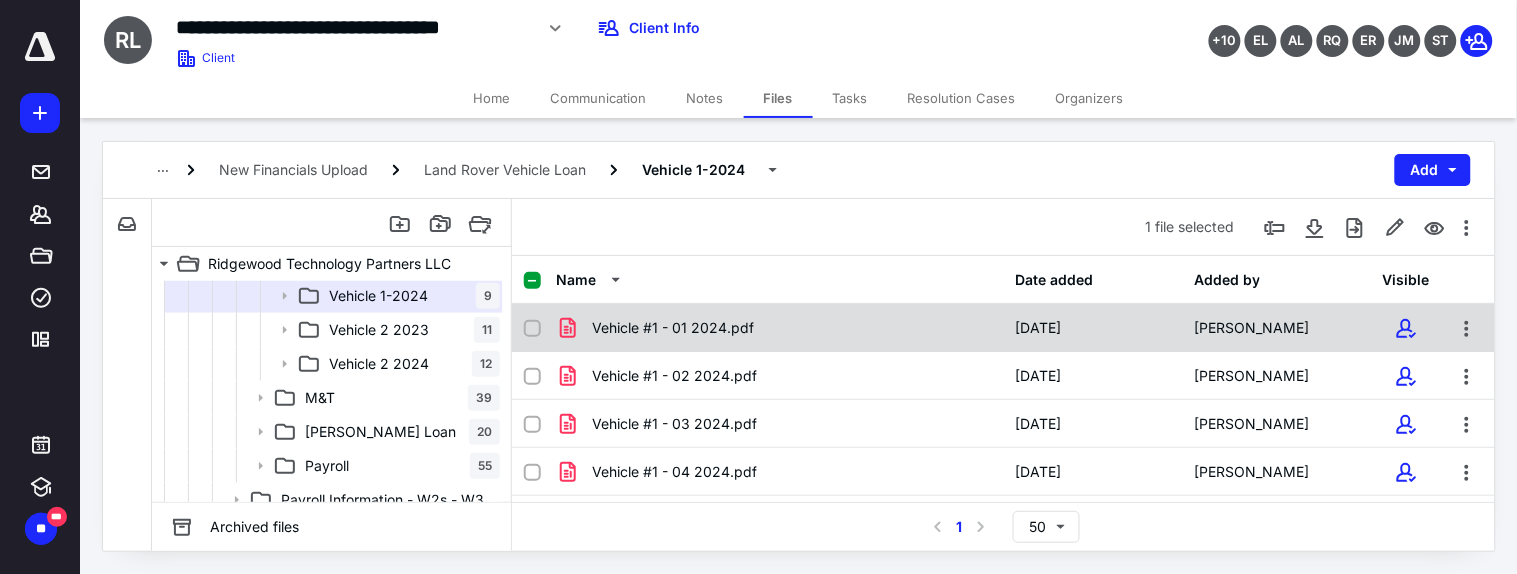 click on "Vehicle #1 - 01 2024.pdf" at bounding box center [673, 328] 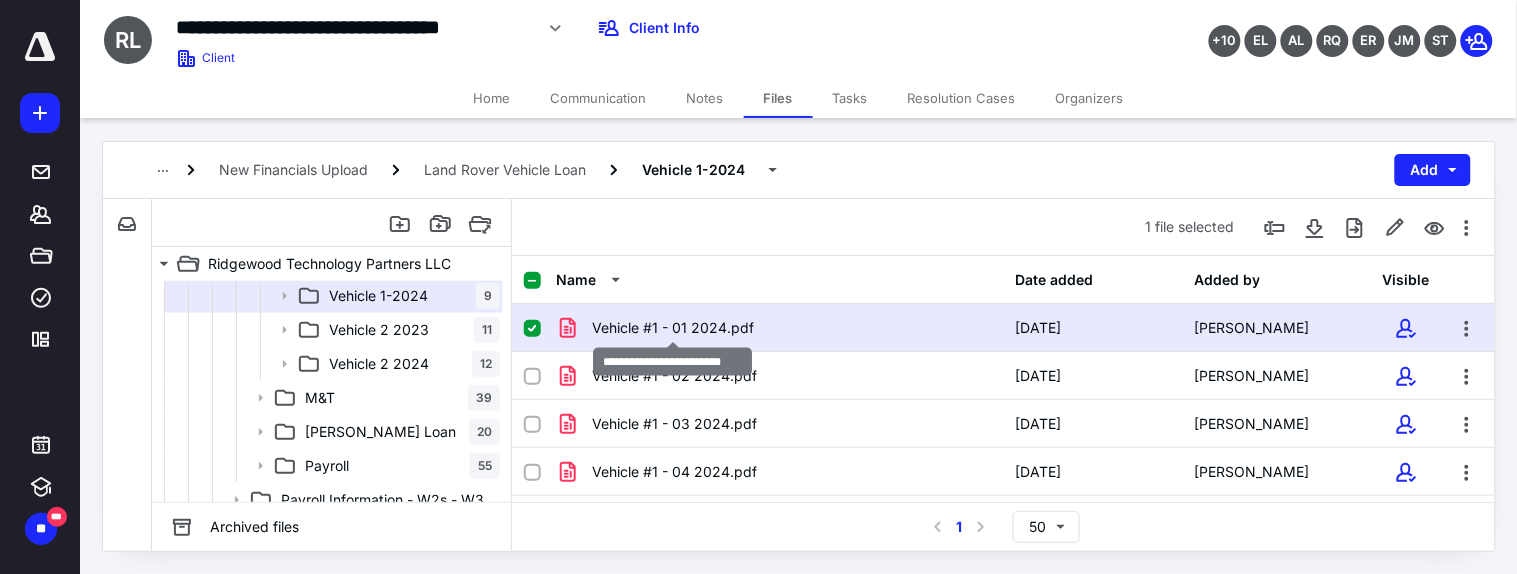 click on "Vehicle #1 - 01 2024.pdf" at bounding box center (673, 328) 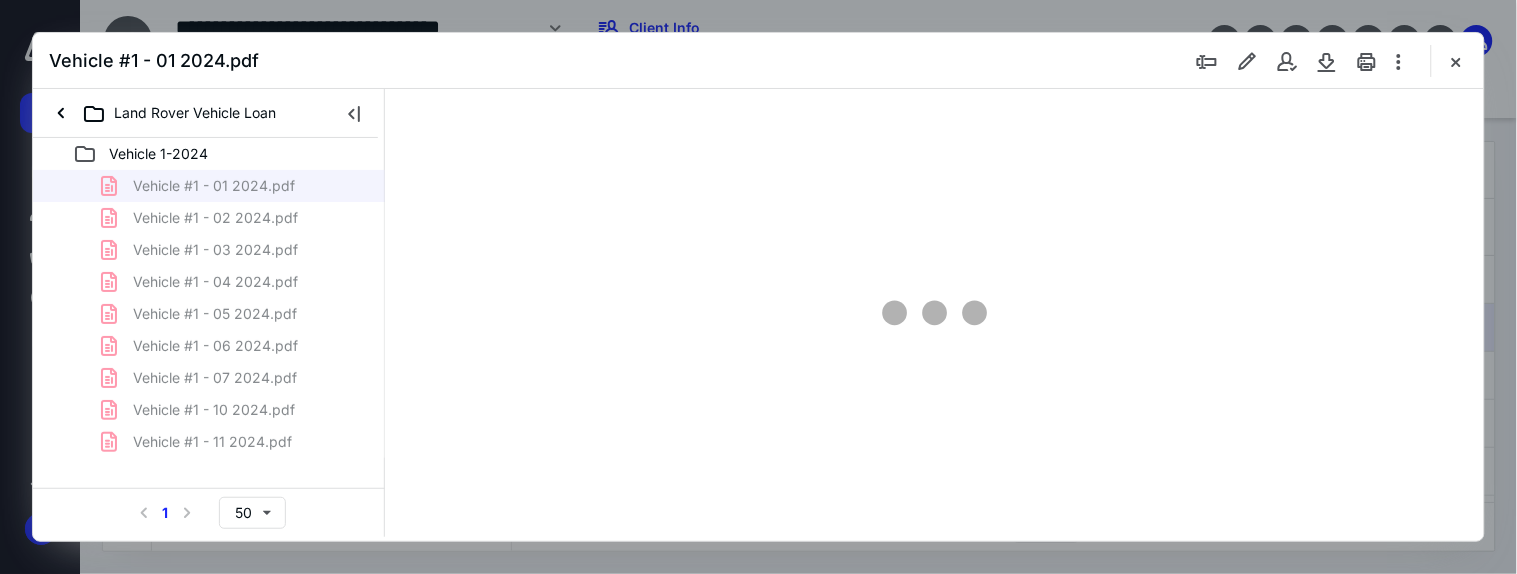 scroll, scrollTop: 0, scrollLeft: 0, axis: both 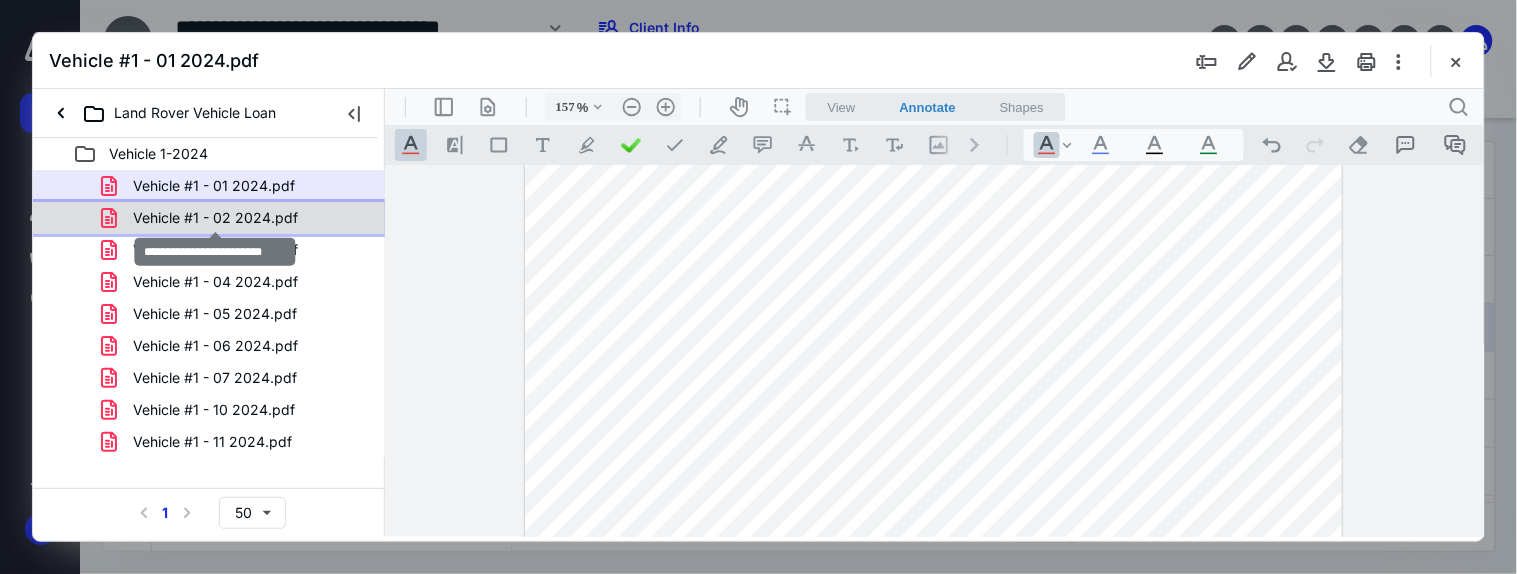 click on "Vehicle #1 - 02 2024.pdf" at bounding box center [215, 218] 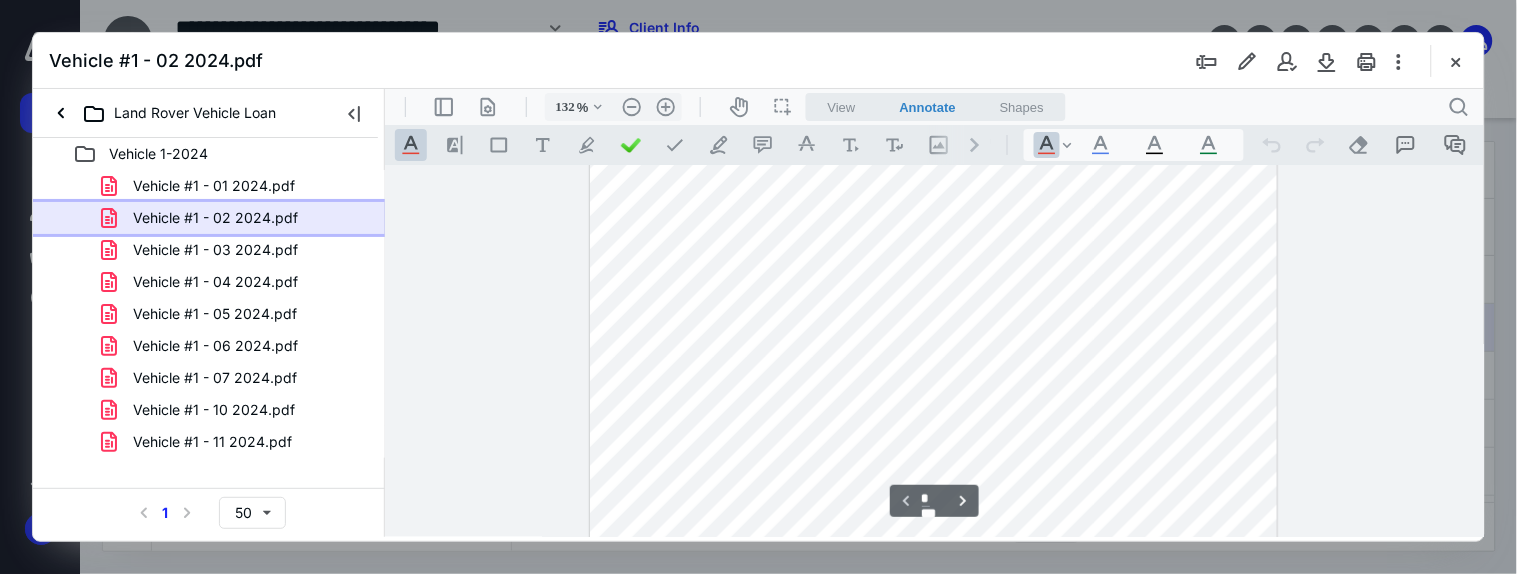 scroll, scrollTop: 95, scrollLeft: 0, axis: vertical 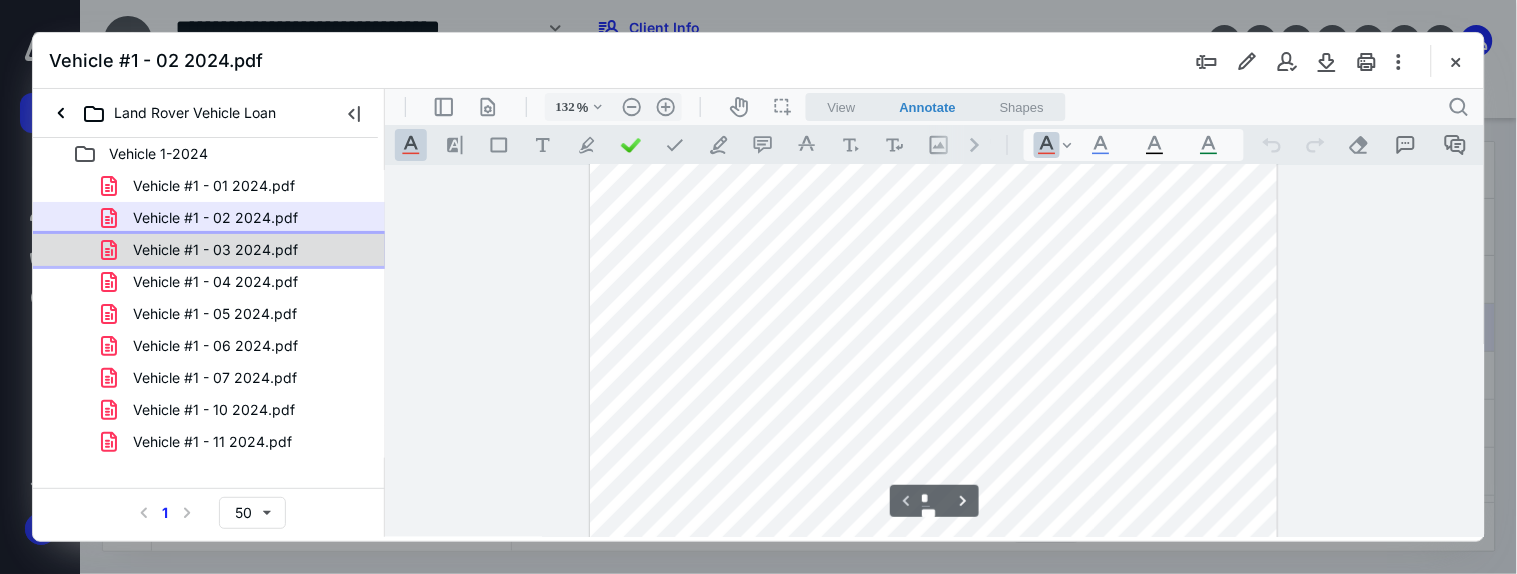 click on "Vehicle #1 - 03 2024.pdf" at bounding box center [215, 250] 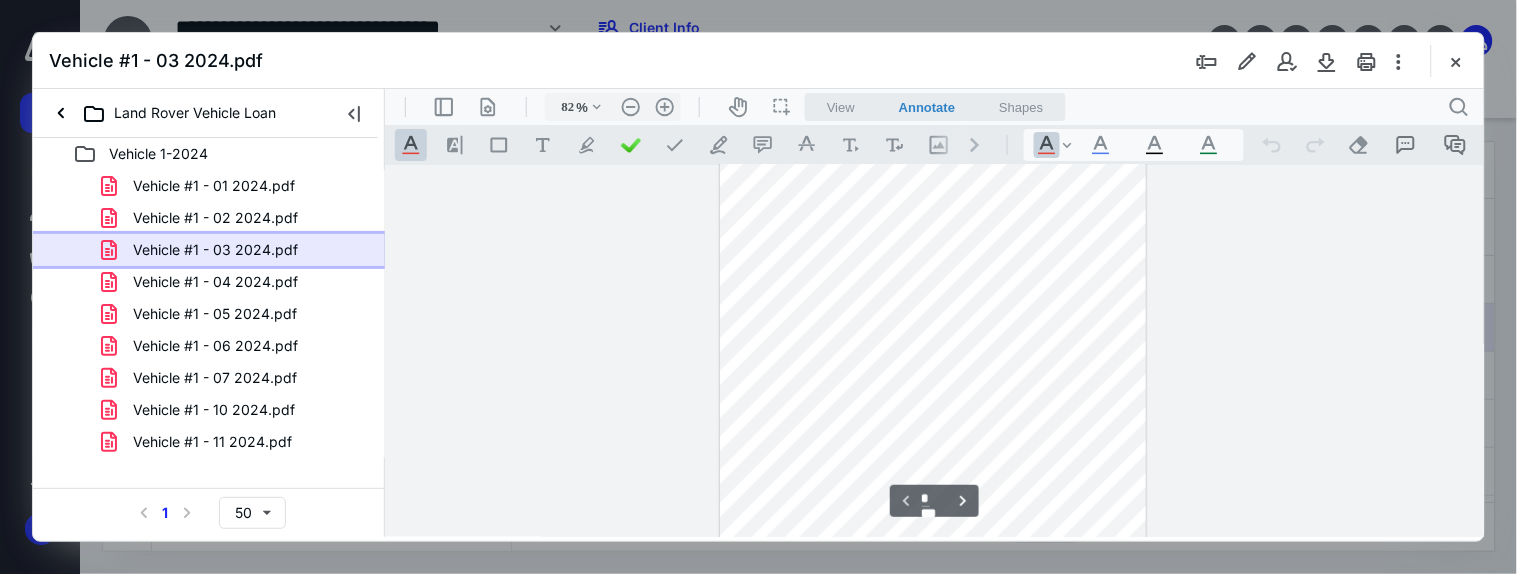 scroll, scrollTop: 0, scrollLeft: 0, axis: both 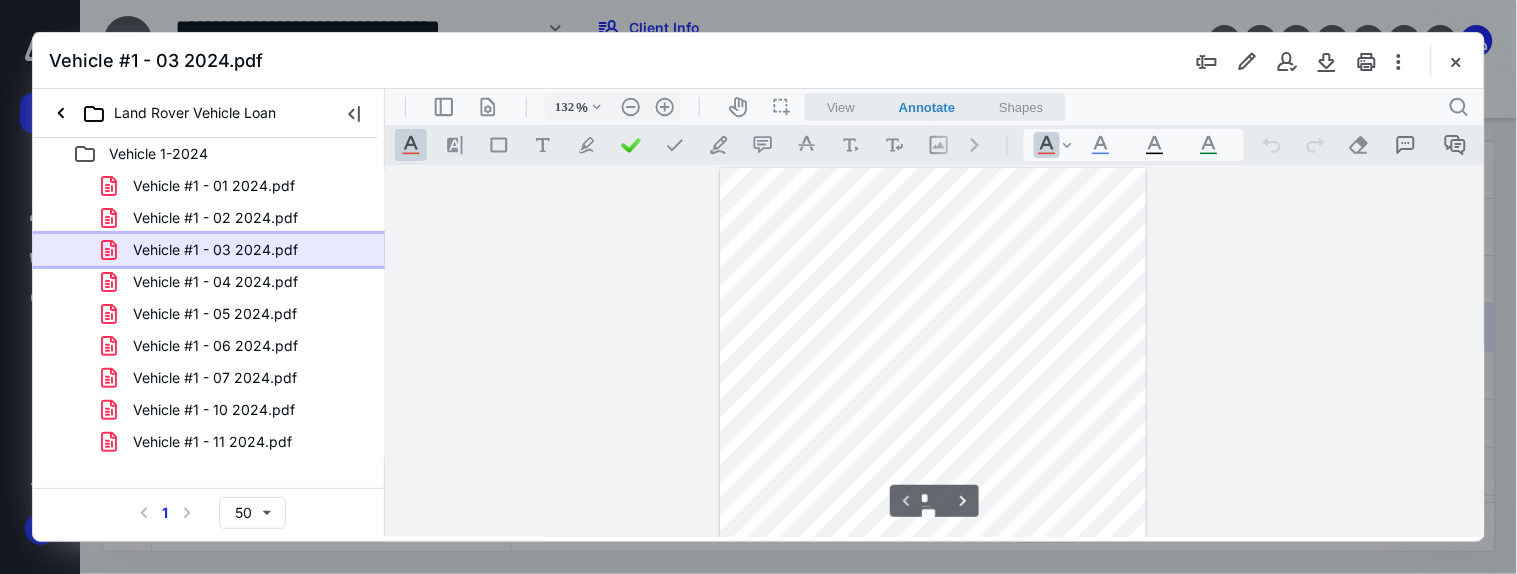 type on "157" 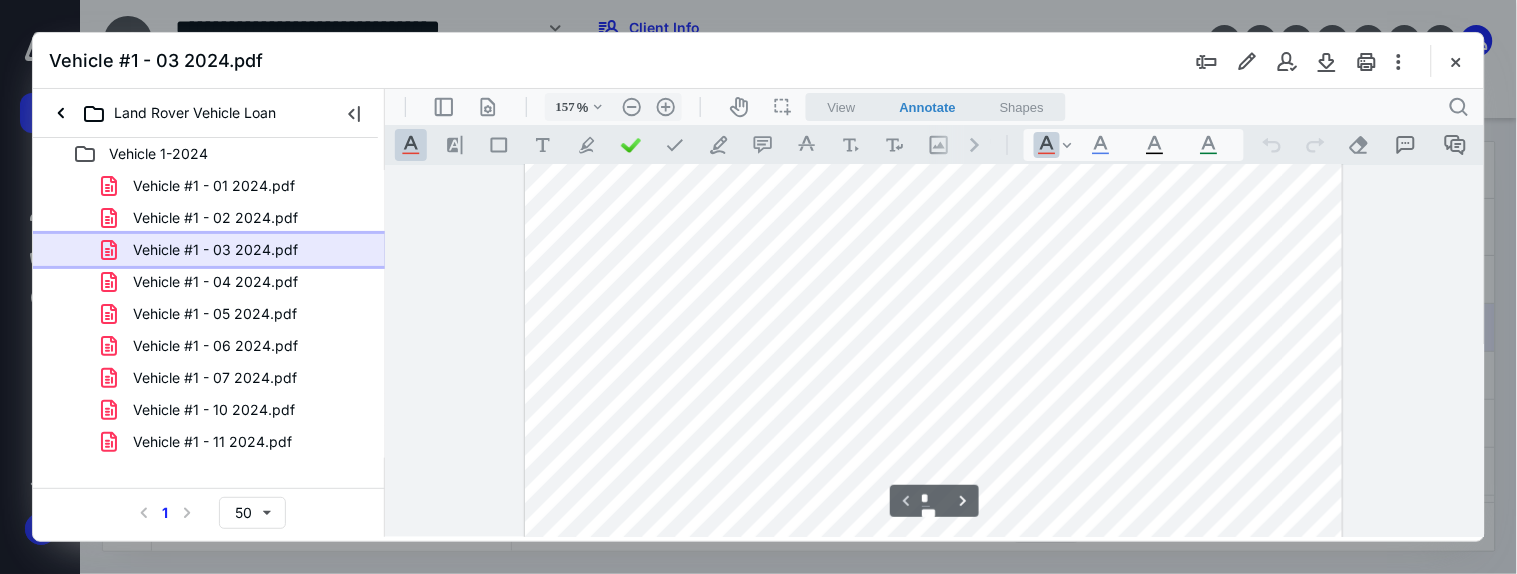scroll, scrollTop: 352, scrollLeft: 0, axis: vertical 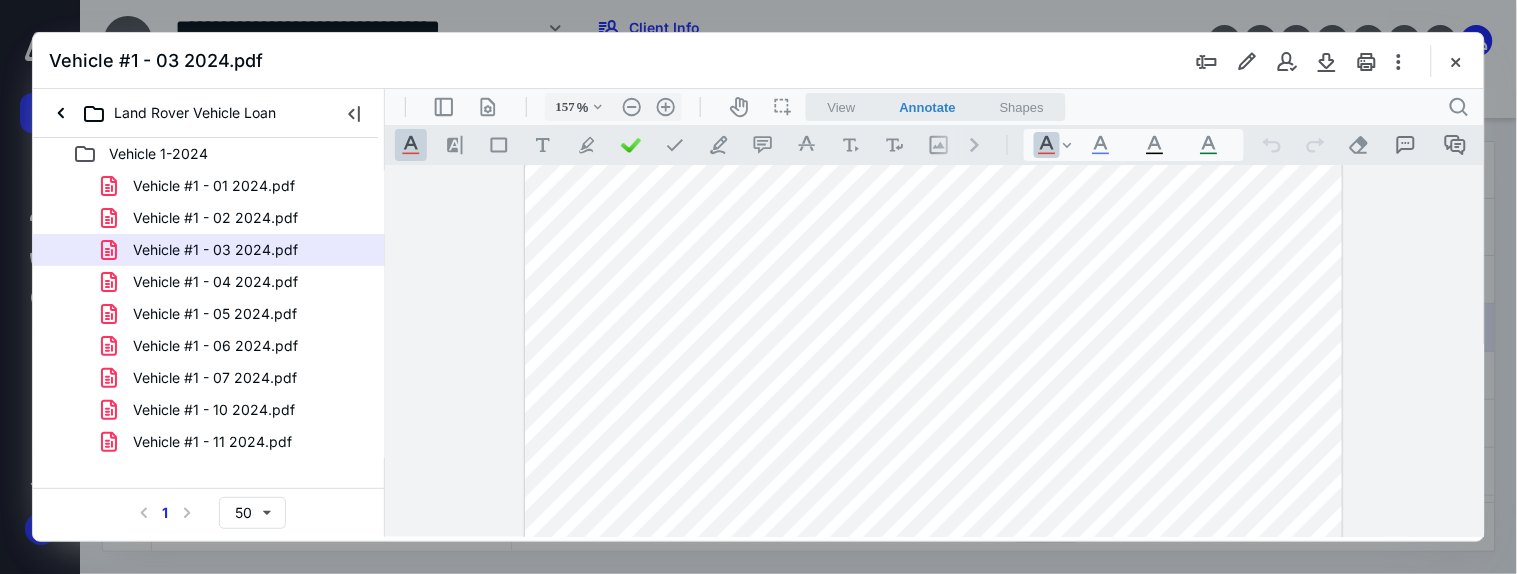 drag, startPoint x: 898, startPoint y: 320, endPoint x: 928, endPoint y: 320, distance: 30 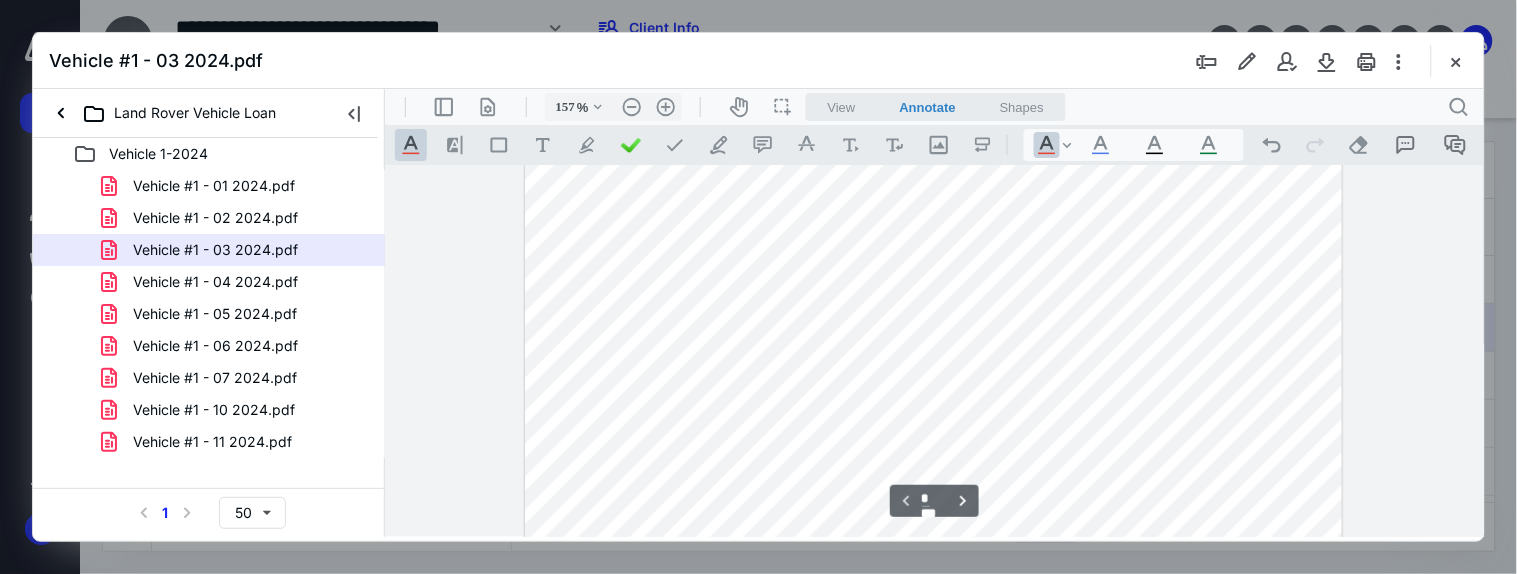 scroll, scrollTop: 352, scrollLeft: 0, axis: vertical 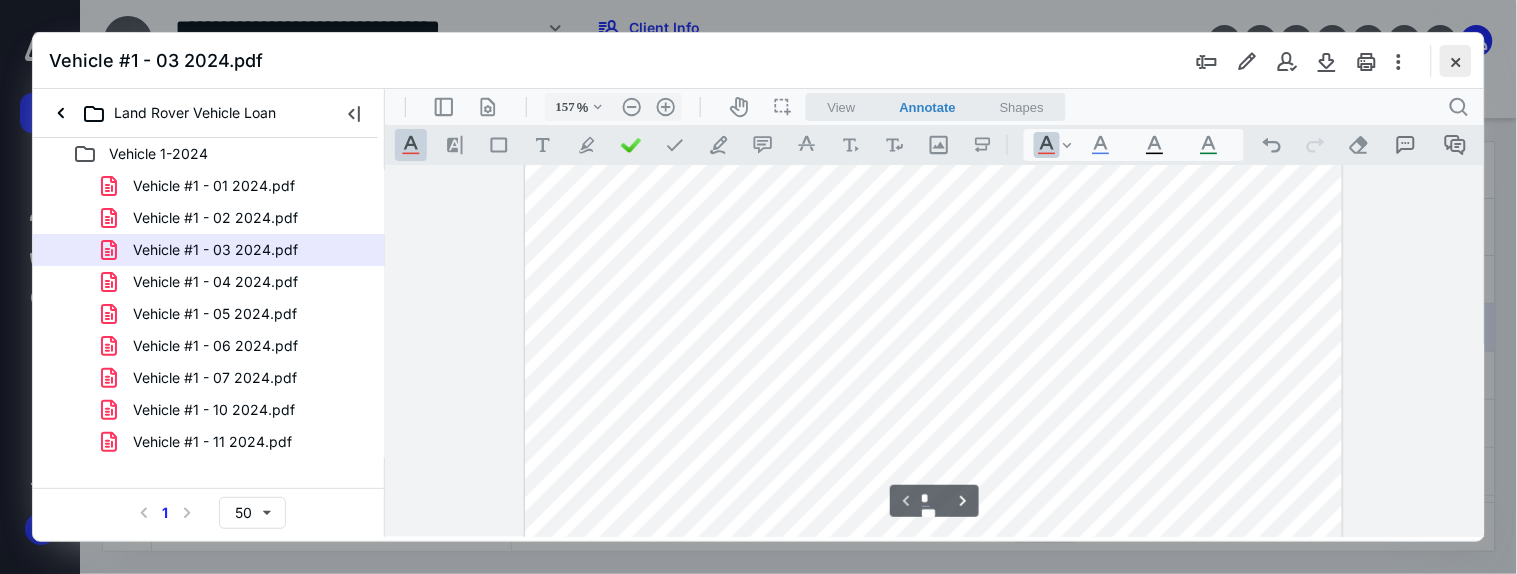 click at bounding box center [1456, 61] 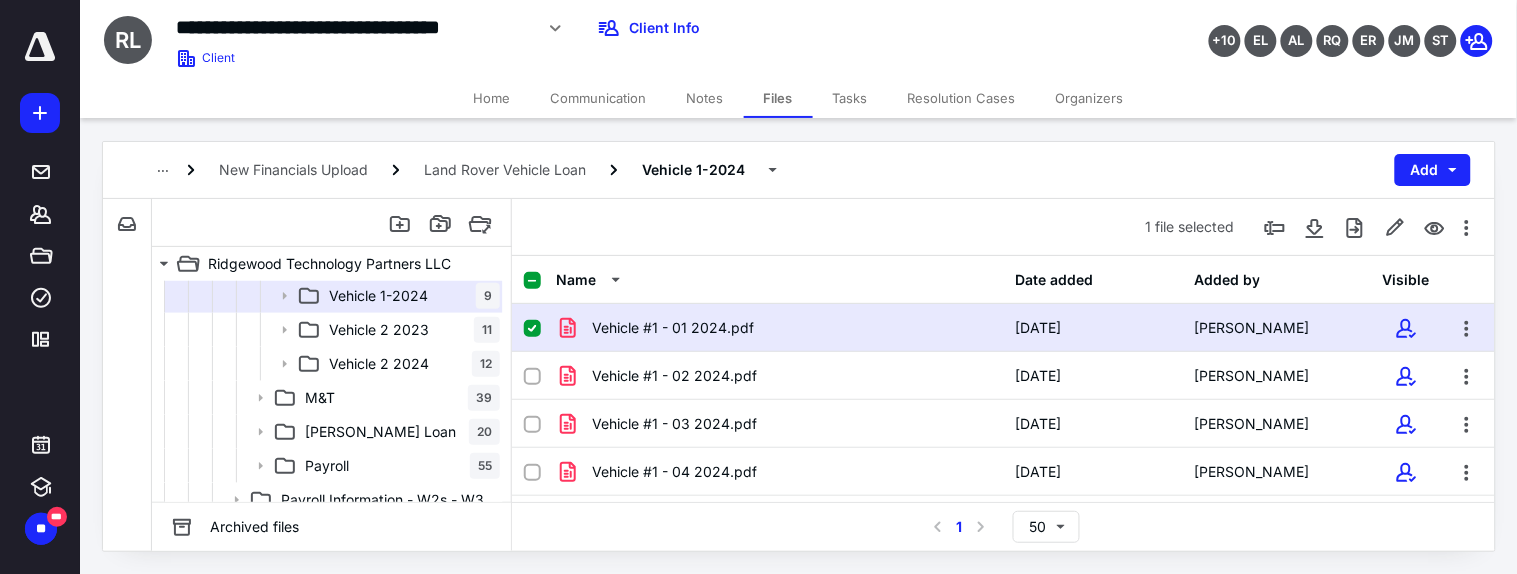 click on "Organizers" at bounding box center (1090, 98) 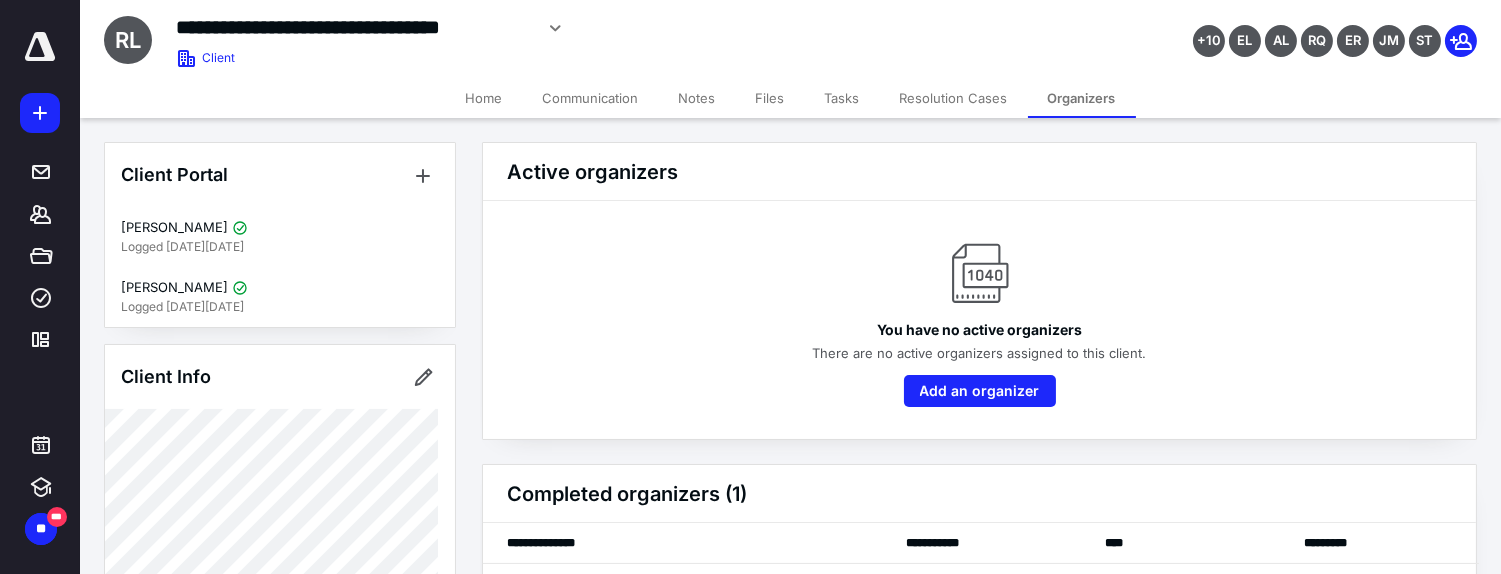click on "Notes" at bounding box center [697, 98] 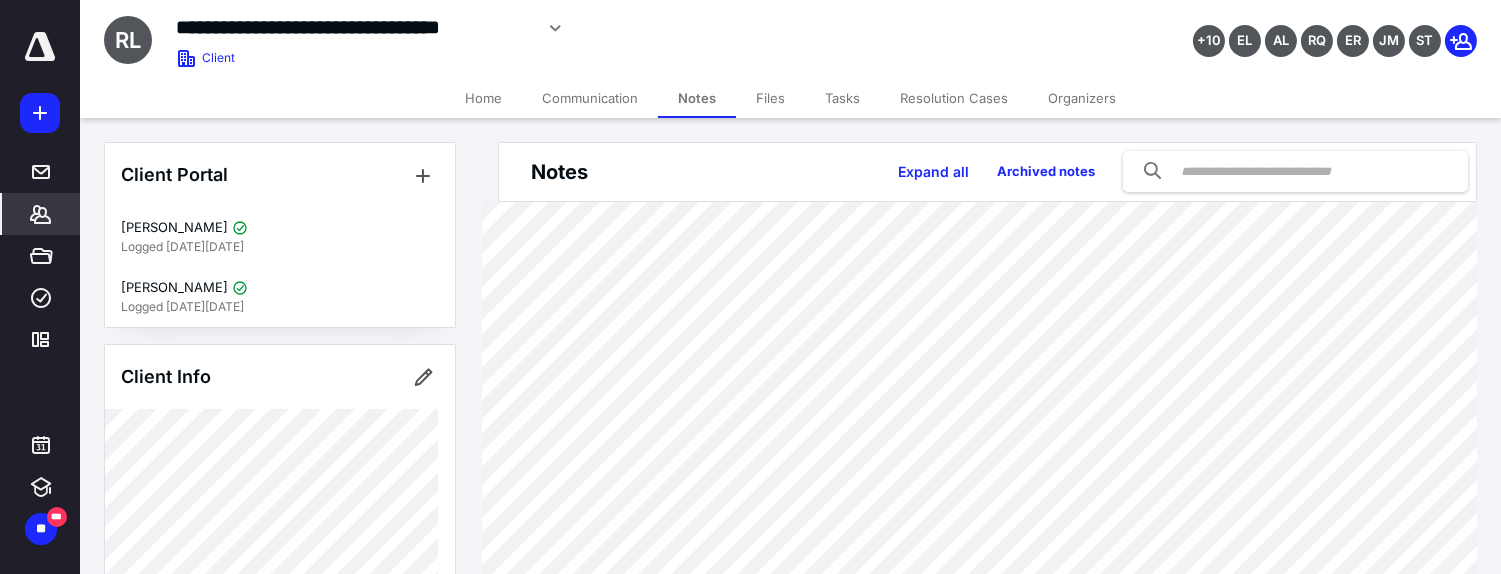 click on "Files" at bounding box center [770, 98] 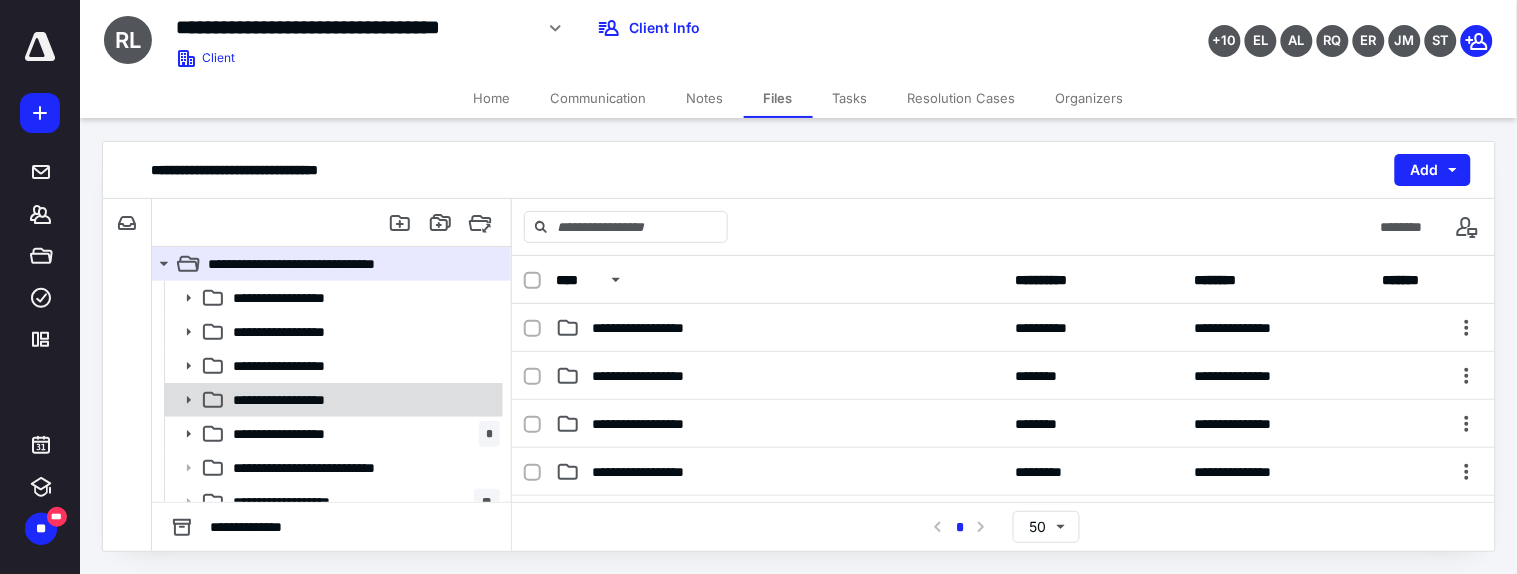 scroll, scrollTop: 84, scrollLeft: 0, axis: vertical 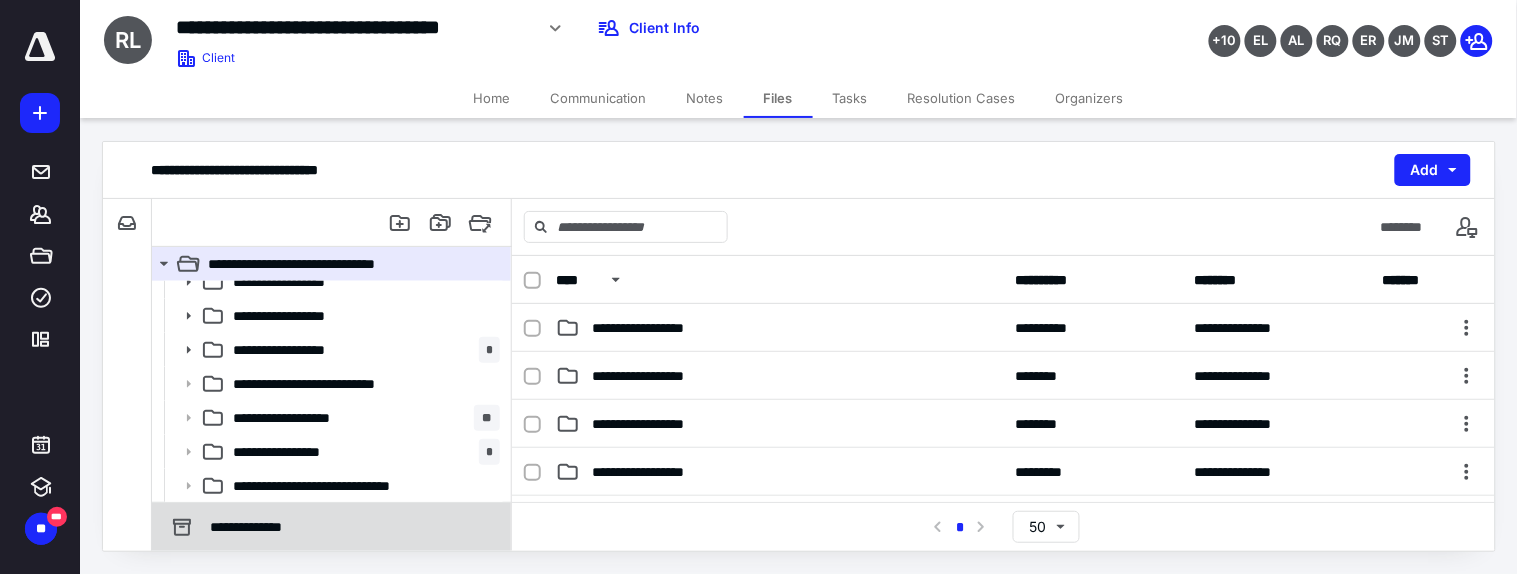 click on "**********" at bounding box center (235, 527) 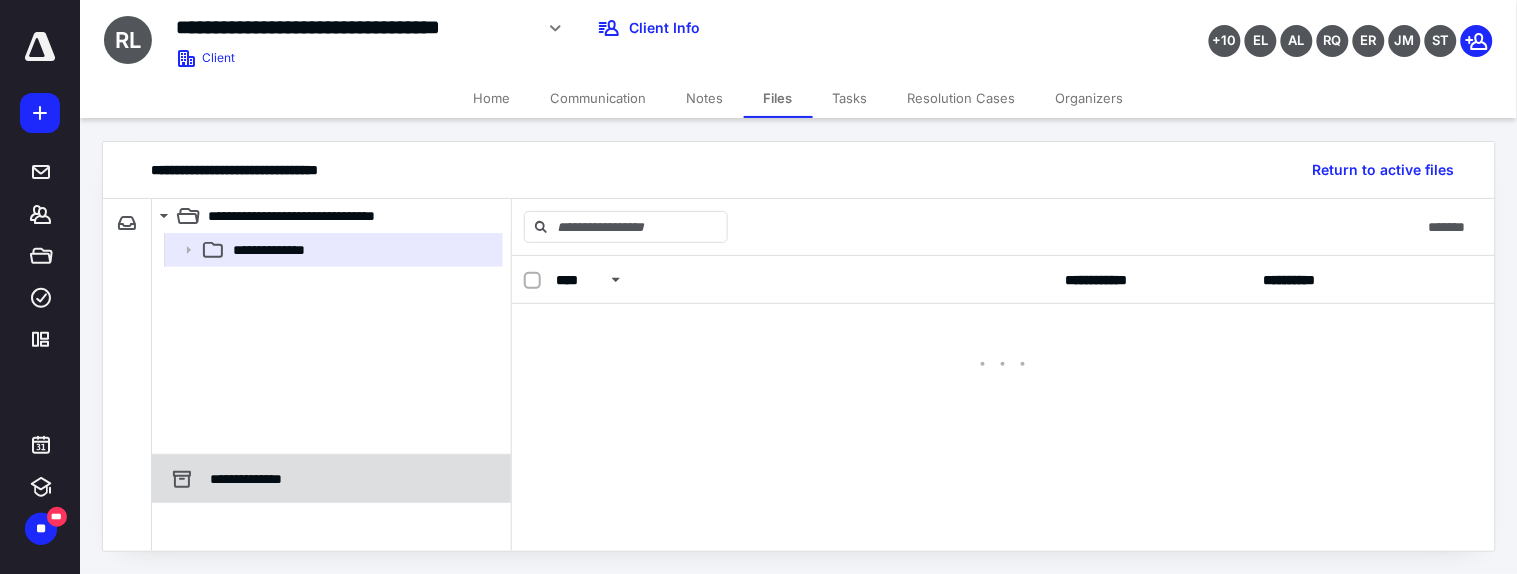 scroll, scrollTop: 0, scrollLeft: 0, axis: both 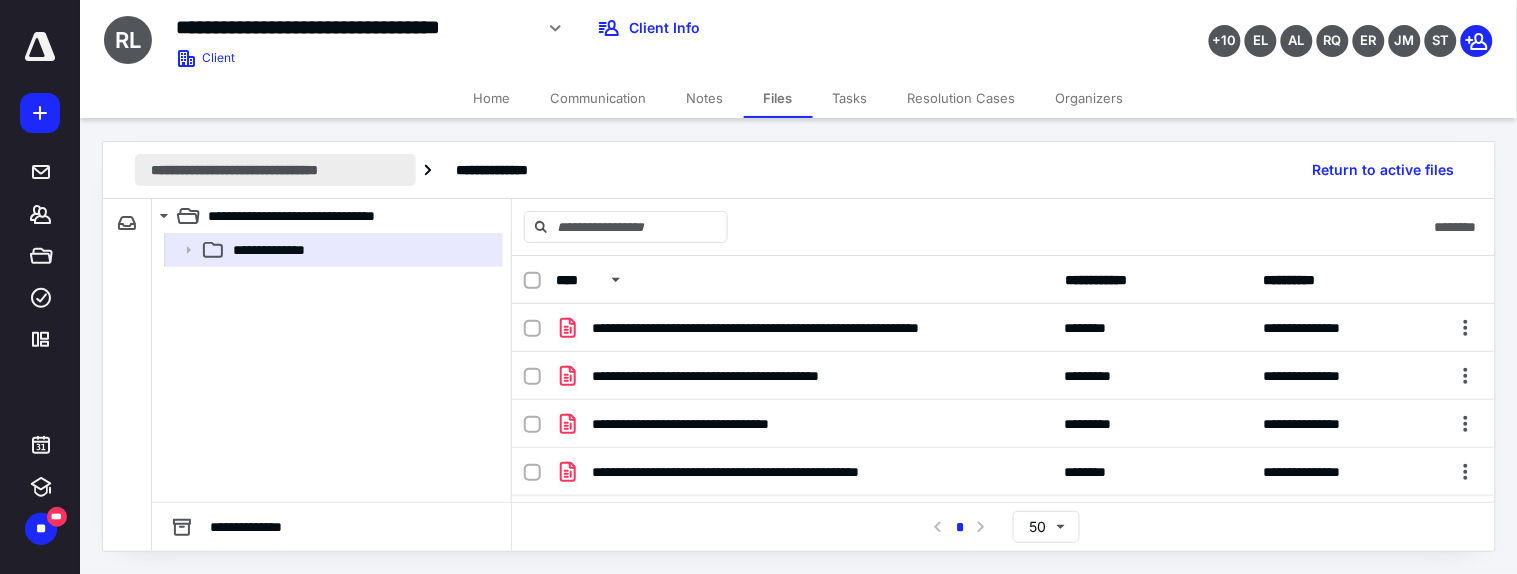 click on "**********" at bounding box center [275, 170] 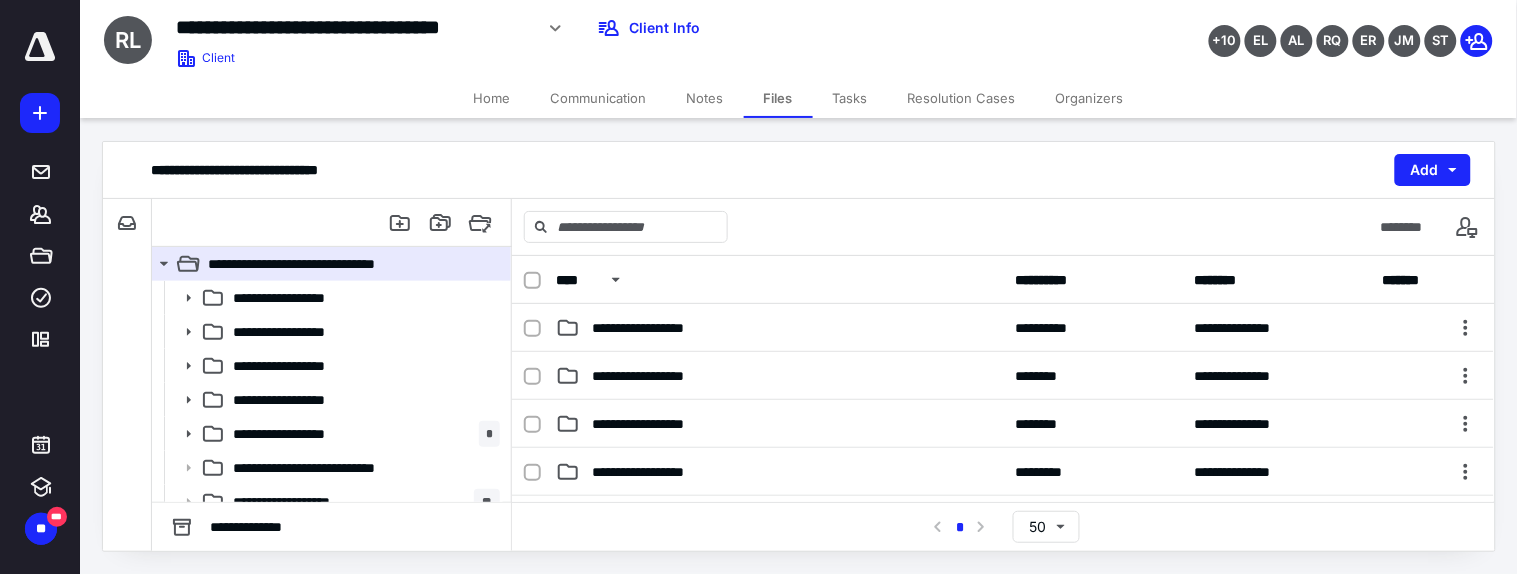 scroll, scrollTop: 111, scrollLeft: 0, axis: vertical 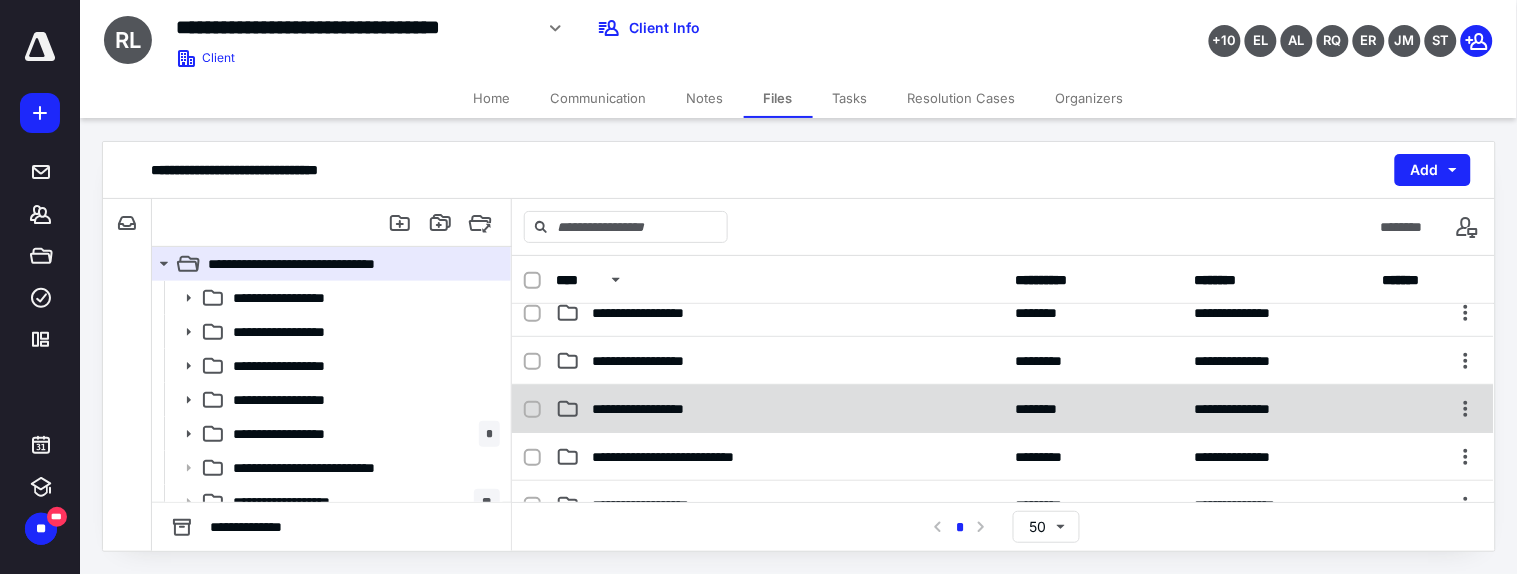 click on "**********" at bounding box center (662, 409) 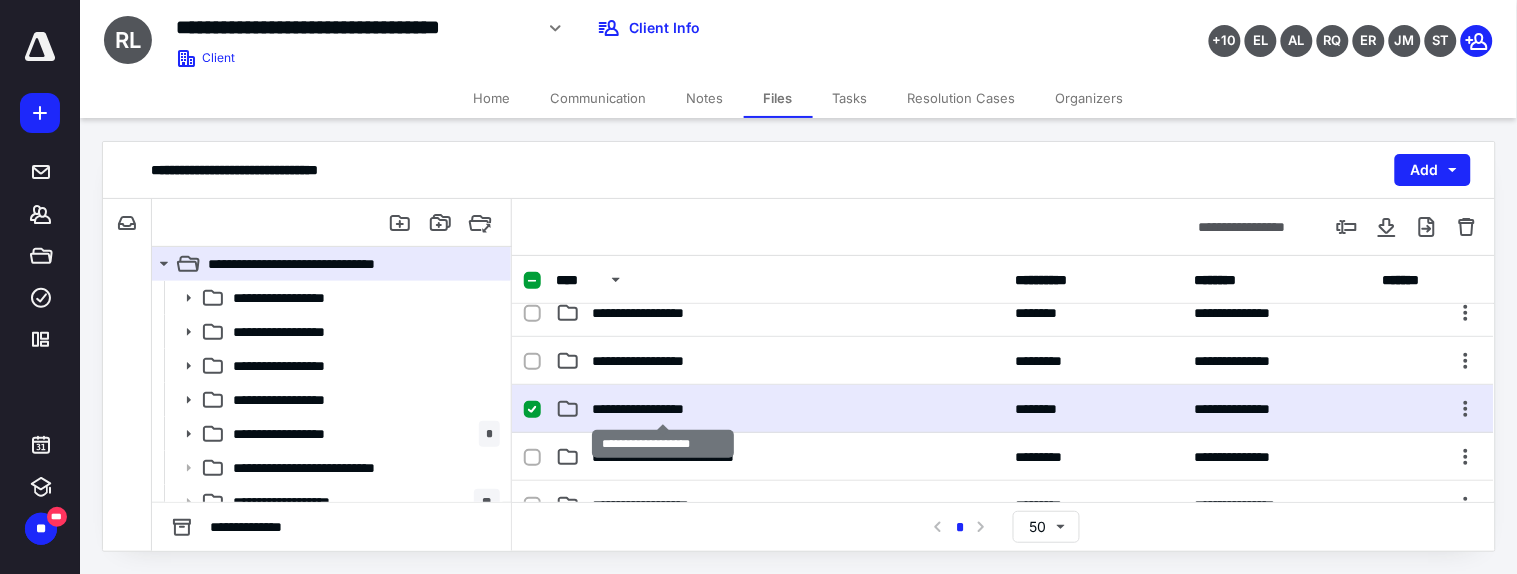click on "**********" at bounding box center [662, 409] 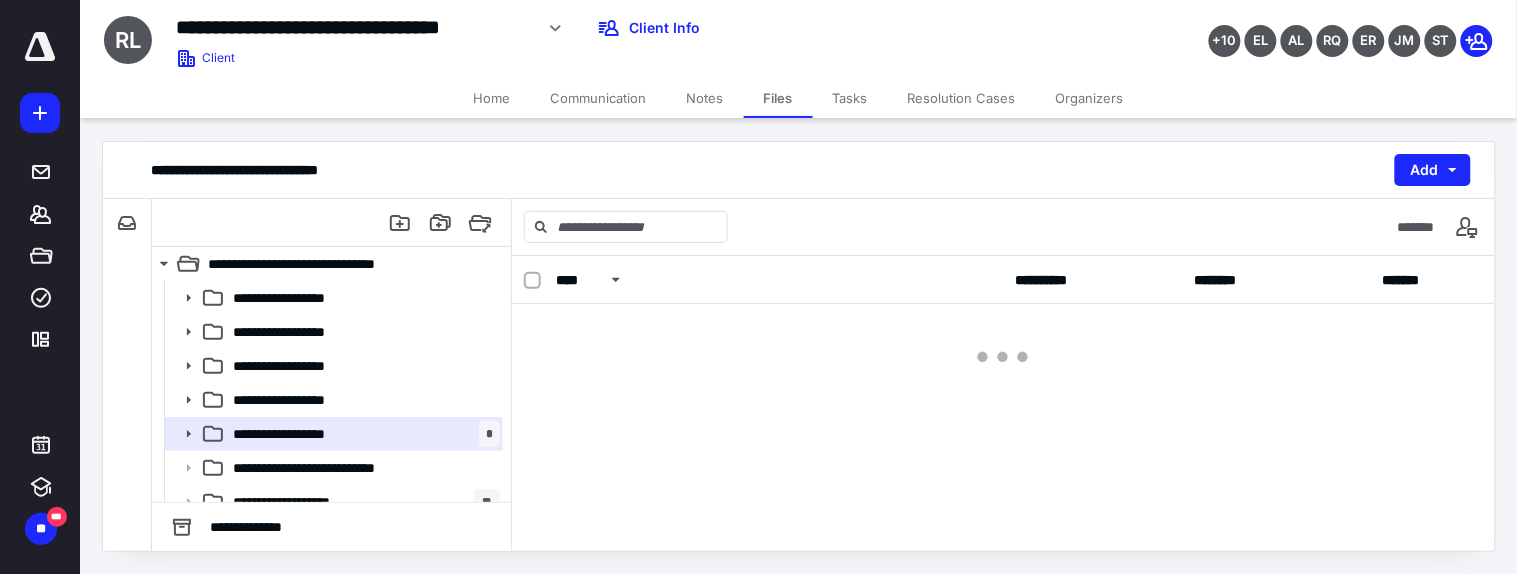 scroll, scrollTop: 0, scrollLeft: 0, axis: both 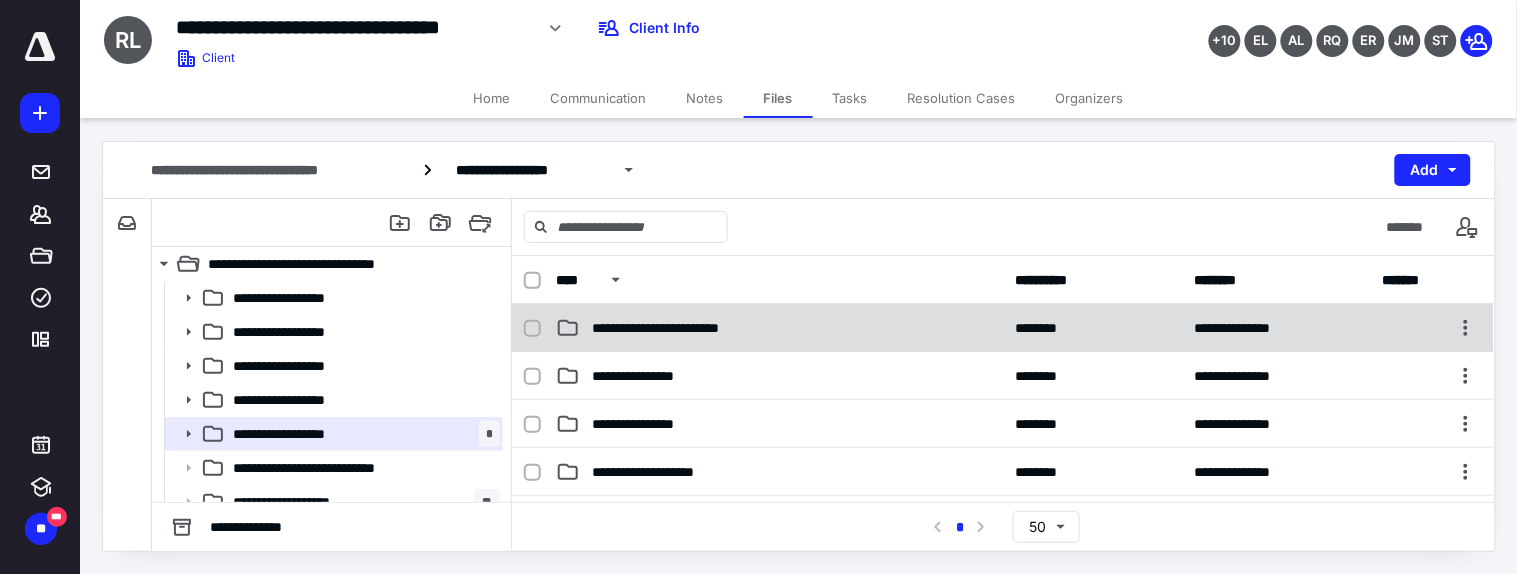 click on "**********" at bounding box center [688, 328] 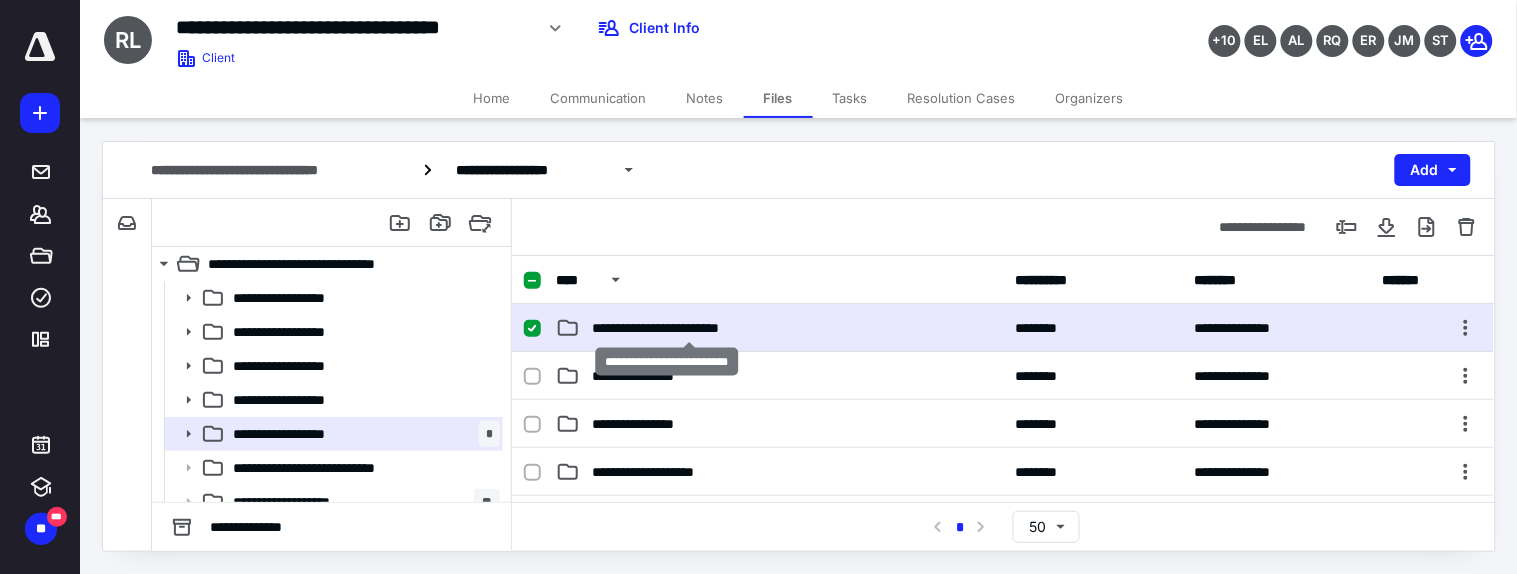 click on "**********" at bounding box center (688, 328) 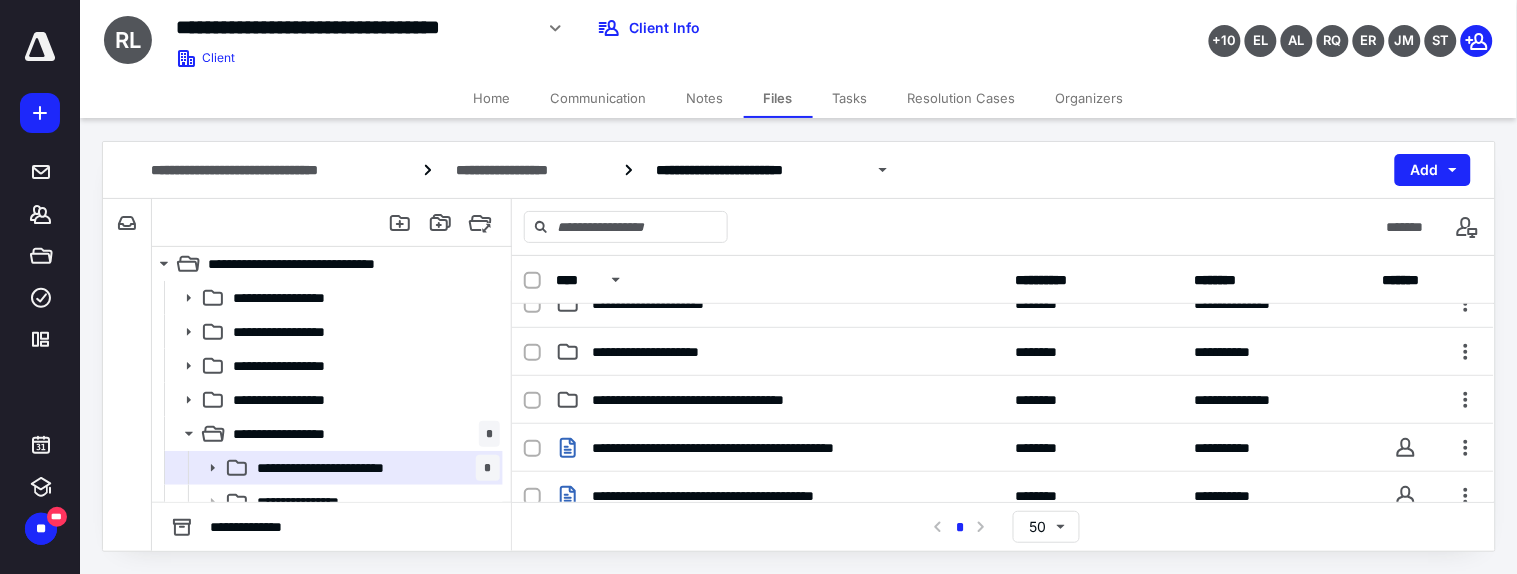 scroll, scrollTop: 0, scrollLeft: 0, axis: both 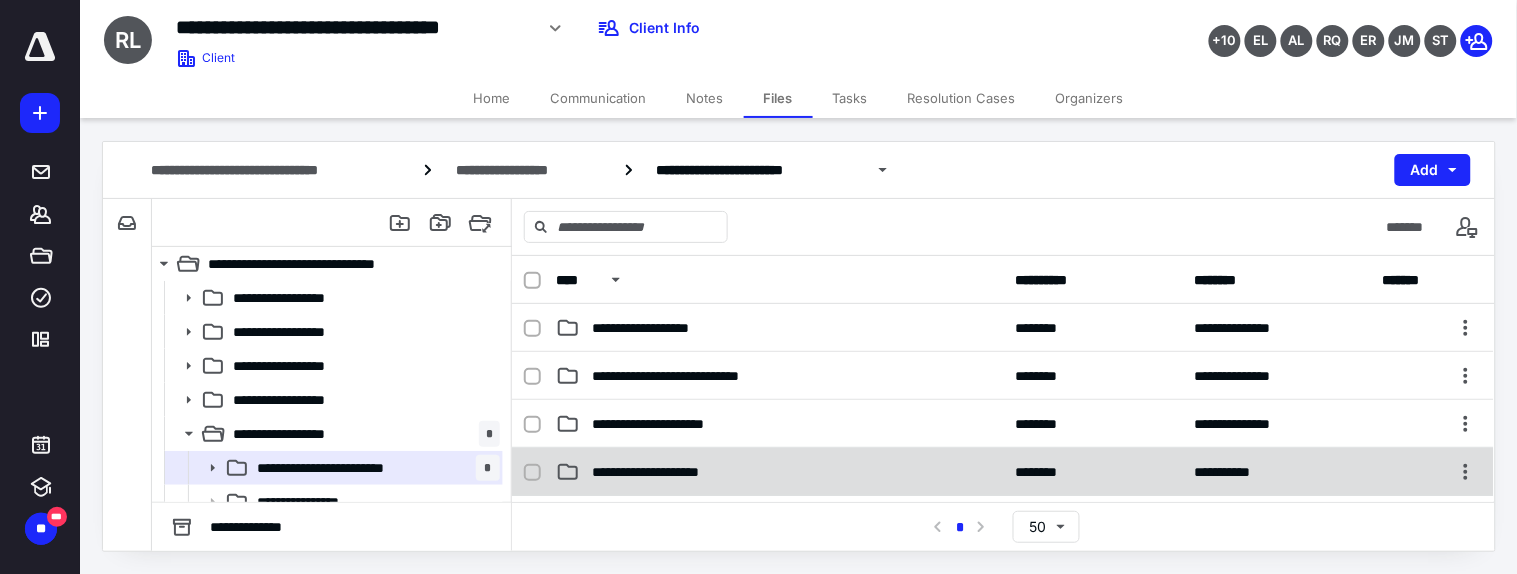 click on "**********" at bounding box center [667, 472] 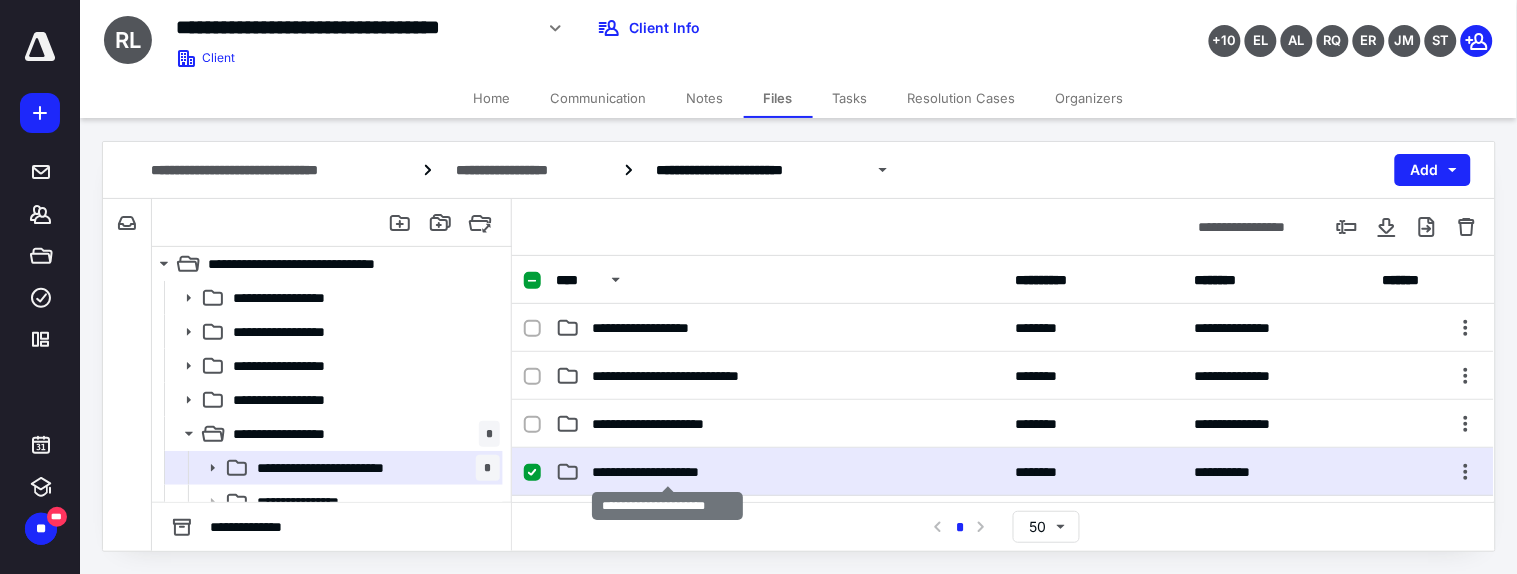 click on "**********" at bounding box center [667, 472] 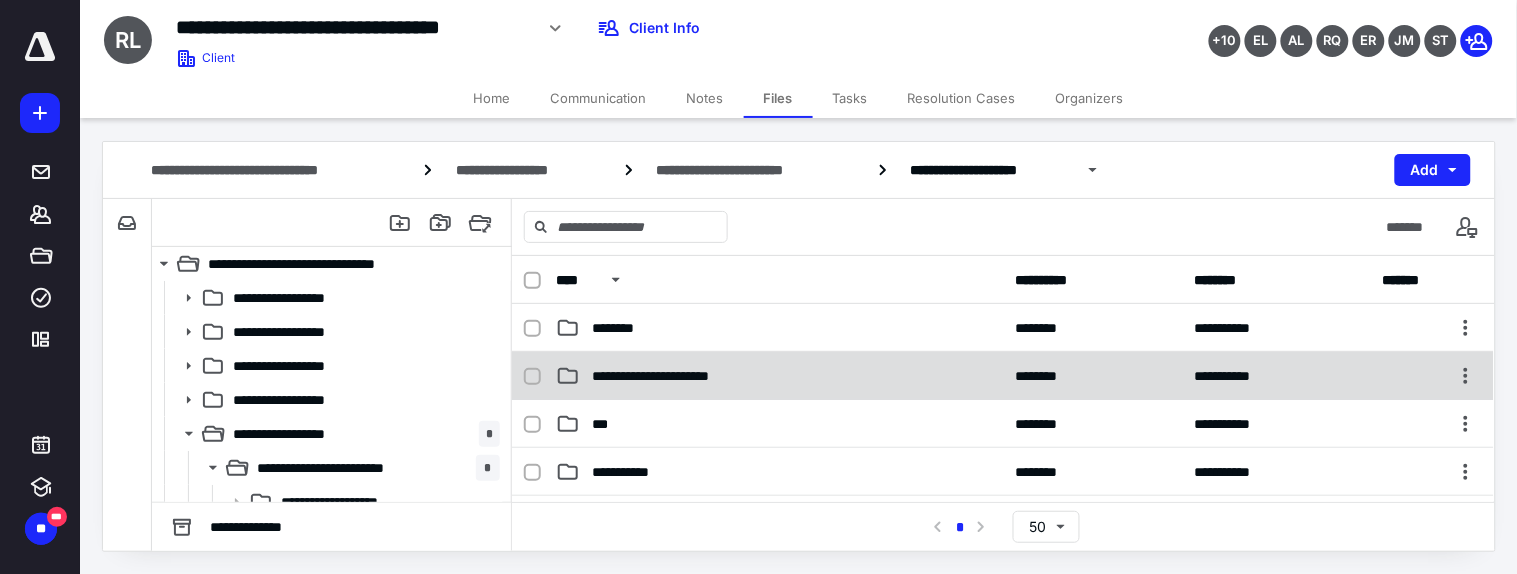 click on "**********" at bounding box center [673, 376] 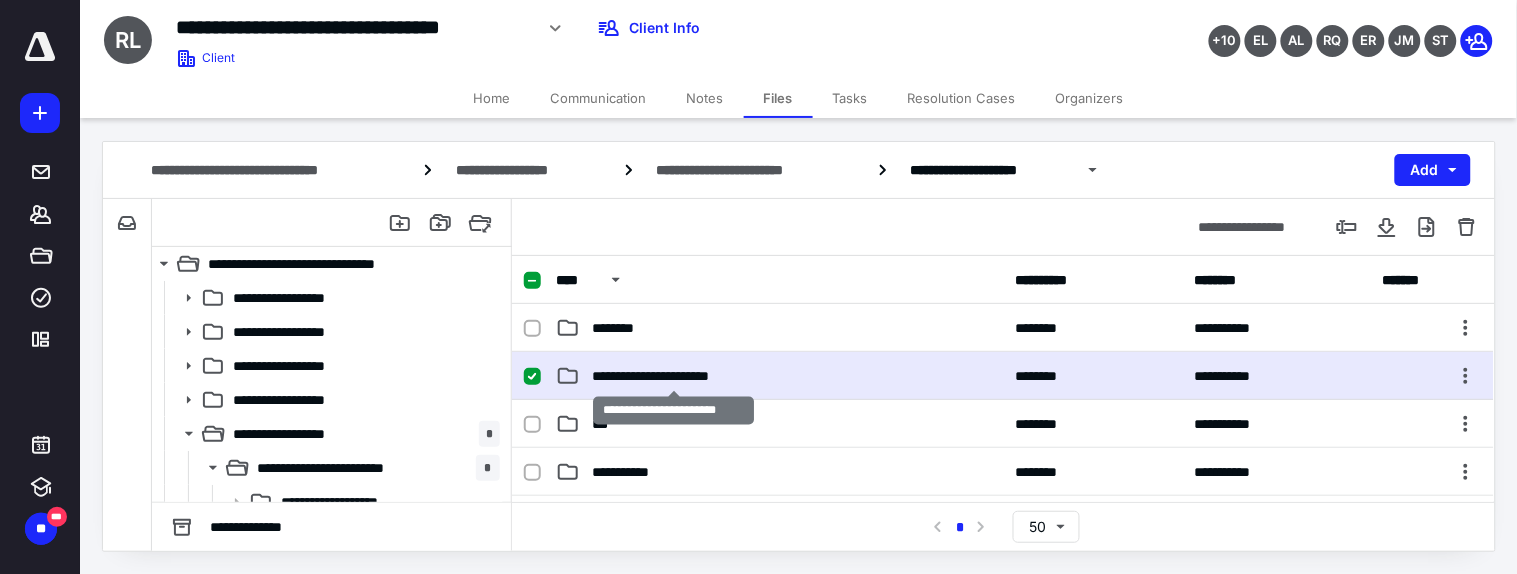 click on "**********" at bounding box center [673, 376] 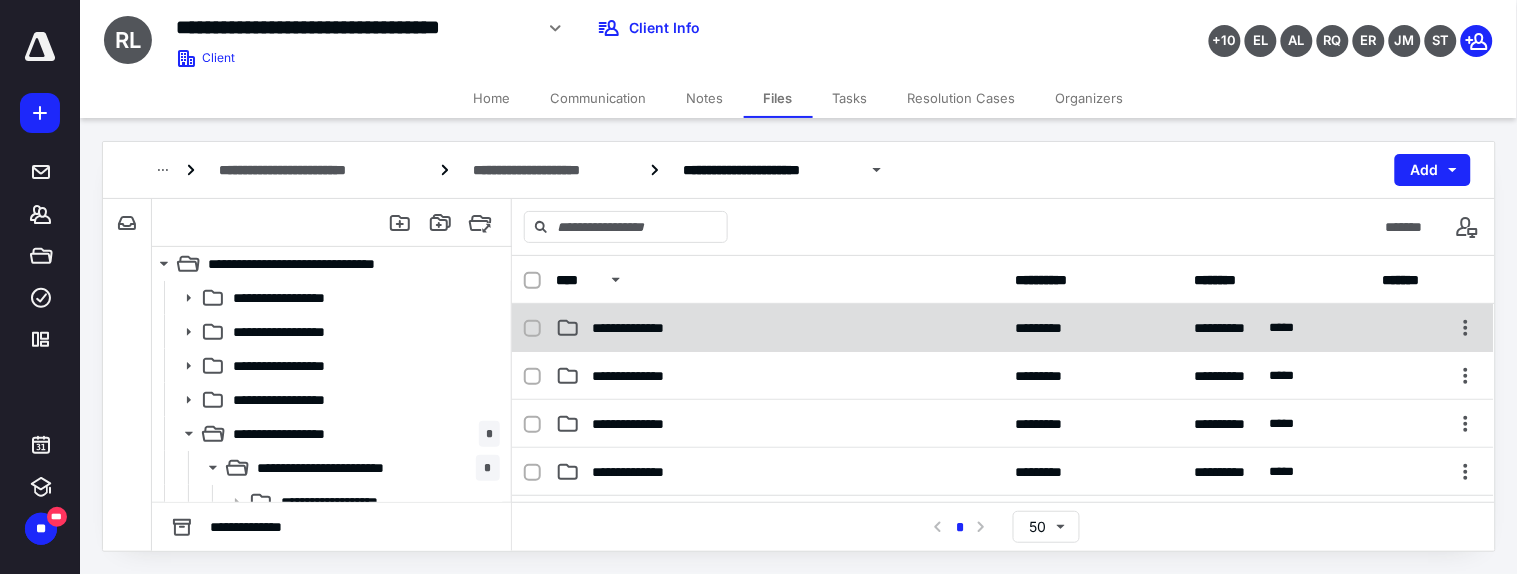 click on "**********" at bounding box center (640, 328) 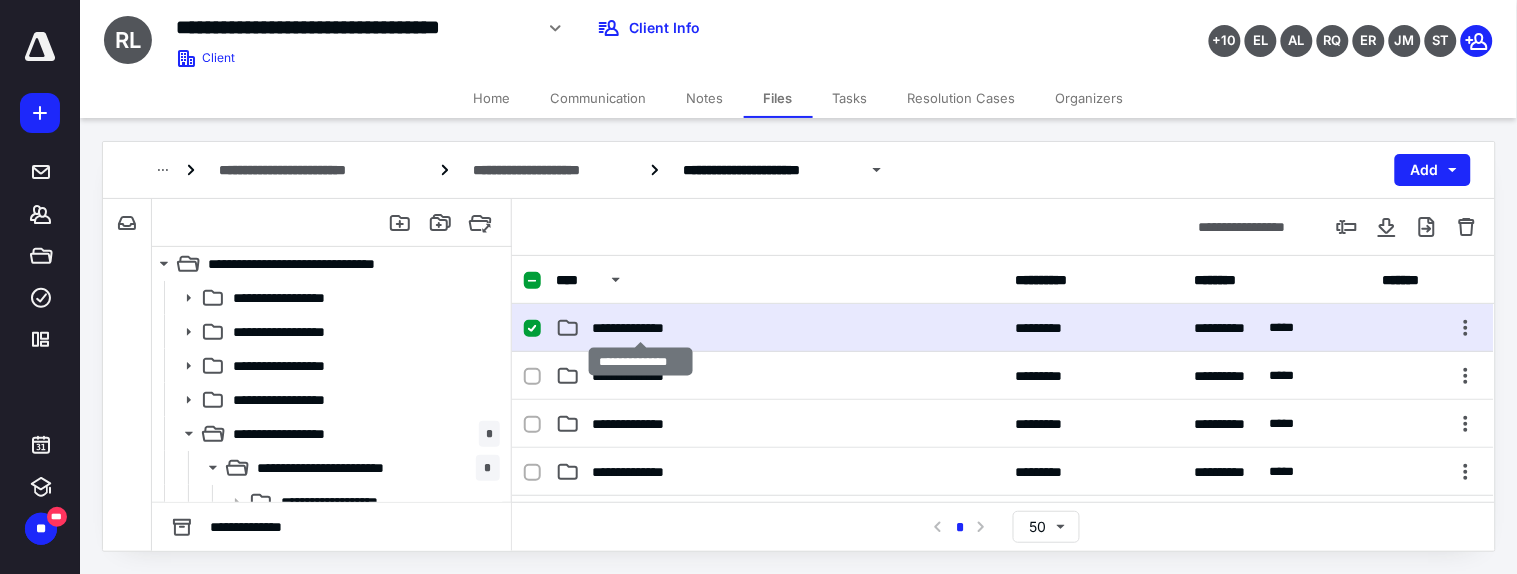 click on "**********" at bounding box center [640, 328] 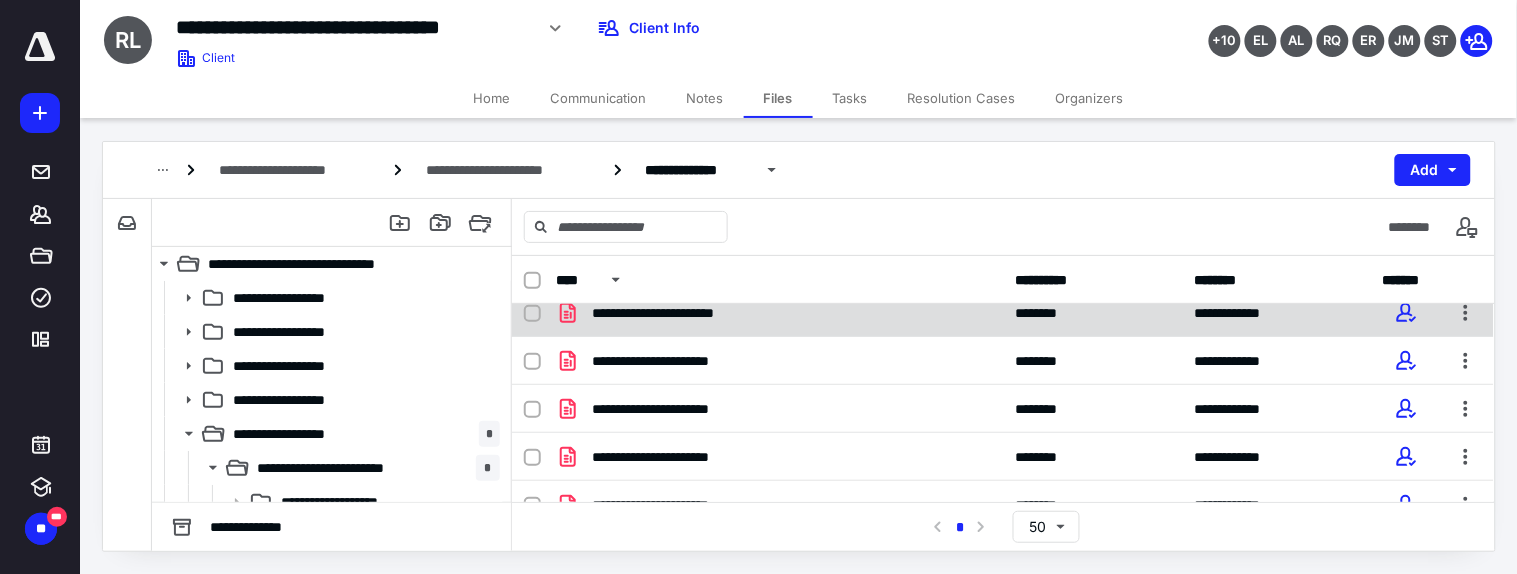 scroll, scrollTop: 0, scrollLeft: 0, axis: both 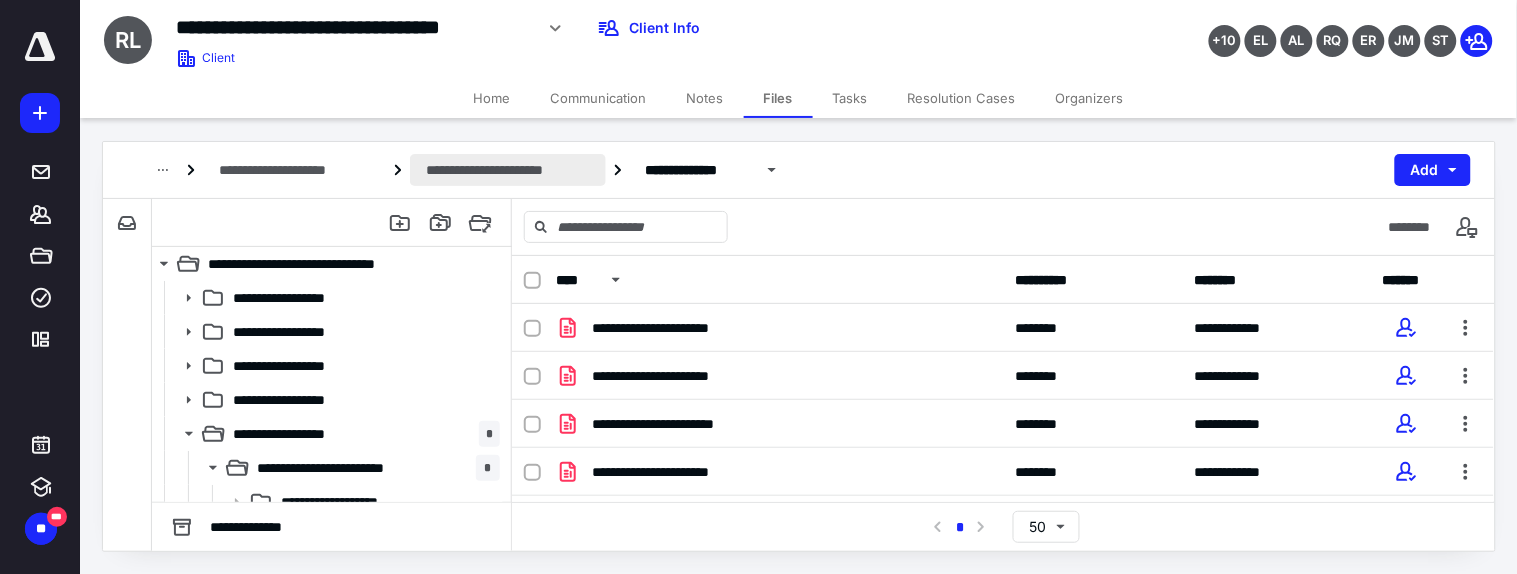 click on "**********" at bounding box center [507, 170] 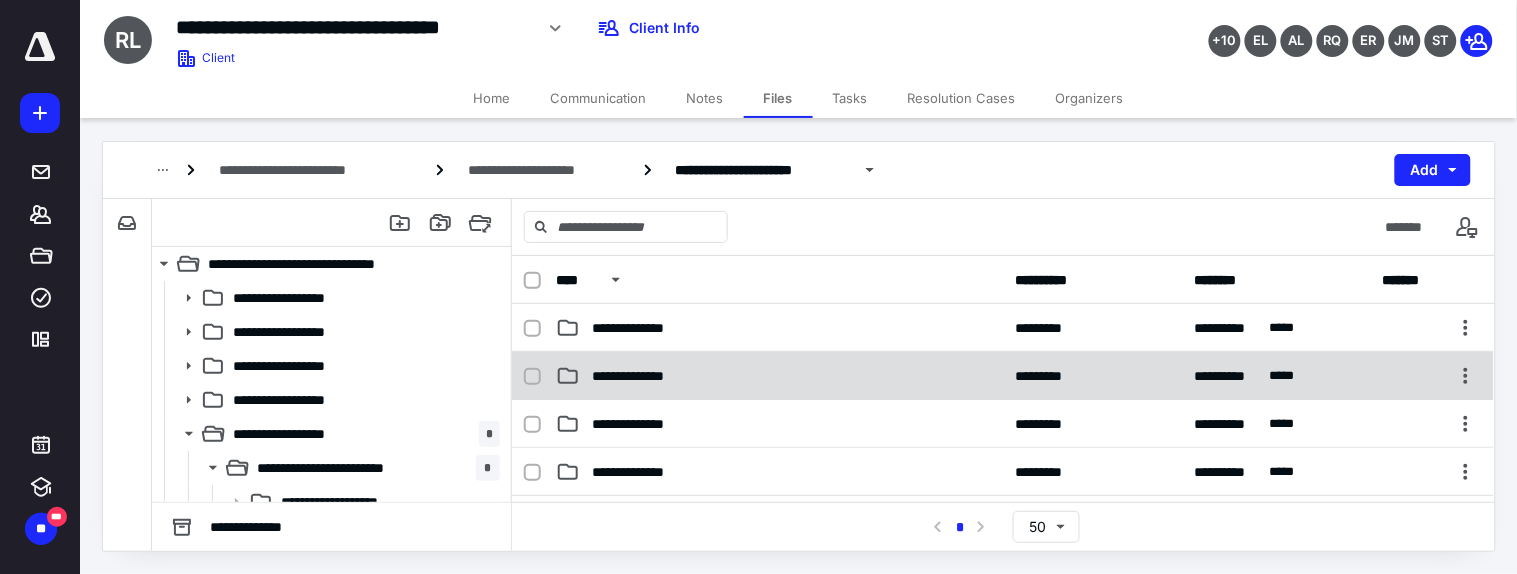 click on "**********" at bounding box center (1003, 376) 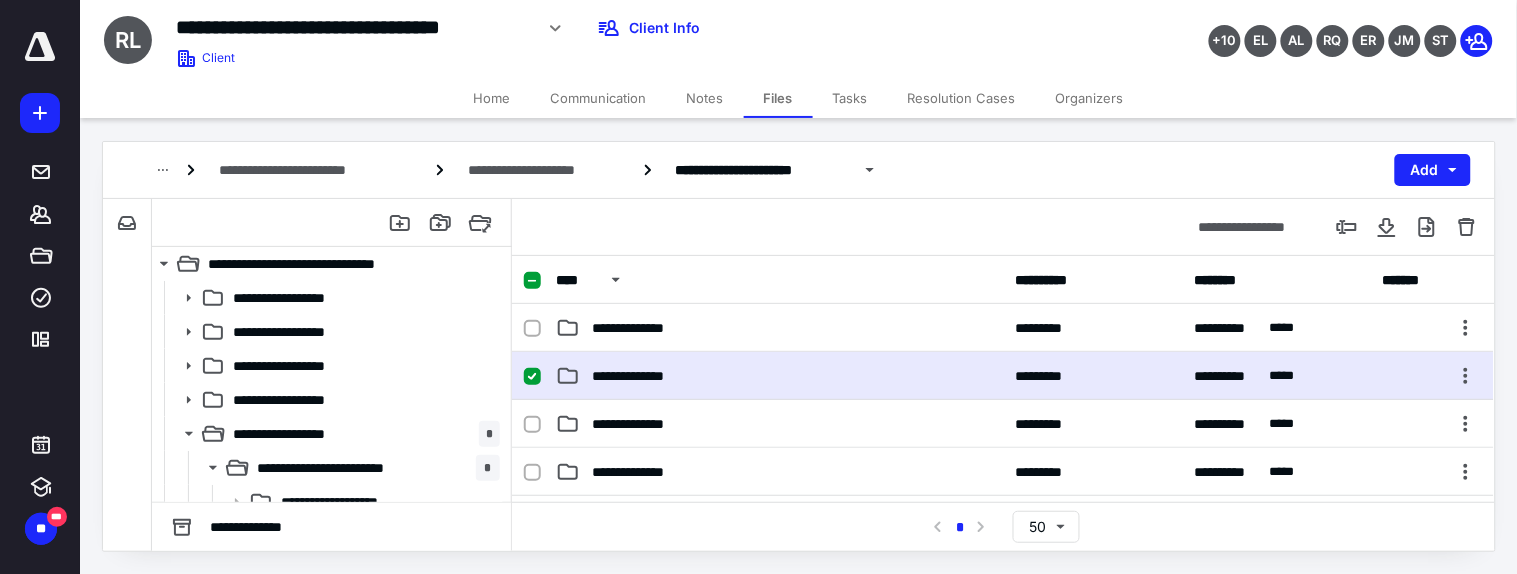 click on "**********" at bounding box center (1003, 376) 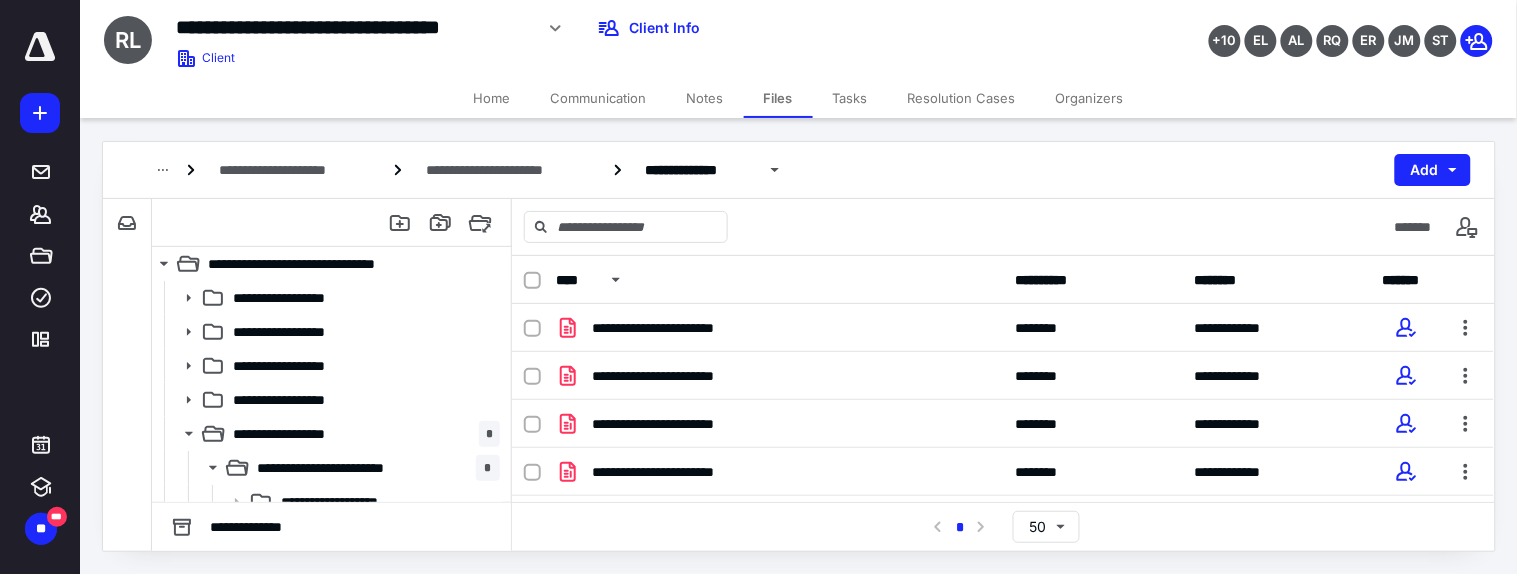 scroll, scrollTop: 234, scrollLeft: 0, axis: vertical 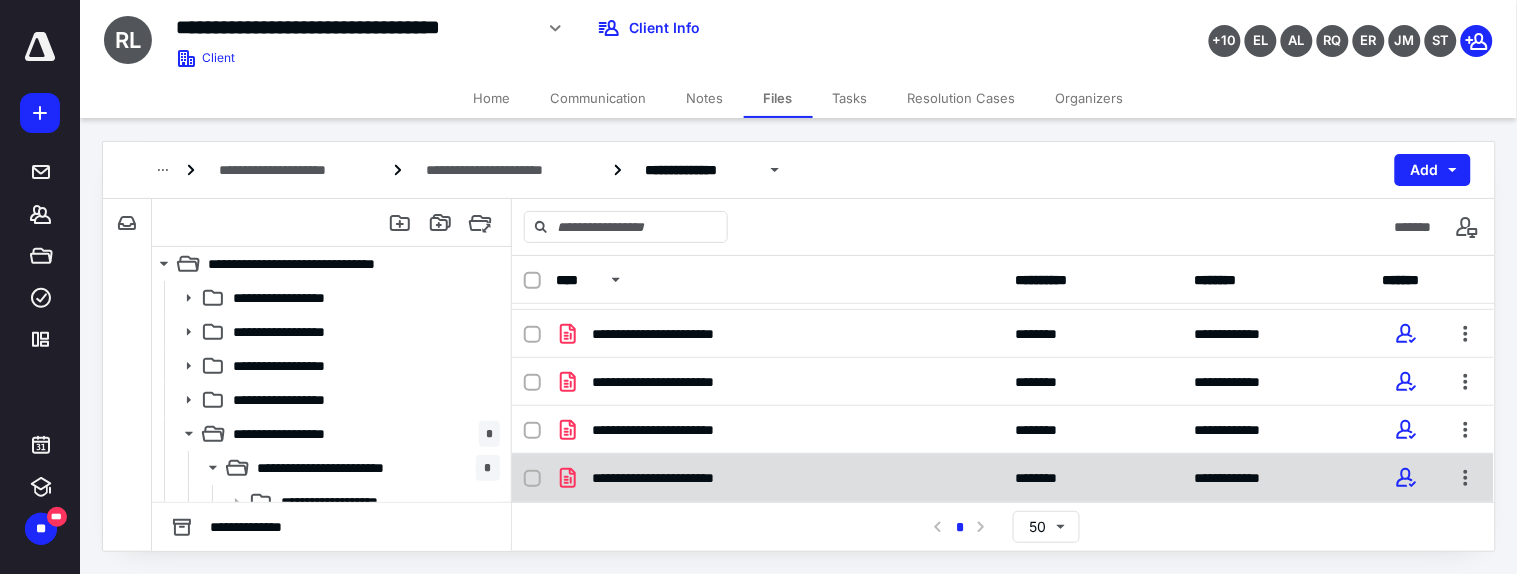 click on "**********" at bounding box center [670, 478] 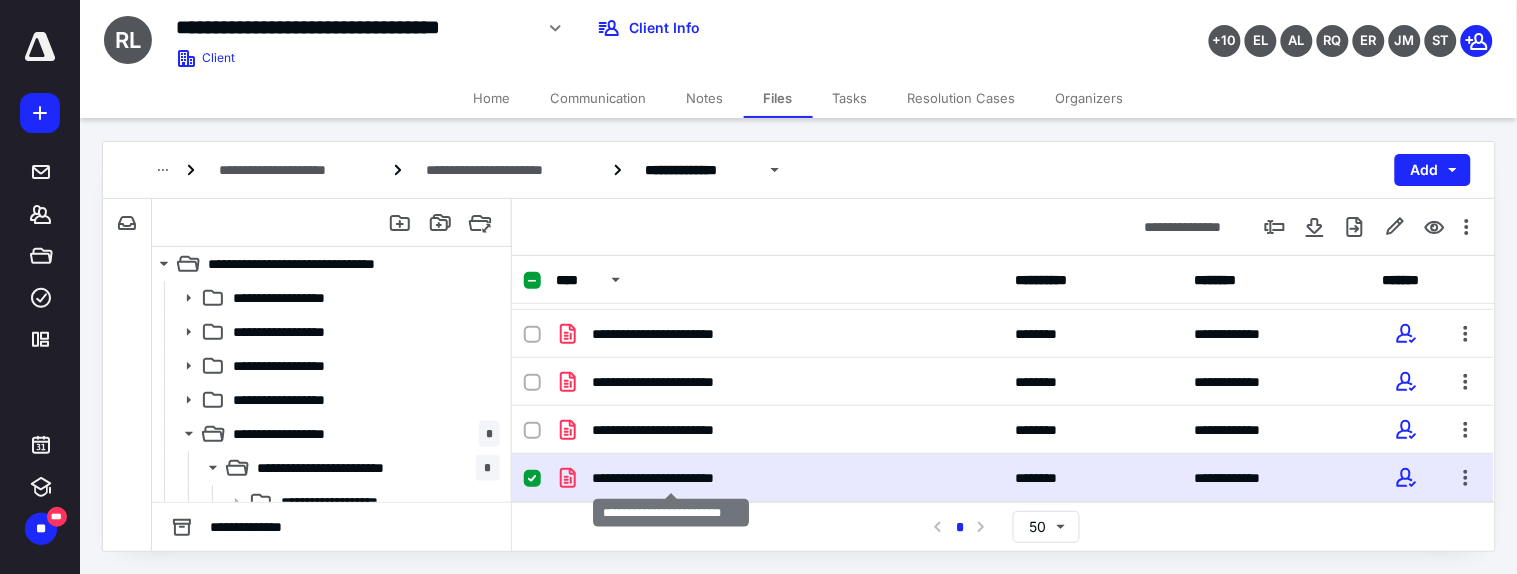 click on "**********" at bounding box center (670, 478) 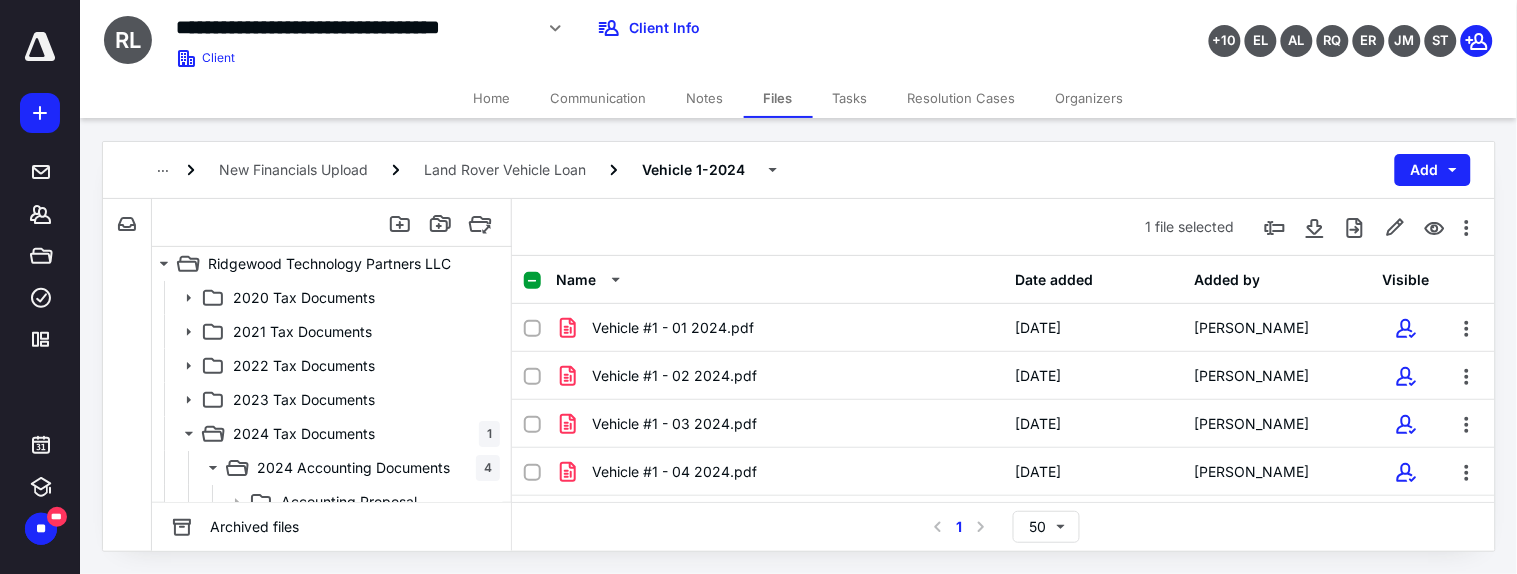 scroll, scrollTop: 234, scrollLeft: 0, axis: vertical 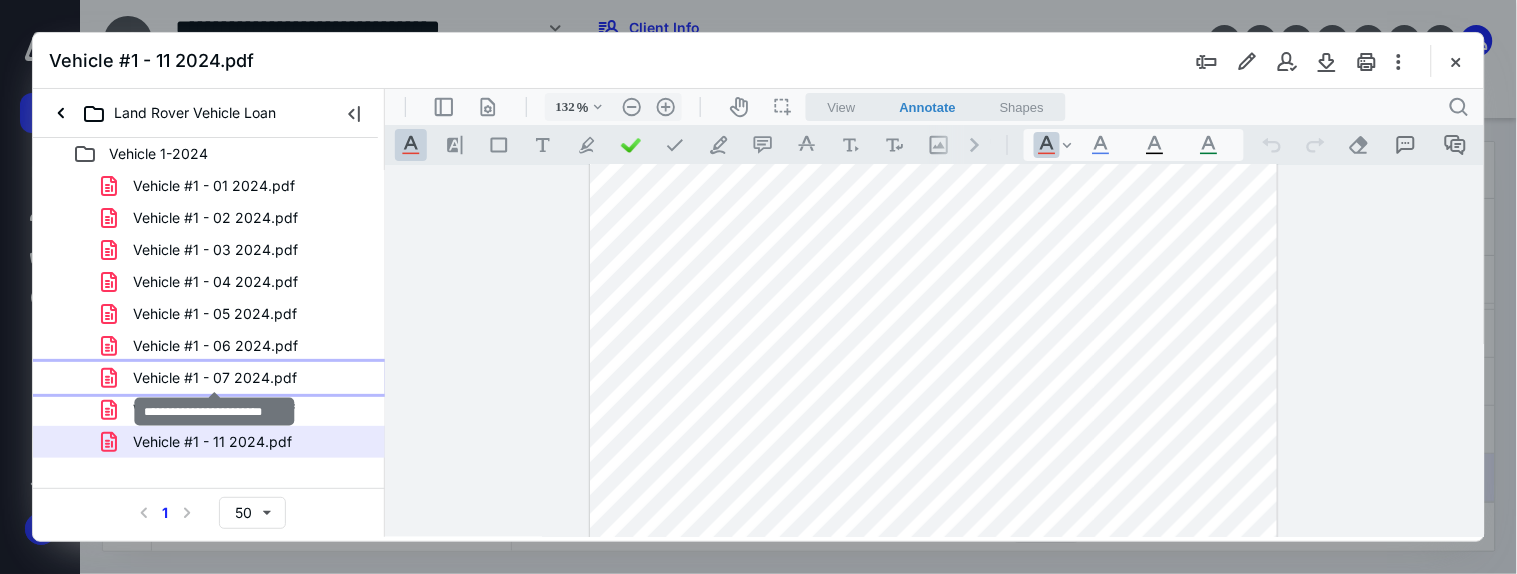 click on "Vehicle #1 - 07 2024.pdf" at bounding box center [215, 378] 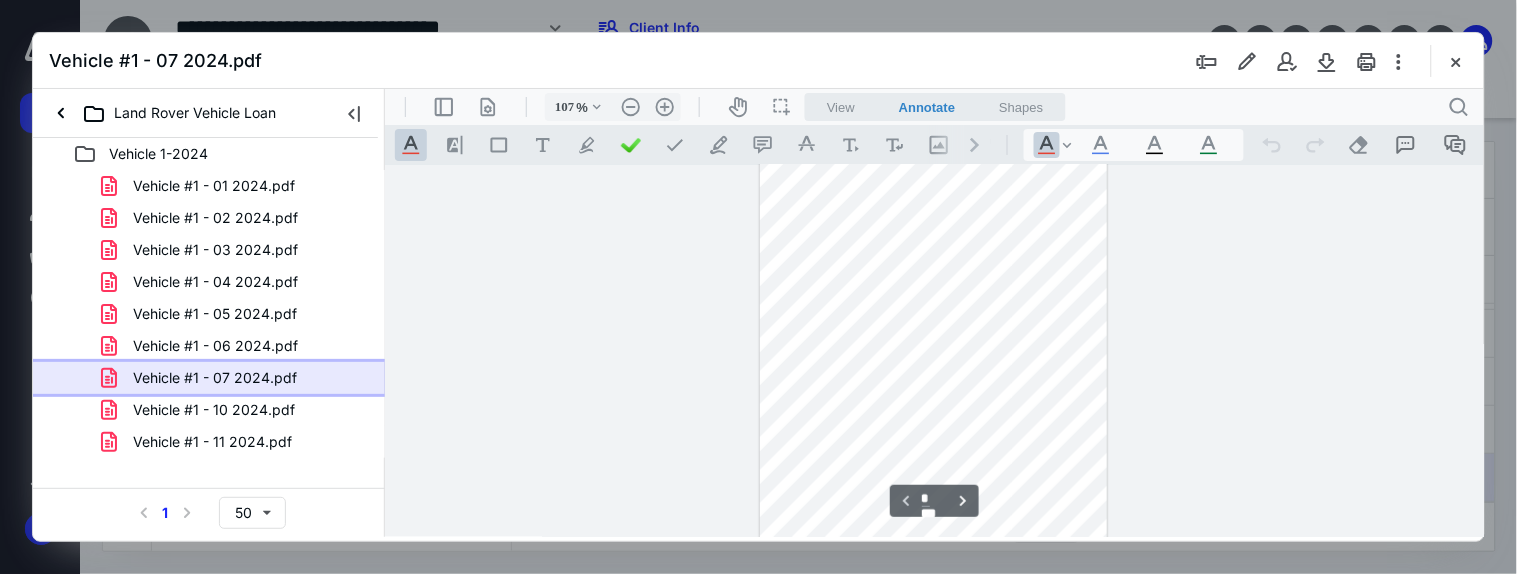 scroll, scrollTop: 182, scrollLeft: 0, axis: vertical 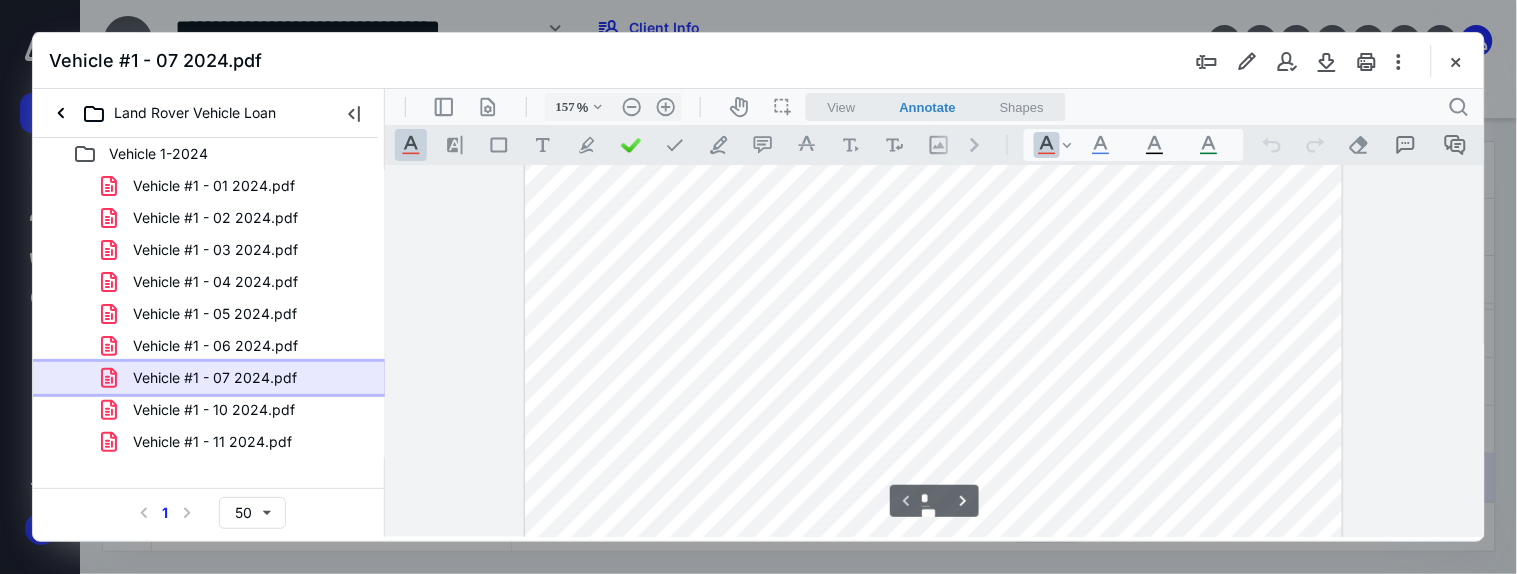 type on "207" 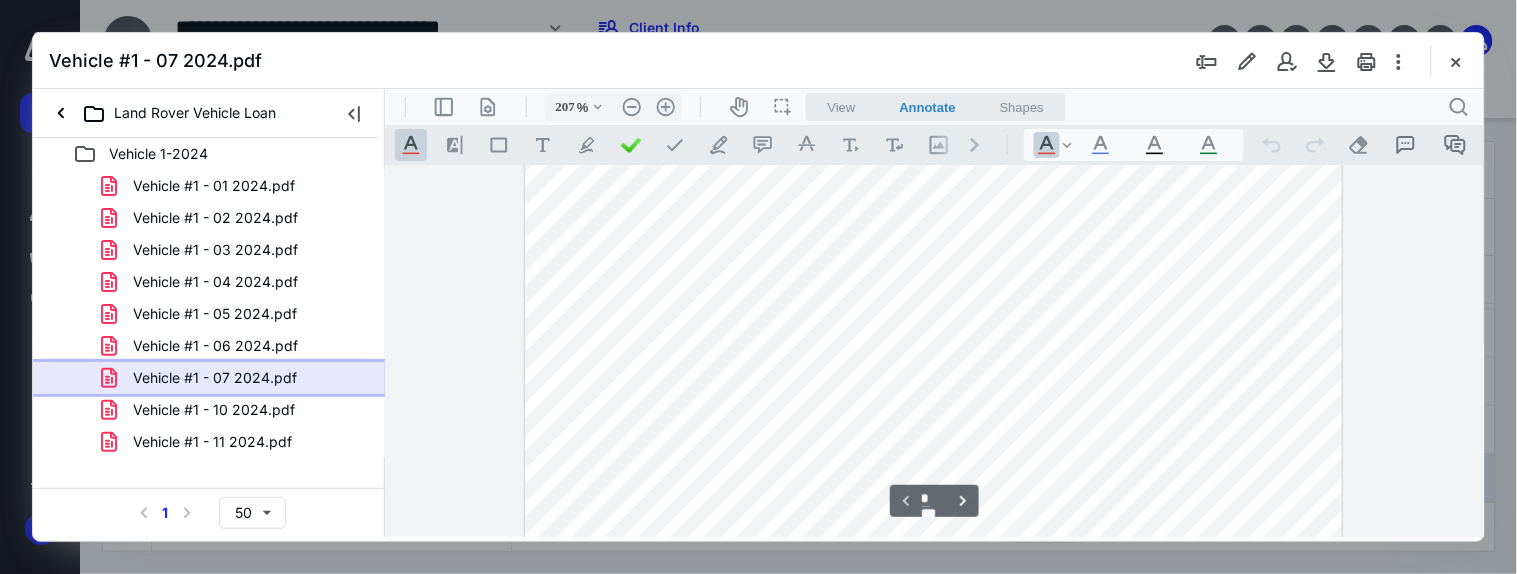 scroll, scrollTop: 440, scrollLeft: 1, axis: both 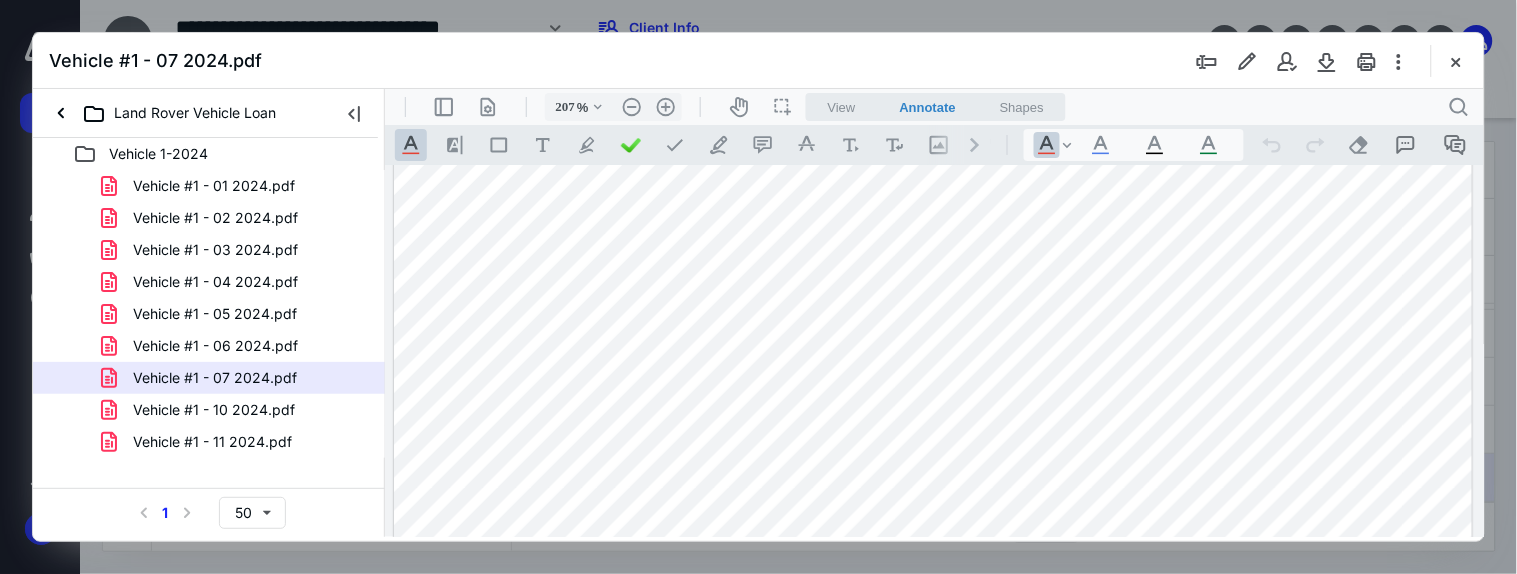 drag, startPoint x: 884, startPoint y: 382, endPoint x: 922, endPoint y: 390, distance: 38.832977 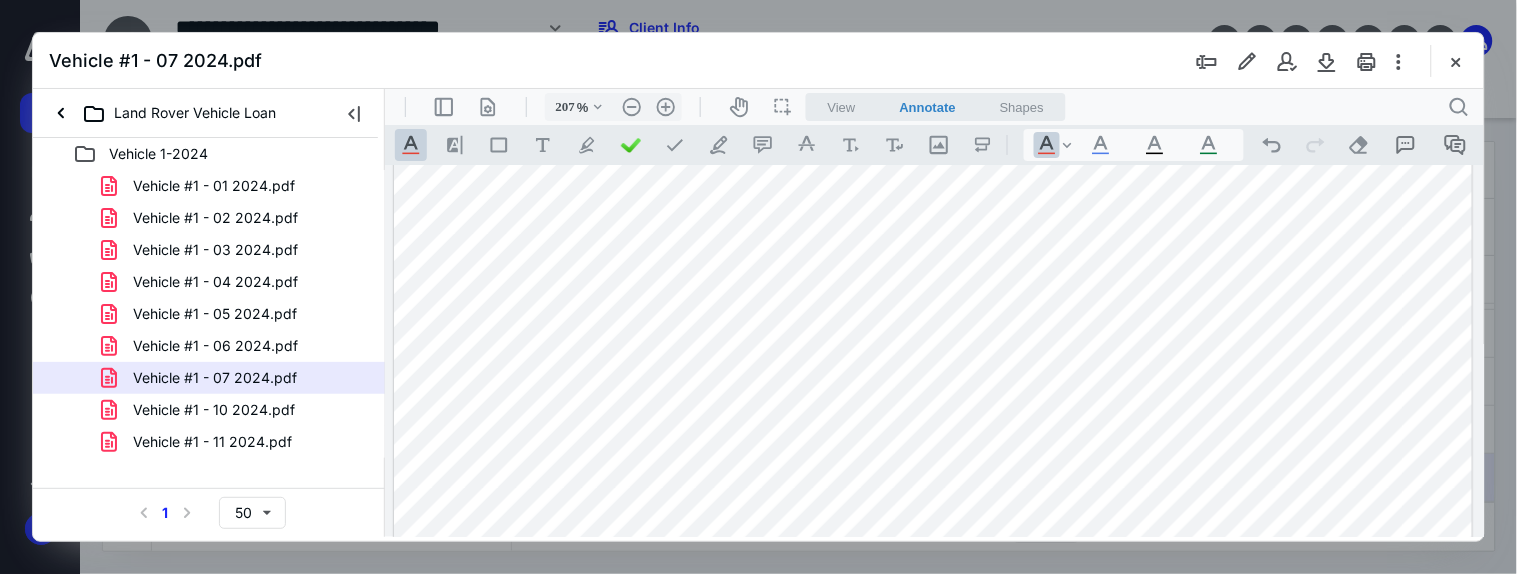 drag, startPoint x: 888, startPoint y: 394, endPoint x: 922, endPoint y: 398, distance: 34.234486 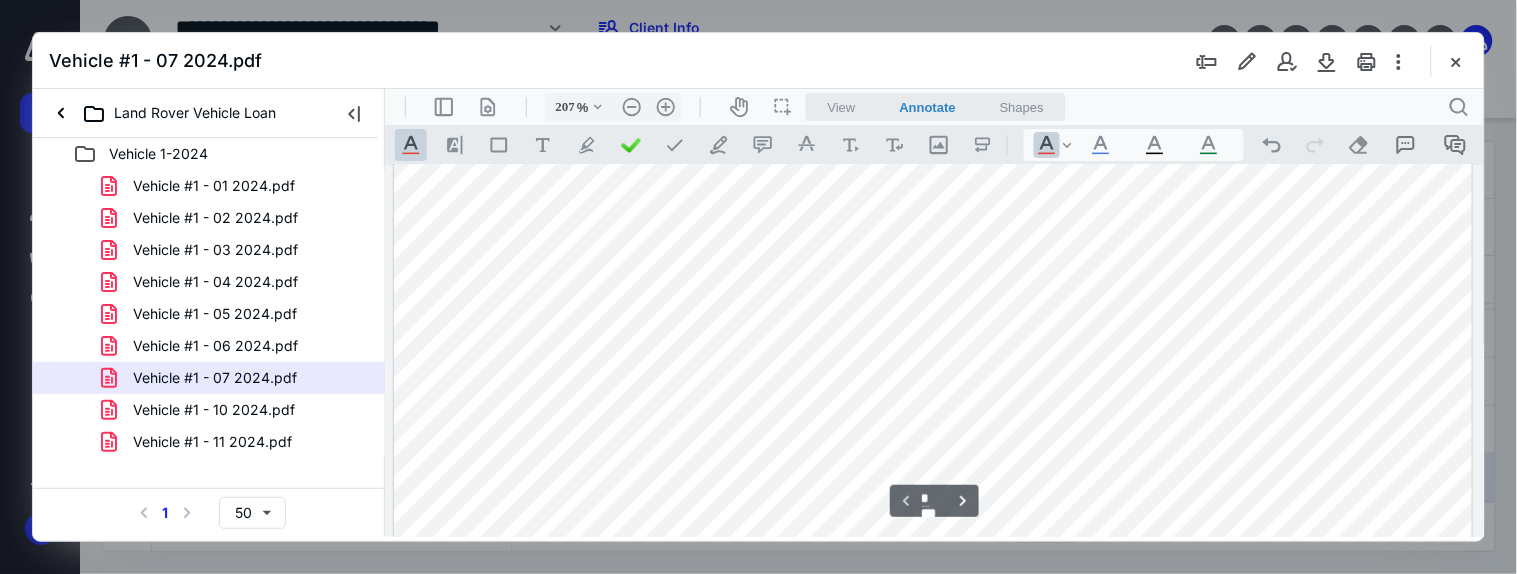 scroll, scrollTop: 222, scrollLeft: 1, axis: both 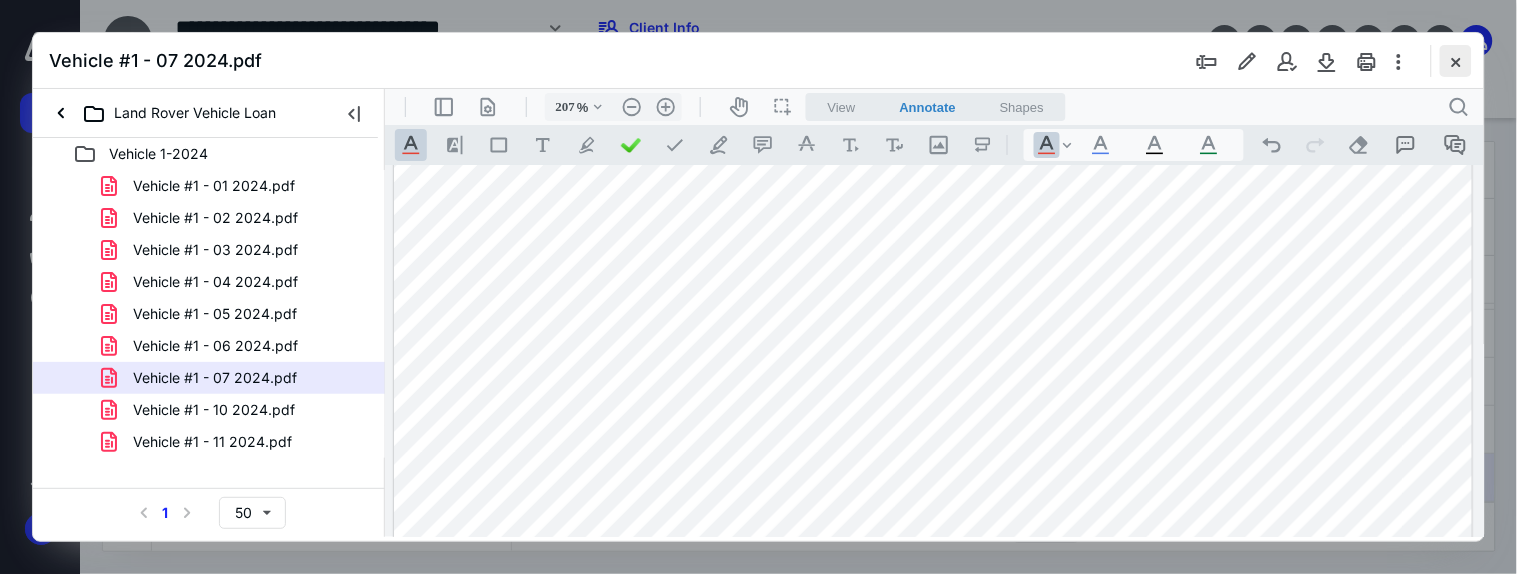 click at bounding box center (1456, 61) 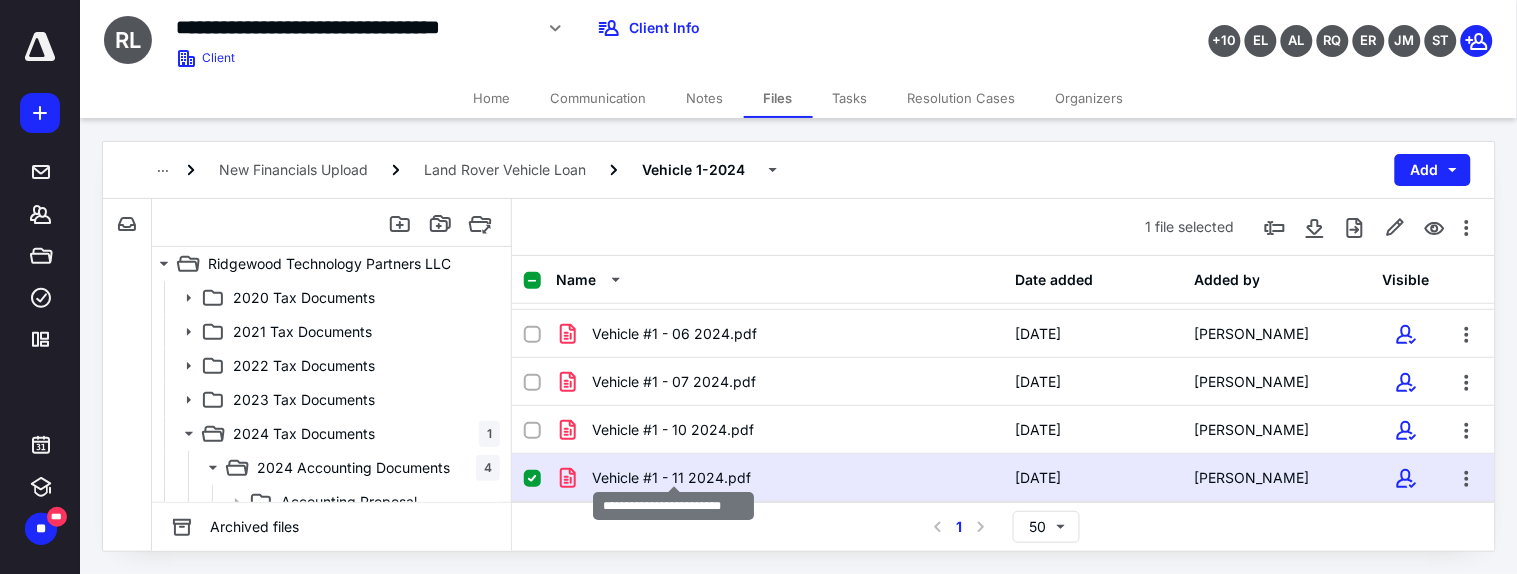 scroll, scrollTop: 0, scrollLeft: 0, axis: both 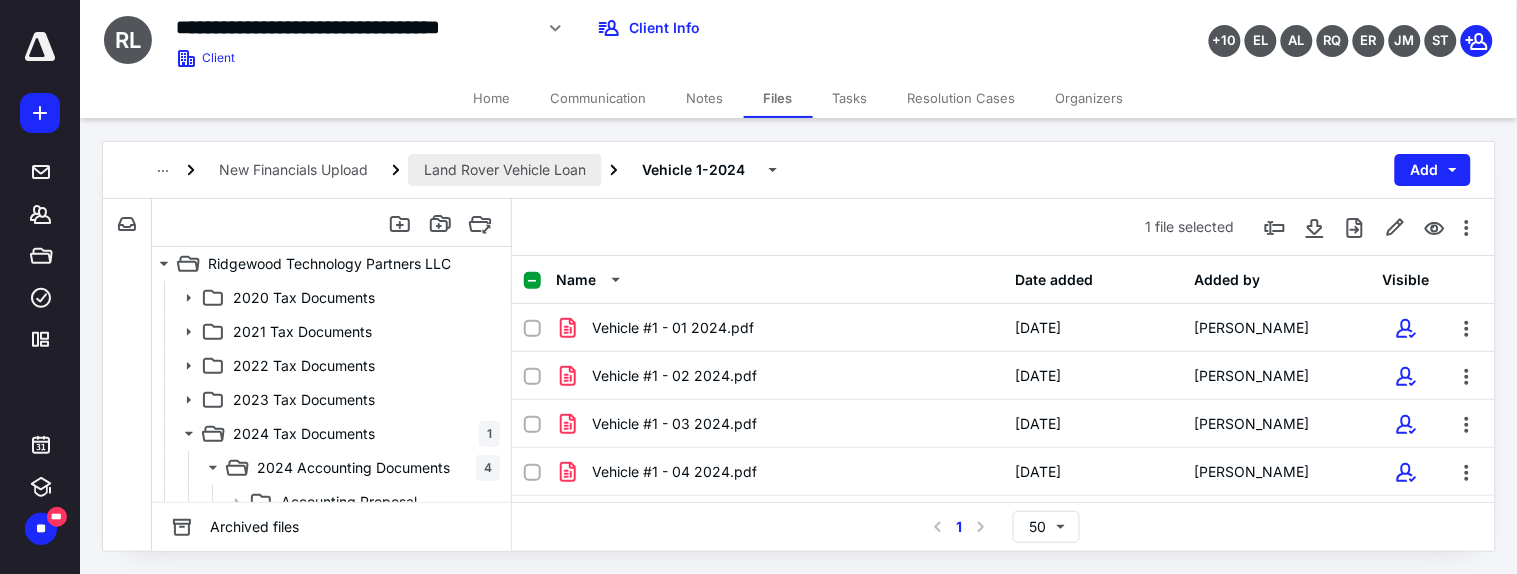 click on "Land Rover Vehicle Loan" at bounding box center [505, 170] 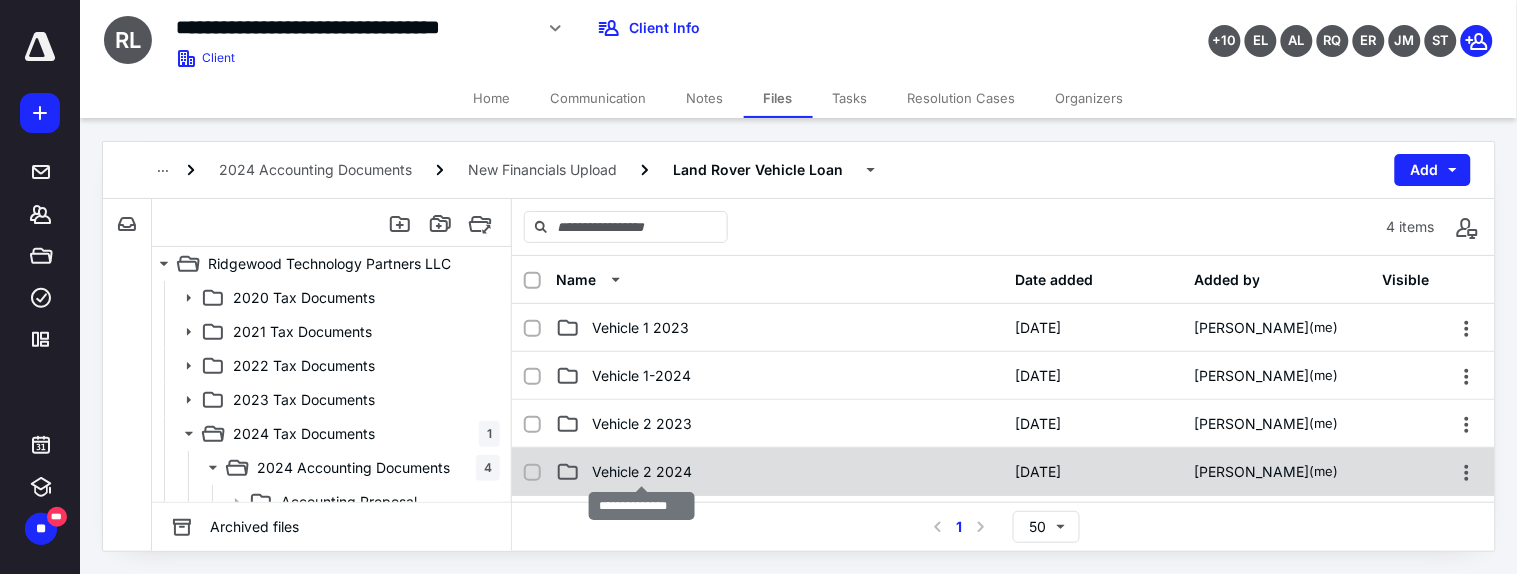 click on "Vehicle 2 2024" at bounding box center (642, 472) 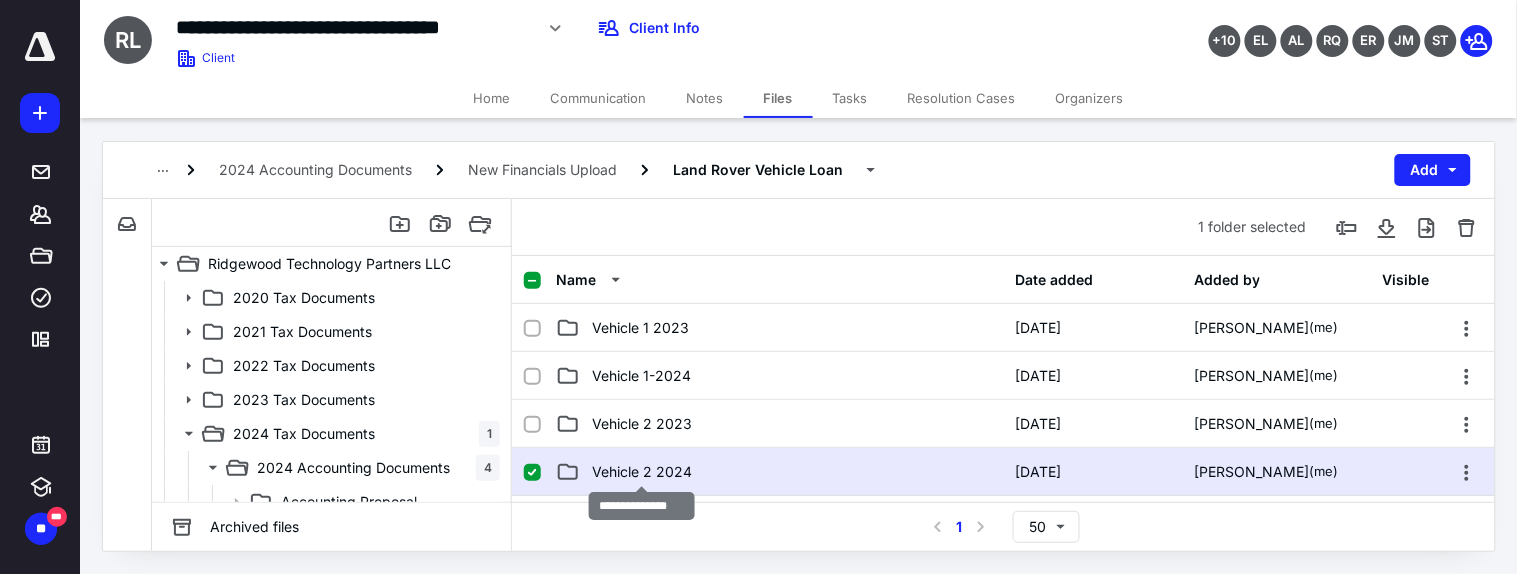 click on "Vehicle 2 2024" at bounding box center [642, 472] 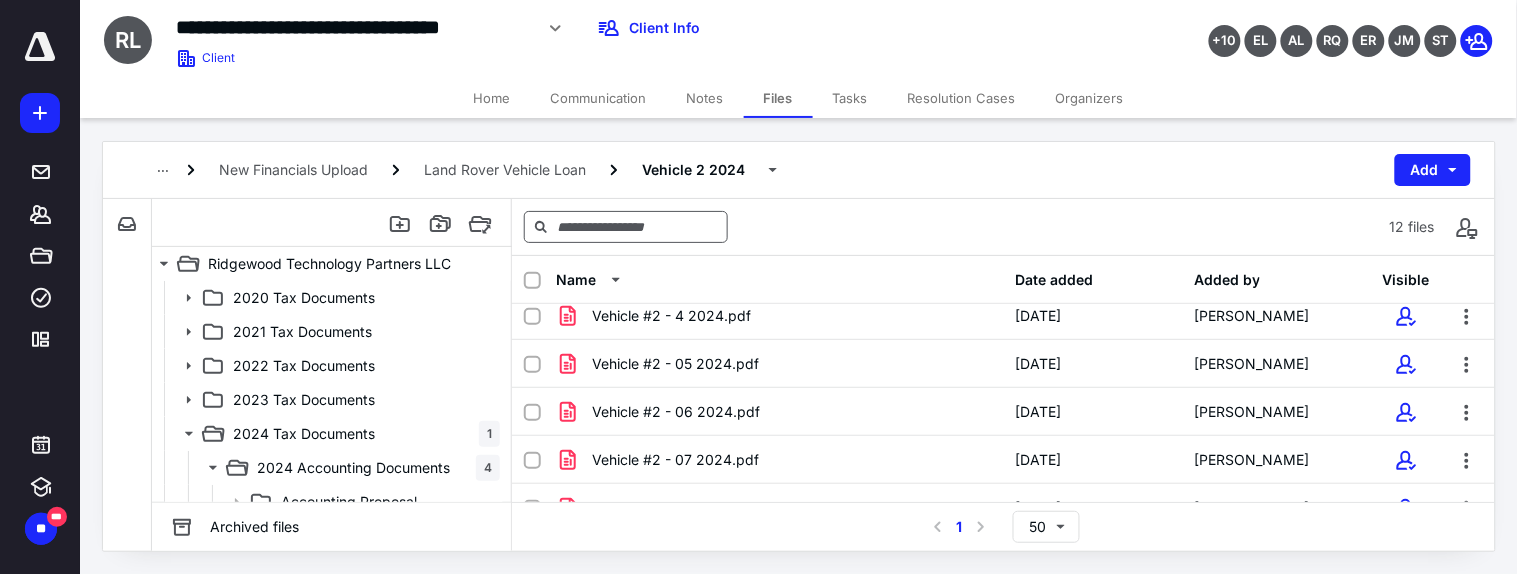 scroll, scrollTop: 0, scrollLeft: 0, axis: both 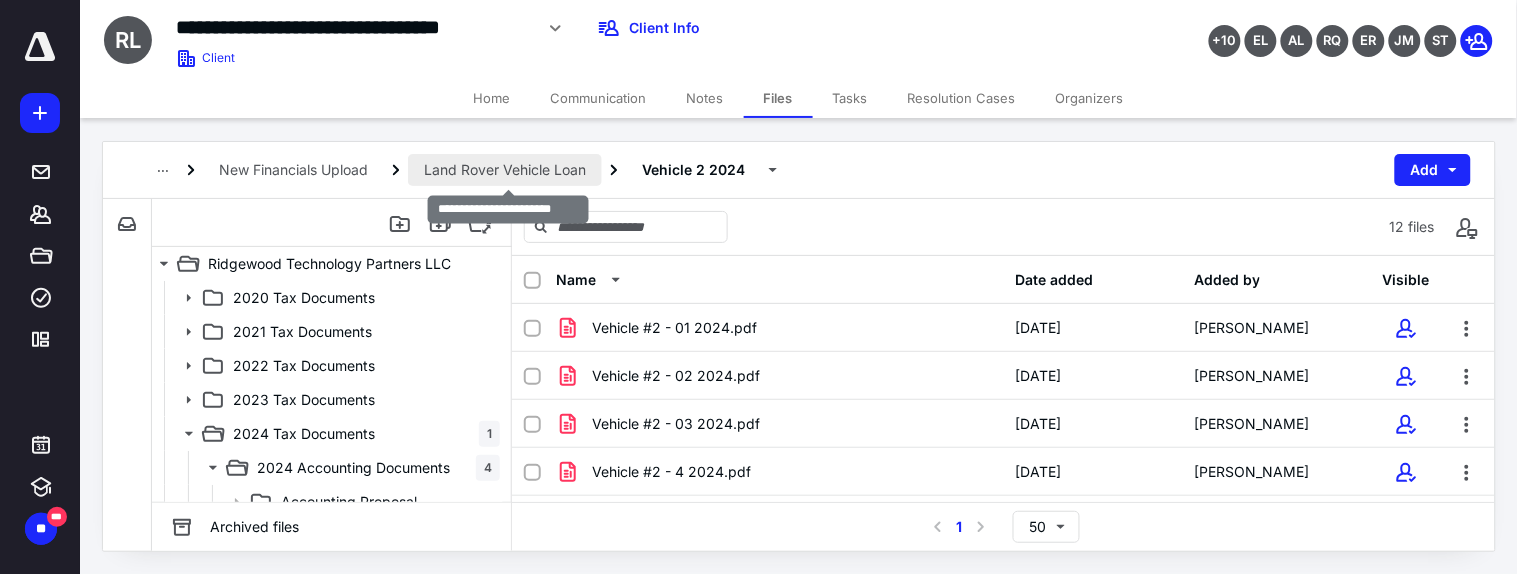 click on "Land Rover Vehicle Loan" at bounding box center (505, 170) 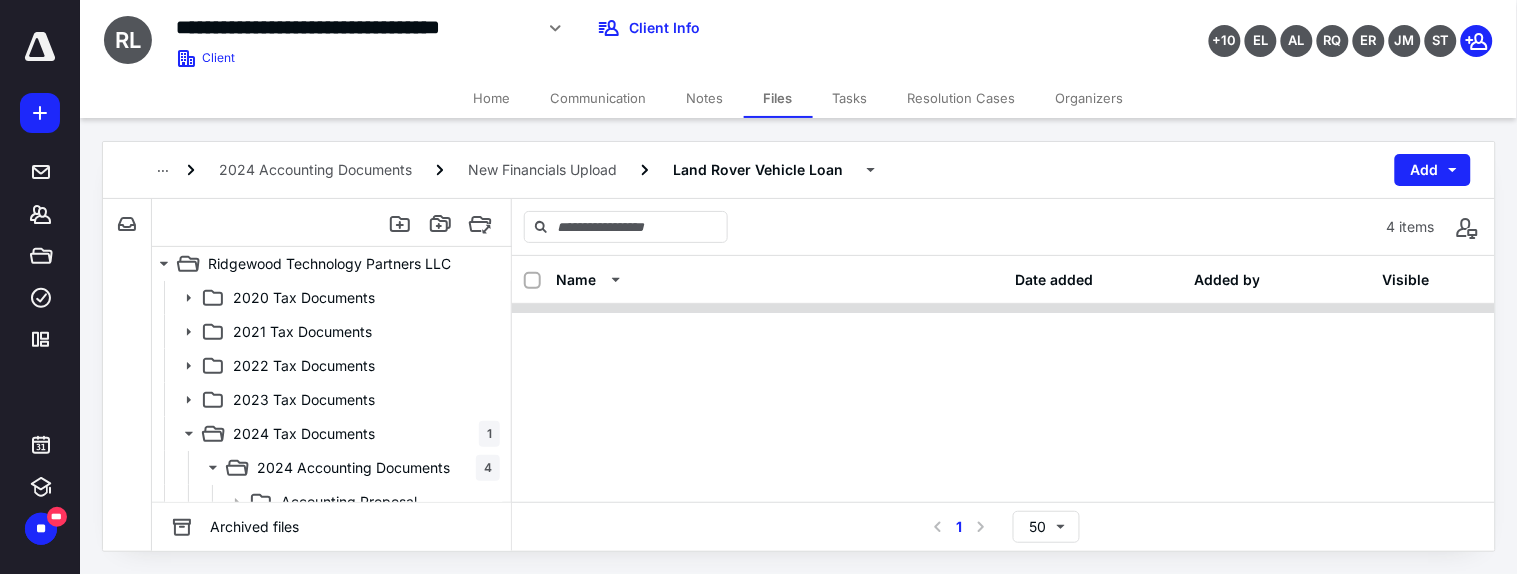 scroll, scrollTop: 72, scrollLeft: 0, axis: vertical 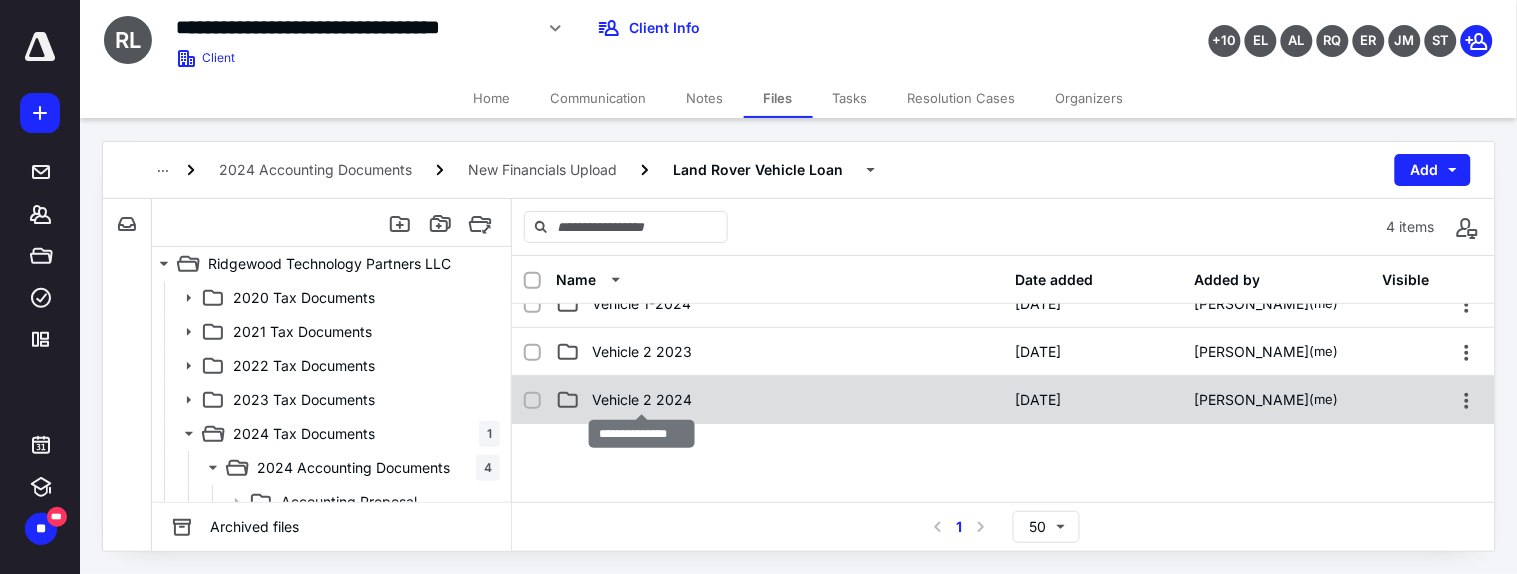 click on "Vehicle 2 2024" at bounding box center (642, 400) 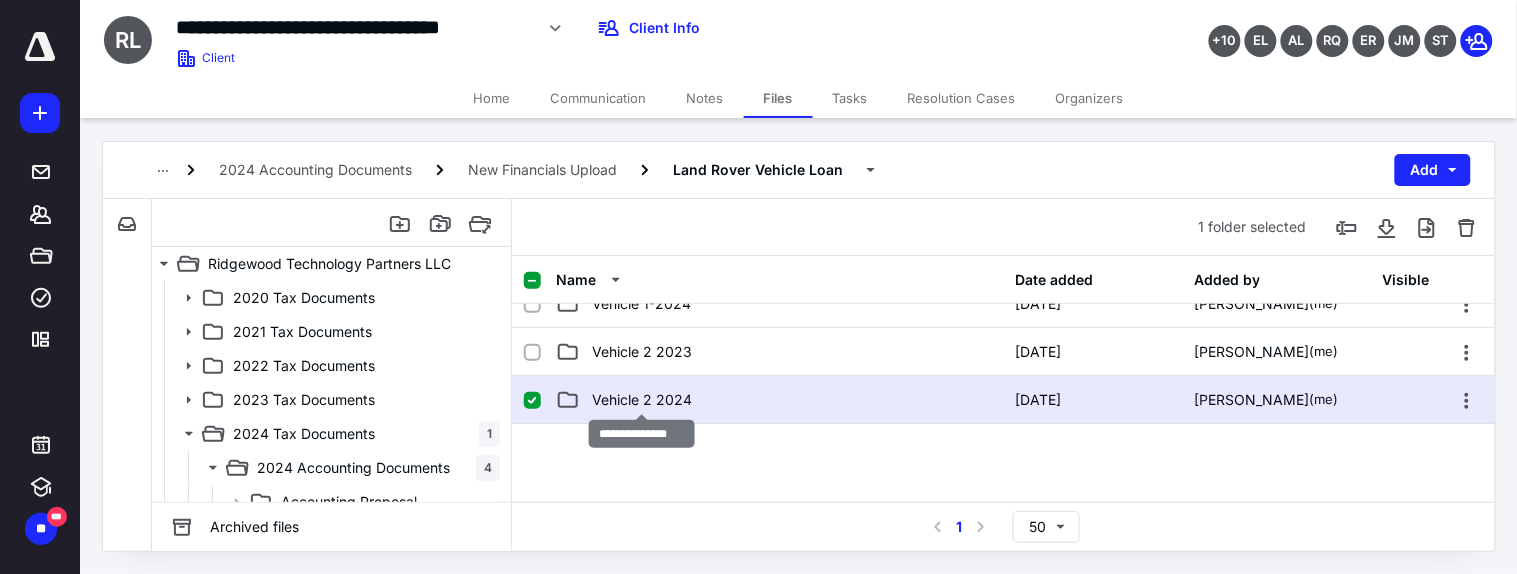 click on "Vehicle 2 2024" at bounding box center [642, 400] 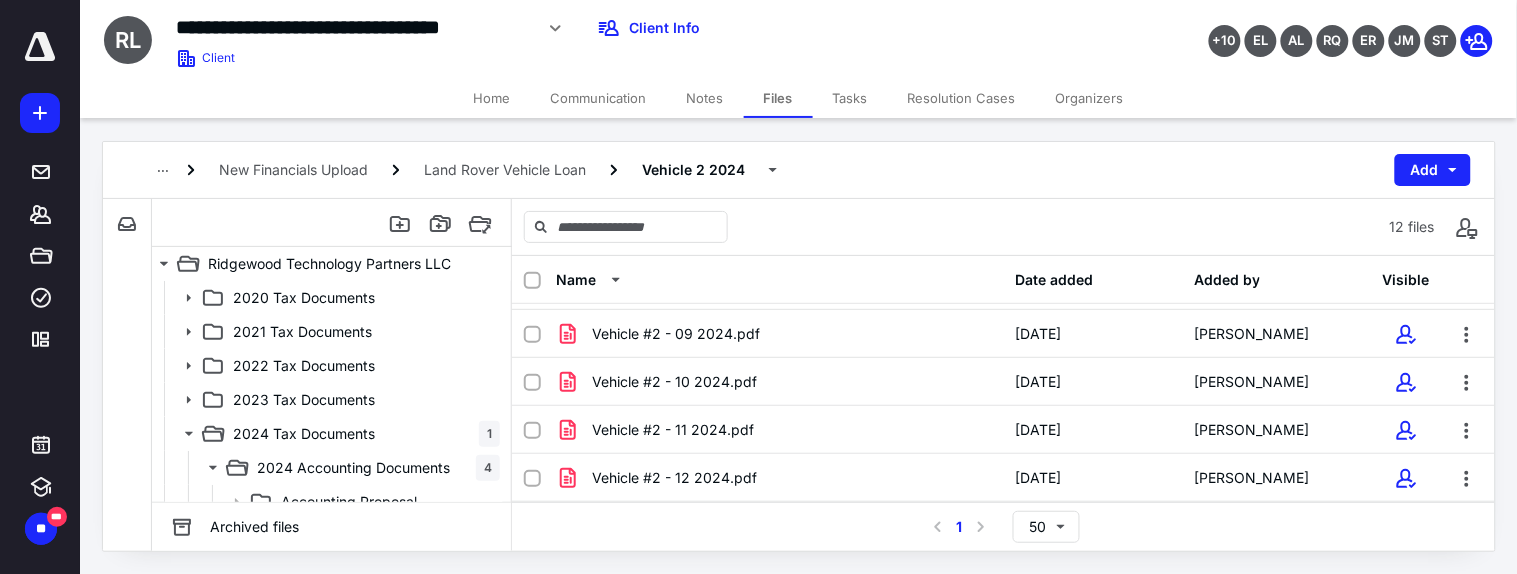 scroll, scrollTop: 0, scrollLeft: 0, axis: both 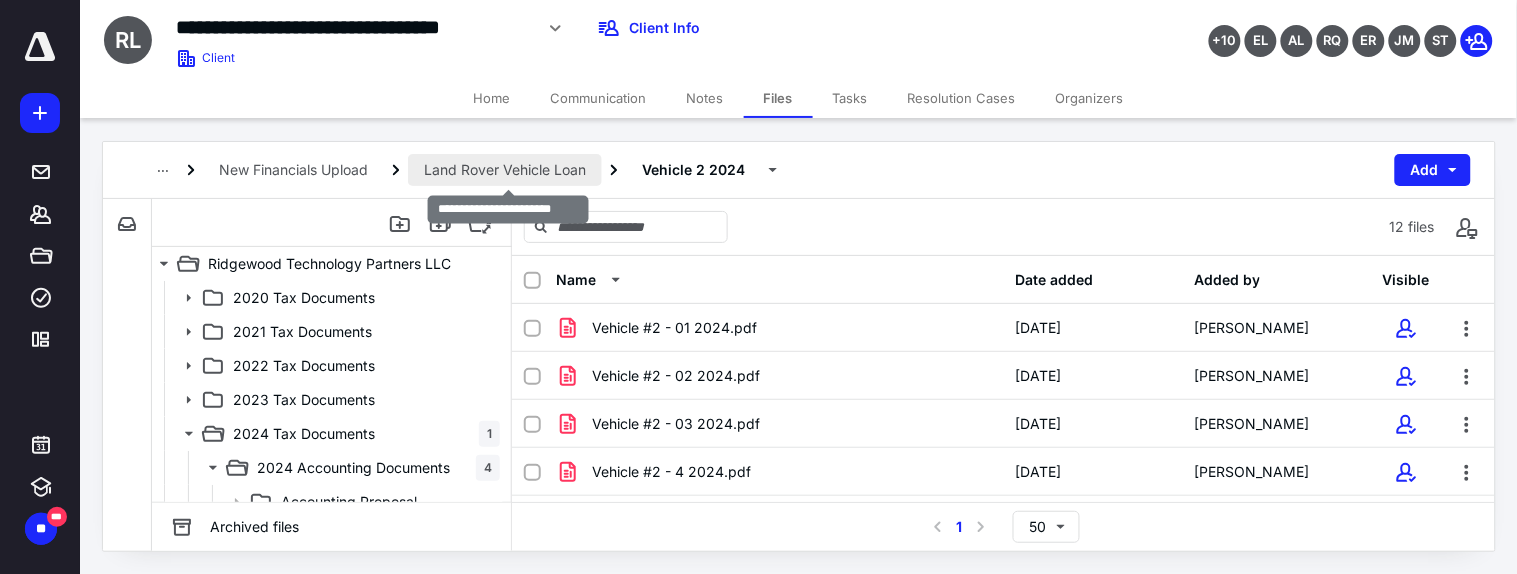 click on "Land Rover Vehicle Loan" at bounding box center [505, 170] 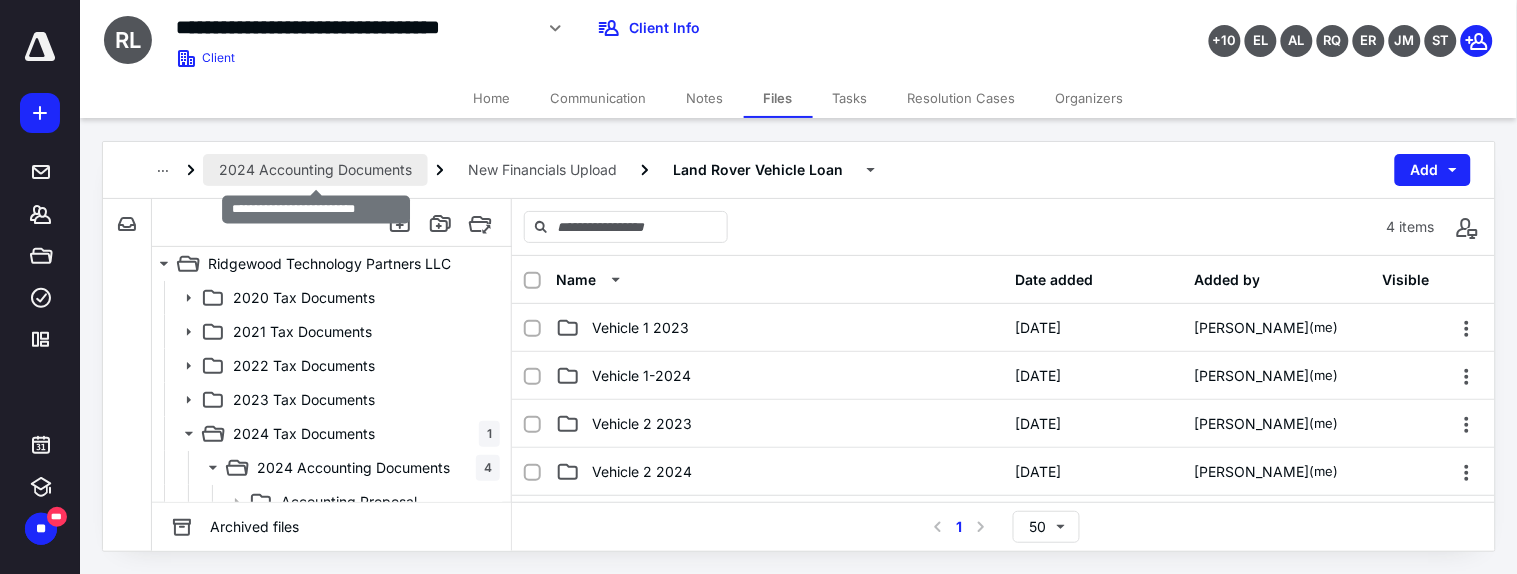 click on "2024 Accounting Documents" at bounding box center (315, 170) 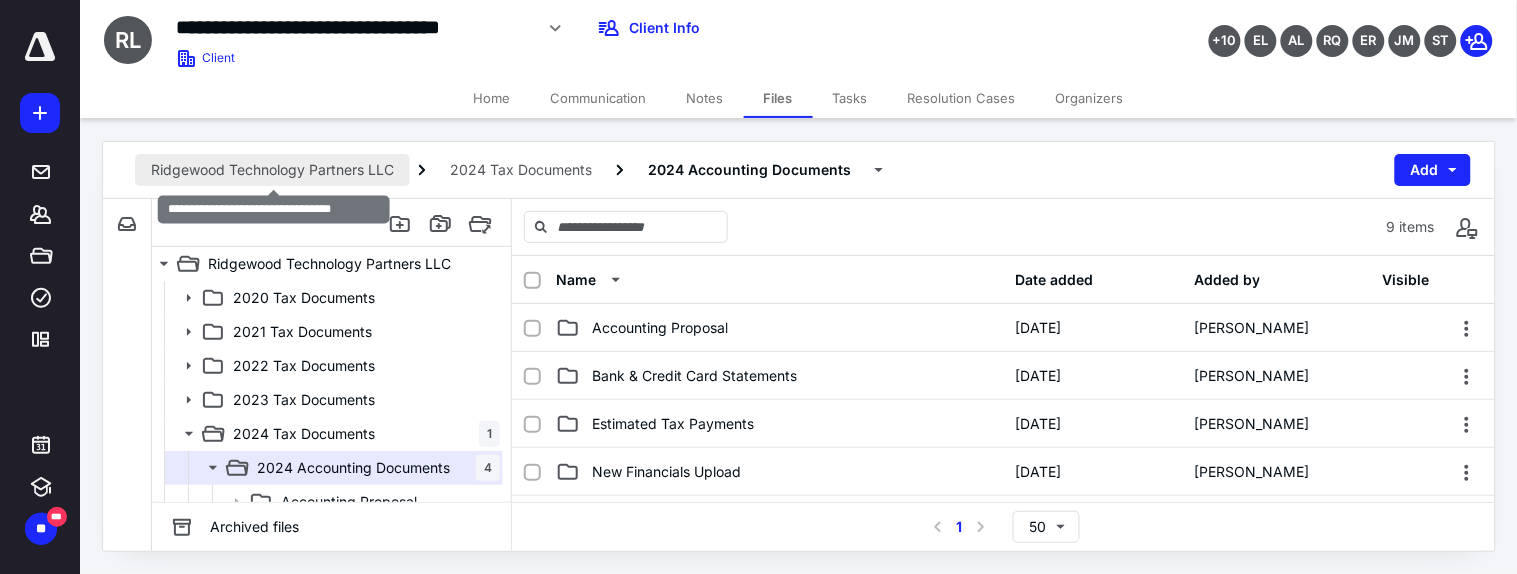 click on "Ridgewood Technology Partners LLC" at bounding box center (272, 170) 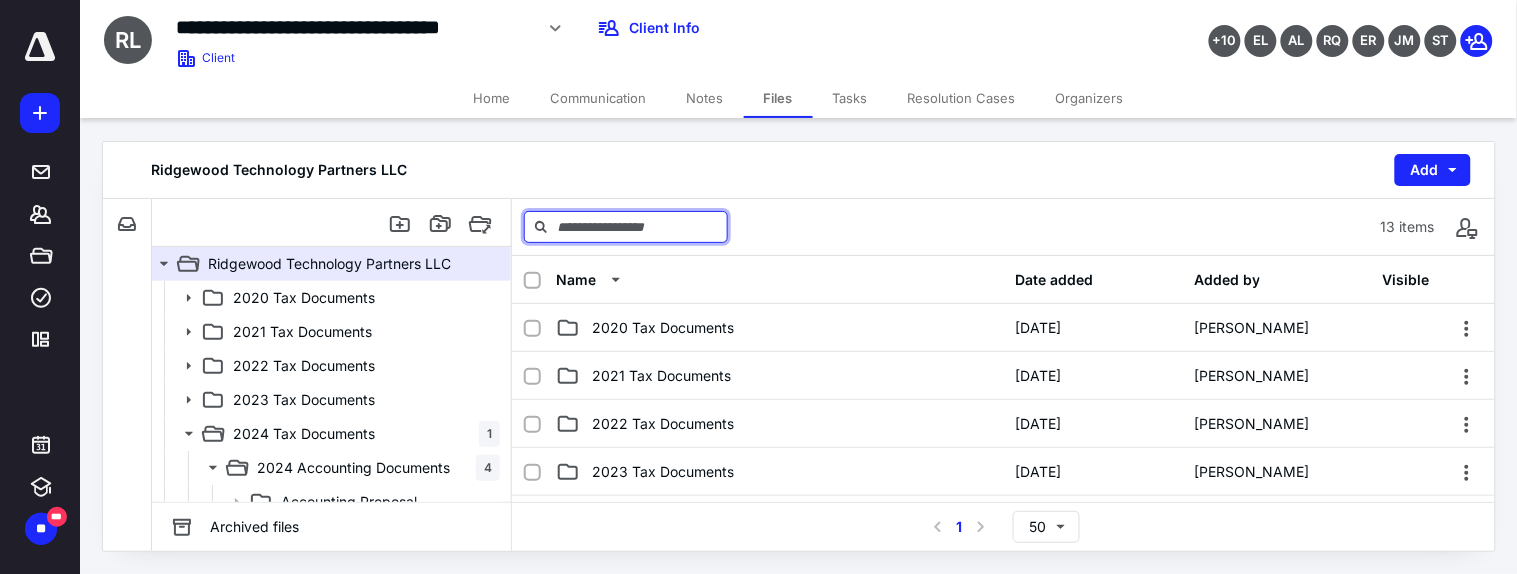 click at bounding box center [626, 227] 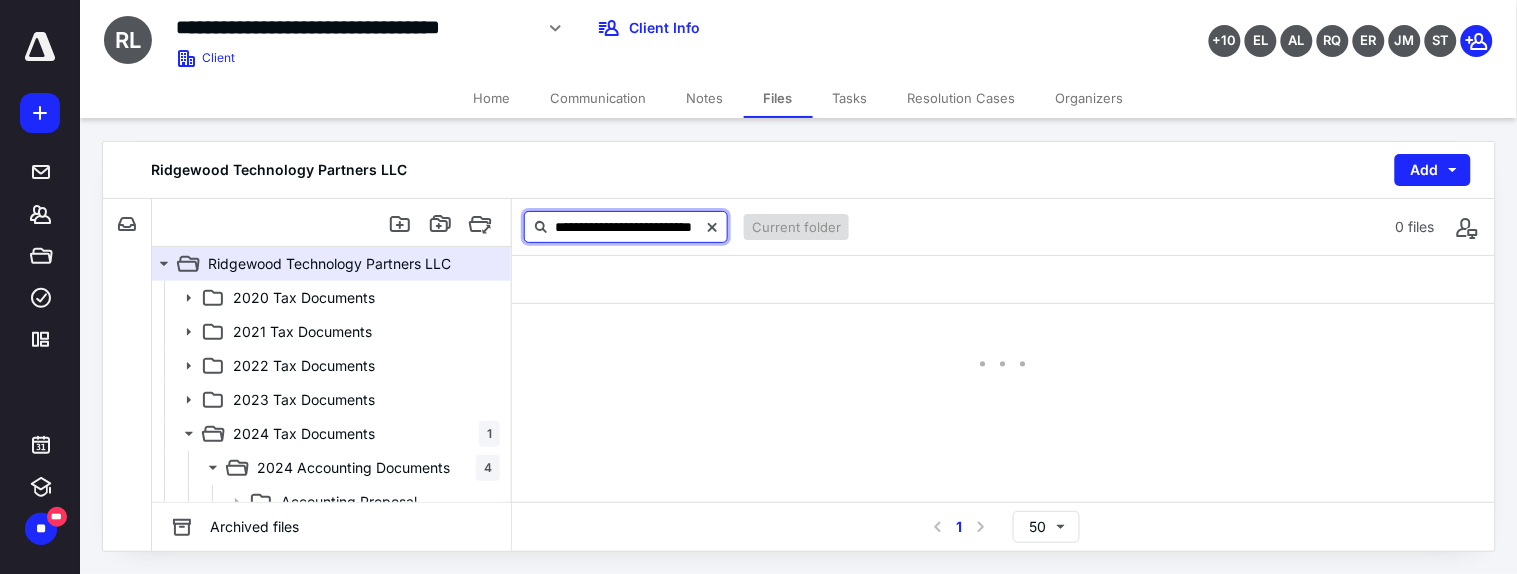 scroll, scrollTop: 0, scrollLeft: 5, axis: horizontal 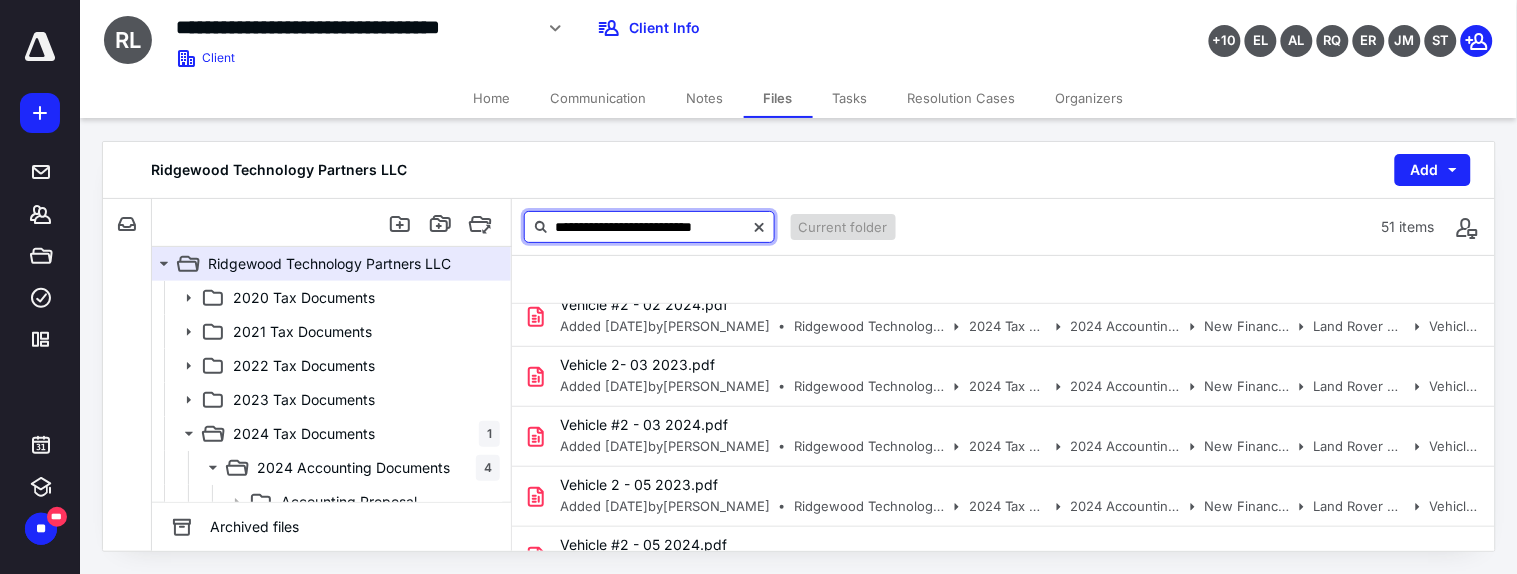 type on "**********" 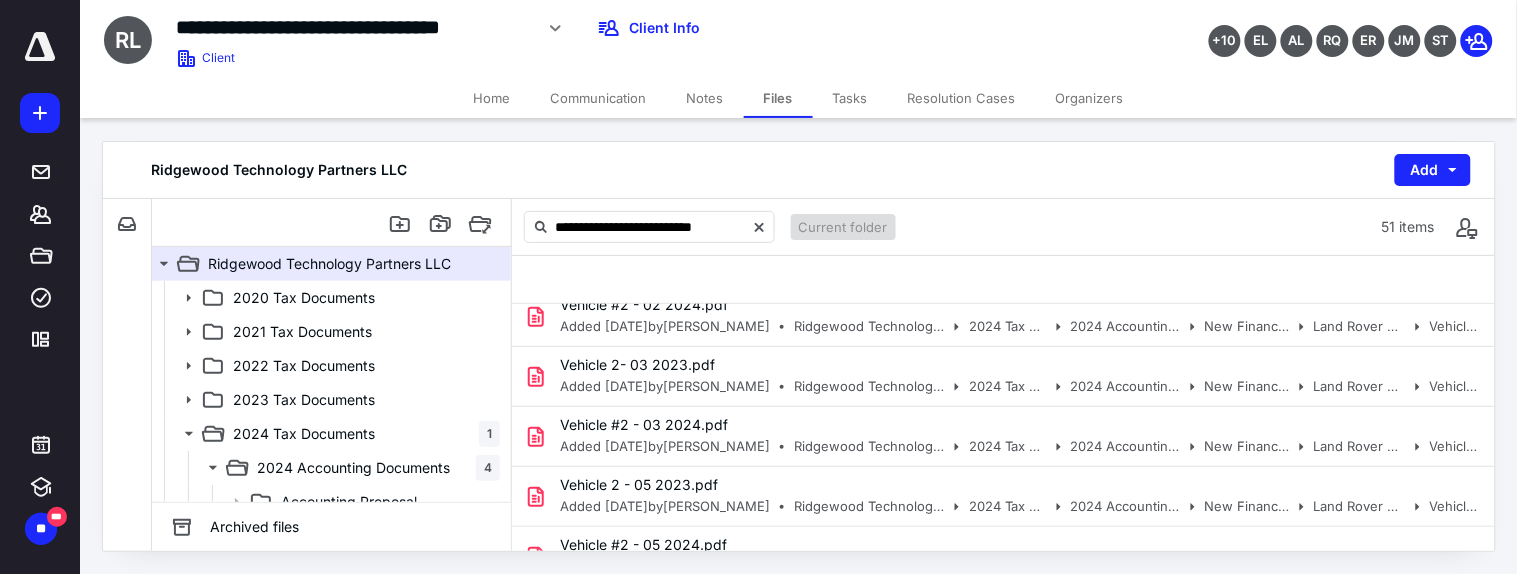 click on "Files" at bounding box center [778, 98] 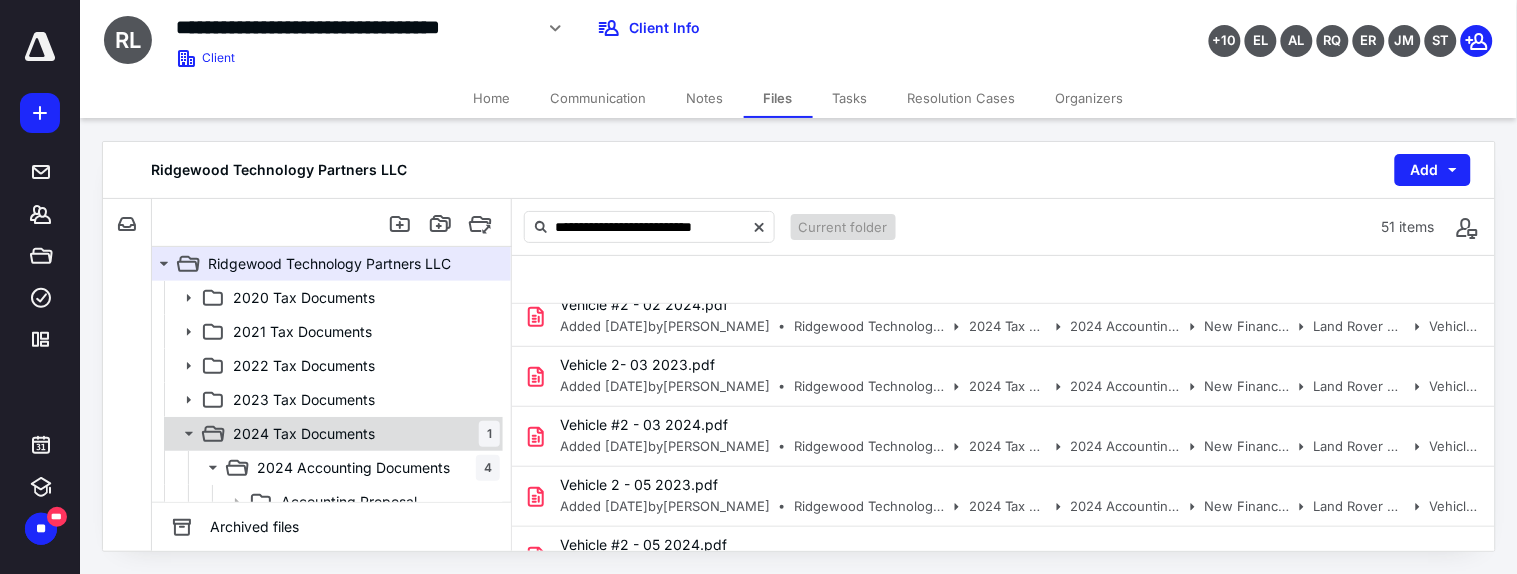 scroll, scrollTop: 222, scrollLeft: 0, axis: vertical 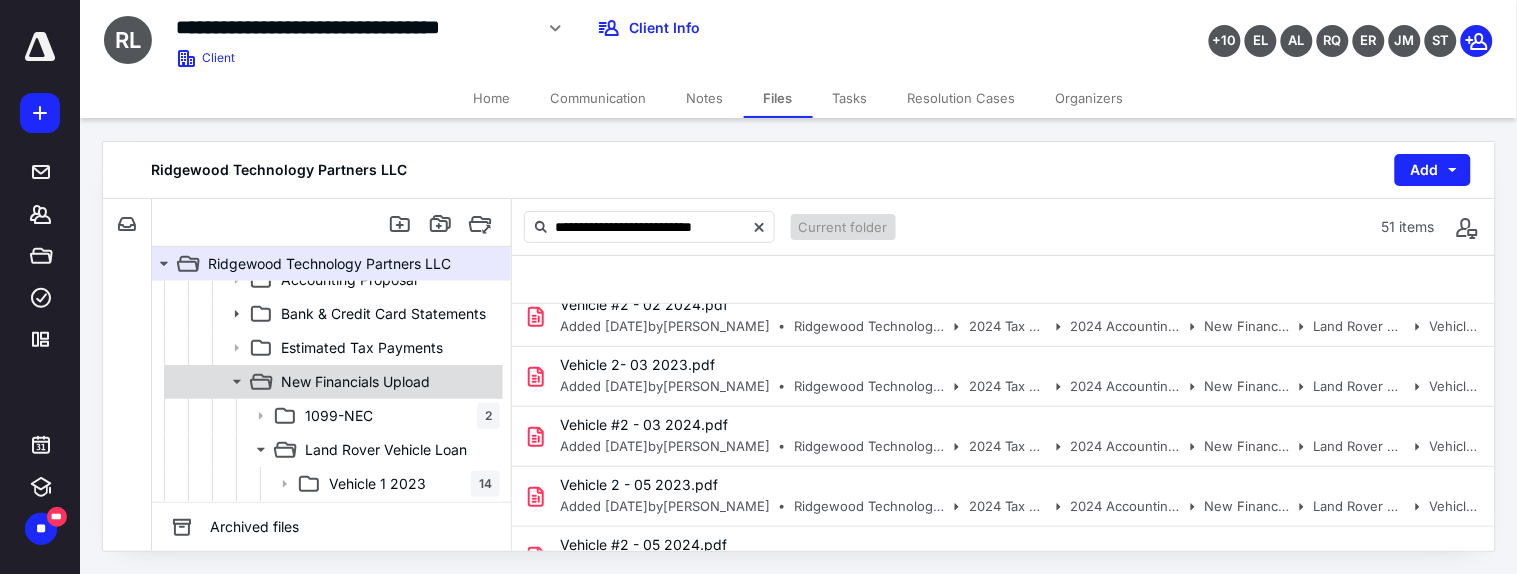 click on "New Financials Upload" at bounding box center (332, 382) 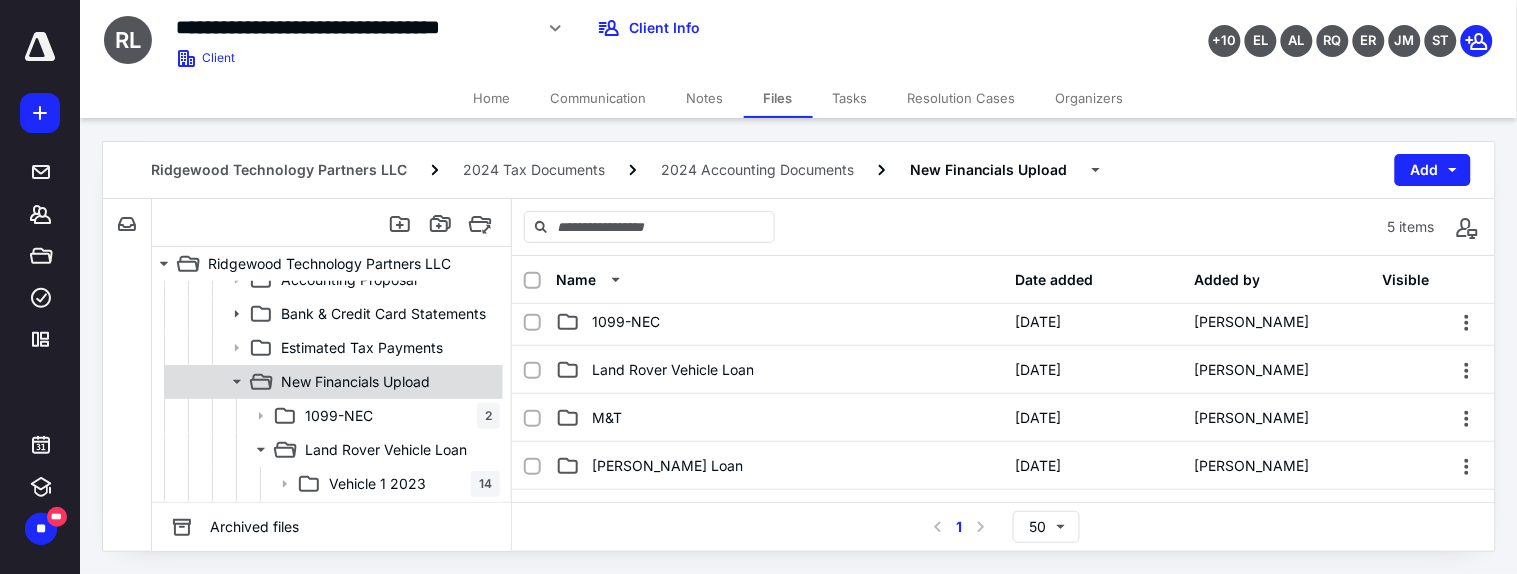 scroll, scrollTop: 0, scrollLeft: 0, axis: both 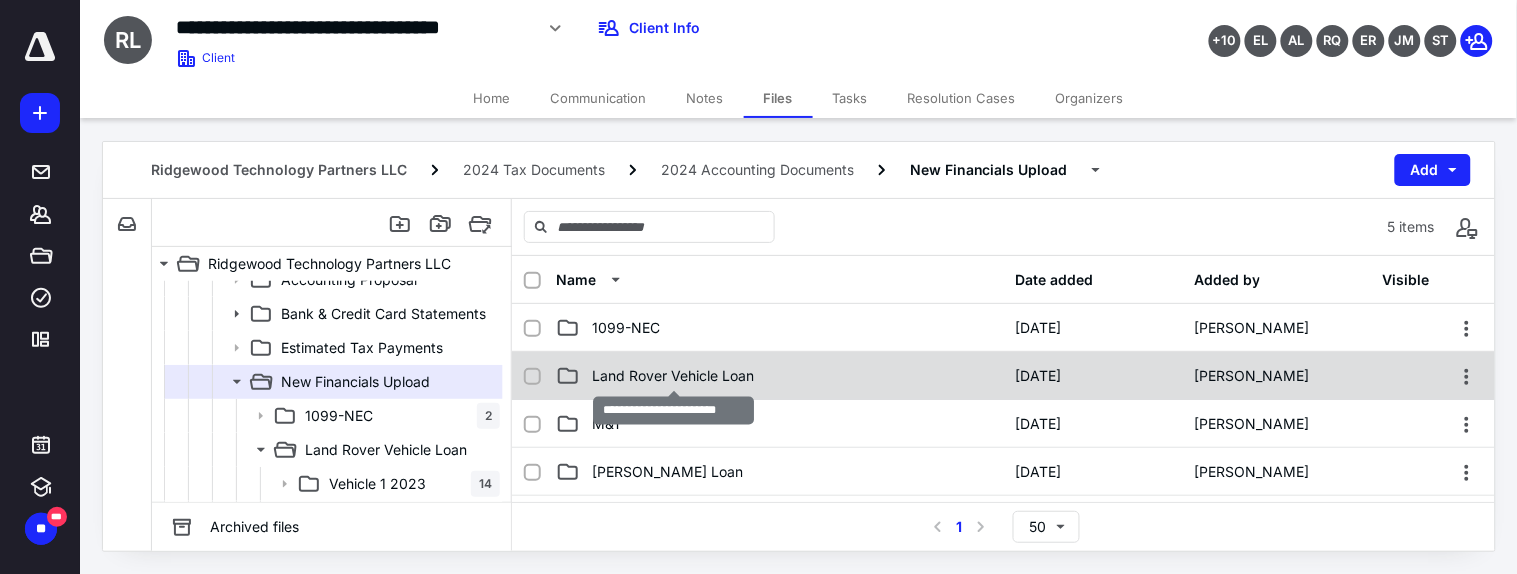 click on "Land Rover Vehicle Loan" at bounding box center [673, 376] 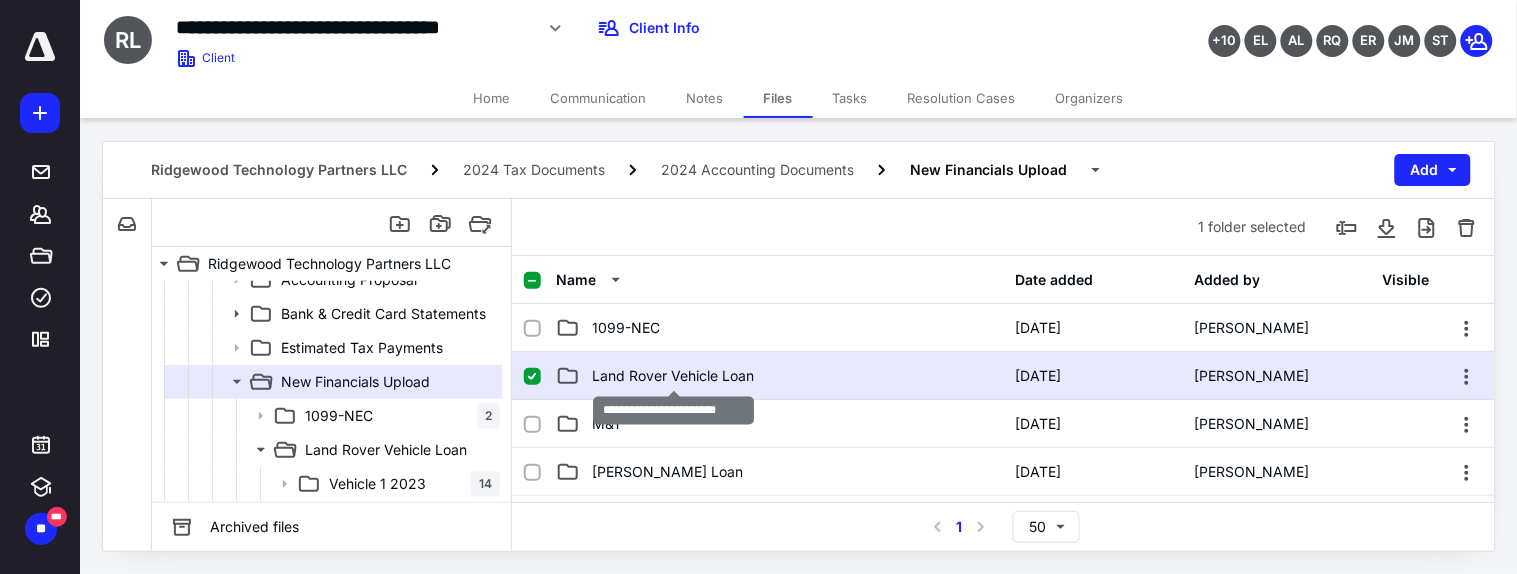 click on "Land Rover Vehicle Loan" at bounding box center (673, 376) 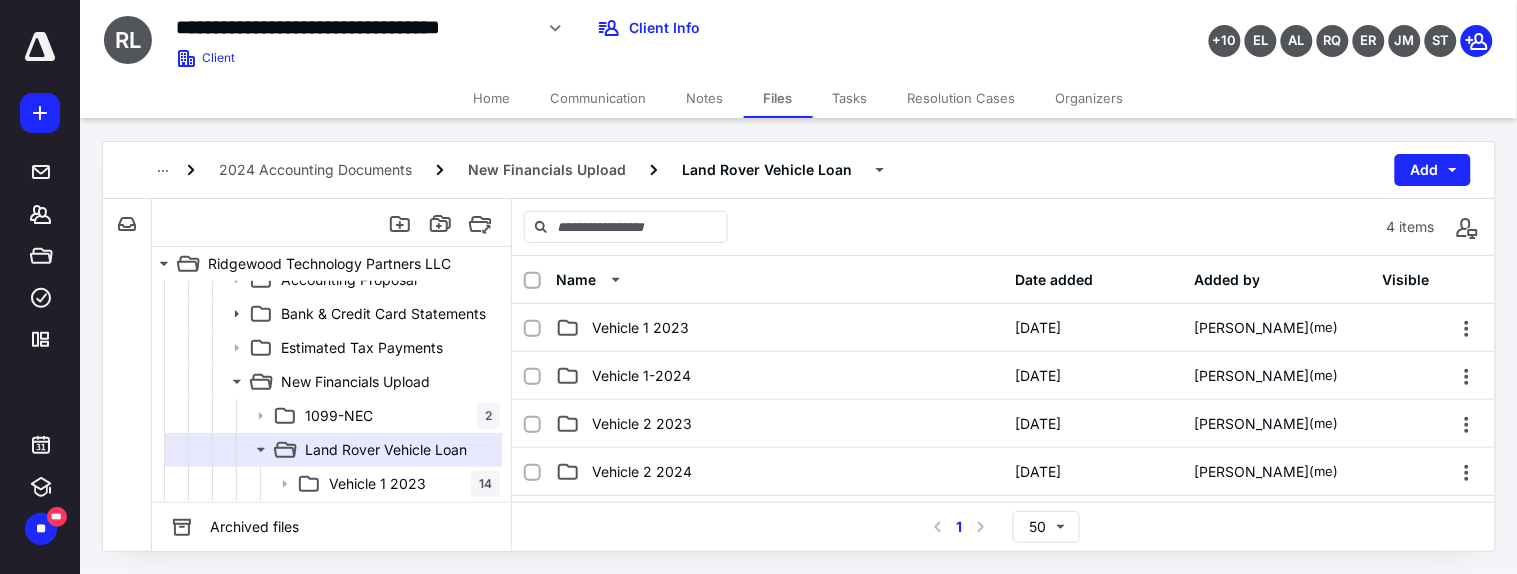 scroll, scrollTop: 294, scrollLeft: 0, axis: vertical 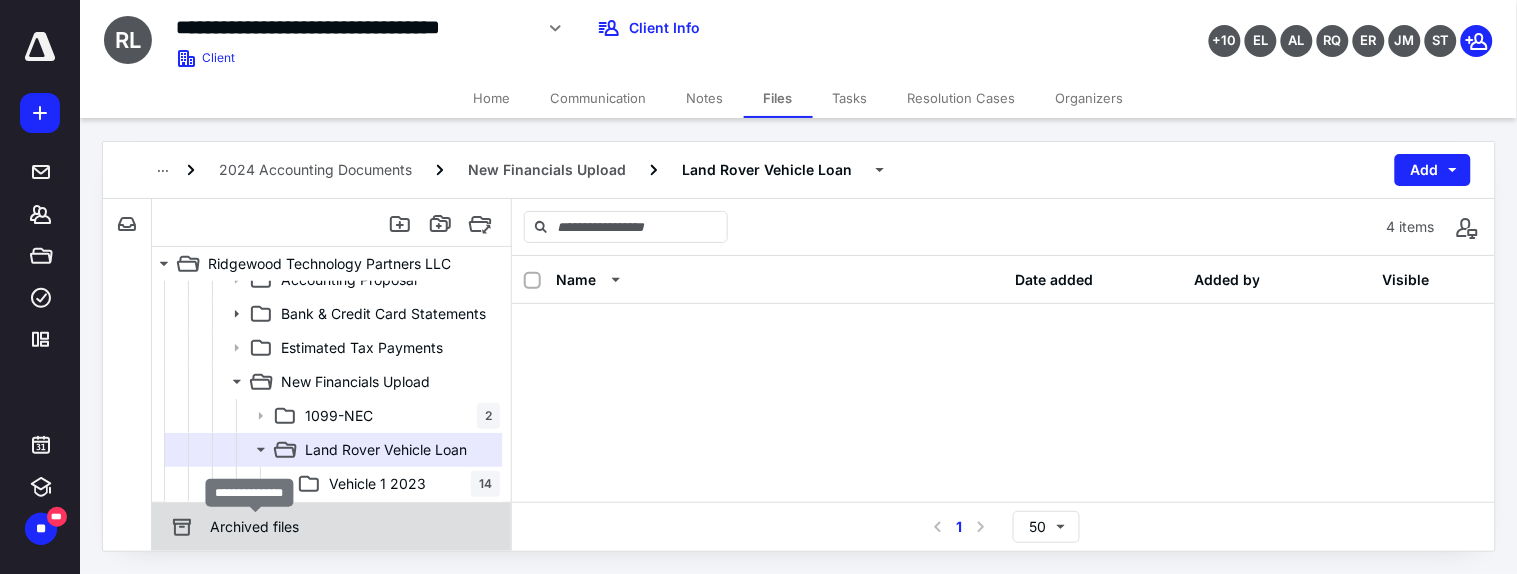 click on "Archived files" at bounding box center (254, 527) 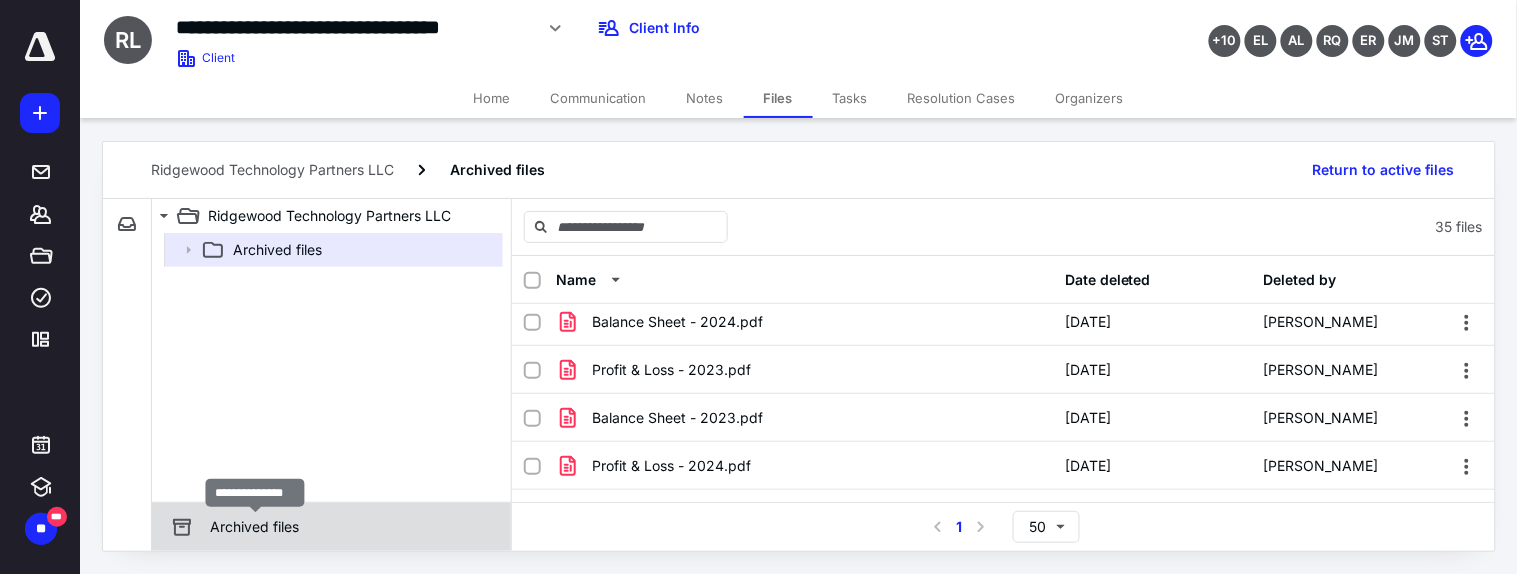 scroll, scrollTop: 0, scrollLeft: 0, axis: both 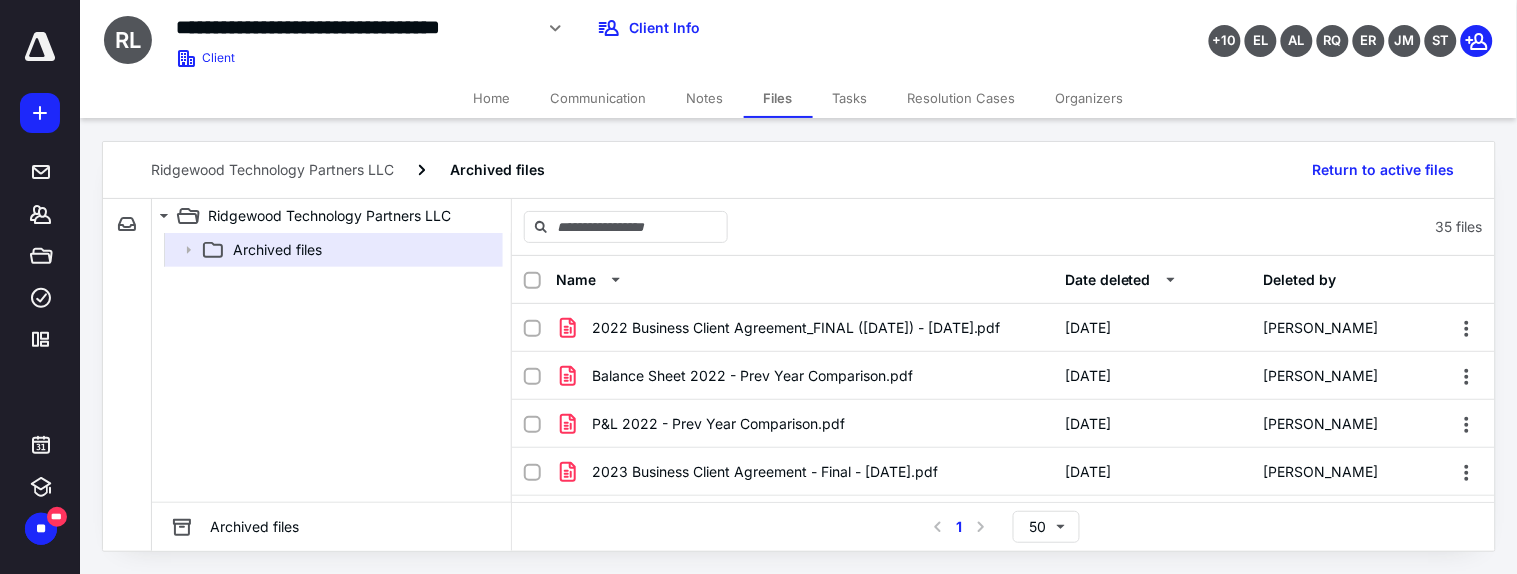 click on "Date deleted" at bounding box center (1108, 280) 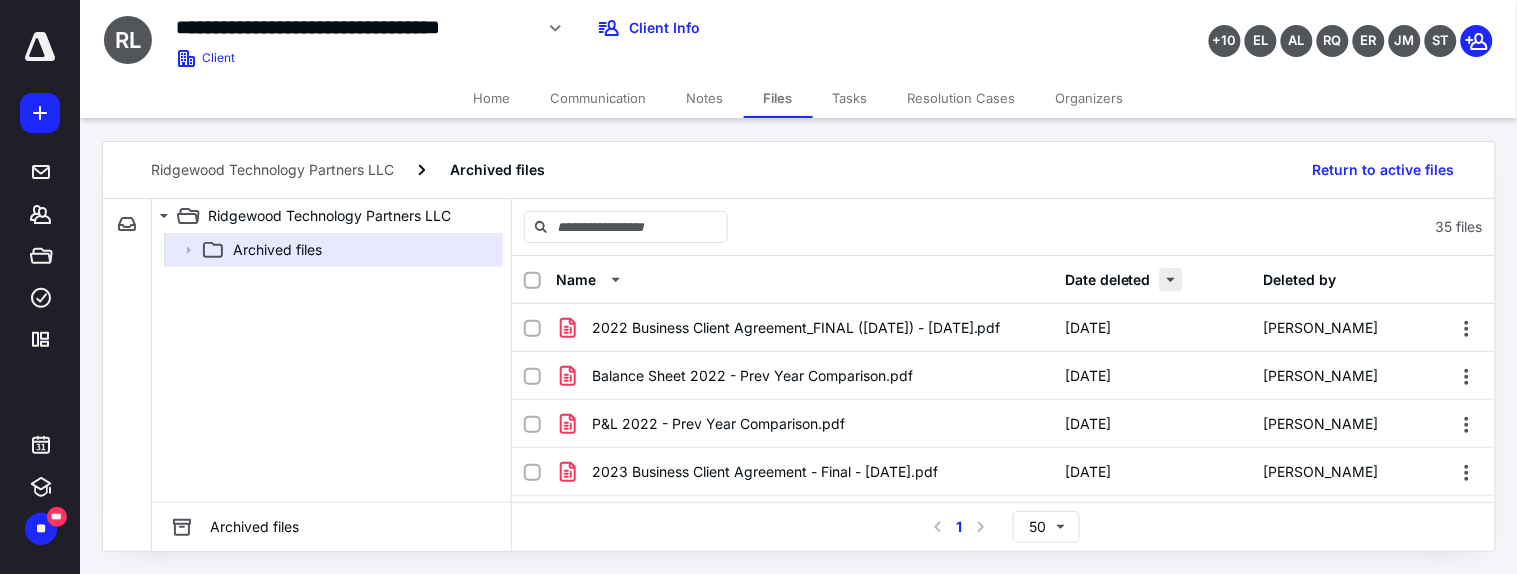click at bounding box center [1171, 280] 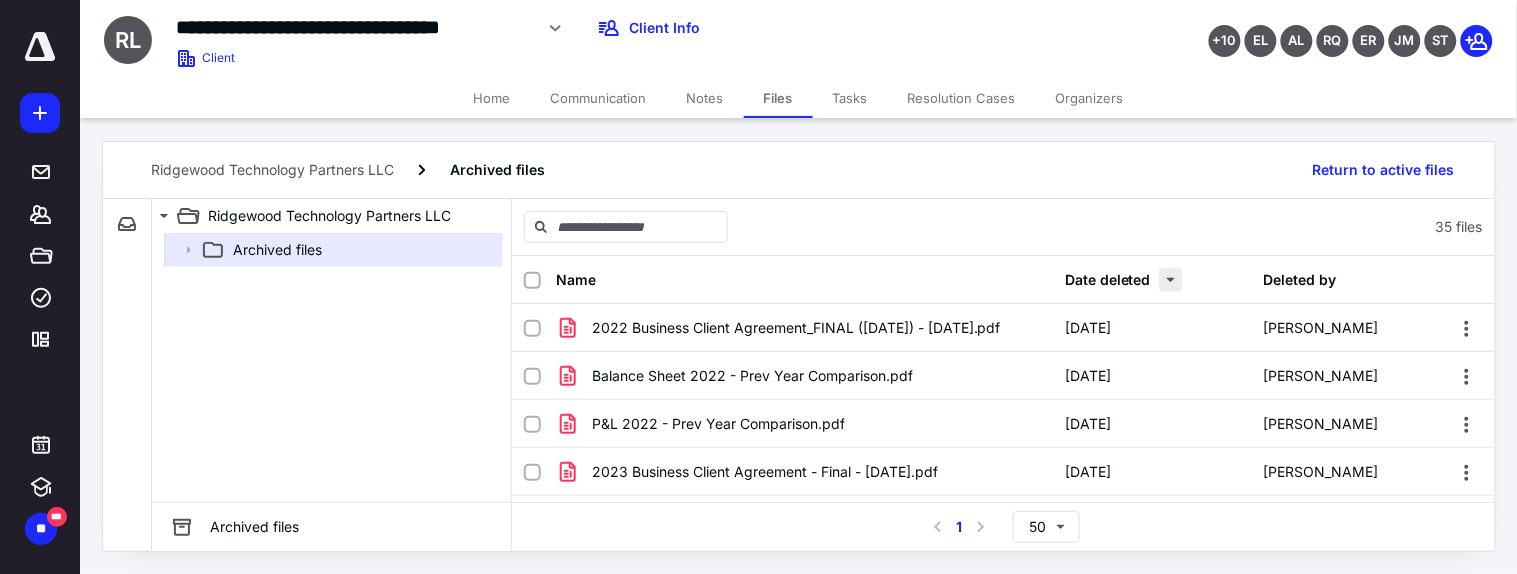click at bounding box center (1171, 280) 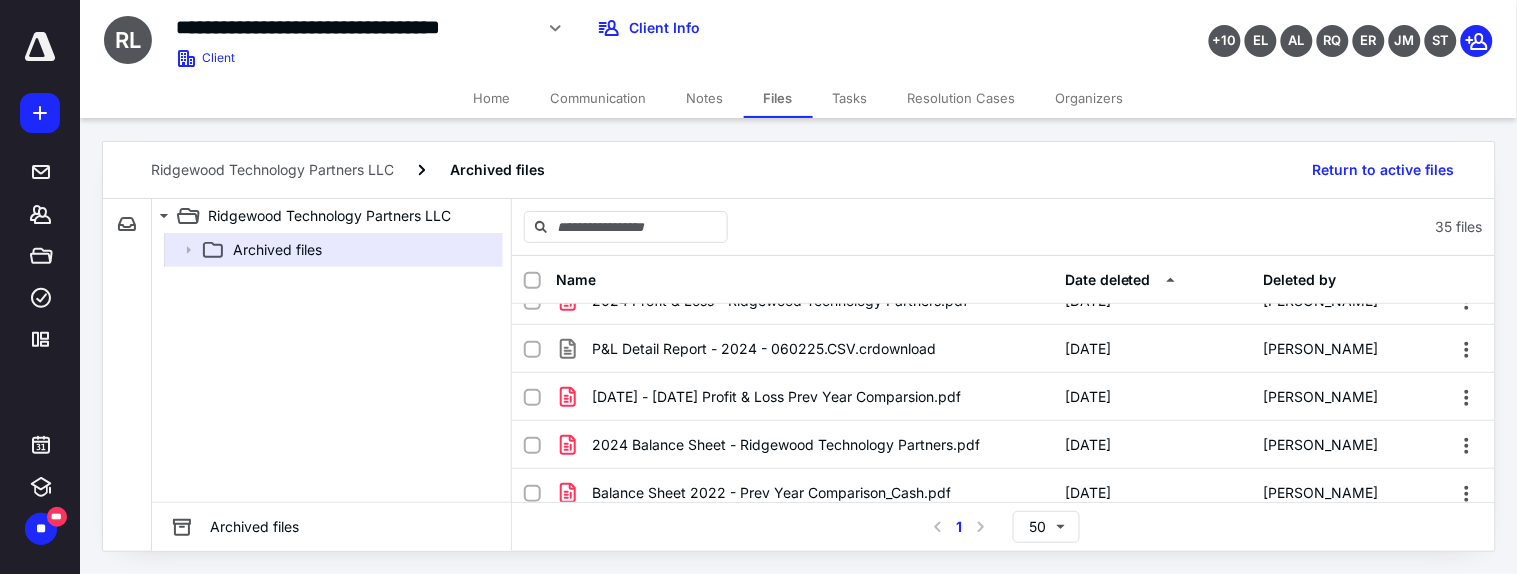 scroll, scrollTop: 0, scrollLeft: 0, axis: both 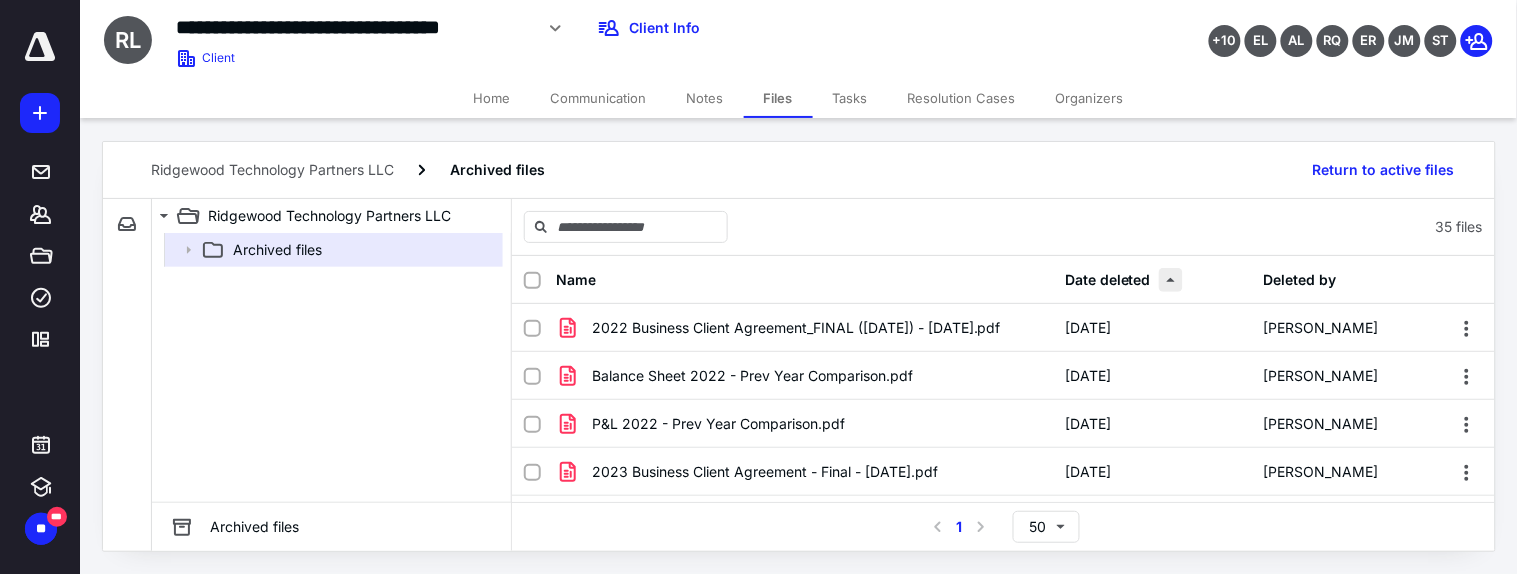 click at bounding box center (1171, 280) 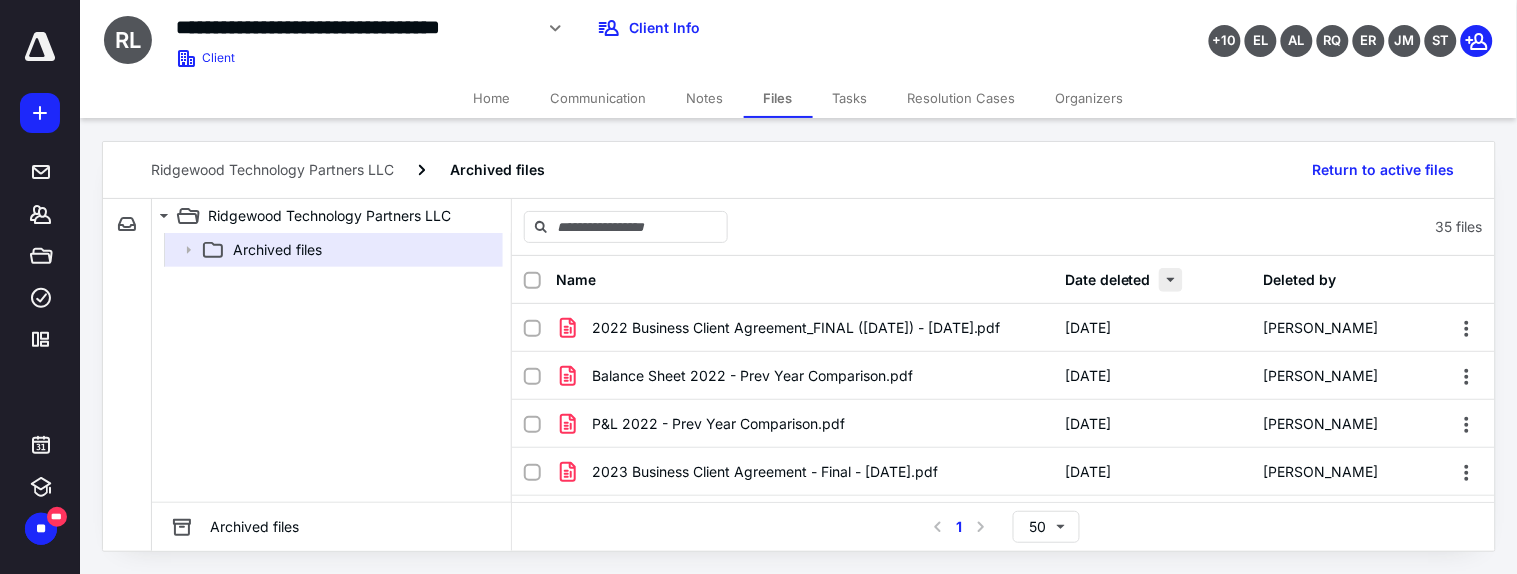 click at bounding box center [1171, 280] 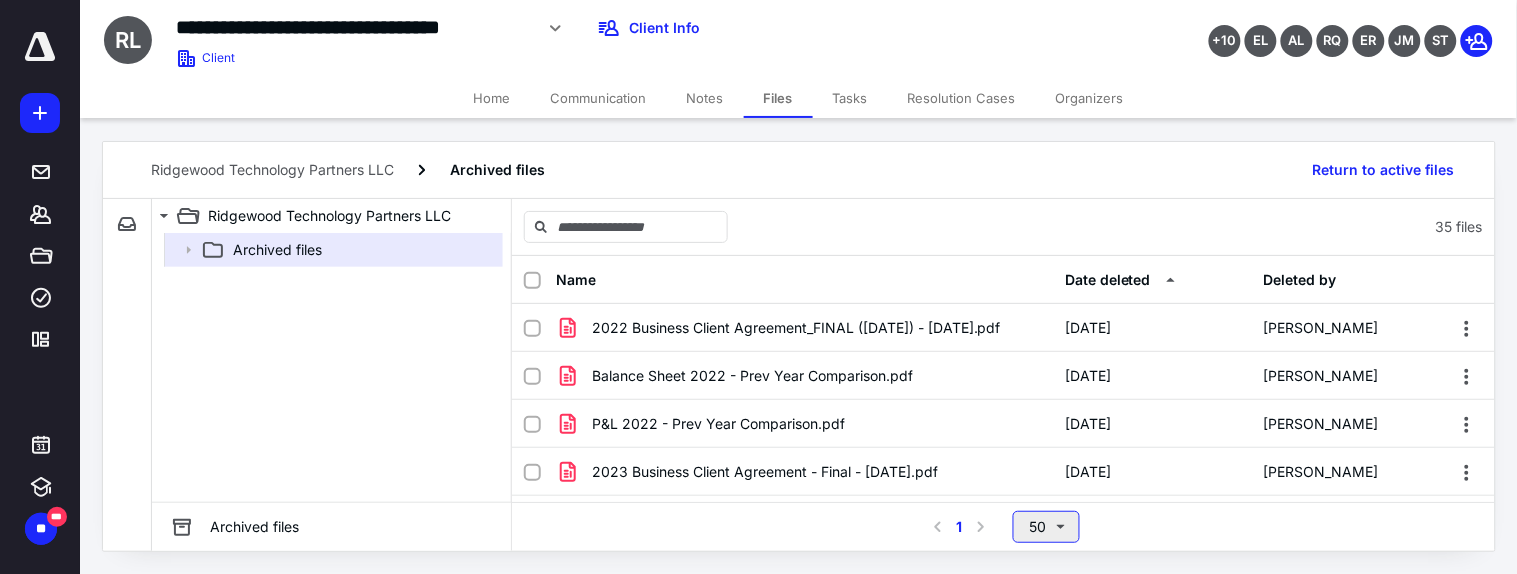 click on "50" at bounding box center (1046, 527) 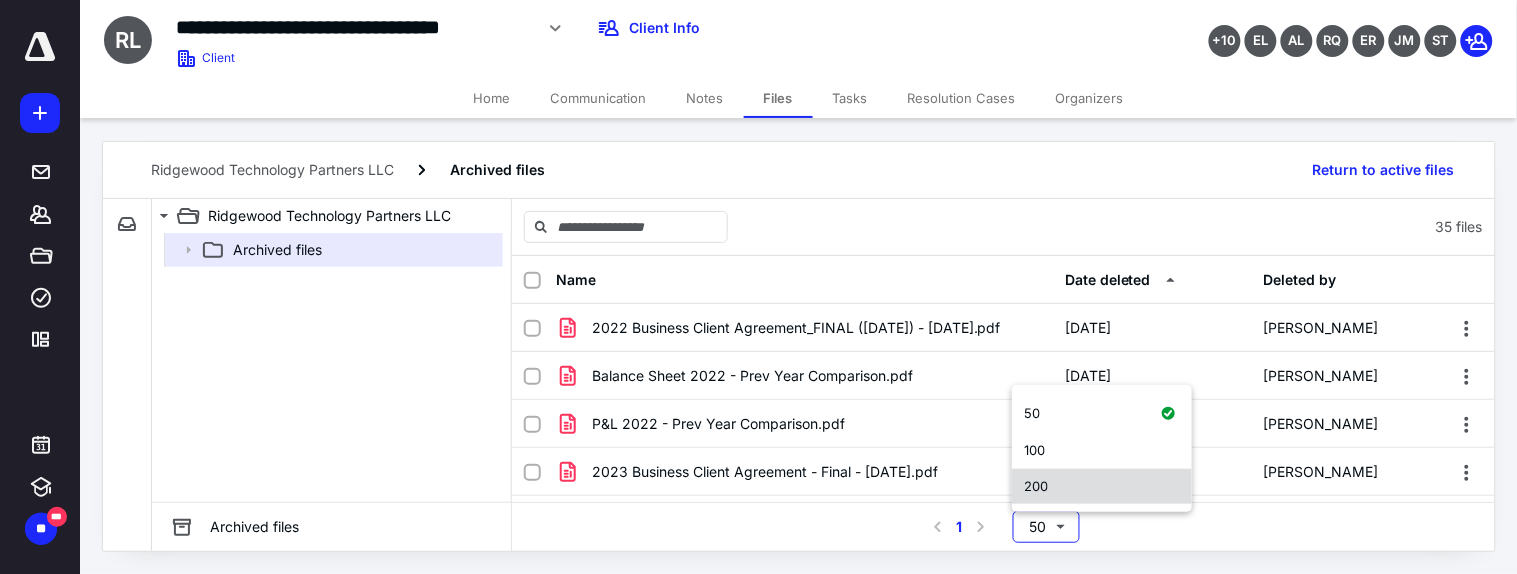 click on "200" at bounding box center [1102, 487] 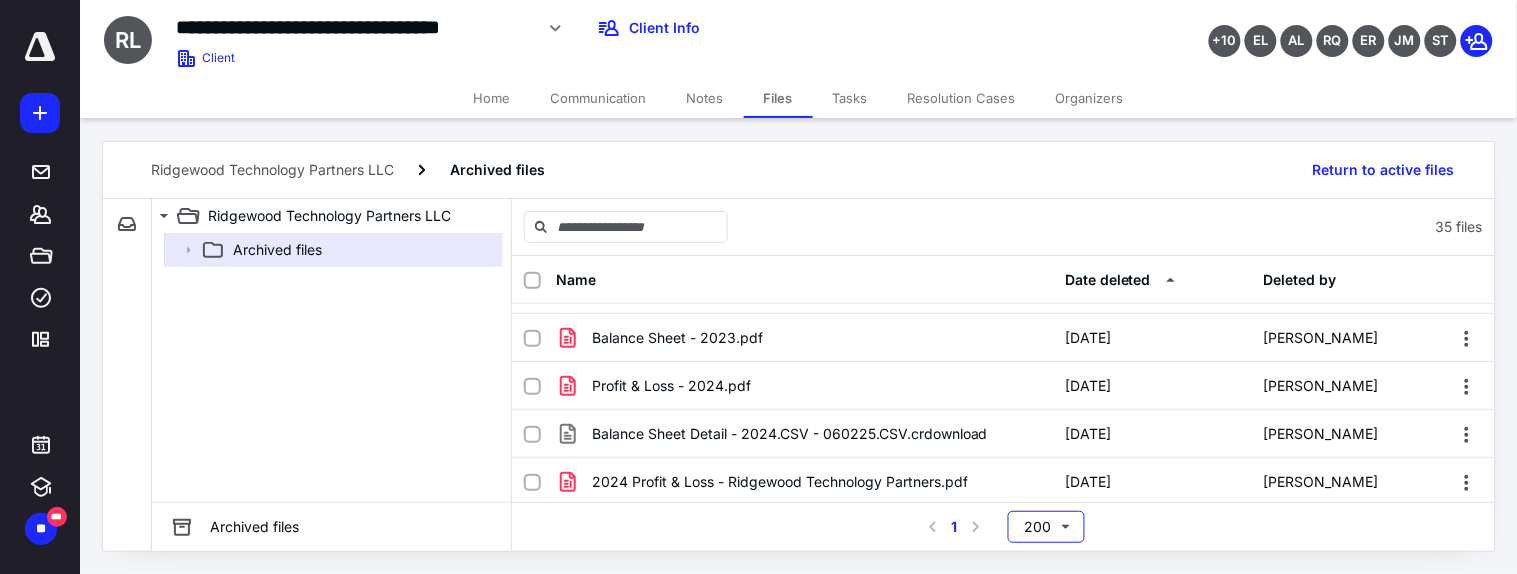 scroll, scrollTop: 0, scrollLeft: 0, axis: both 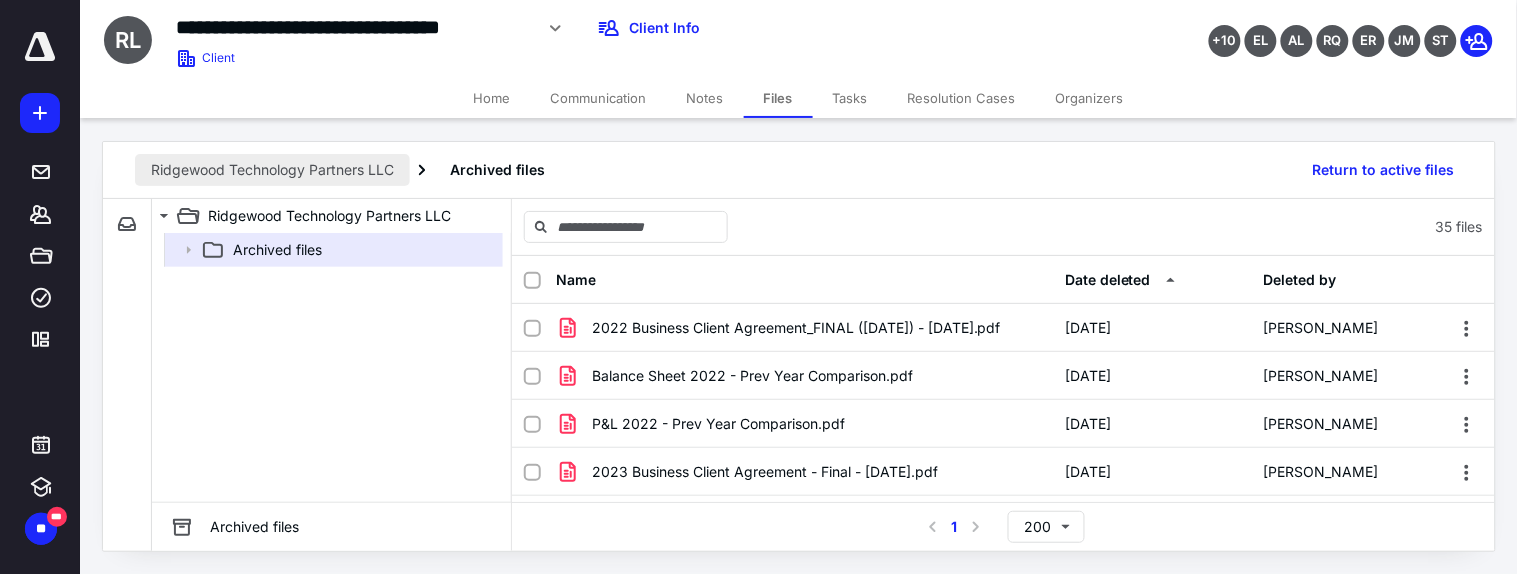 click on "Ridgewood Technology Partners LLC" at bounding box center (272, 170) 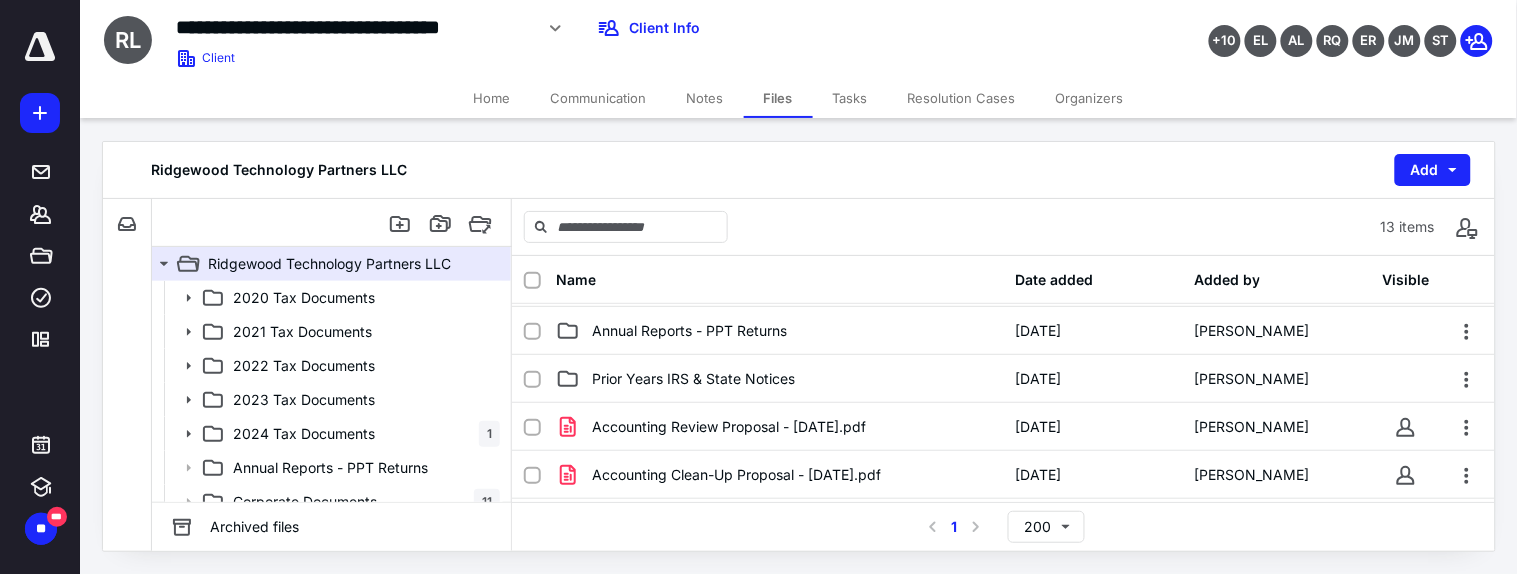 scroll, scrollTop: 534, scrollLeft: 0, axis: vertical 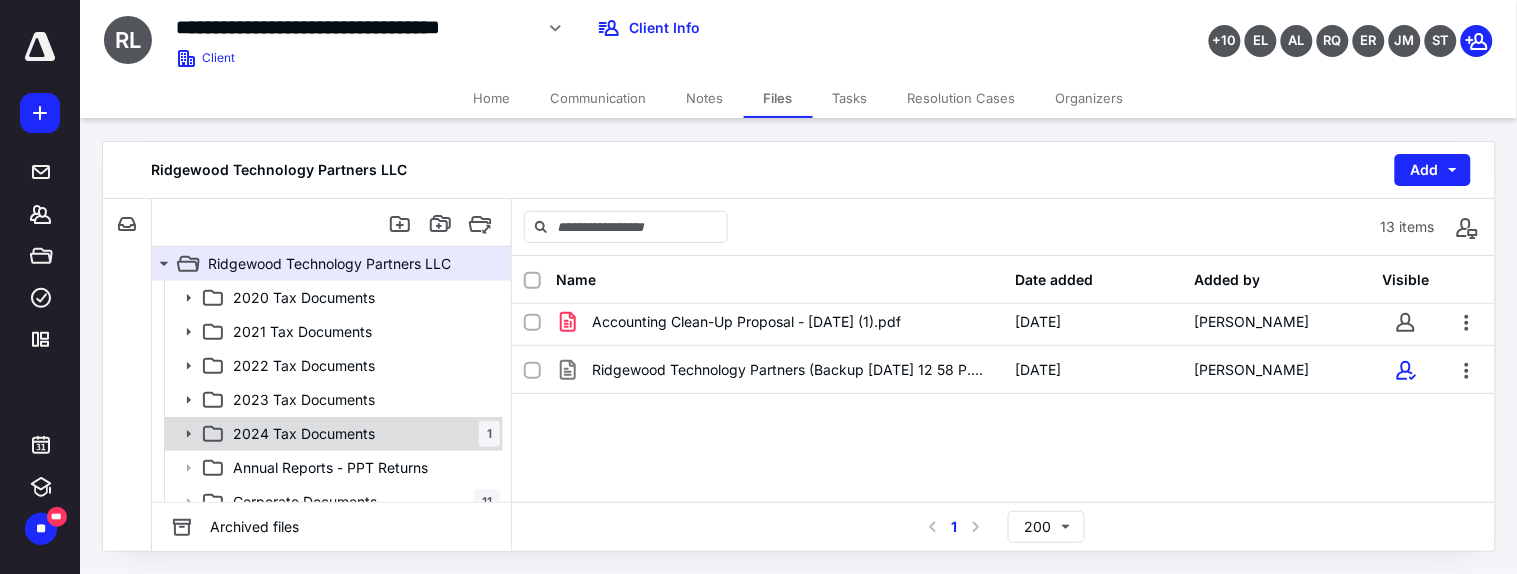 click on "2024 Tax Documents 1" at bounding box center (362, 434) 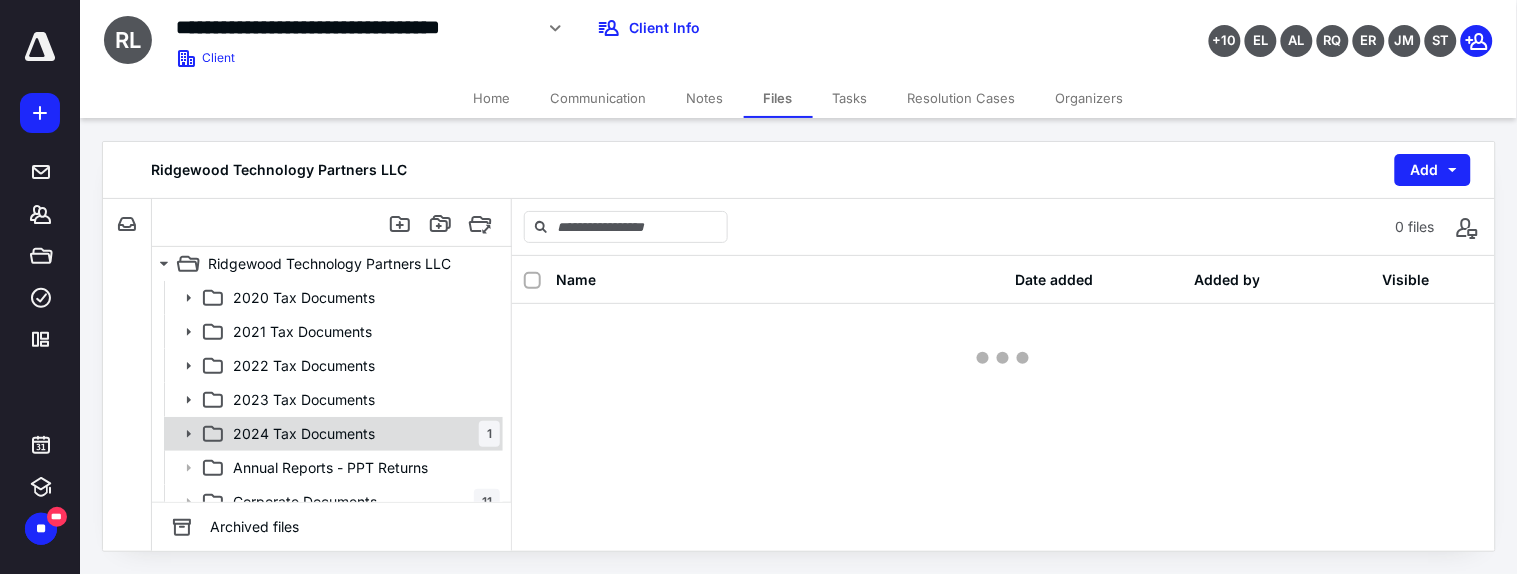 scroll, scrollTop: 0, scrollLeft: 0, axis: both 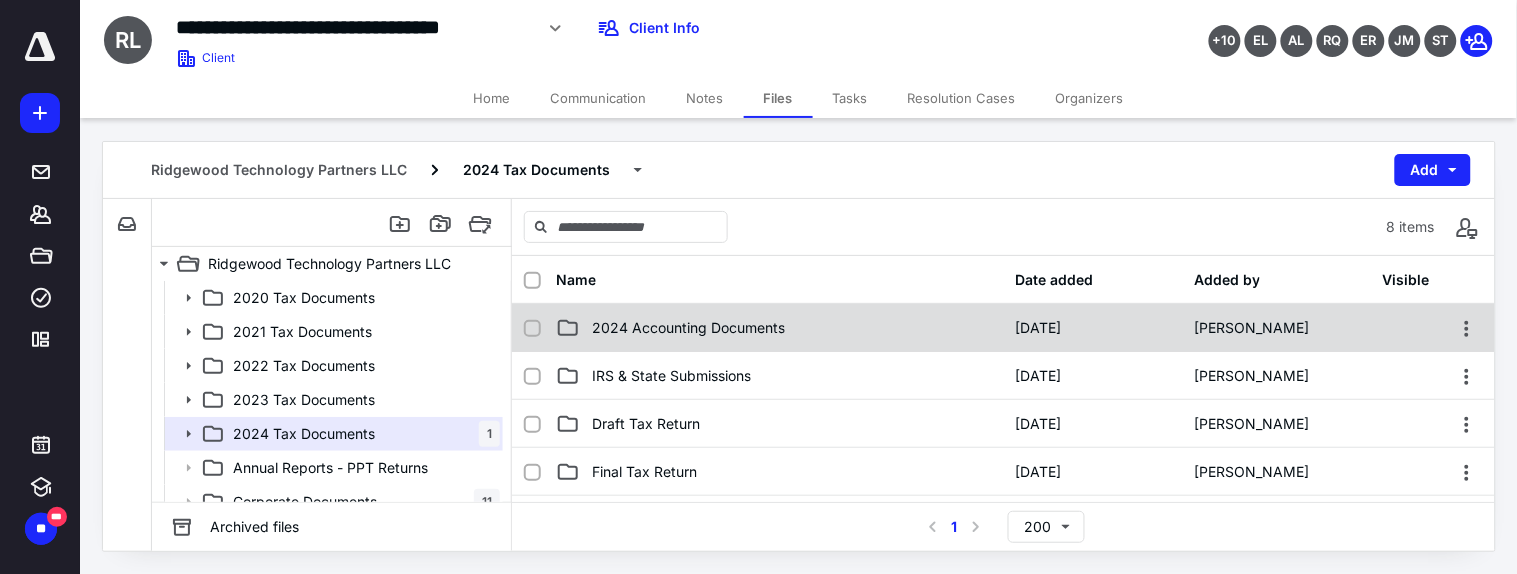 click on "2024 Accounting Documents" at bounding box center [779, 328] 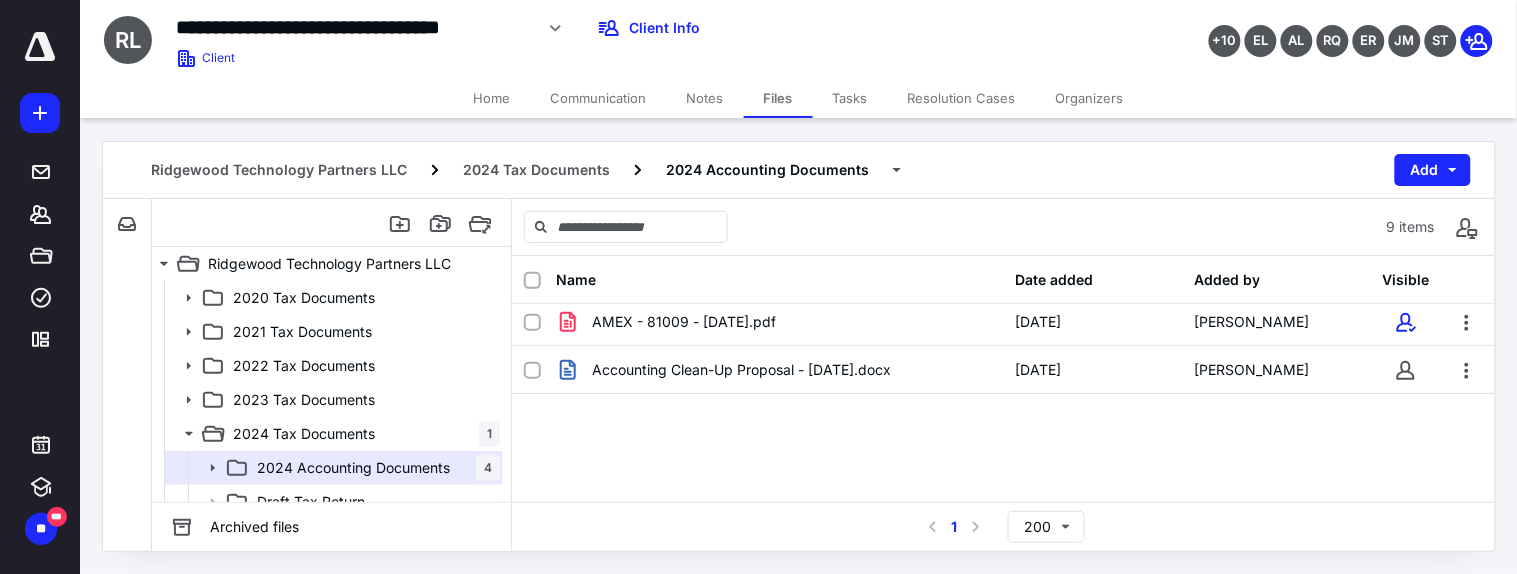 scroll, scrollTop: 0, scrollLeft: 0, axis: both 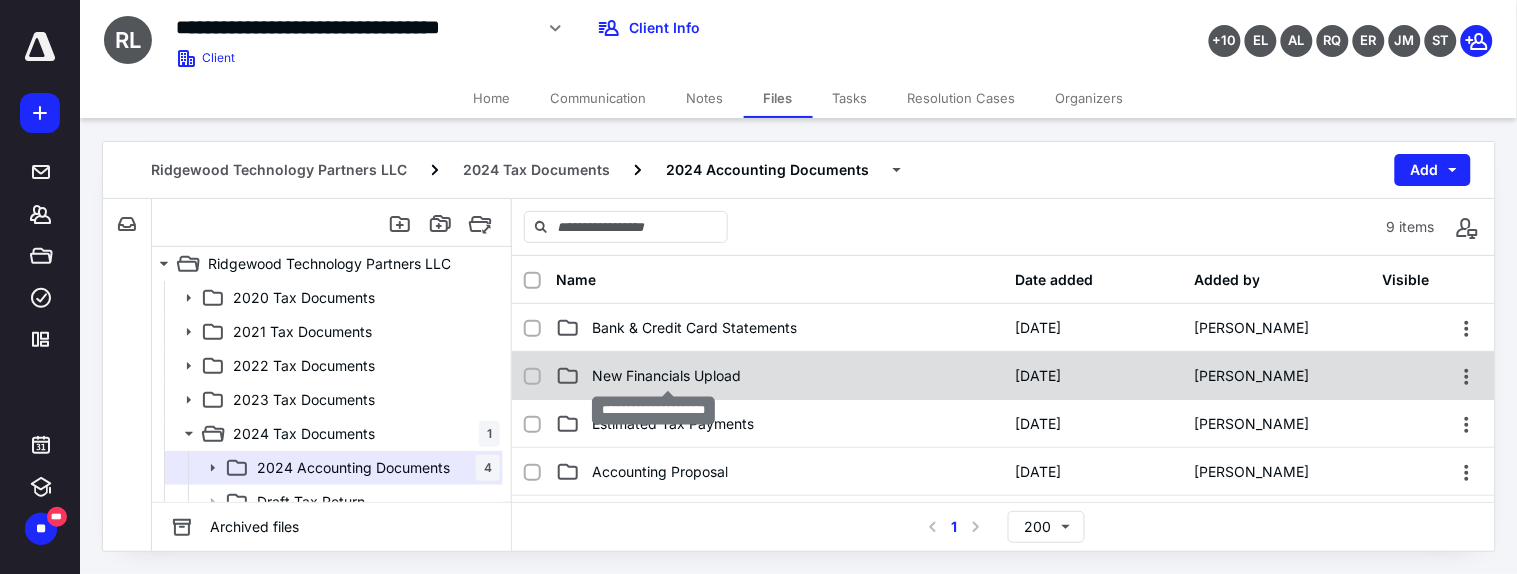 click on "New Financials Upload" at bounding box center [666, 376] 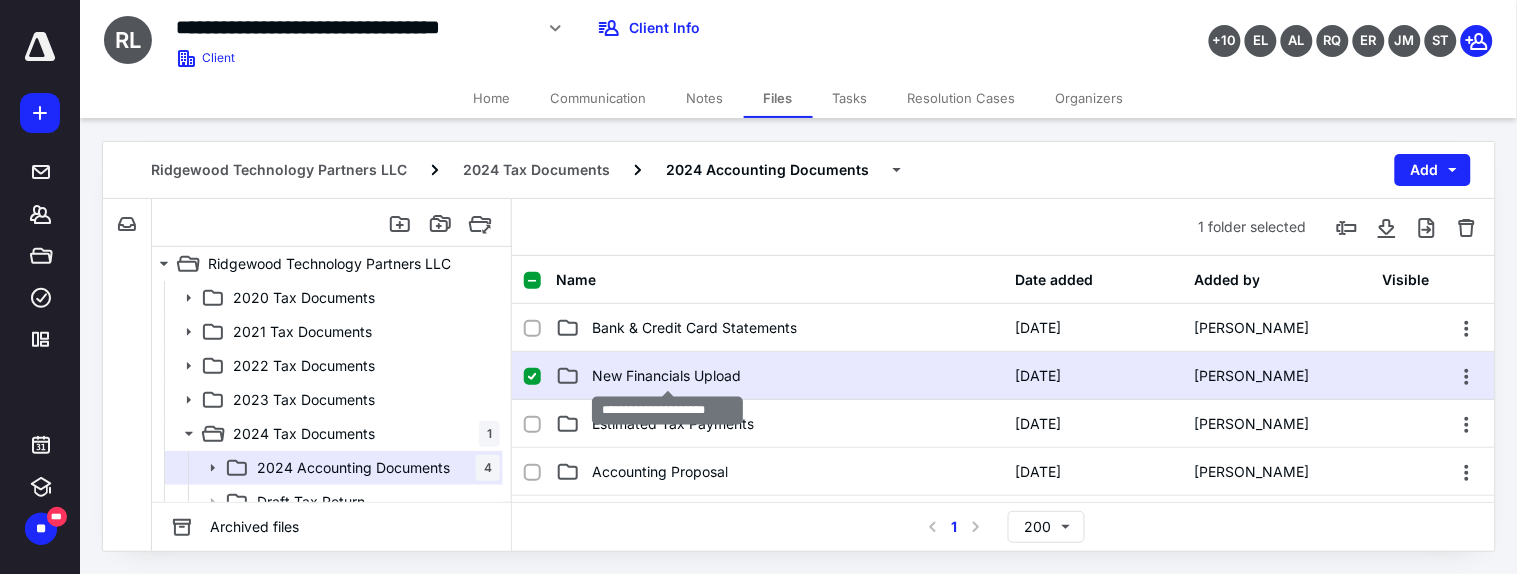 click on "New Financials Upload" at bounding box center [666, 376] 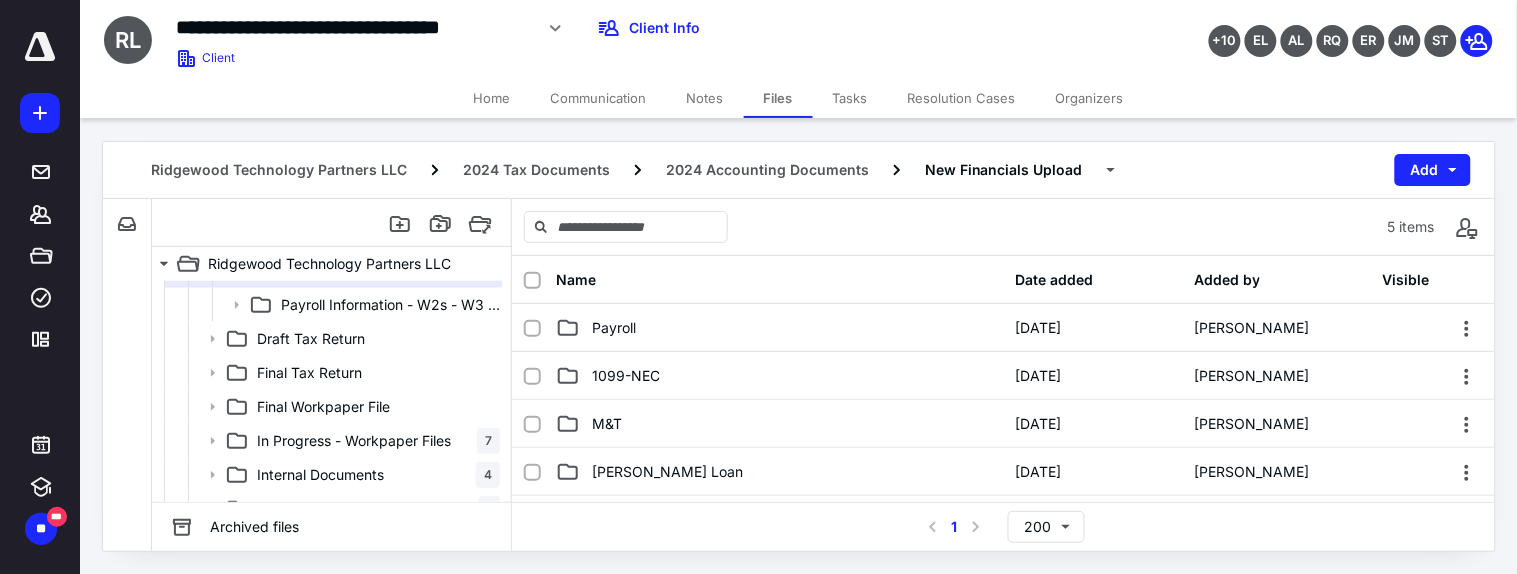 scroll, scrollTop: 222, scrollLeft: 0, axis: vertical 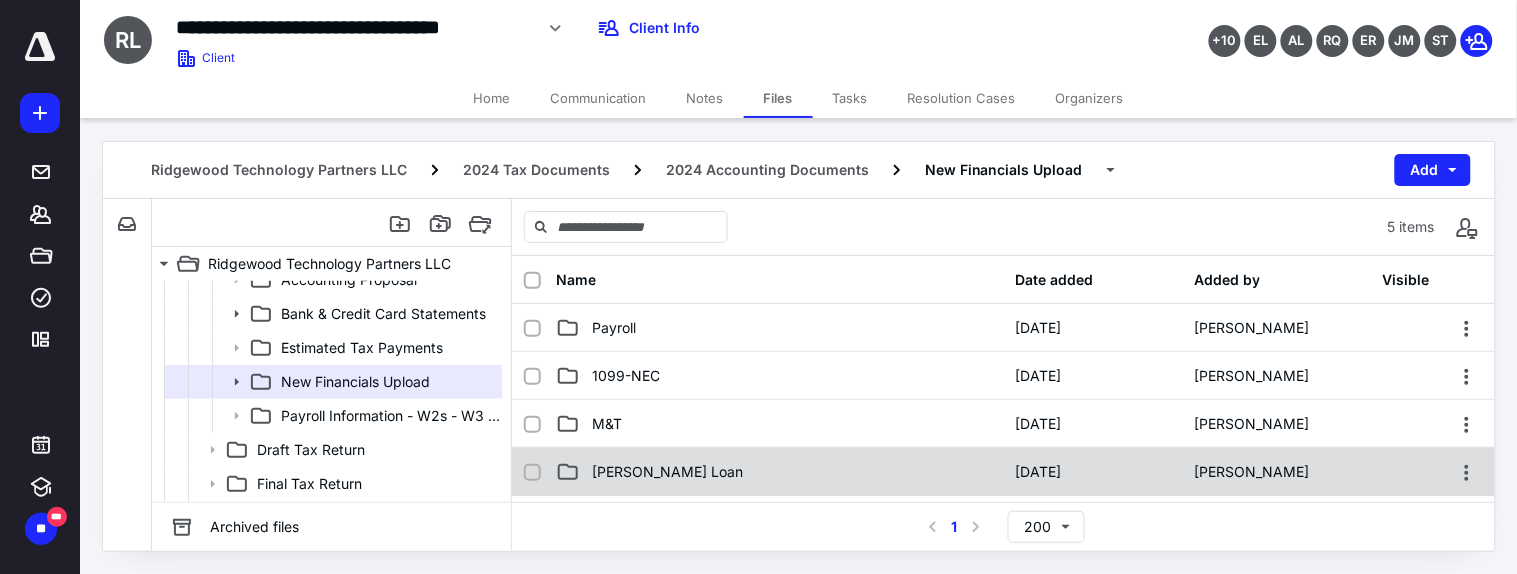 click on "[PERSON_NAME] Loan [DATE] [PERSON_NAME]" at bounding box center (1003, 472) 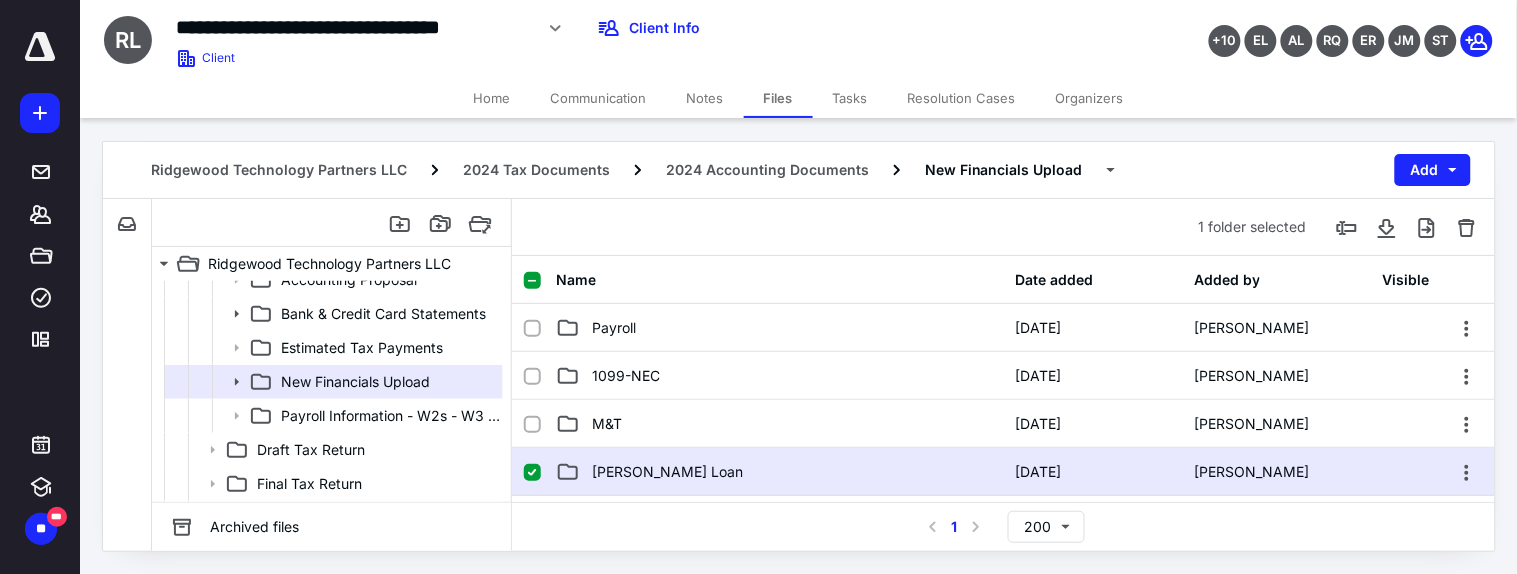 click on "[PERSON_NAME] Loan" at bounding box center (779, 472) 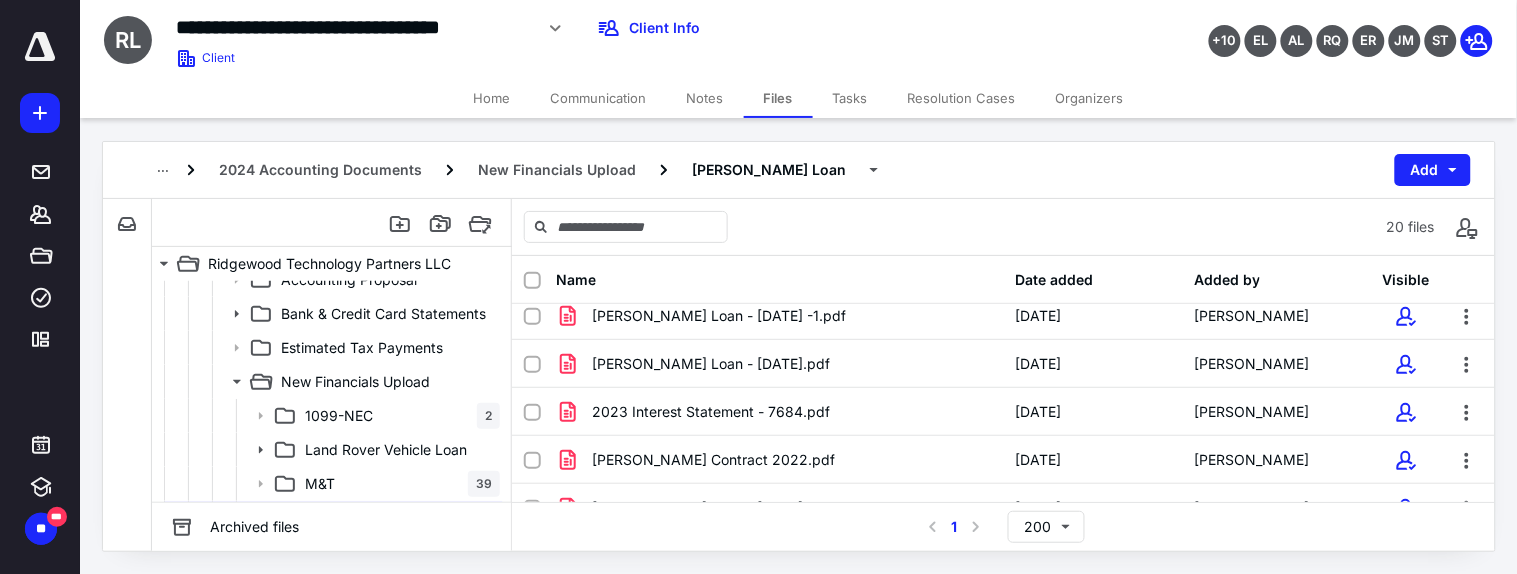 scroll, scrollTop: 763, scrollLeft: 0, axis: vertical 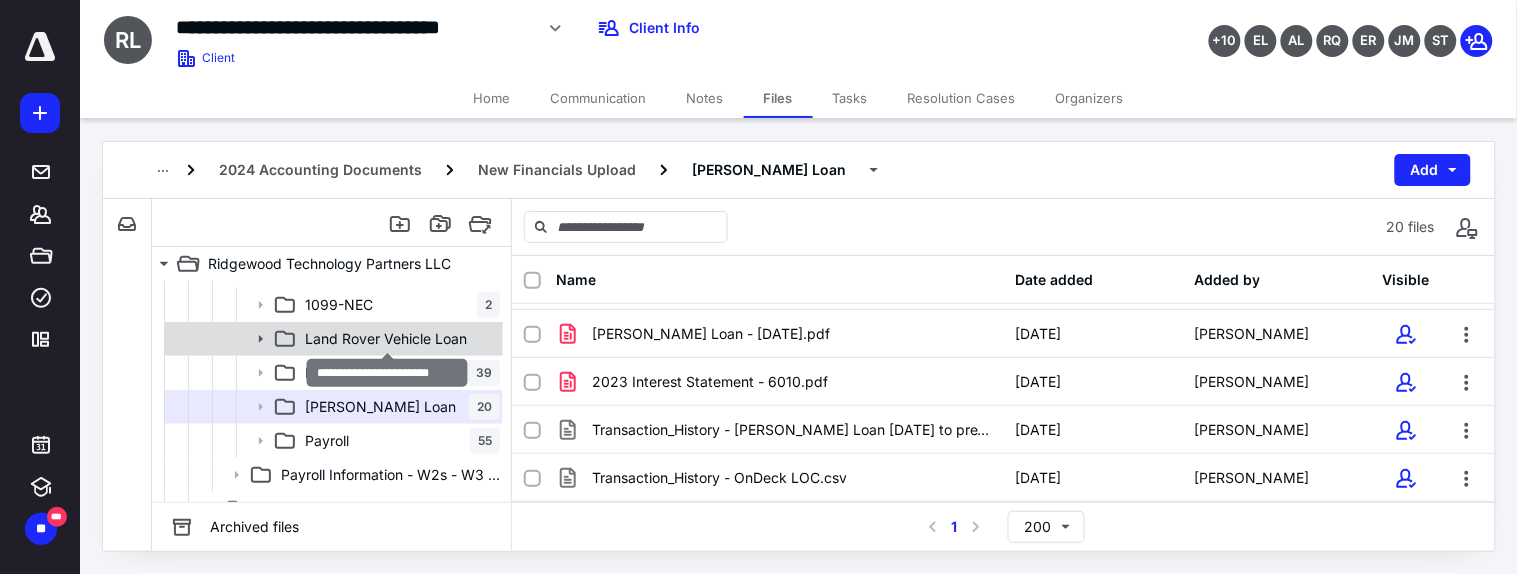 click on "Land Rover Vehicle Loan" at bounding box center [386, 339] 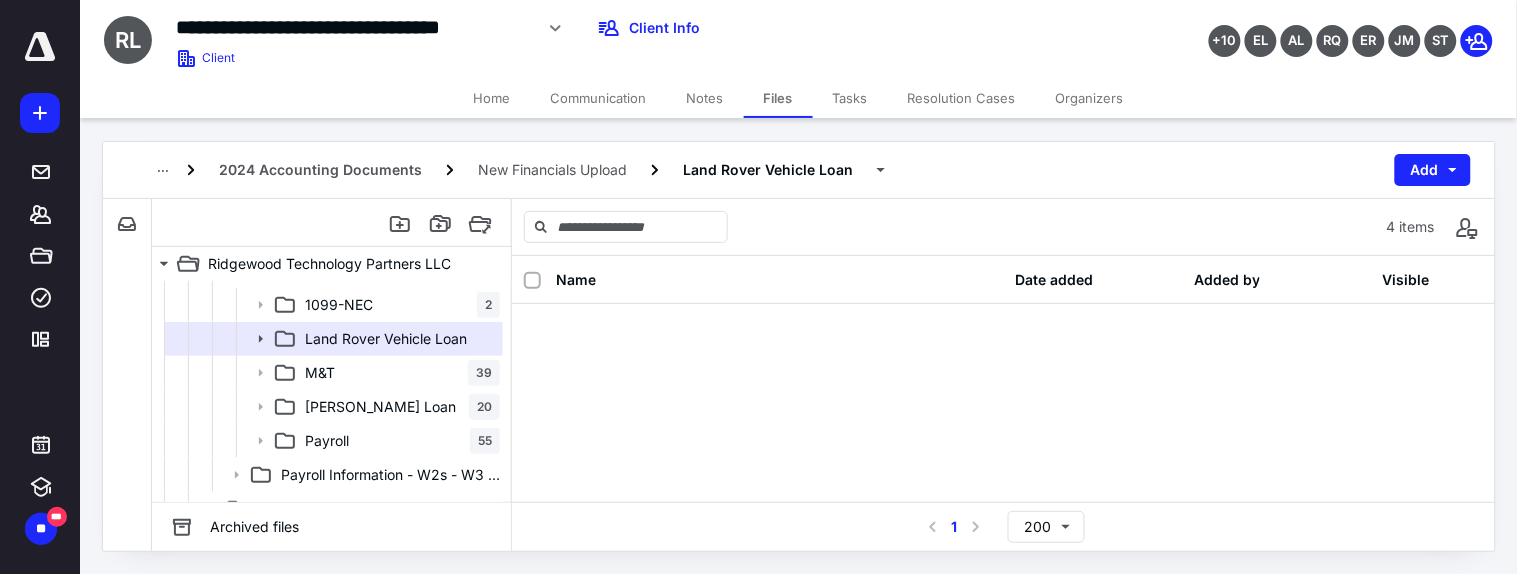 scroll, scrollTop: 0, scrollLeft: 0, axis: both 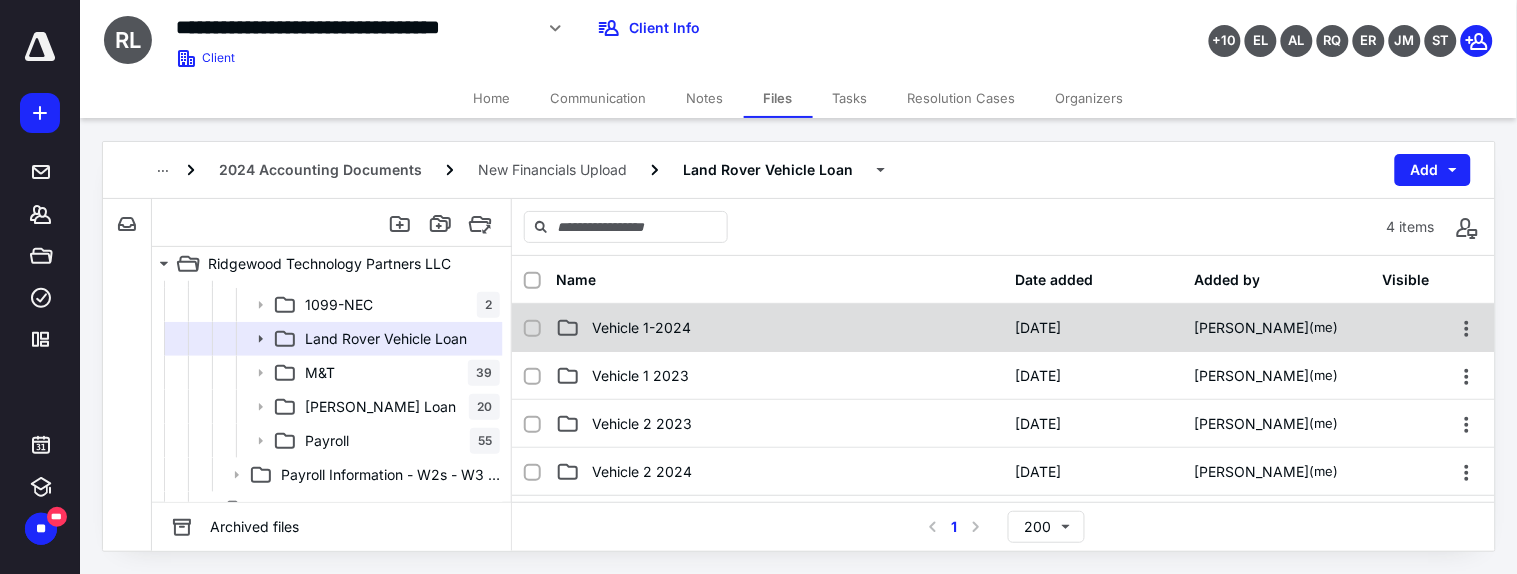click on "Vehicle 1-2024" at bounding box center (779, 328) 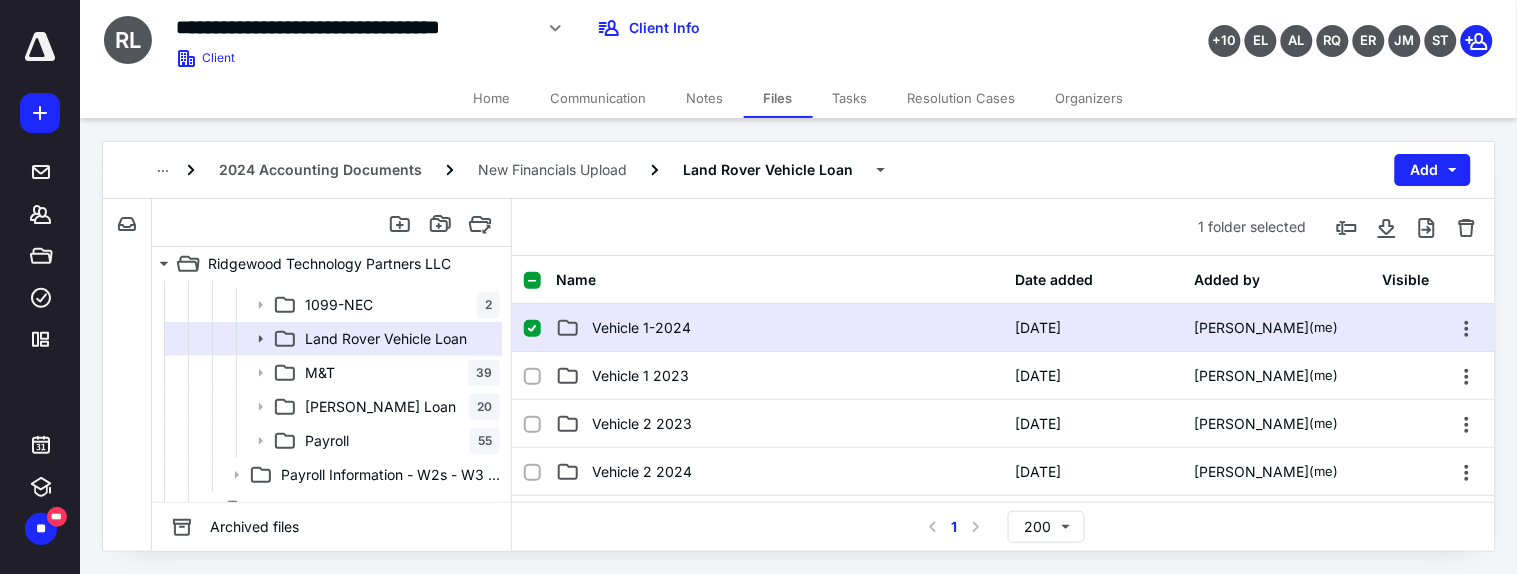 click on "Vehicle 1-2024" at bounding box center [779, 328] 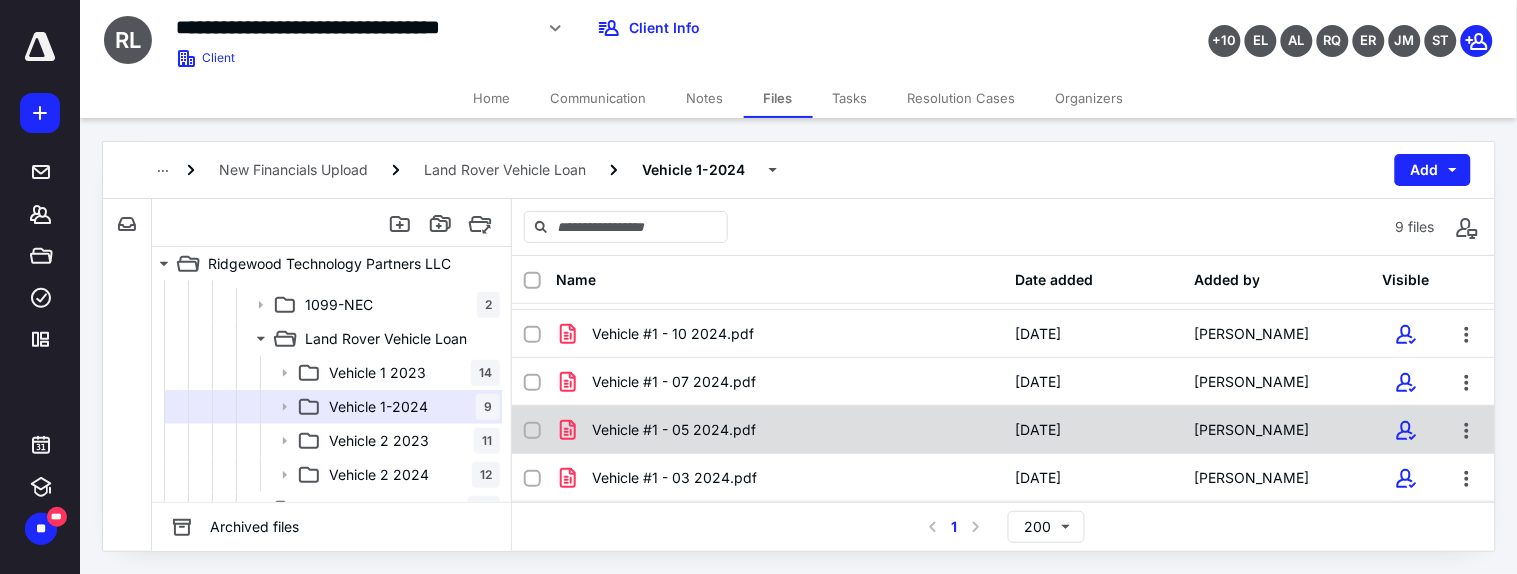scroll, scrollTop: 0, scrollLeft: 0, axis: both 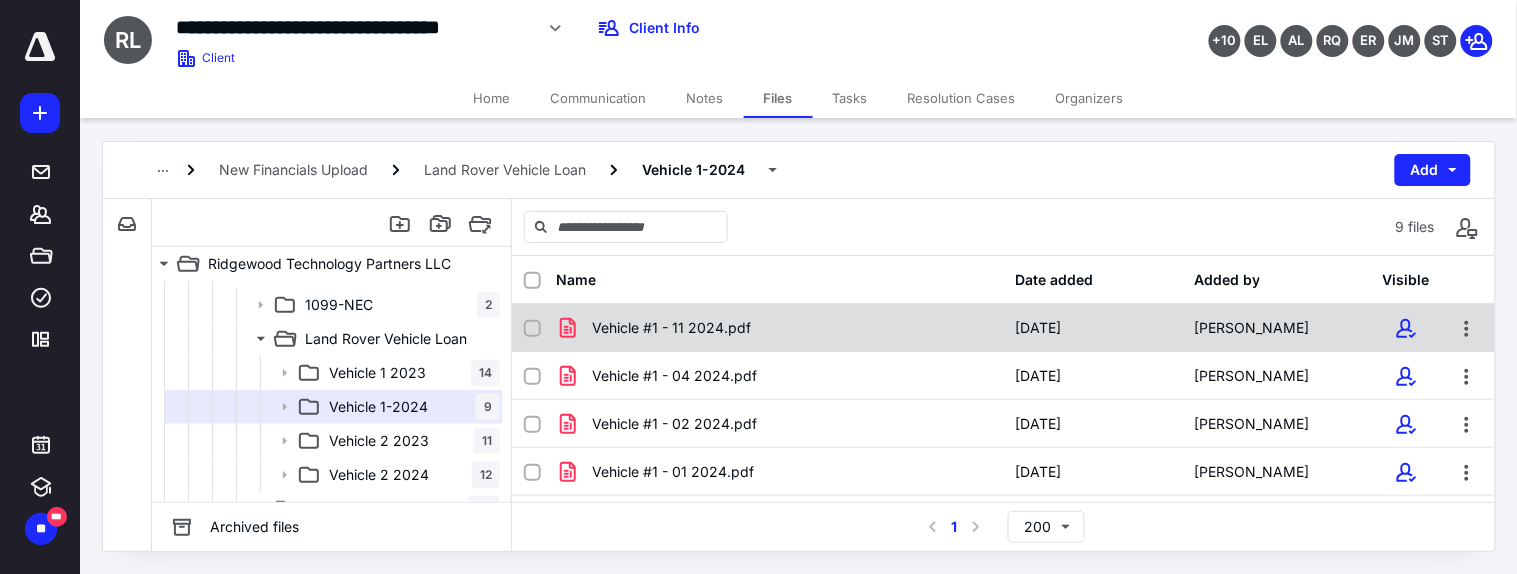 click on "Vehicle #1 - 11 2024.pdf" at bounding box center (671, 328) 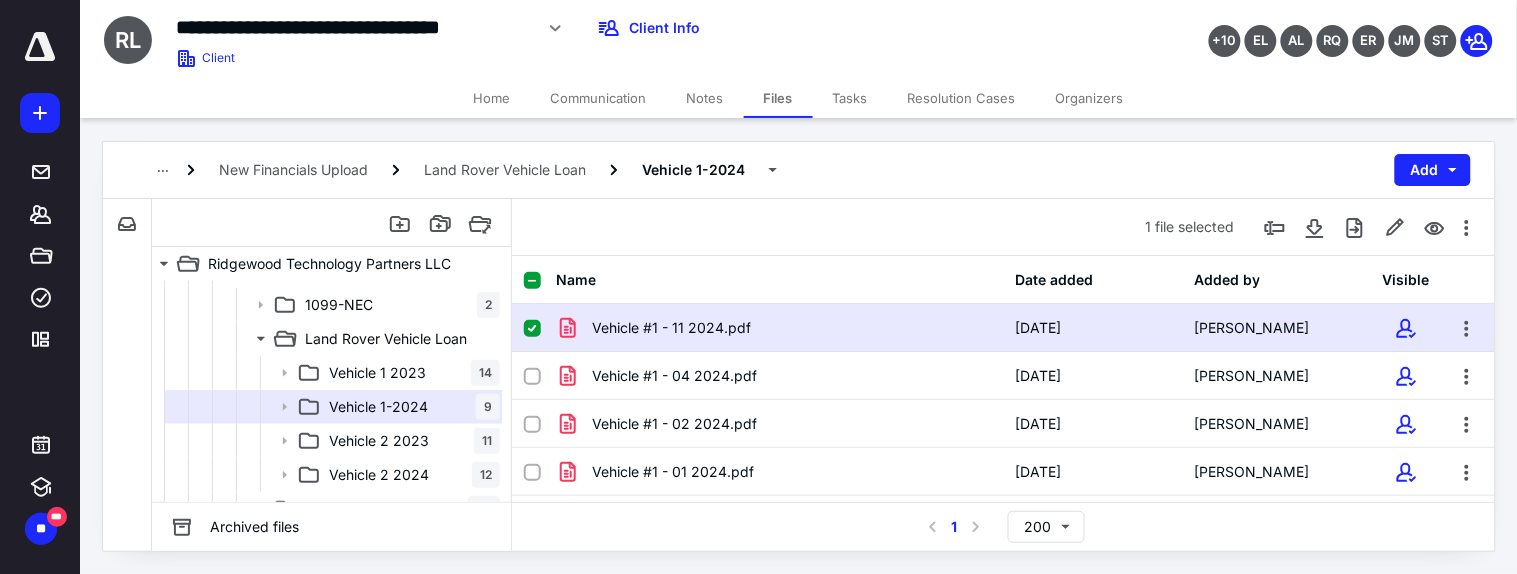 click on "Vehicle #1 - 11 2024.pdf" at bounding box center [671, 328] 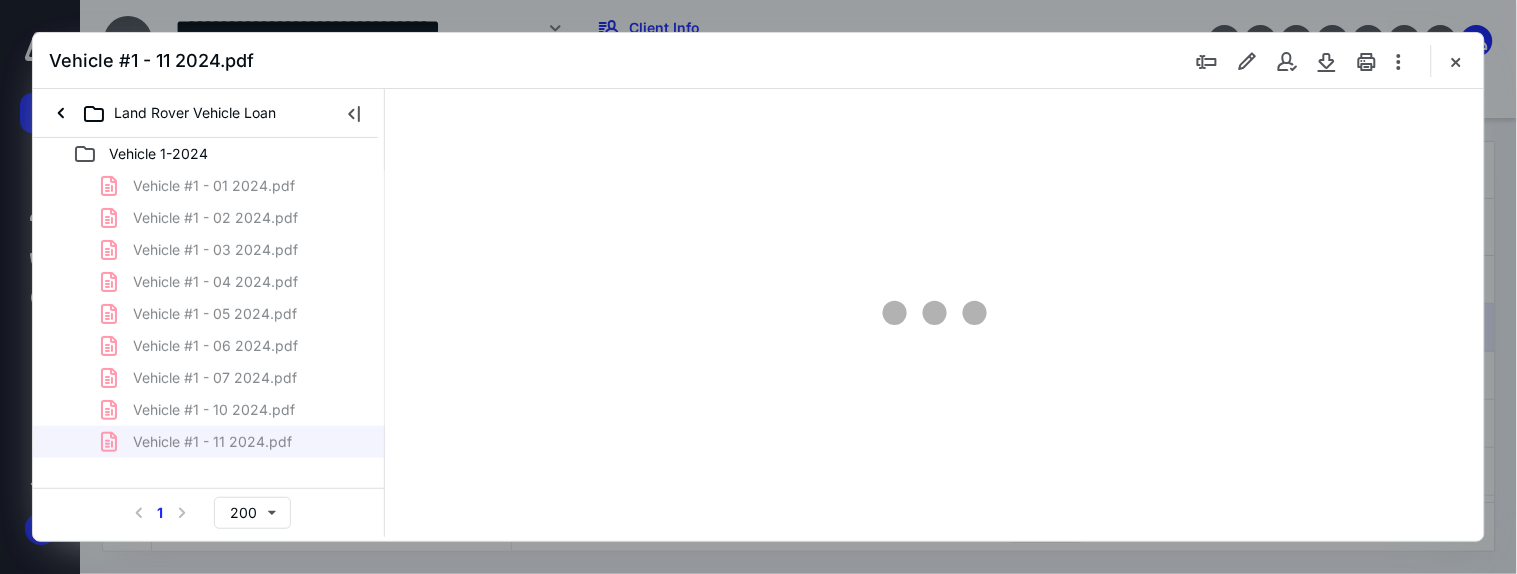 scroll, scrollTop: 0, scrollLeft: 0, axis: both 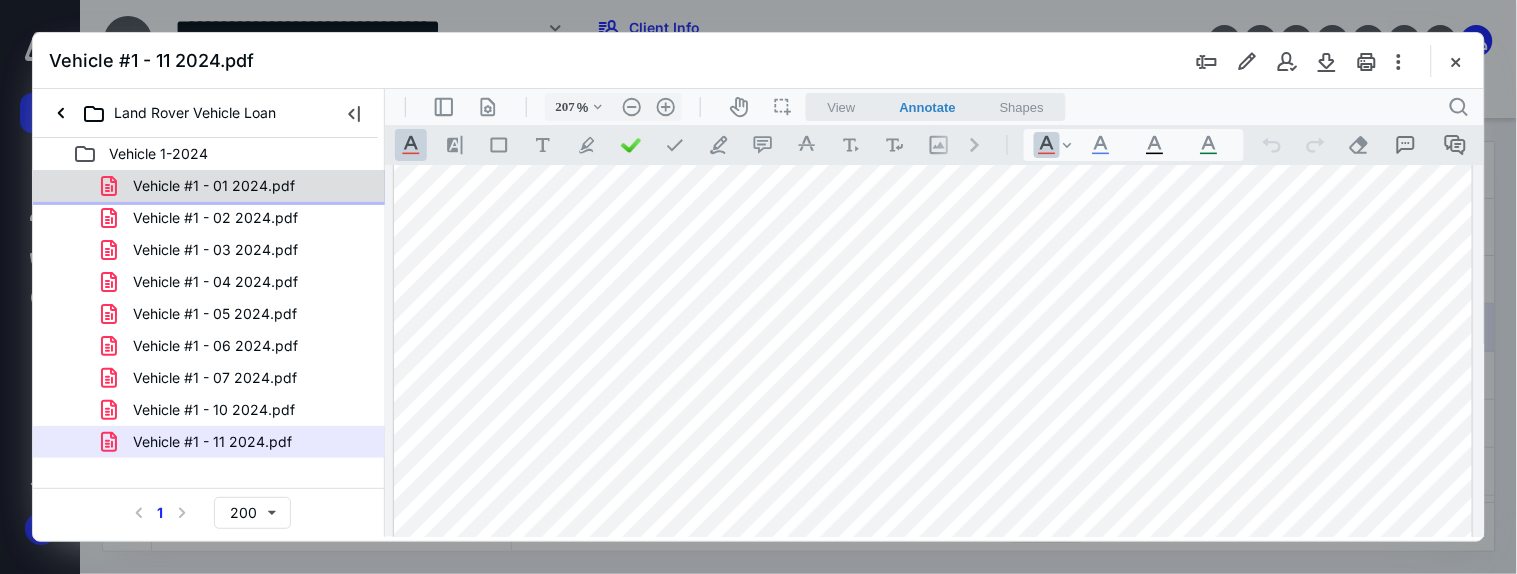 click on "Vehicle #1 - 01 2024.pdf" at bounding box center (214, 186) 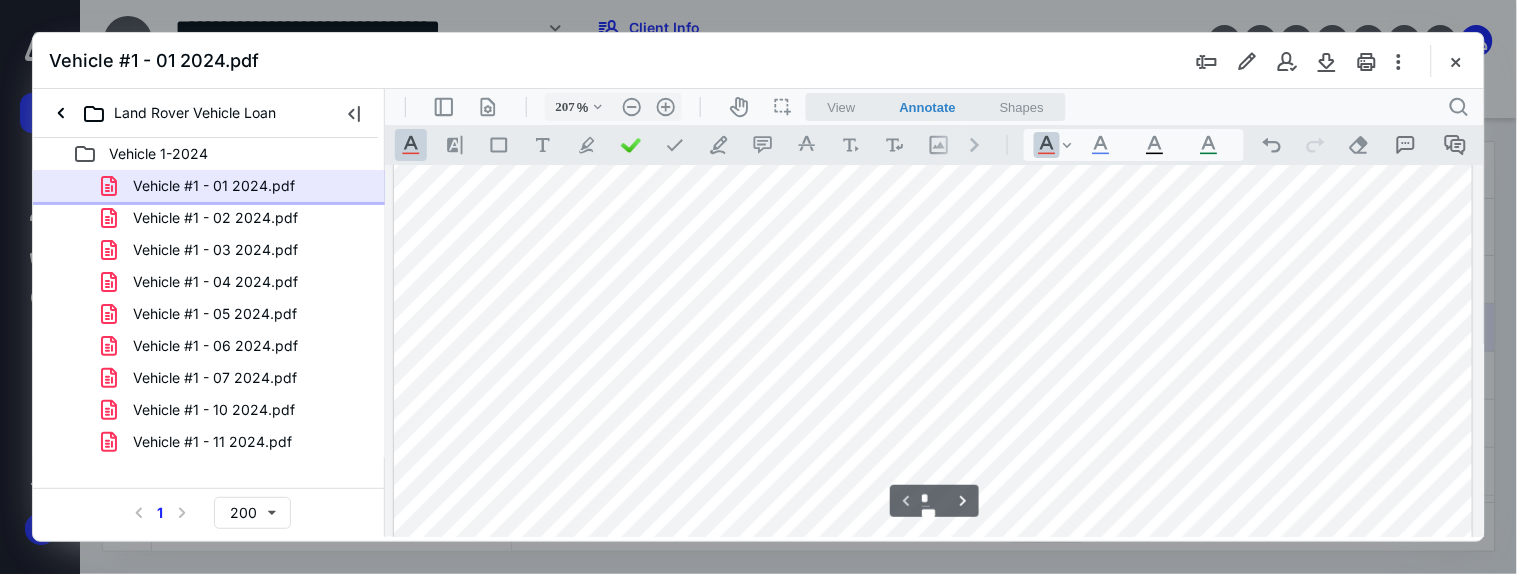 scroll, scrollTop: 777, scrollLeft: 2, axis: both 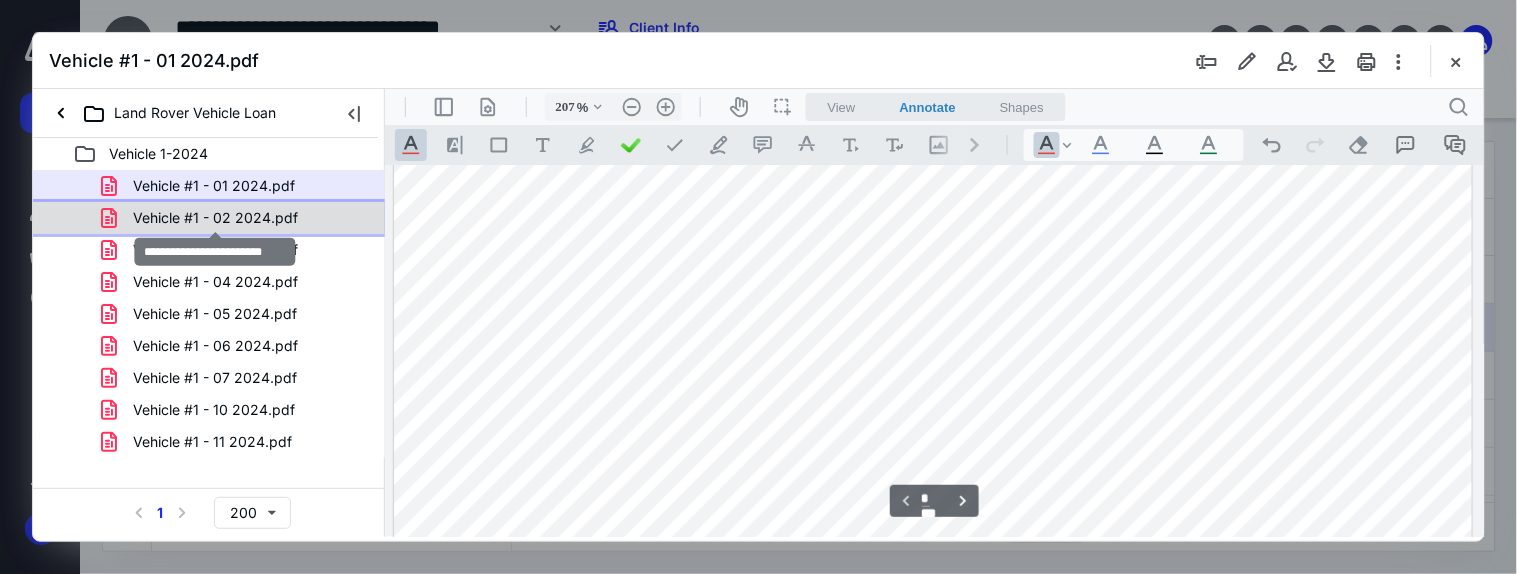 click on "Vehicle #1 - 02 2024.pdf" at bounding box center (215, 218) 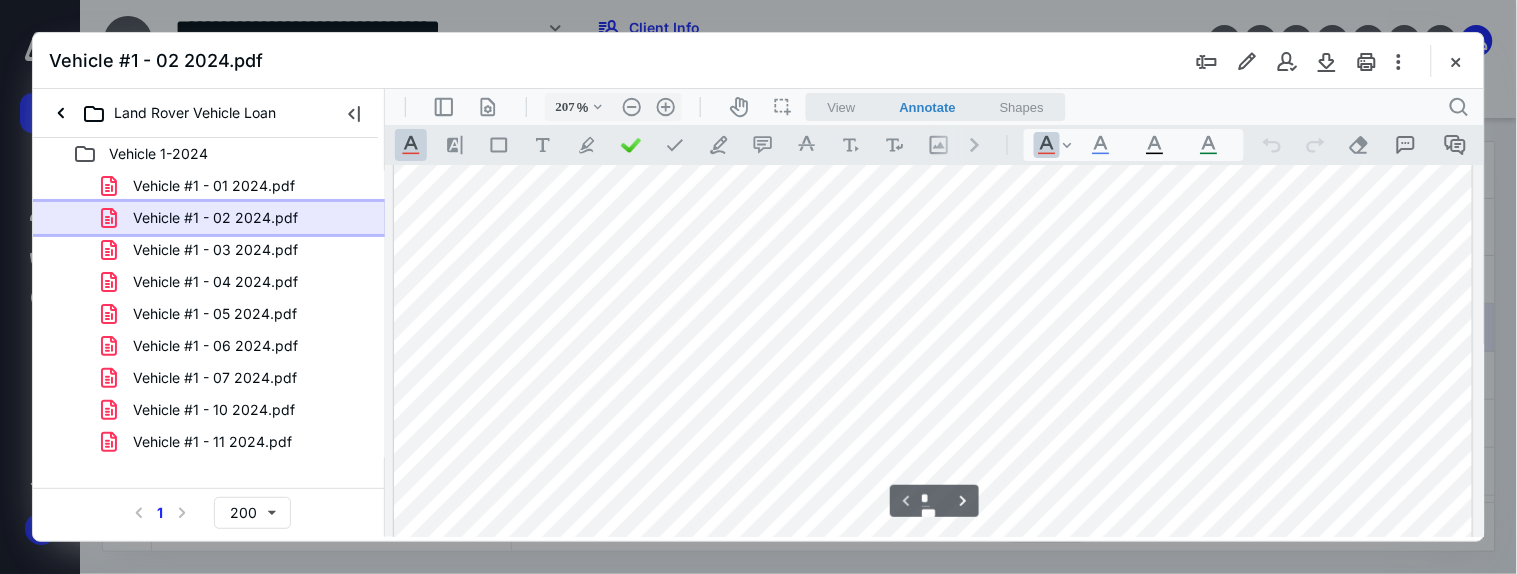 scroll, scrollTop: 288, scrollLeft: 2, axis: both 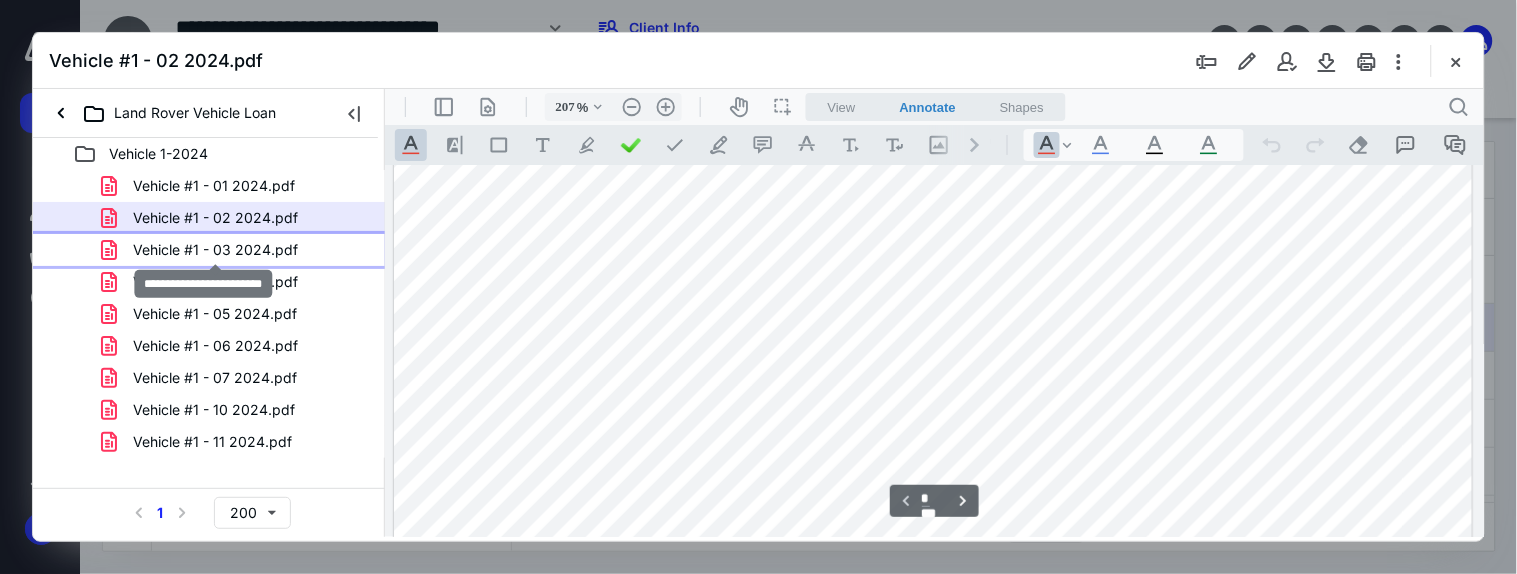 click on "Vehicle #1 - 03 2024.pdf" at bounding box center (215, 250) 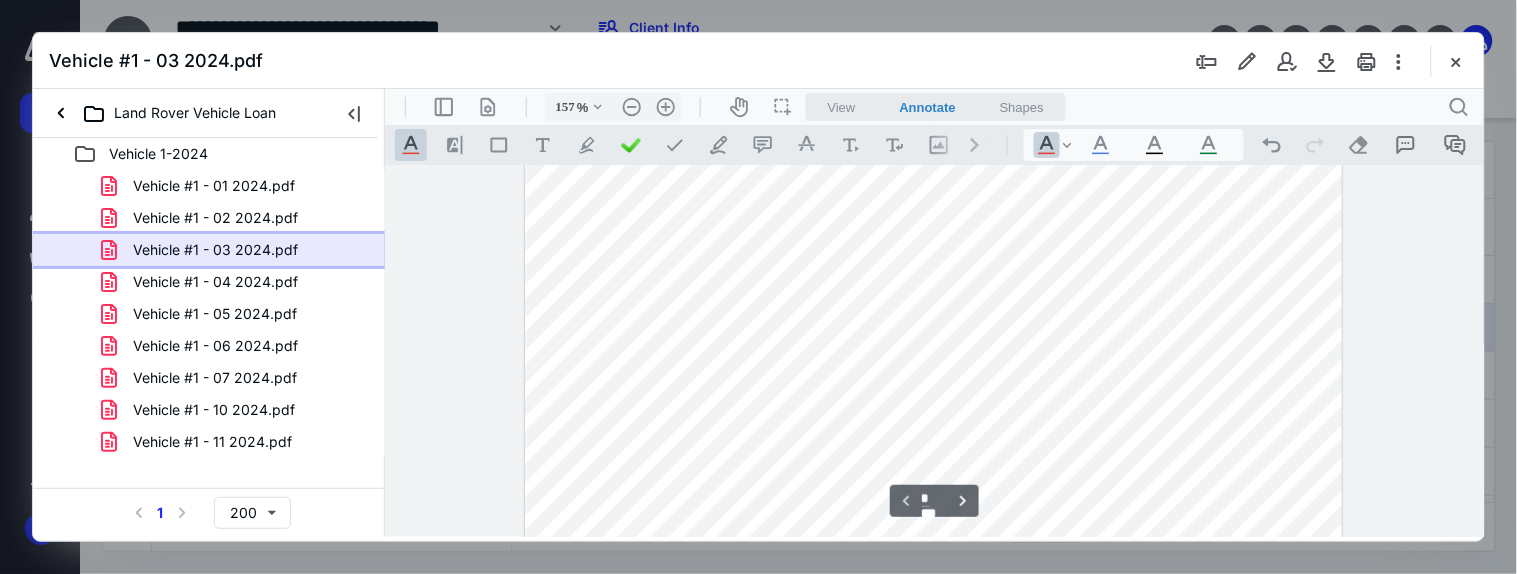 scroll, scrollTop: 157, scrollLeft: 0, axis: vertical 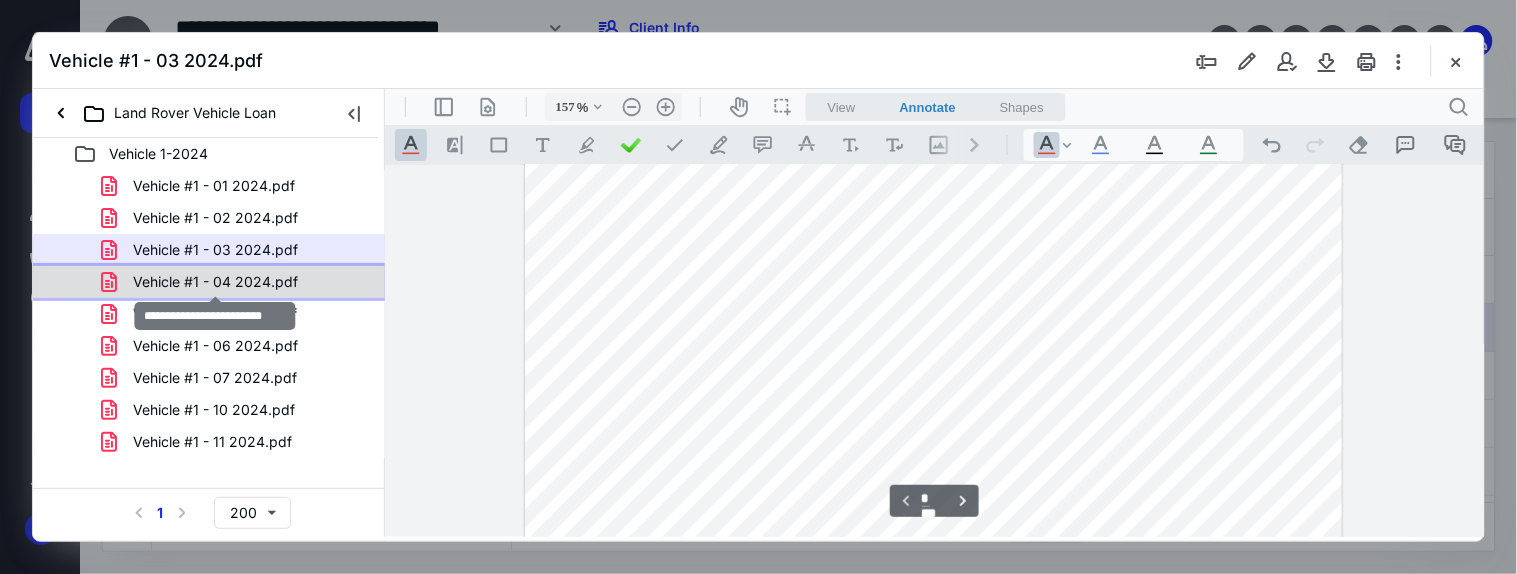 click on "Vehicle #1 - 04 2024.pdf" at bounding box center (215, 282) 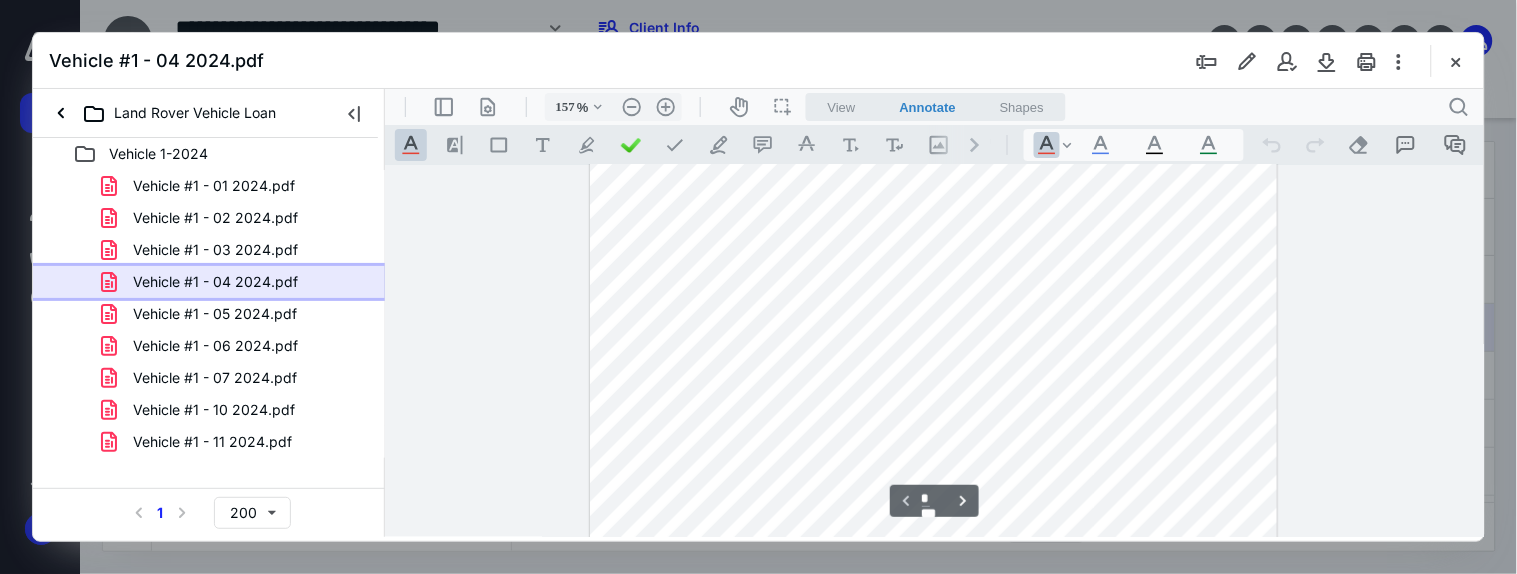 scroll, scrollTop: 528, scrollLeft: 2, axis: both 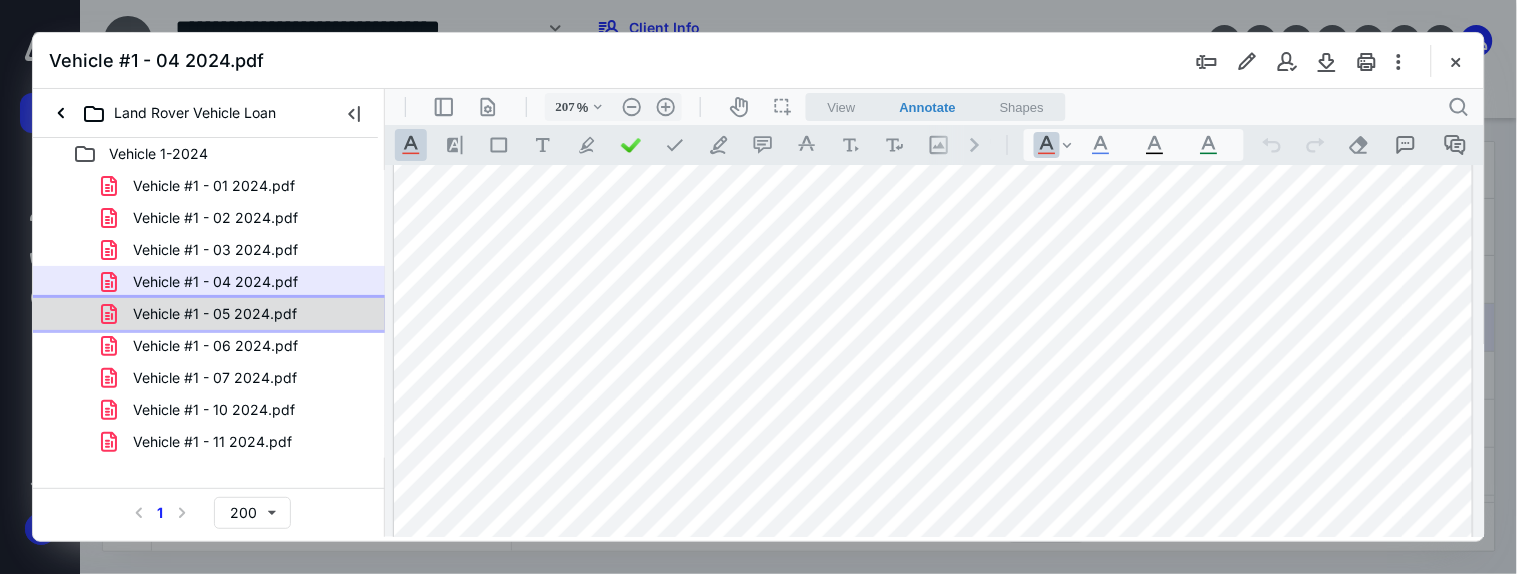 click on "Vehicle #1 - 05 2024.pdf" at bounding box center [215, 314] 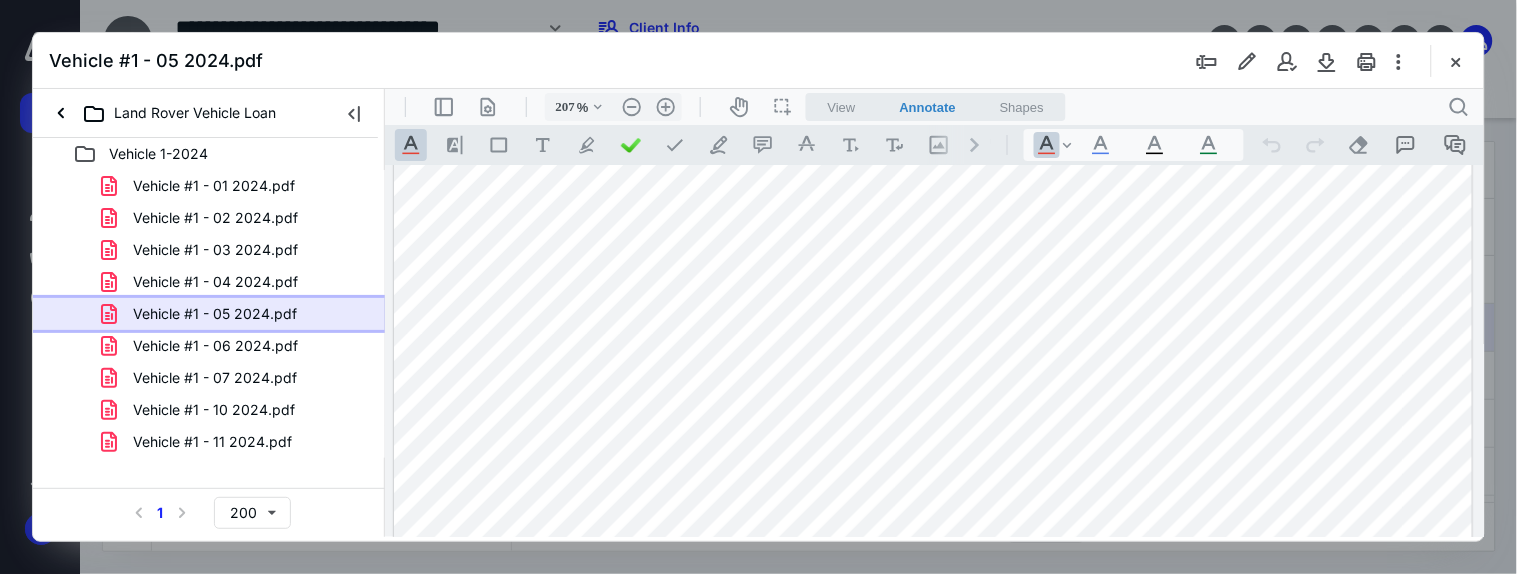 scroll, scrollTop: 451, scrollLeft: 2, axis: both 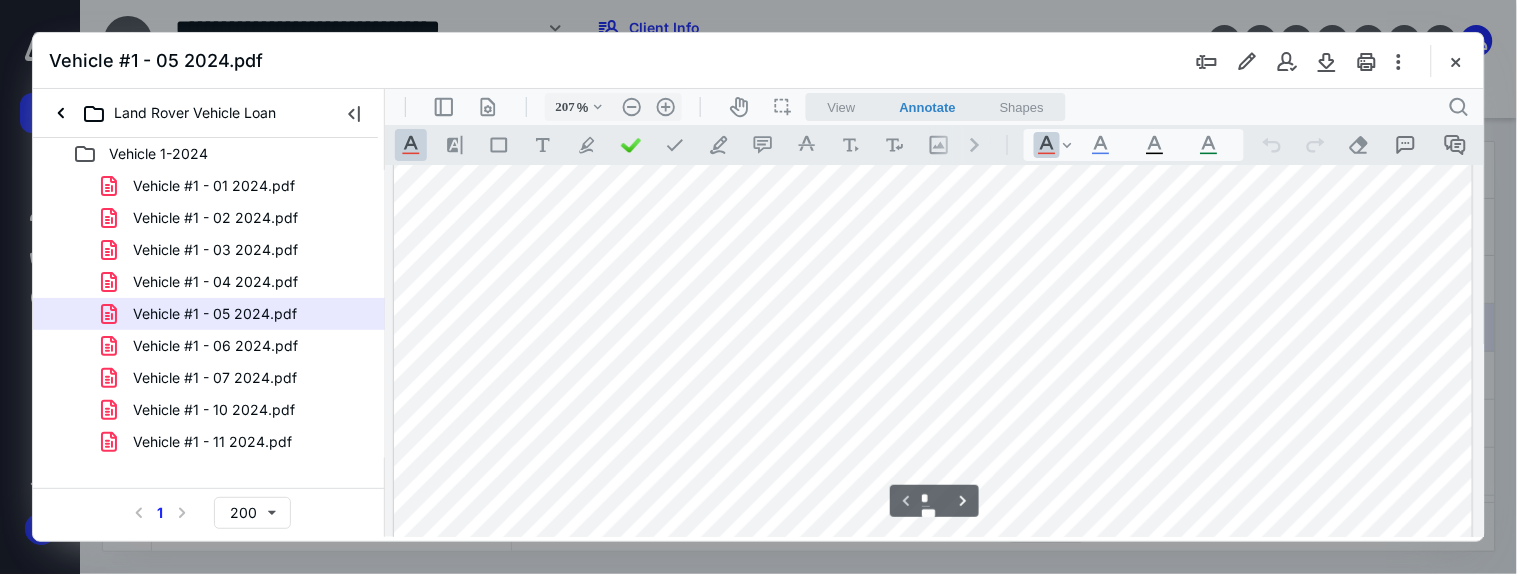 drag, startPoint x: 864, startPoint y: 388, endPoint x: 1001, endPoint y: 398, distance: 137.36447 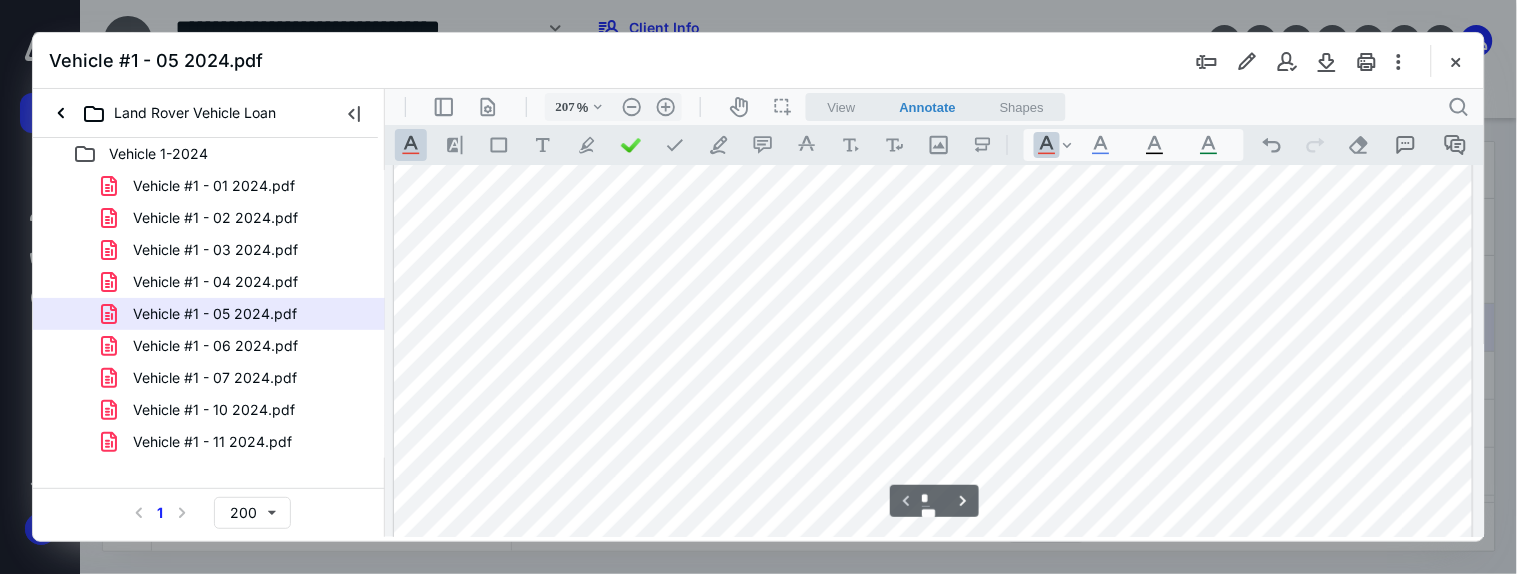 click at bounding box center [932, 762] 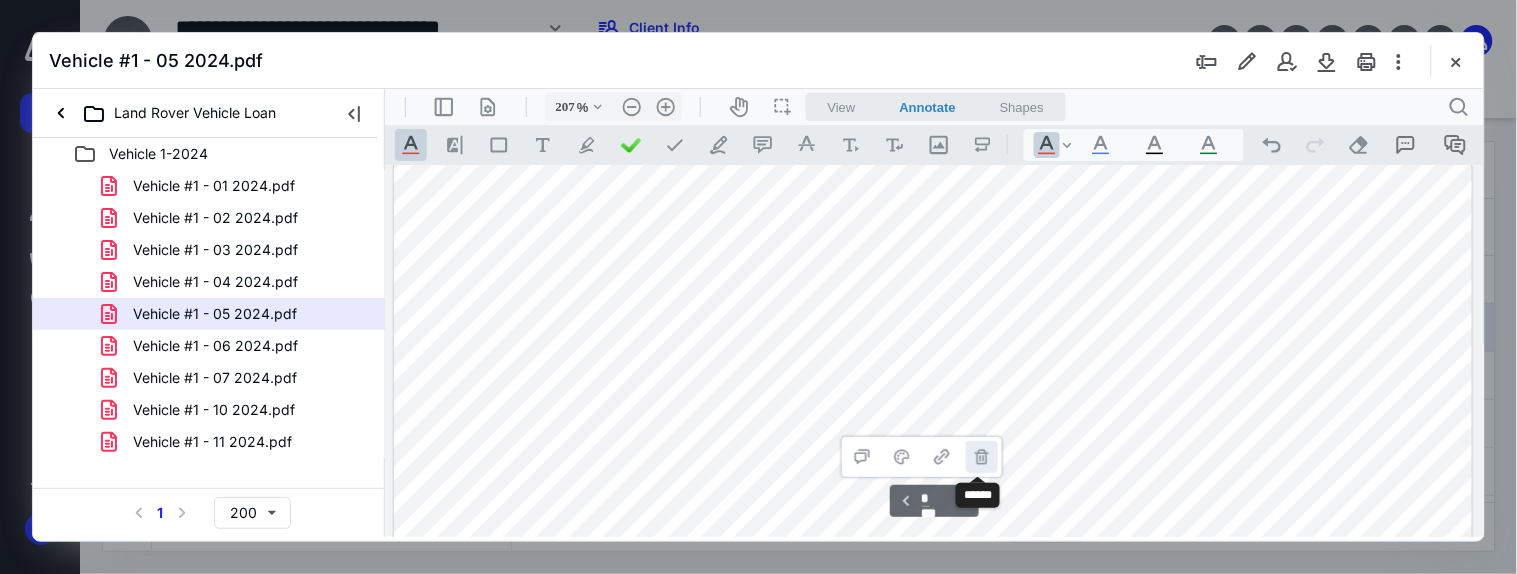 click on "**********" at bounding box center [981, 456] 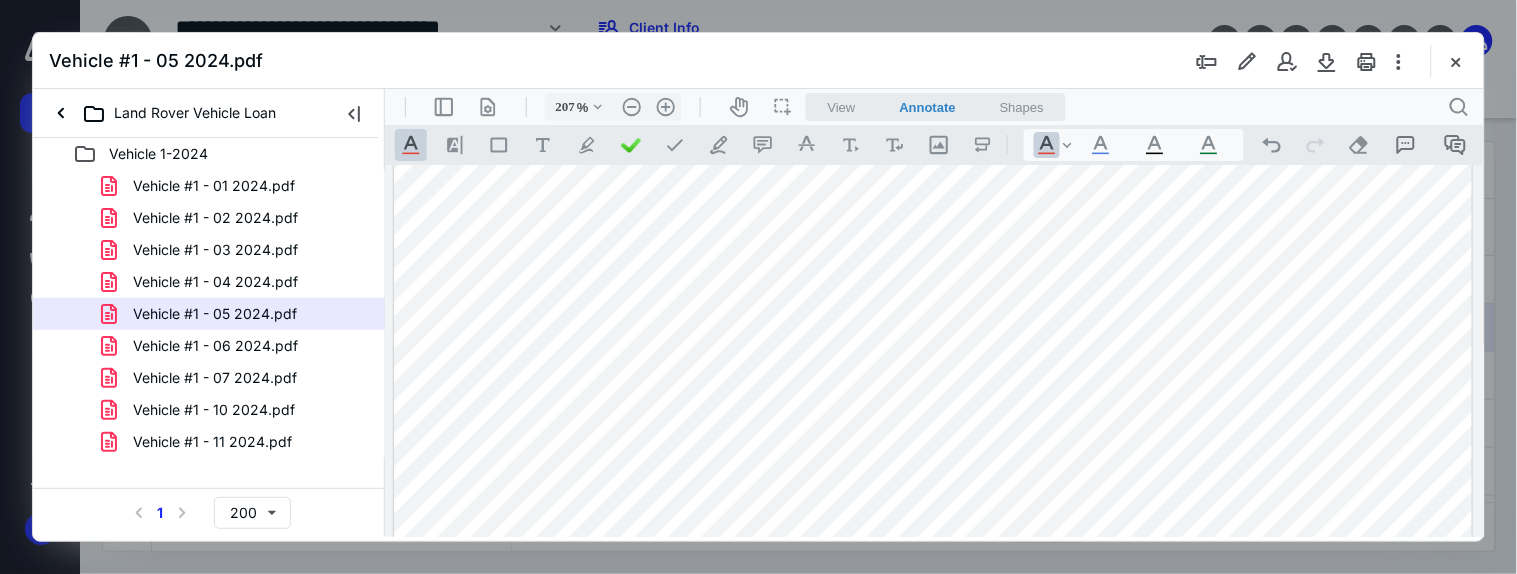 drag, startPoint x: 867, startPoint y: 388, endPoint x: 935, endPoint y: 391, distance: 68.06615 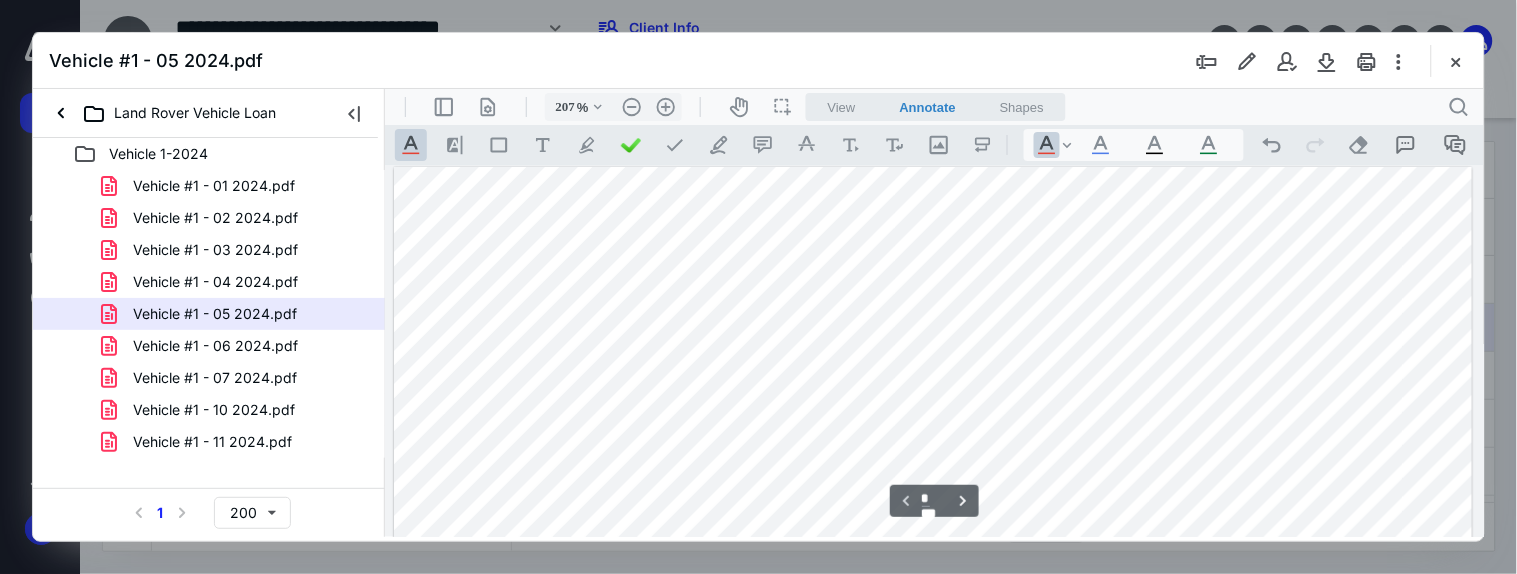 scroll, scrollTop: 228, scrollLeft: 2, axis: both 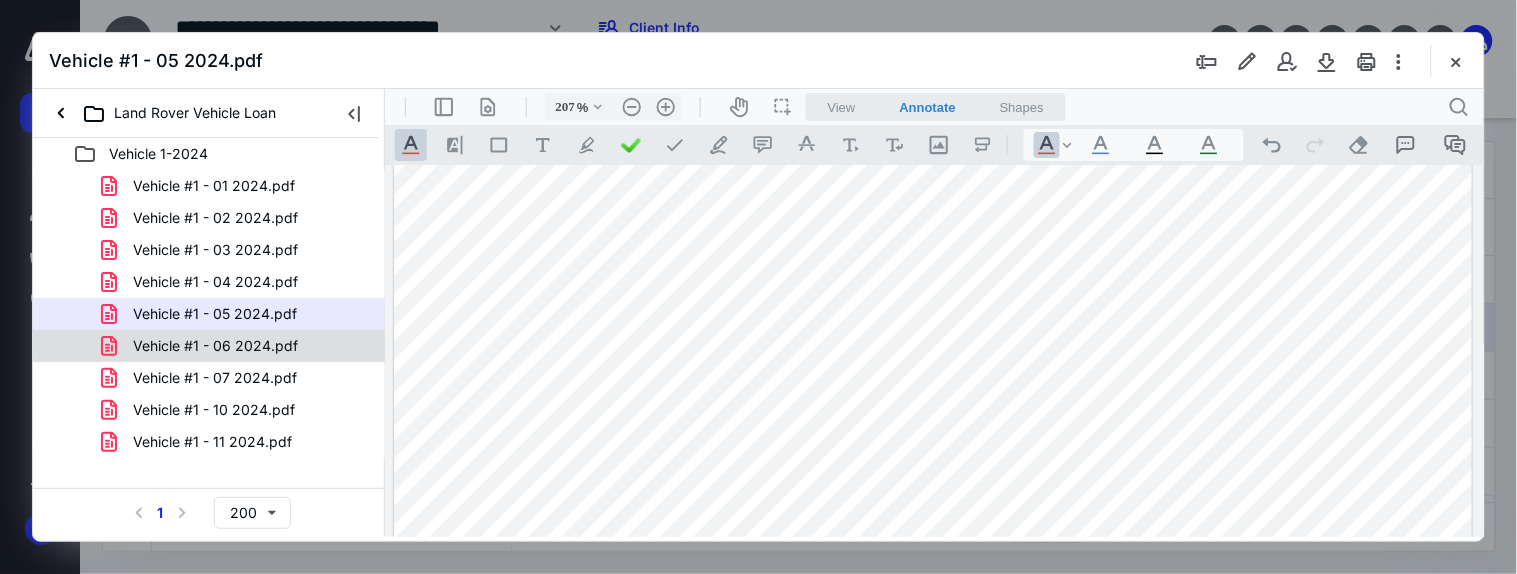 click on "Vehicle #1 - 06 2024.pdf" at bounding box center (215, 346) 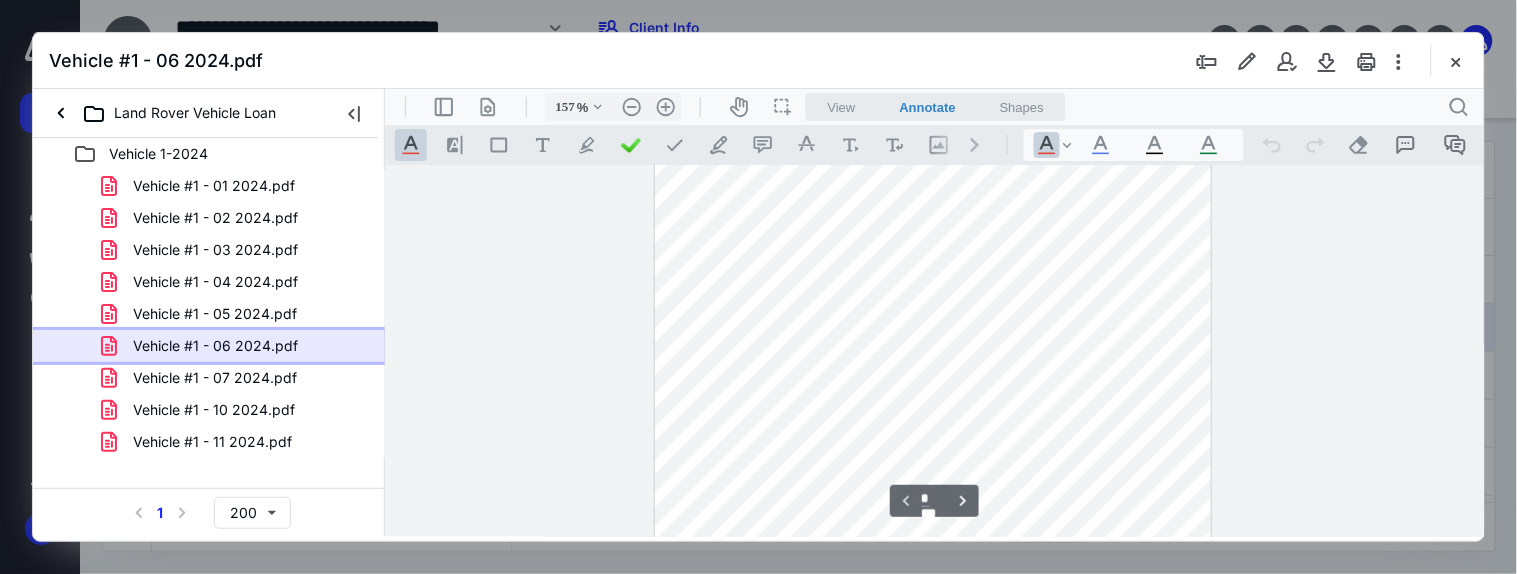 scroll, scrollTop: 370, scrollLeft: 0, axis: vertical 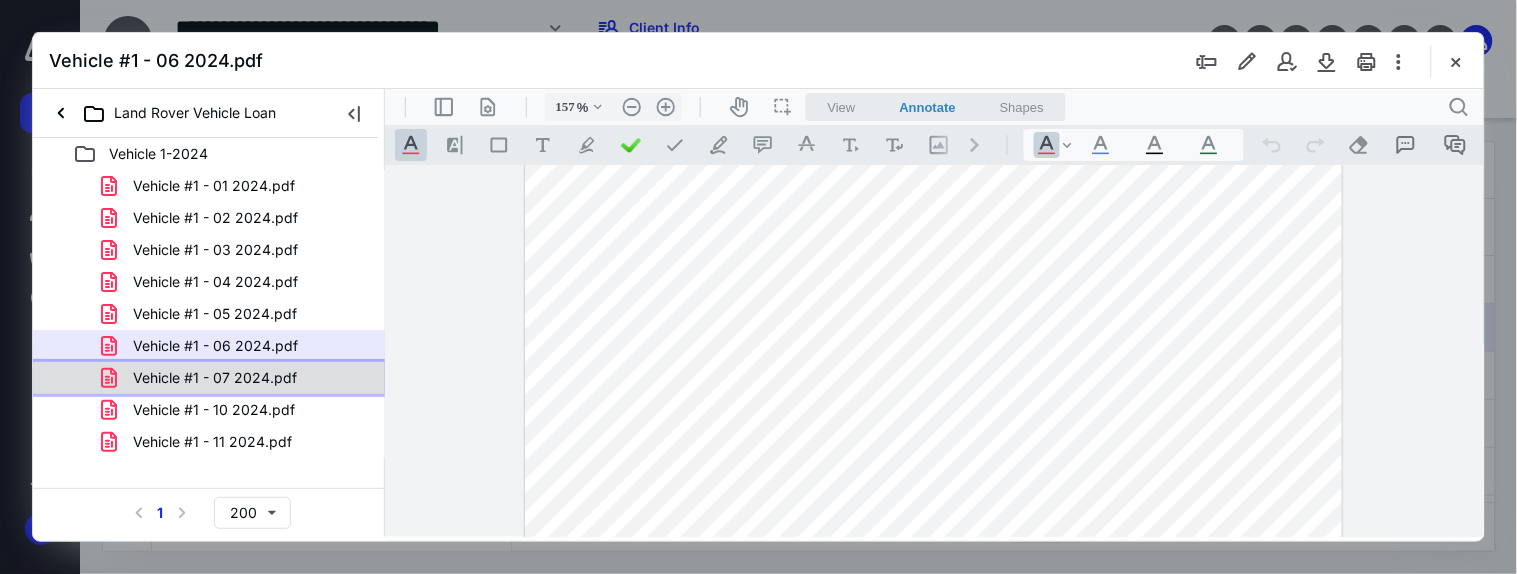 click on "Vehicle #1 - 07 2024.pdf" at bounding box center [215, 378] 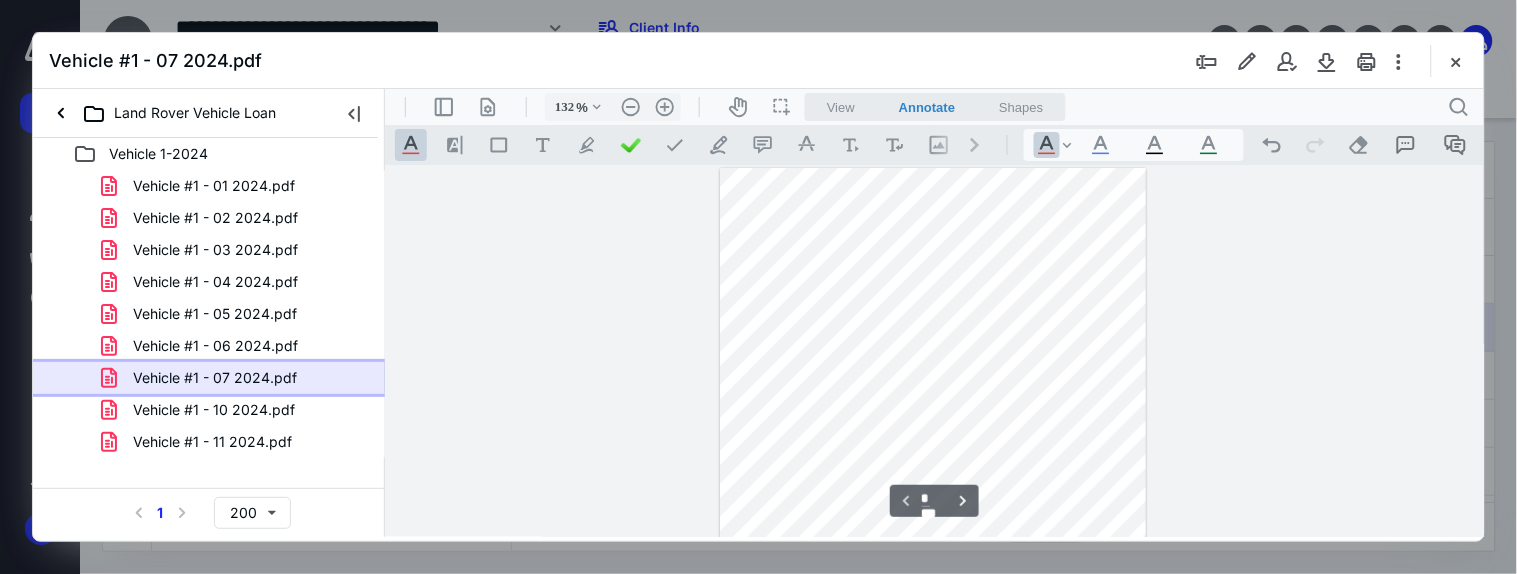 scroll, scrollTop: 150, scrollLeft: 0, axis: vertical 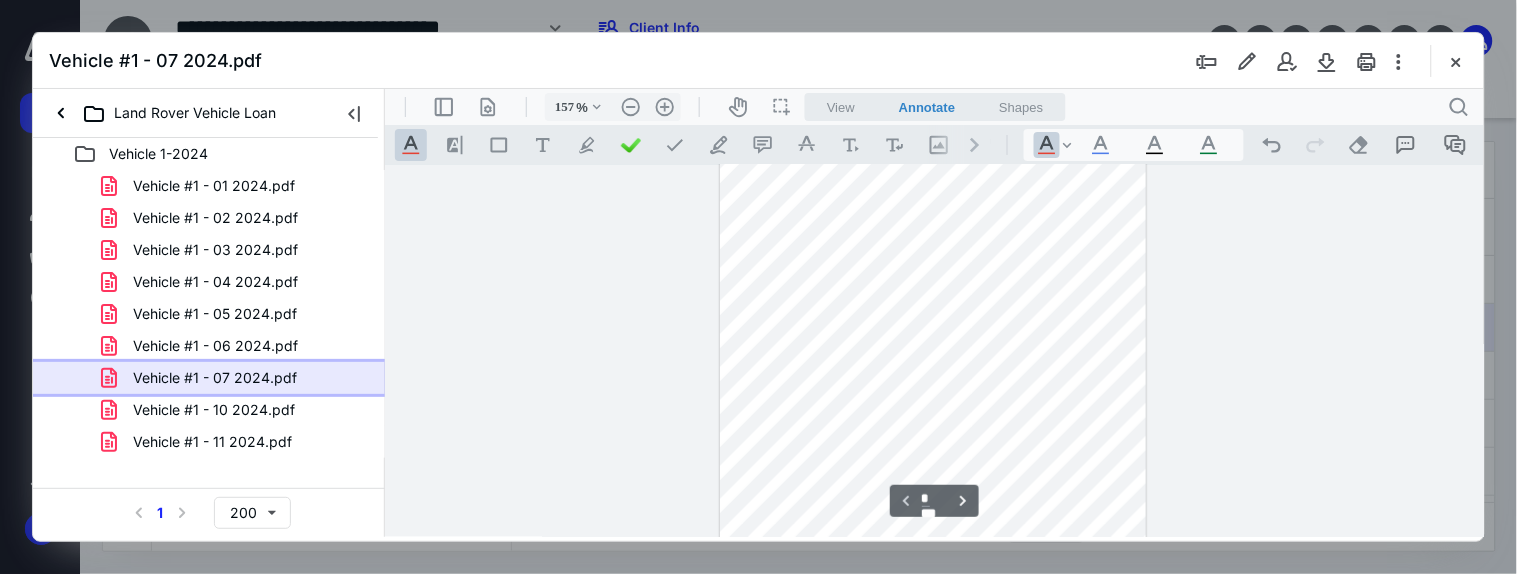 type on "207" 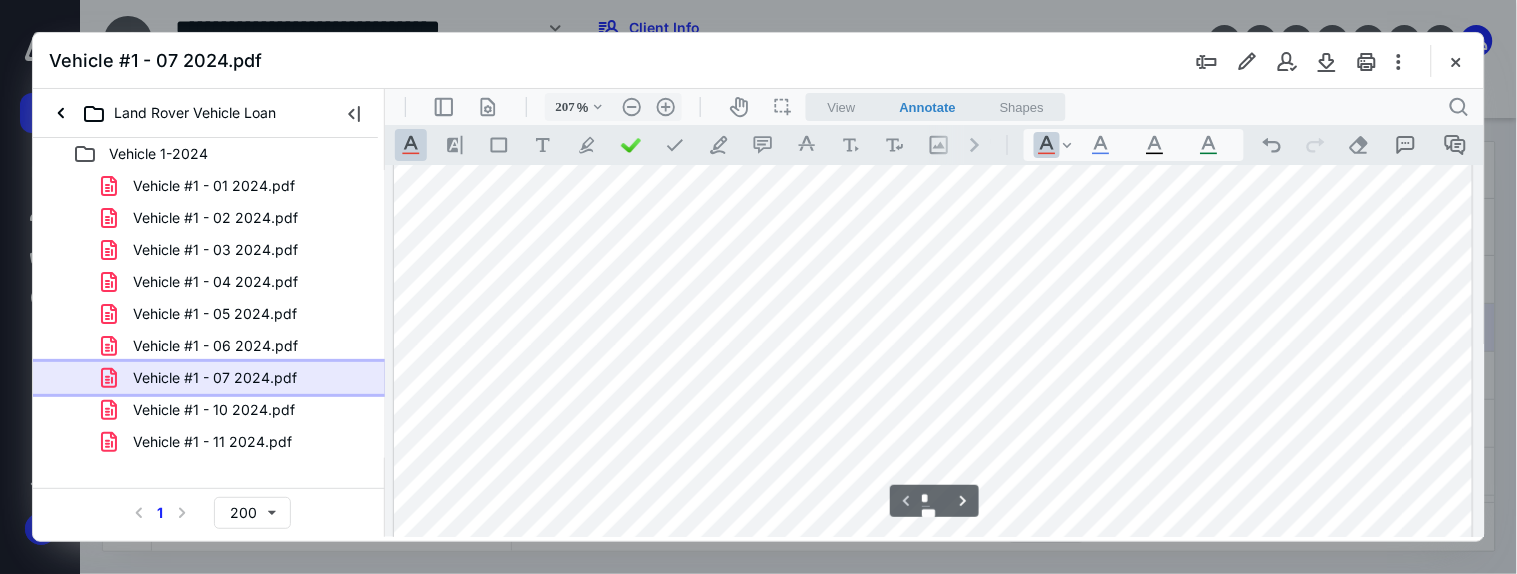 scroll, scrollTop: 694, scrollLeft: 2, axis: both 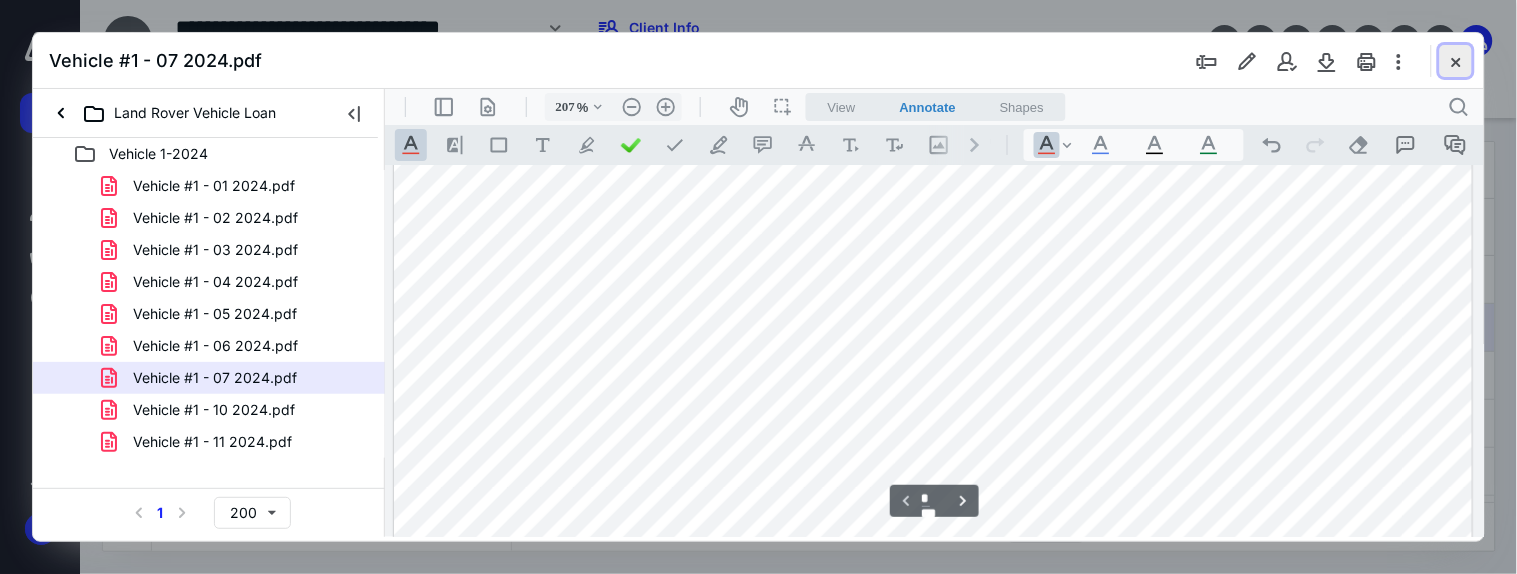 click at bounding box center (1456, 61) 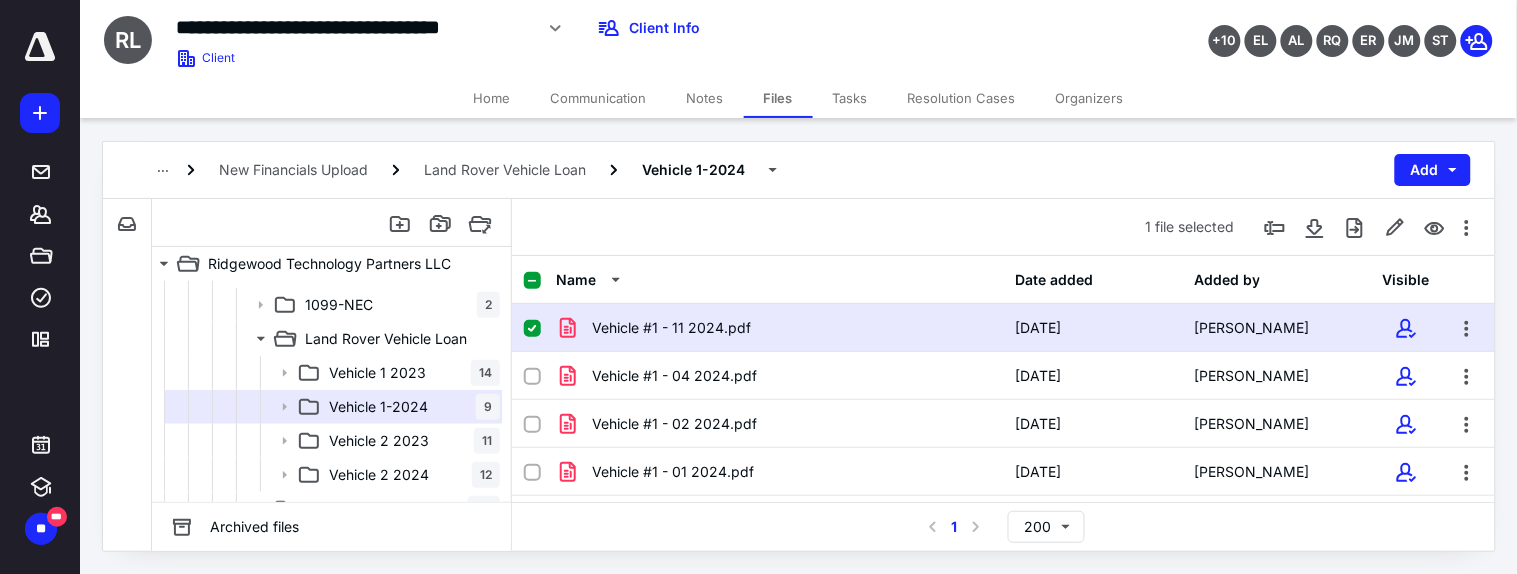 scroll, scrollTop: 234, scrollLeft: 0, axis: vertical 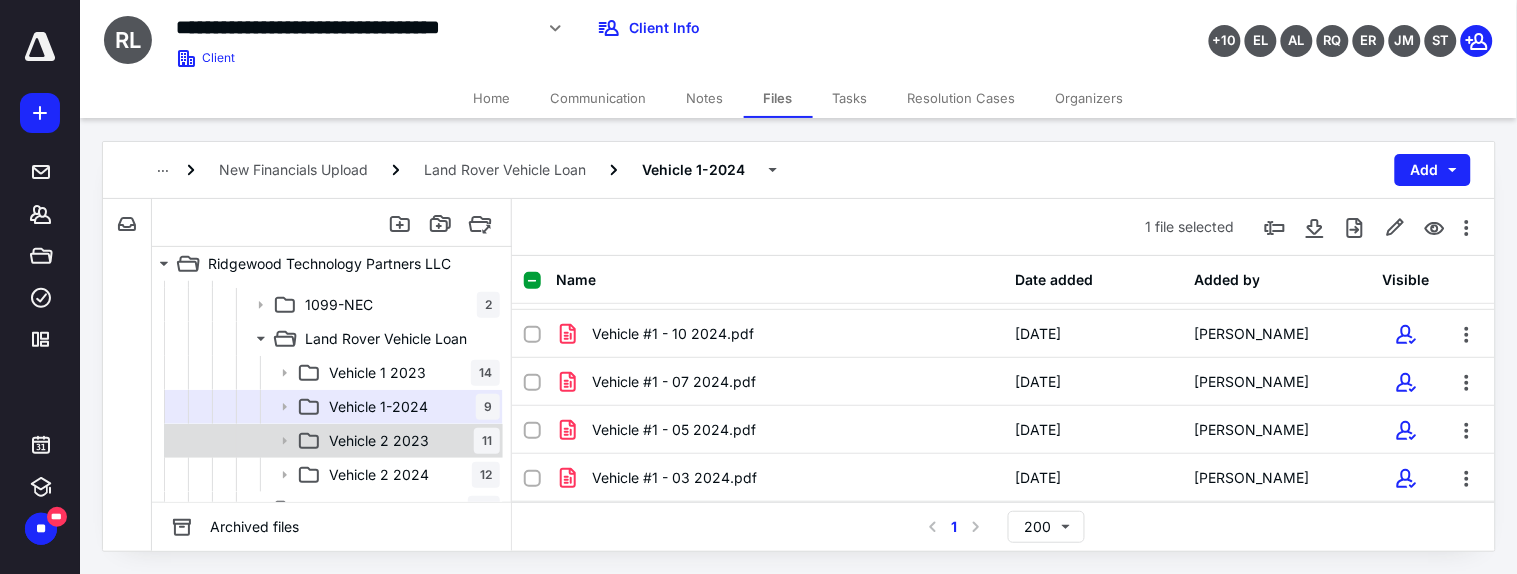 click on "Vehicle 2 2023 11" at bounding box center [410, 441] 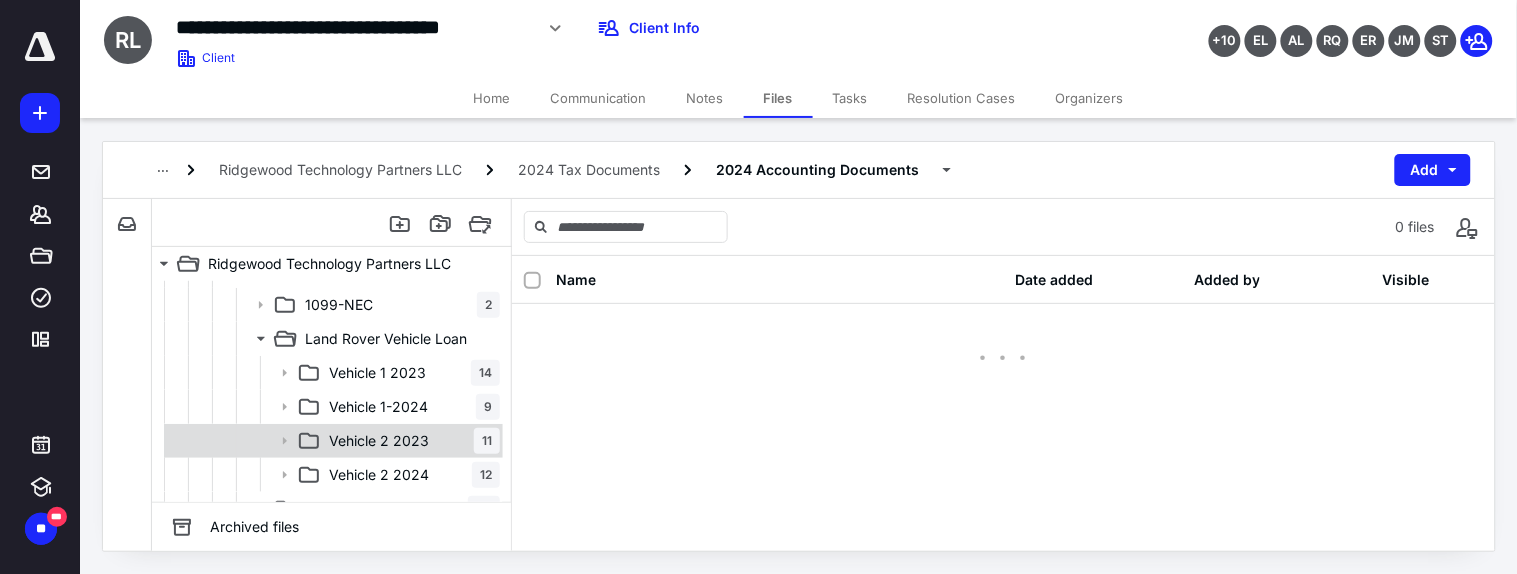 scroll, scrollTop: 0, scrollLeft: 0, axis: both 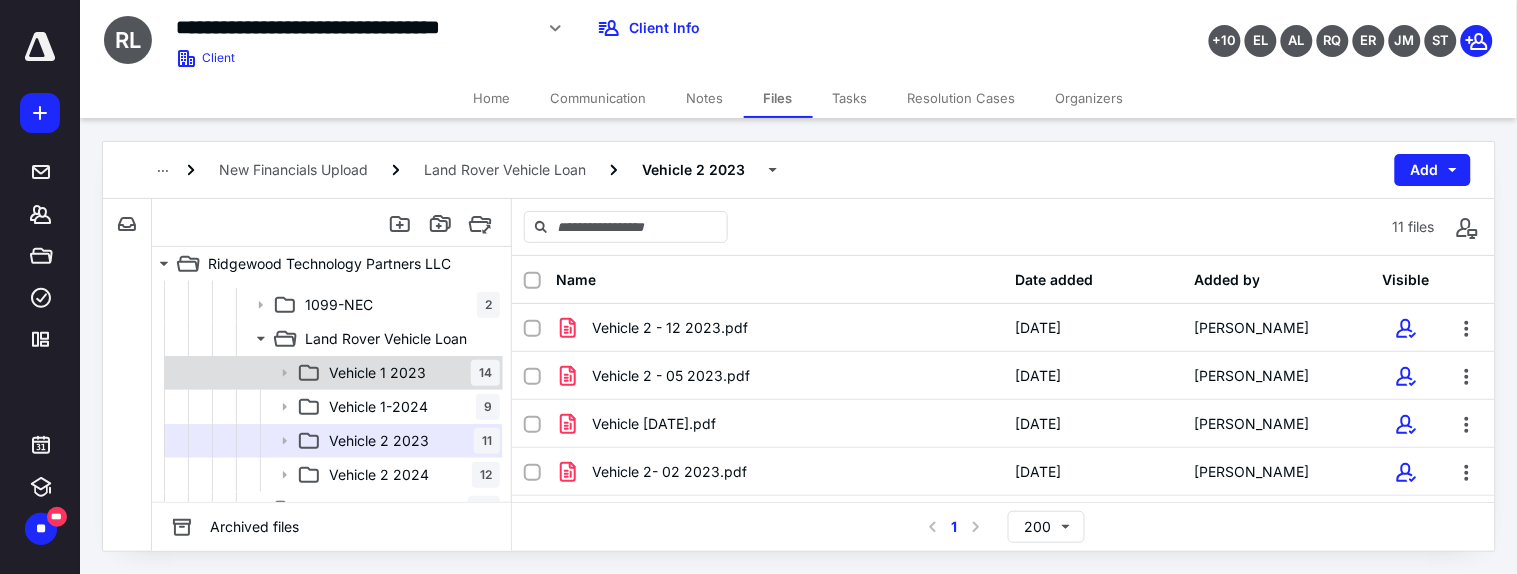 click on "Vehicle 1 2023" at bounding box center (377, 373) 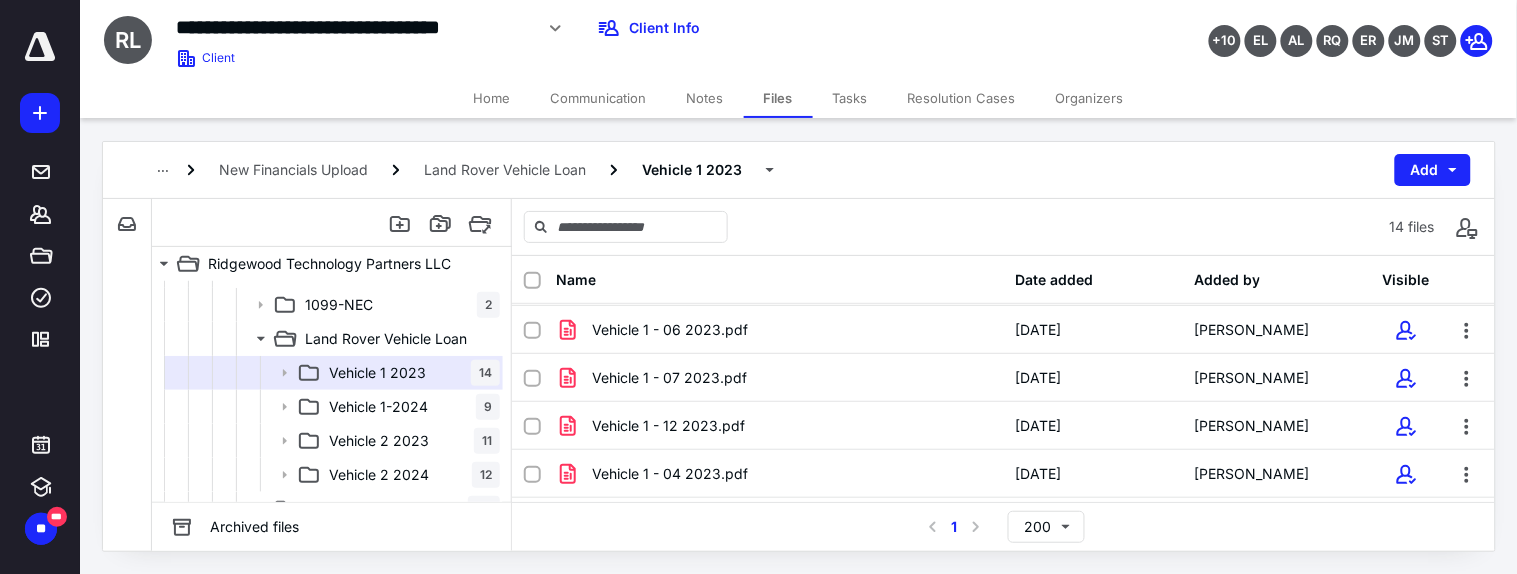 scroll, scrollTop: 0, scrollLeft: 0, axis: both 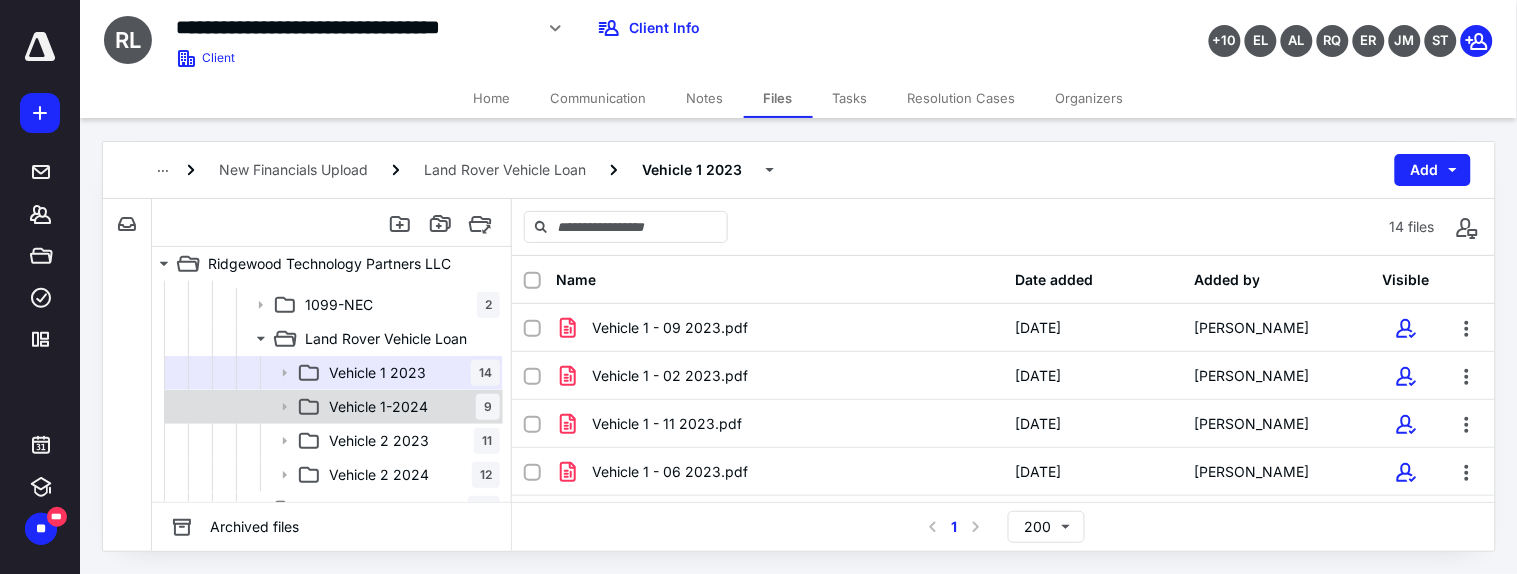click on "Vehicle 1-2024 9" at bounding box center (410, 407) 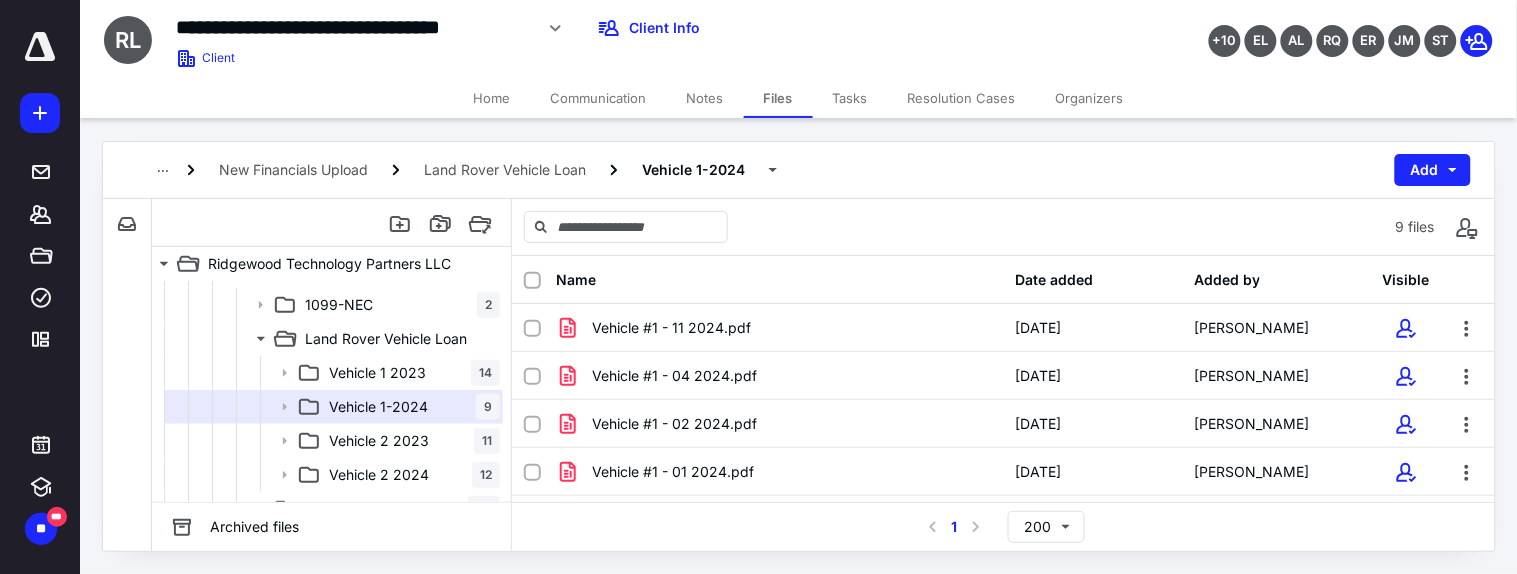 scroll, scrollTop: 234, scrollLeft: 0, axis: vertical 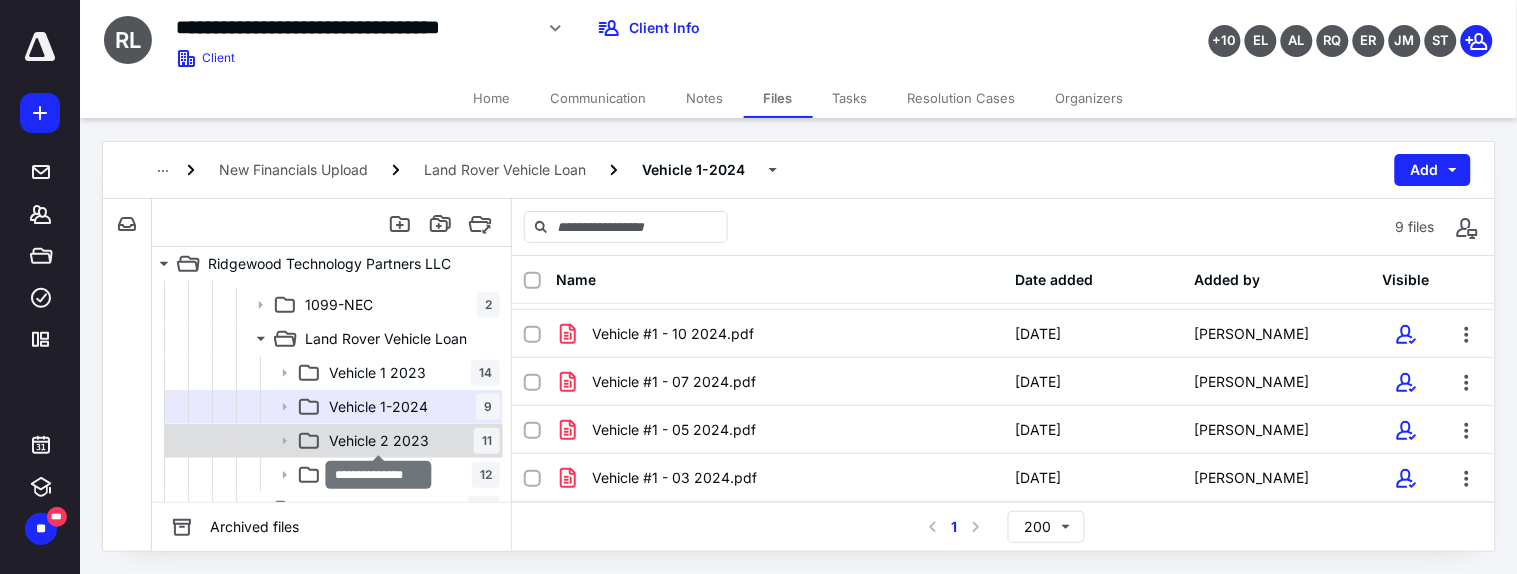 click on "Vehicle 2 2023" at bounding box center (379, 441) 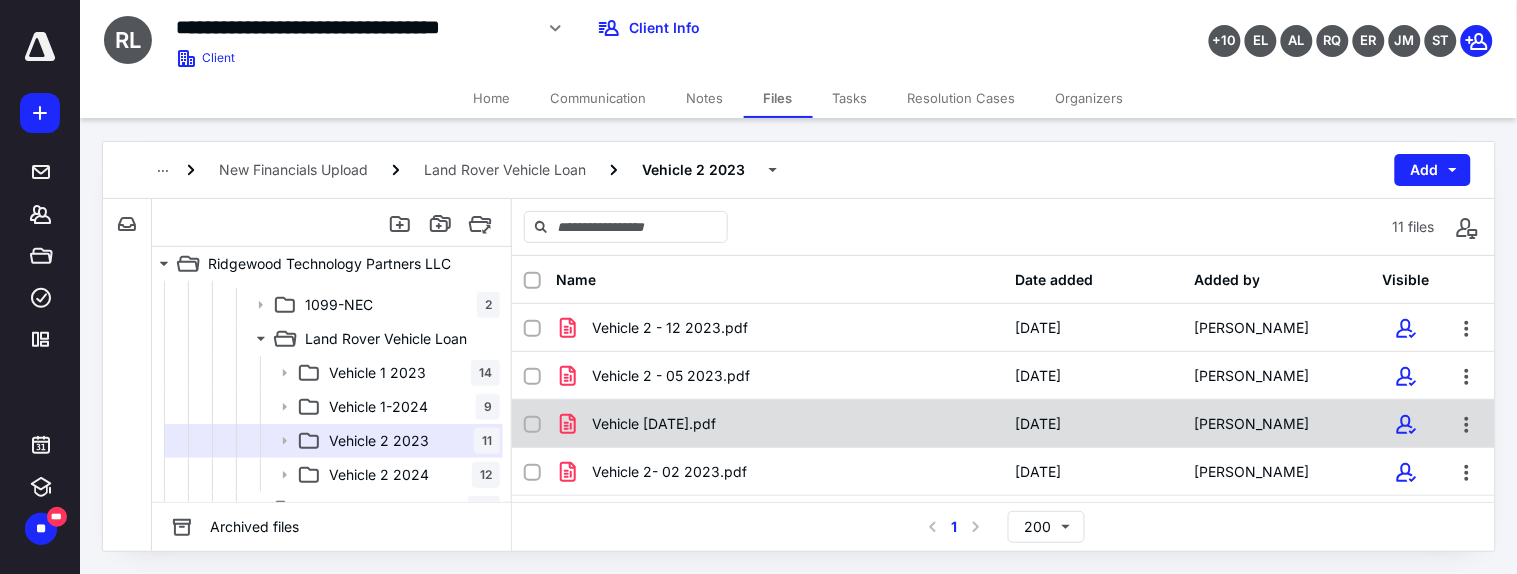 scroll, scrollTop: 331, scrollLeft: 0, axis: vertical 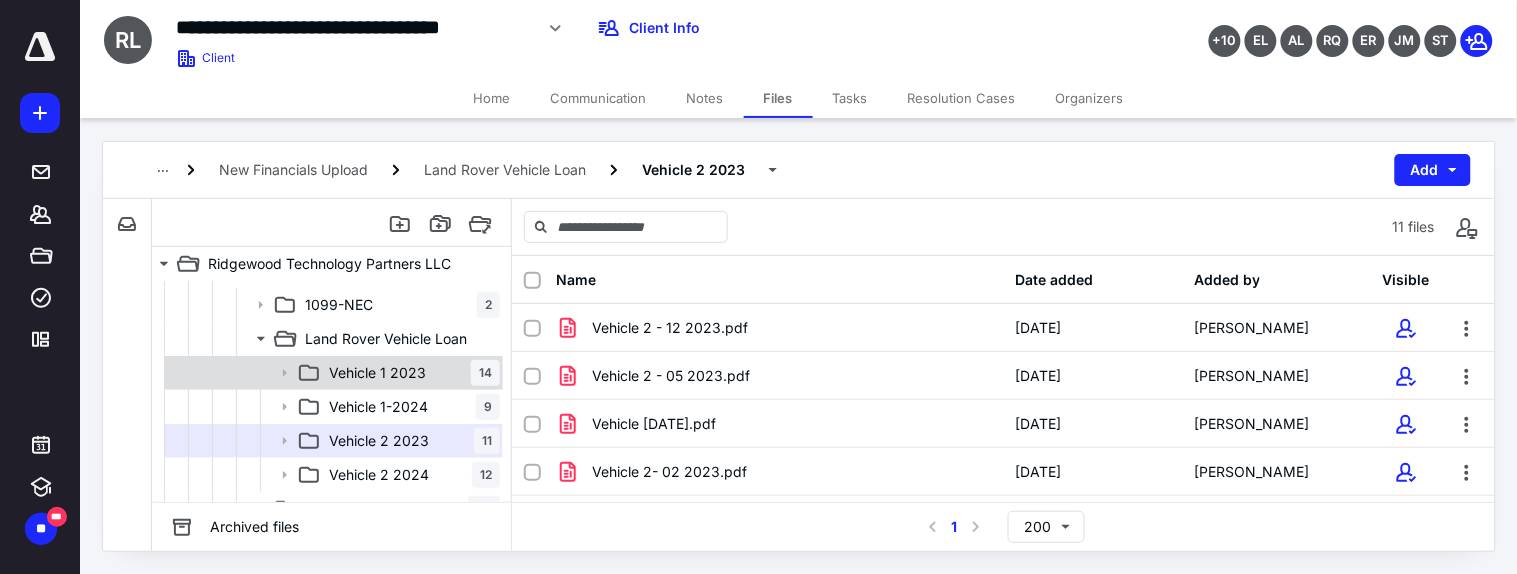 click on "Vehicle 1 2023 14" at bounding box center [410, 373] 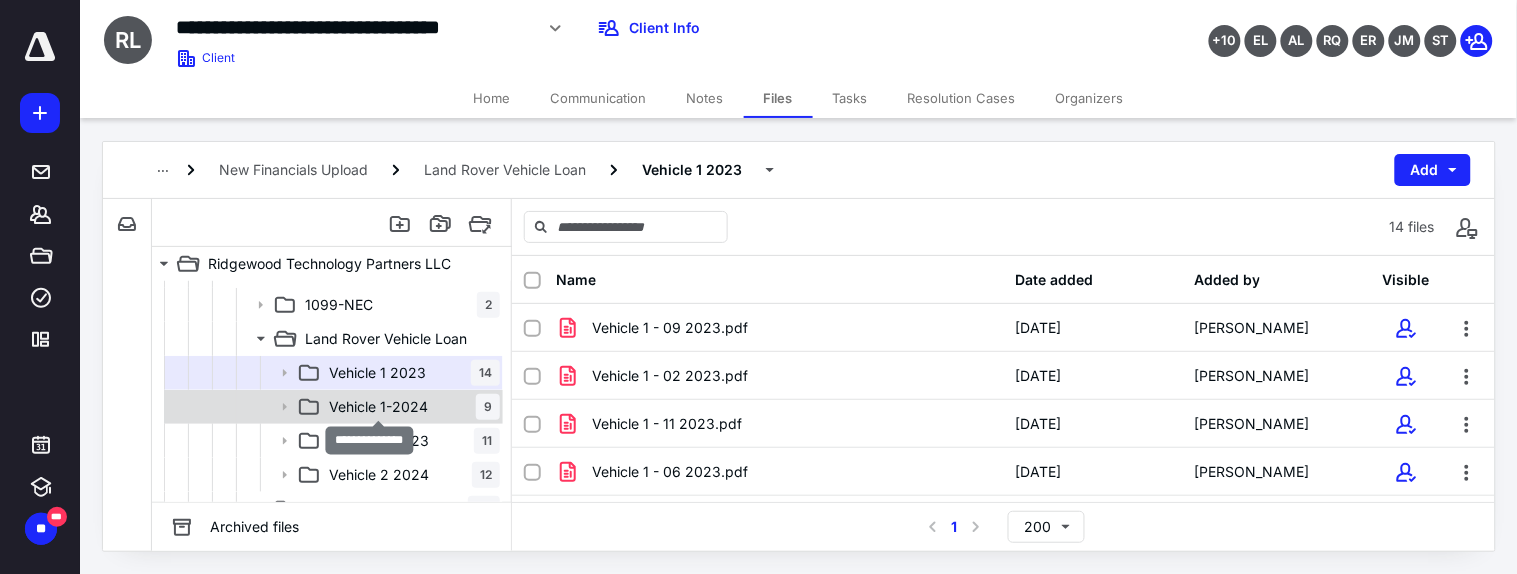 click on "Vehicle 1-2024" at bounding box center [378, 407] 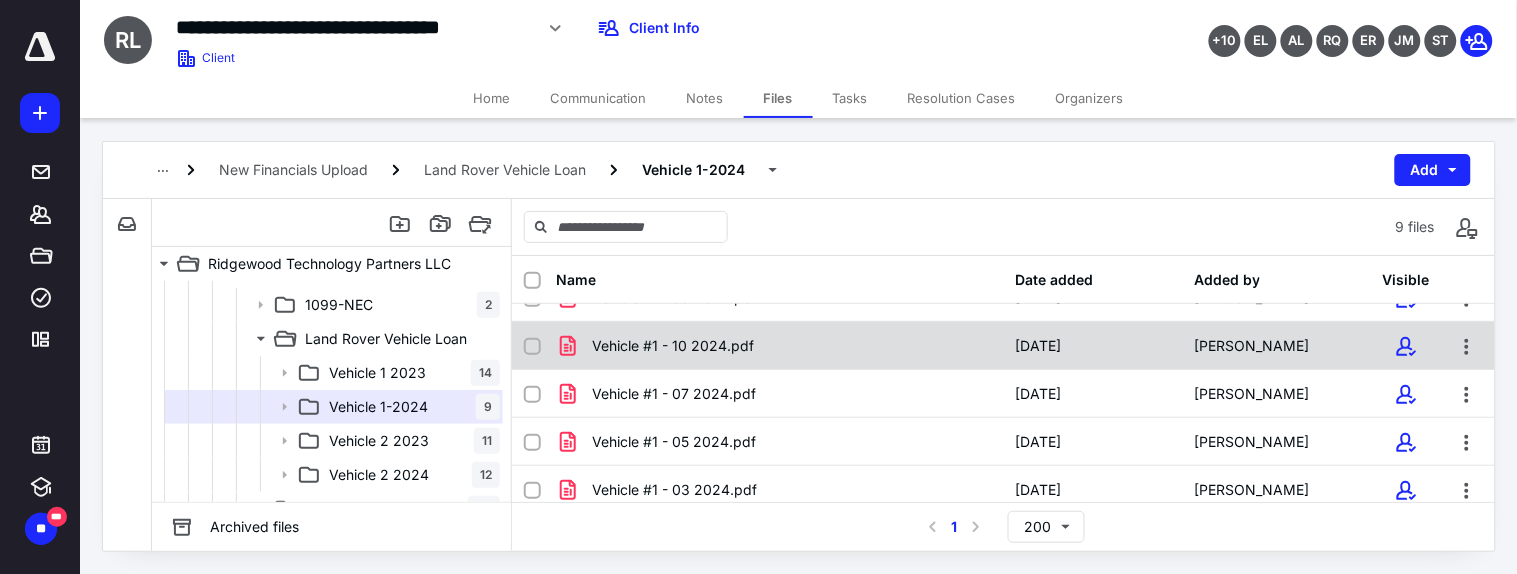 scroll, scrollTop: 234, scrollLeft: 0, axis: vertical 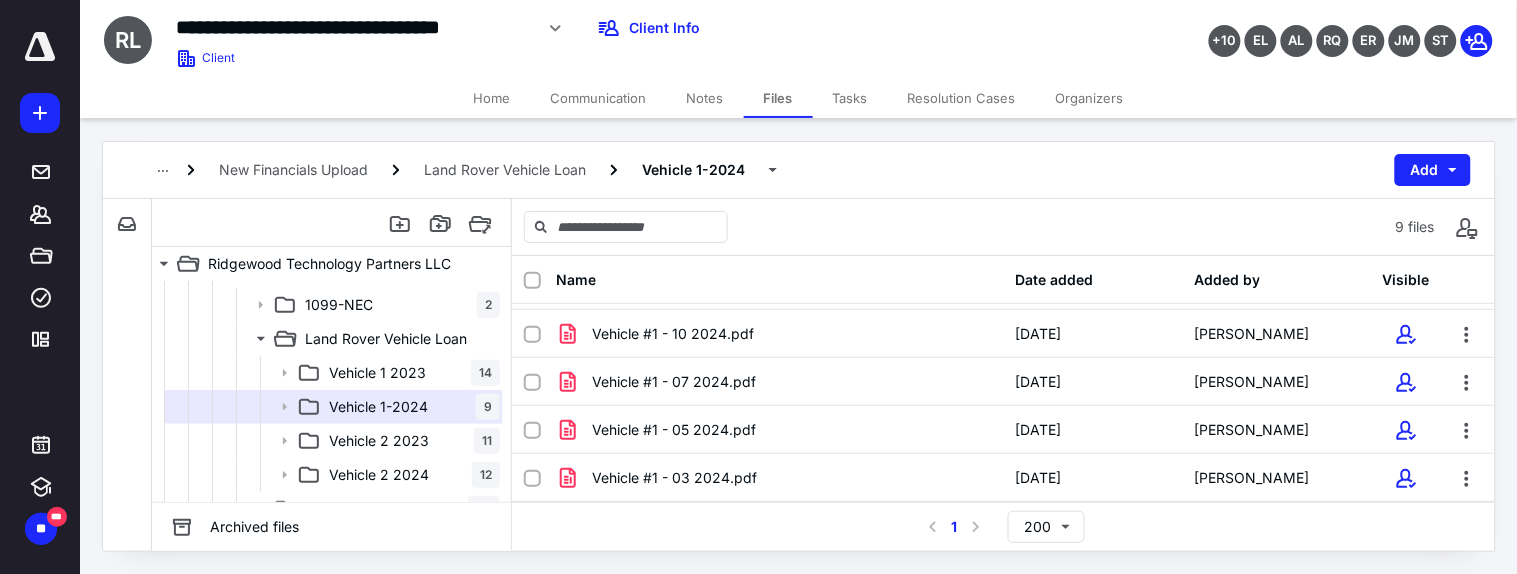 click on "9 files" at bounding box center (1003, 227) 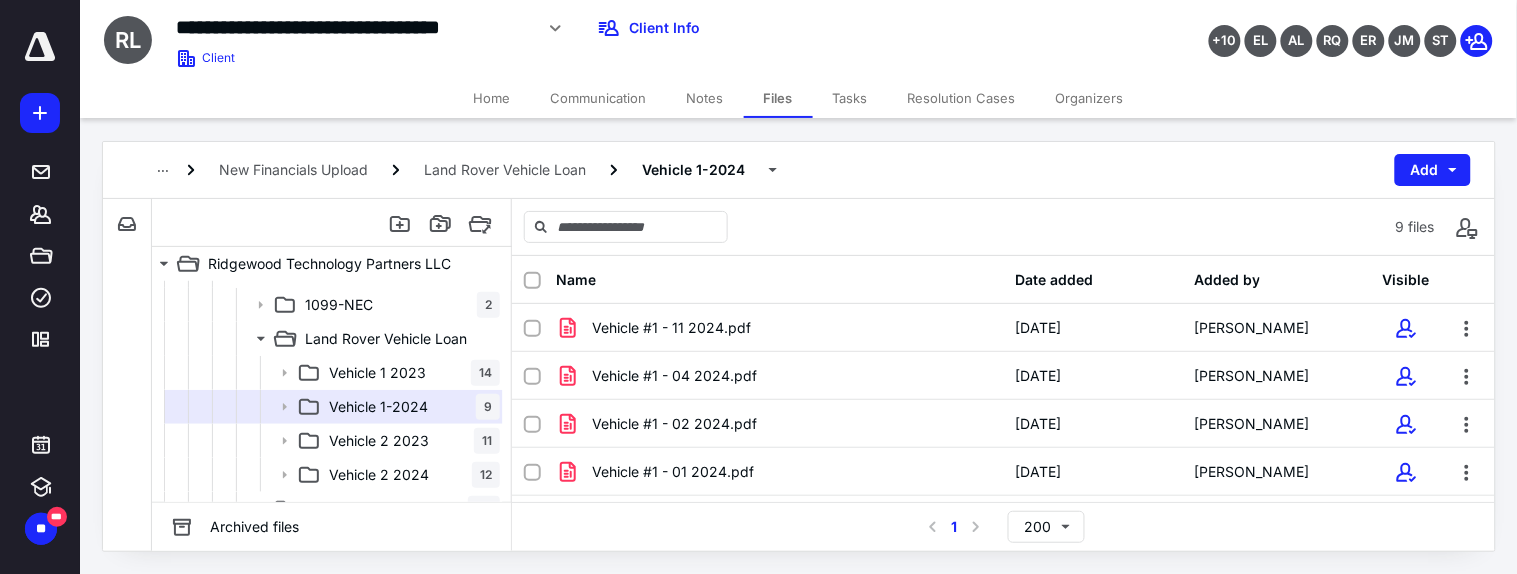 scroll, scrollTop: 111, scrollLeft: 0, axis: vertical 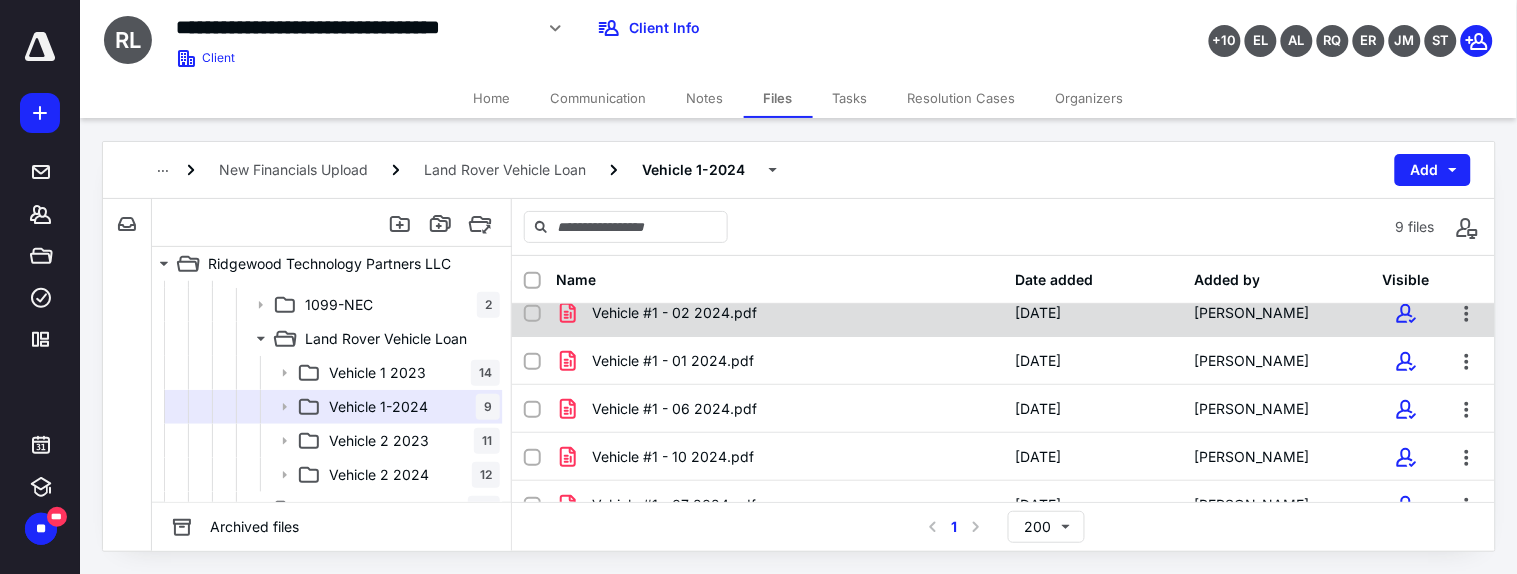 click on "Vehicle #1 - 02 2024.pdf [DATE] [PERSON_NAME]" at bounding box center (1003, 313) 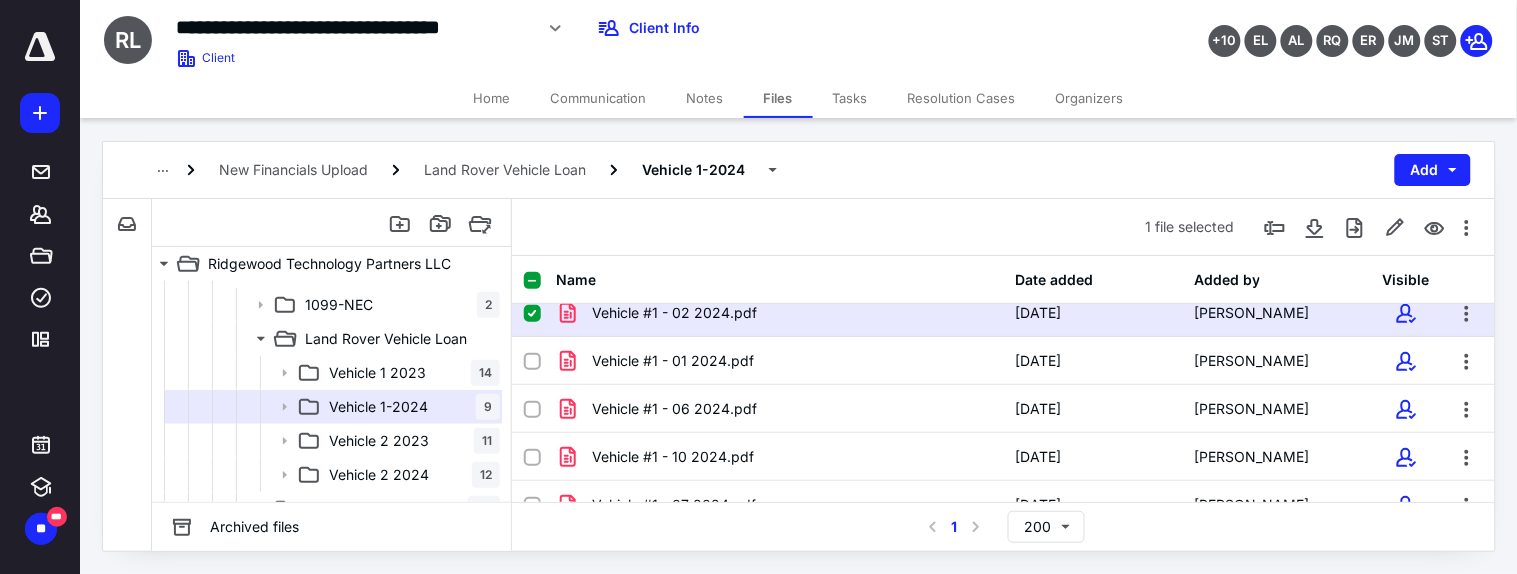 click on "Vehicle #1 - 02 2024.pdf [DATE] [PERSON_NAME]" at bounding box center [1003, 313] 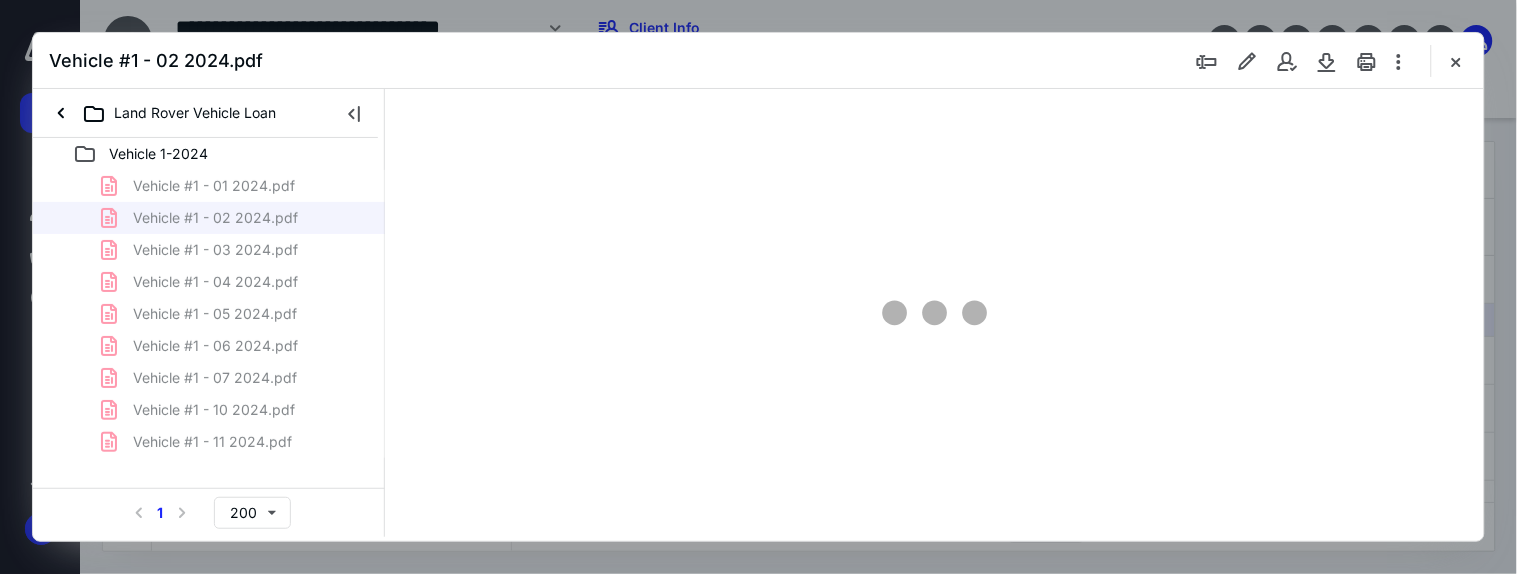 scroll, scrollTop: 0, scrollLeft: 0, axis: both 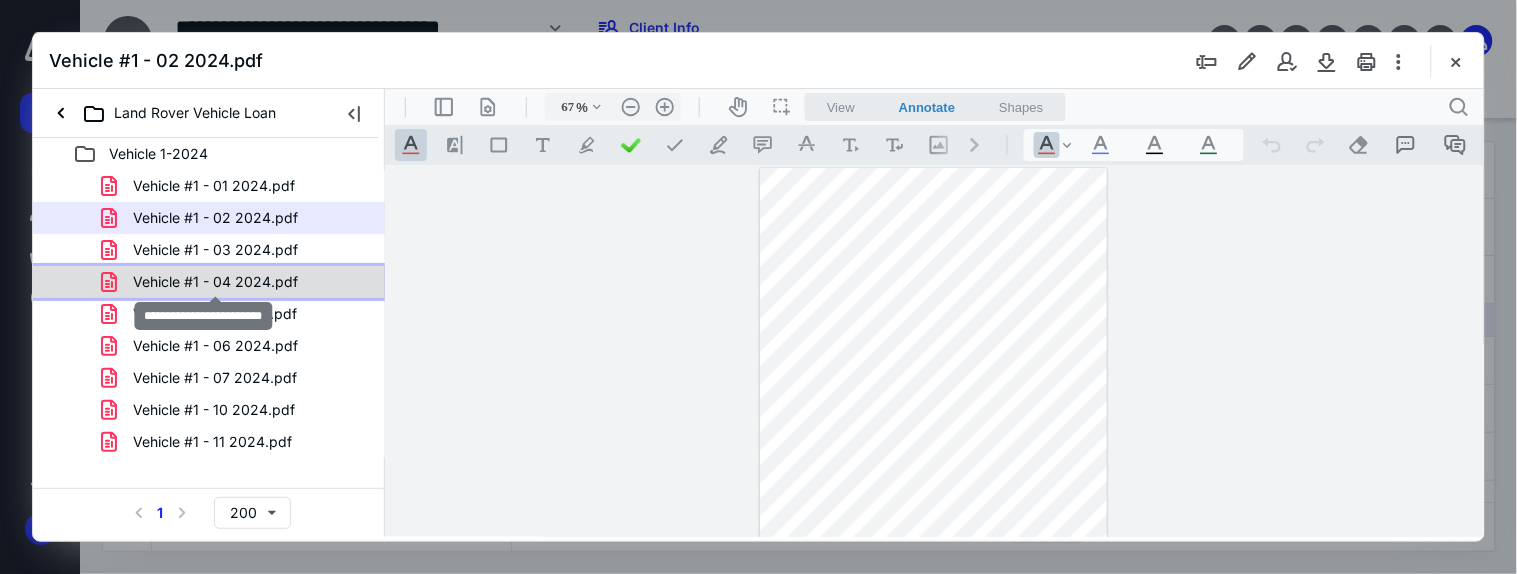 click on "Vehicle #1 - 04 2024.pdf" at bounding box center [215, 282] 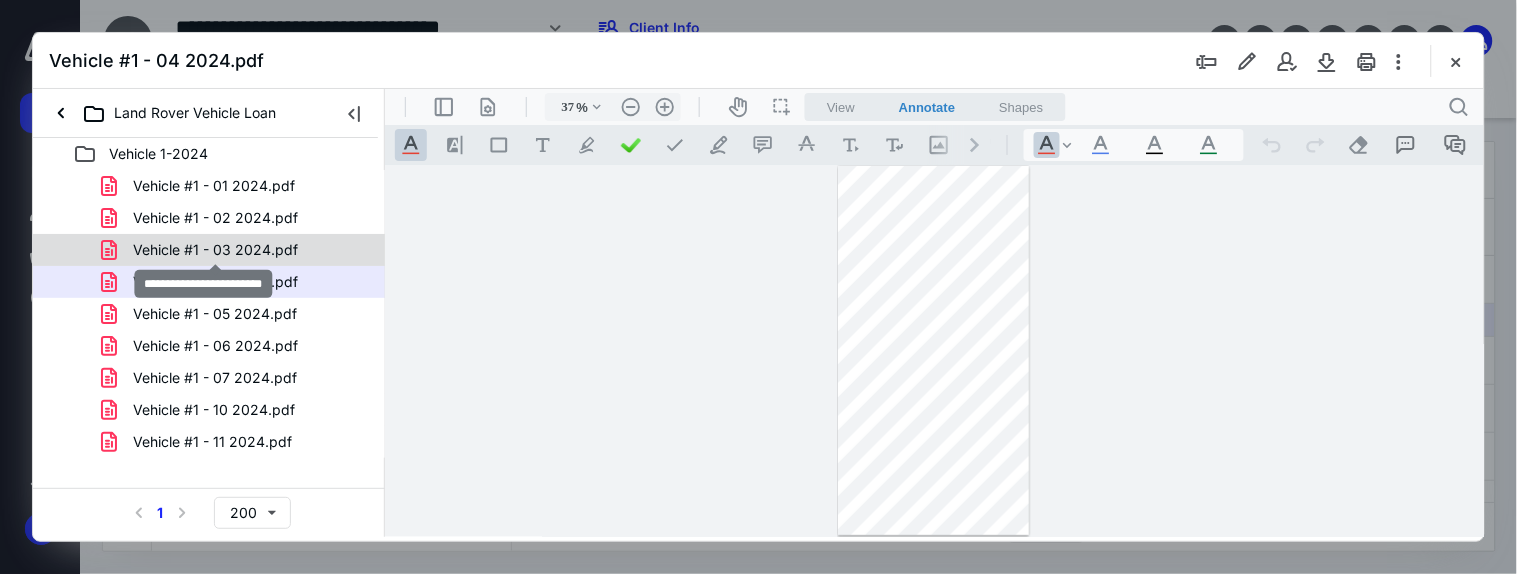 click on "Vehicle #1 - 03 2024.pdf" at bounding box center (215, 250) 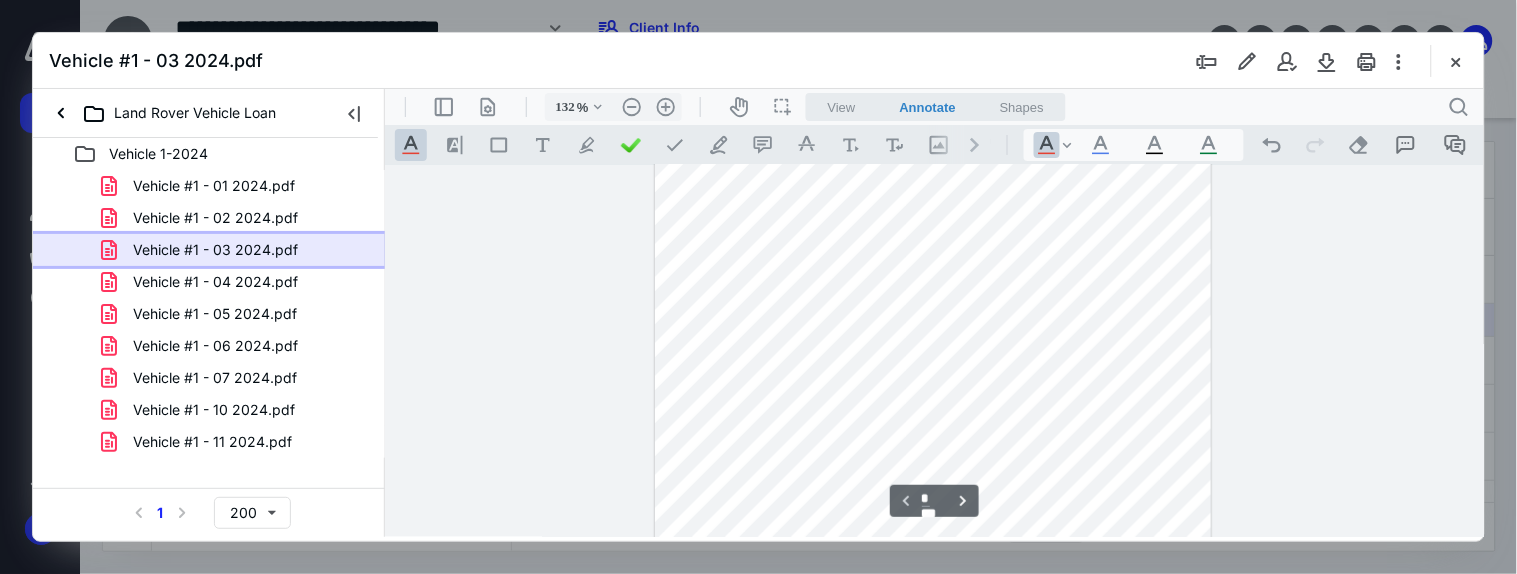 type on "157" 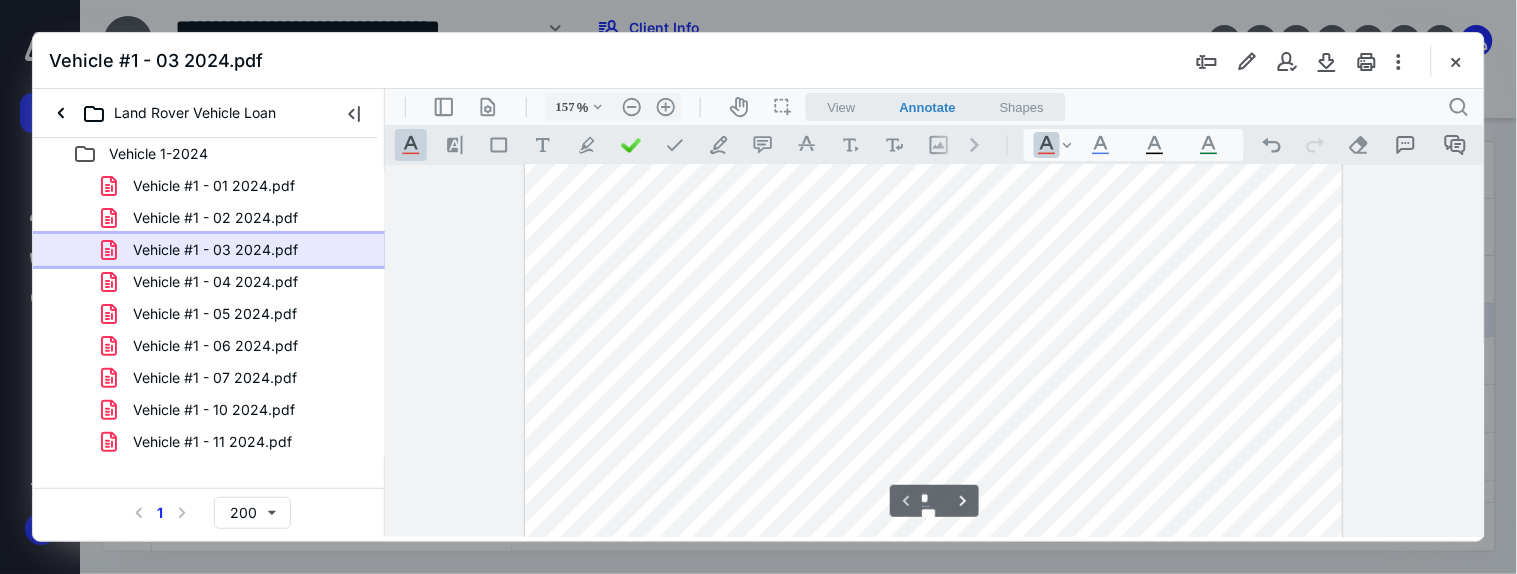 scroll, scrollTop: 48, scrollLeft: 0, axis: vertical 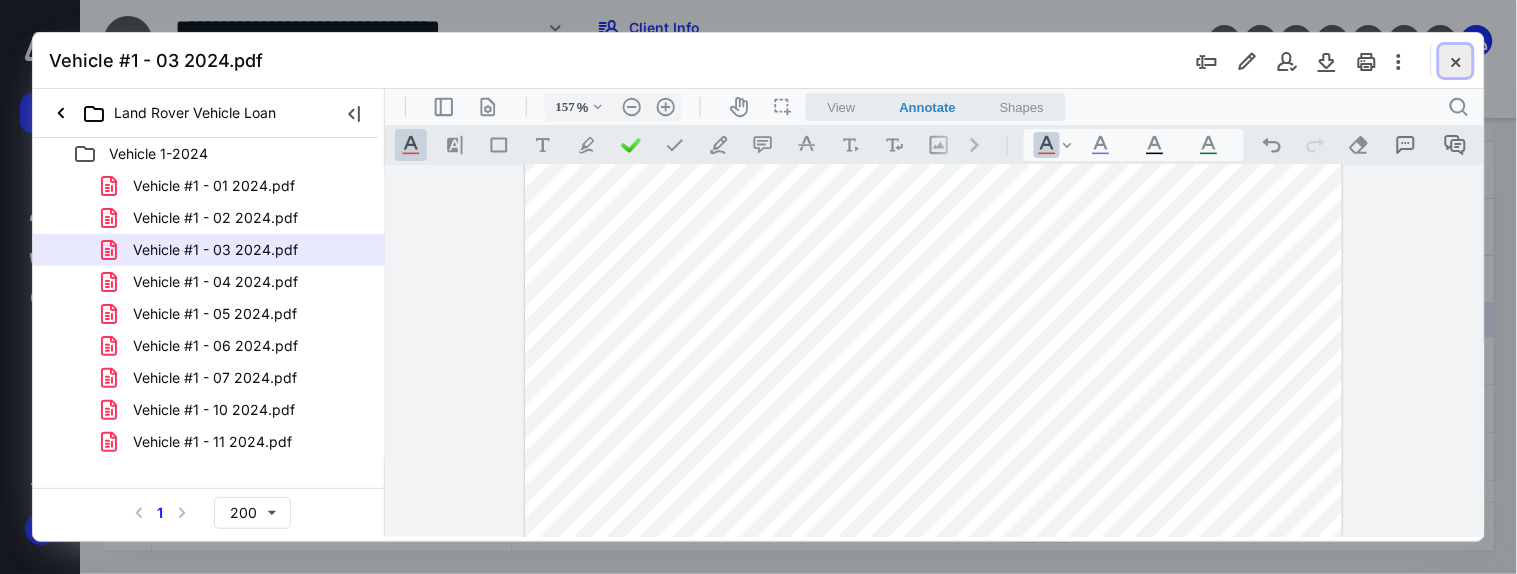 click at bounding box center [1456, 61] 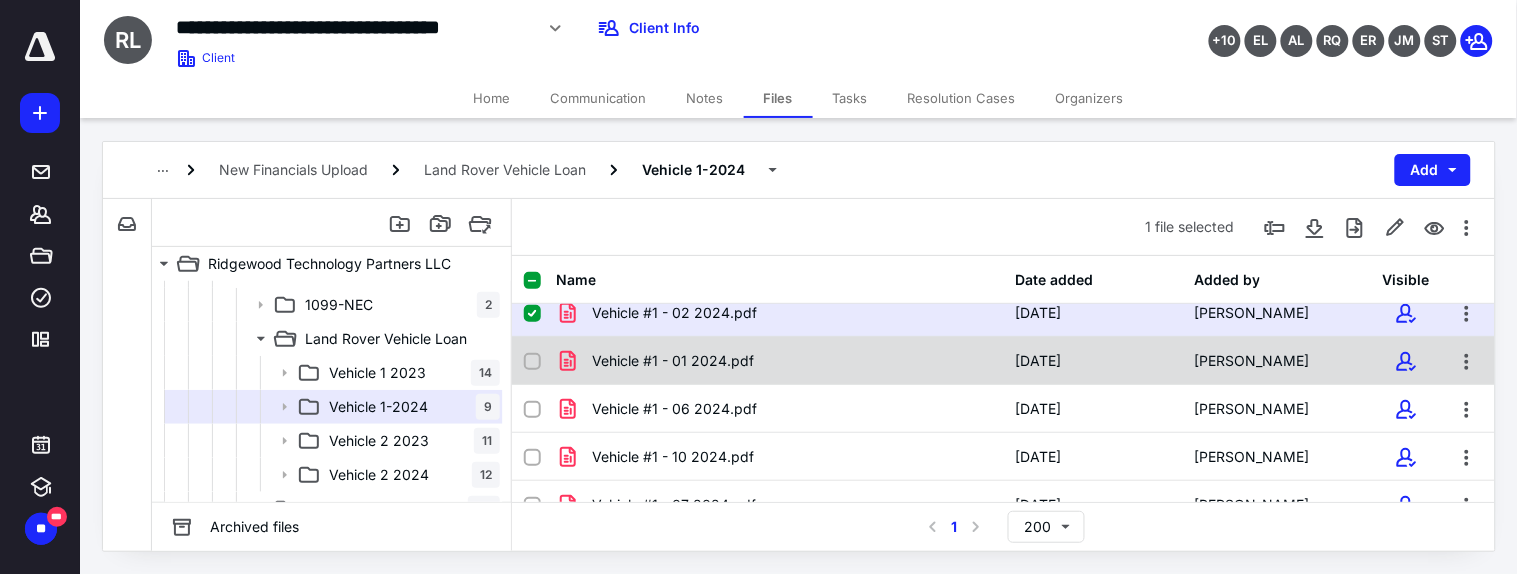 scroll, scrollTop: 0, scrollLeft: 0, axis: both 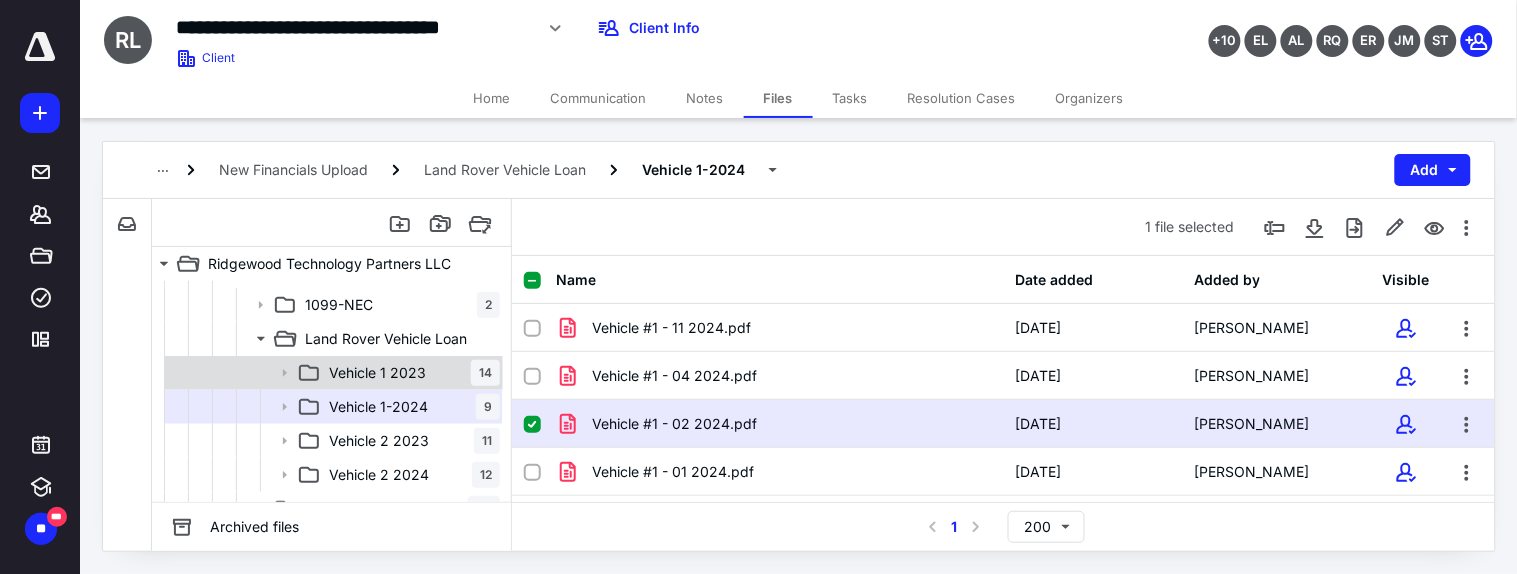 click on "Vehicle 1 2023" at bounding box center (377, 373) 